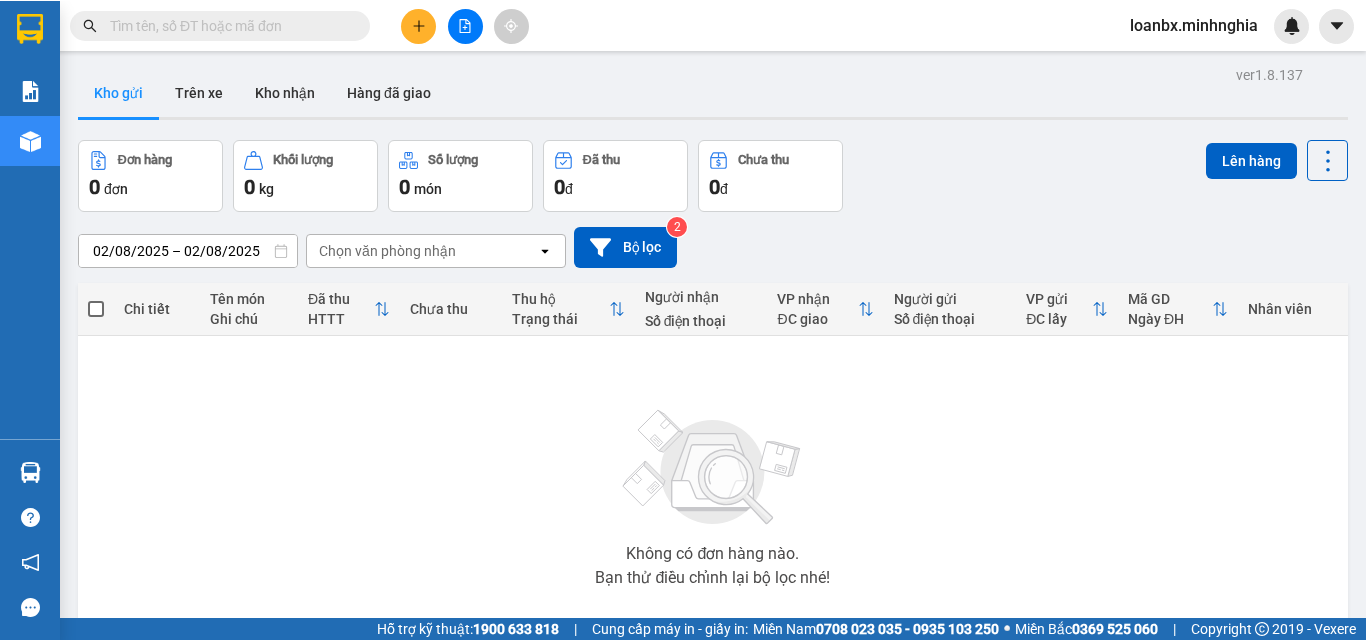 scroll, scrollTop: 0, scrollLeft: 0, axis: both 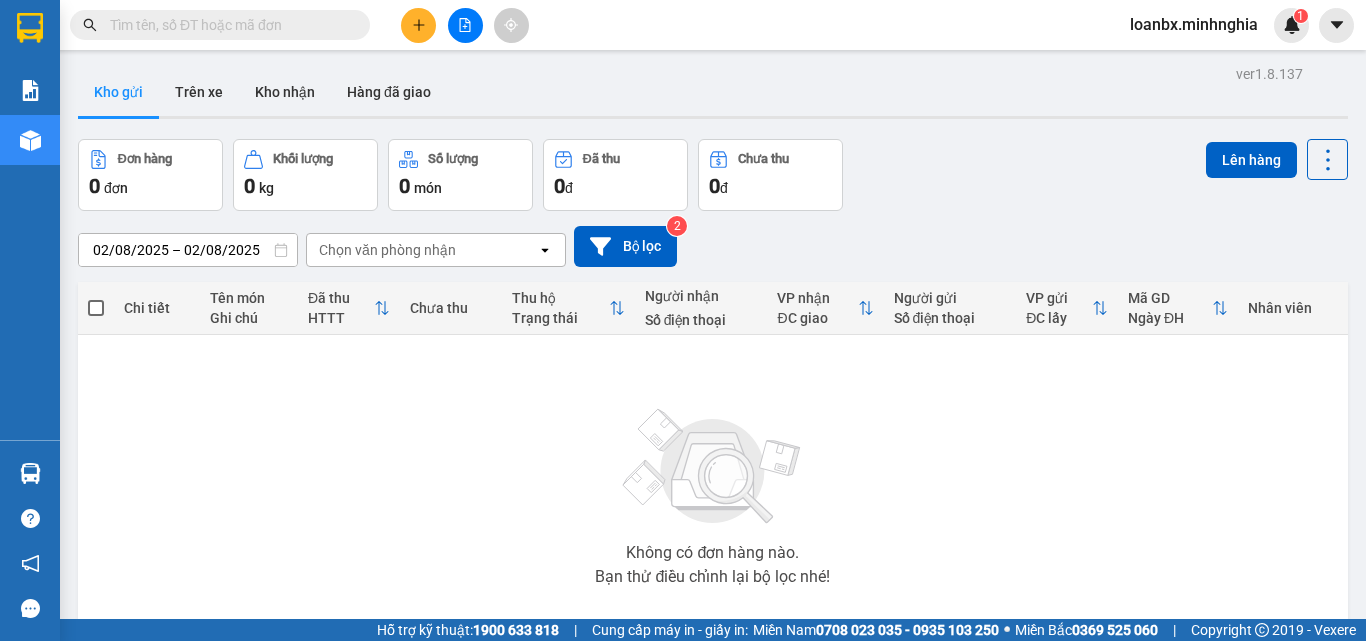 click on "Kết quả tìm kiếm ( 0 )  Bộ lọc  Ngày tạo đơn gần nhất No Data" at bounding box center (195, 25) 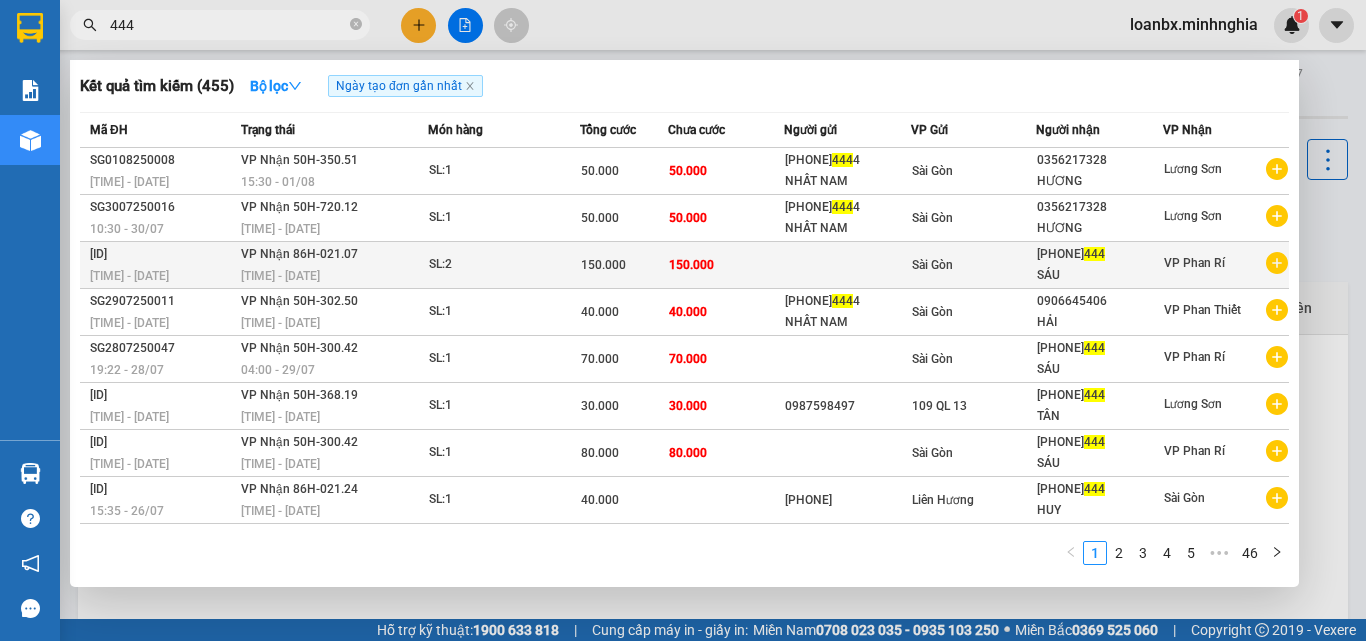 type on "444" 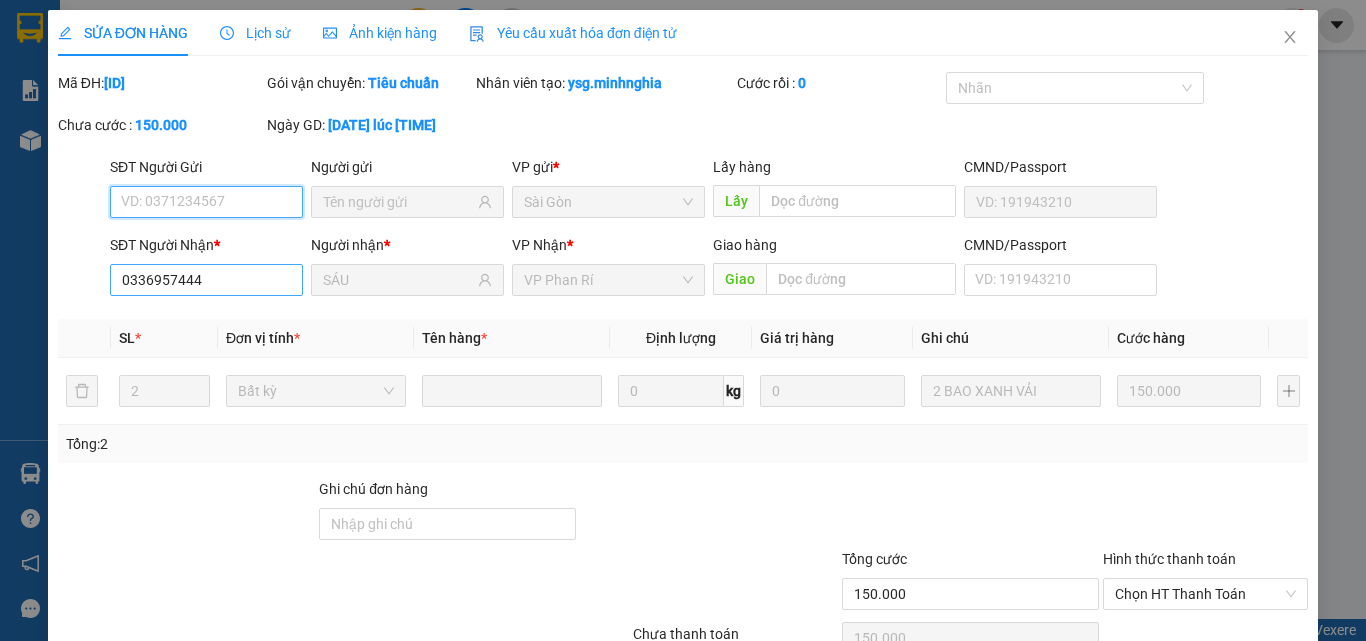 type on "0336957444" 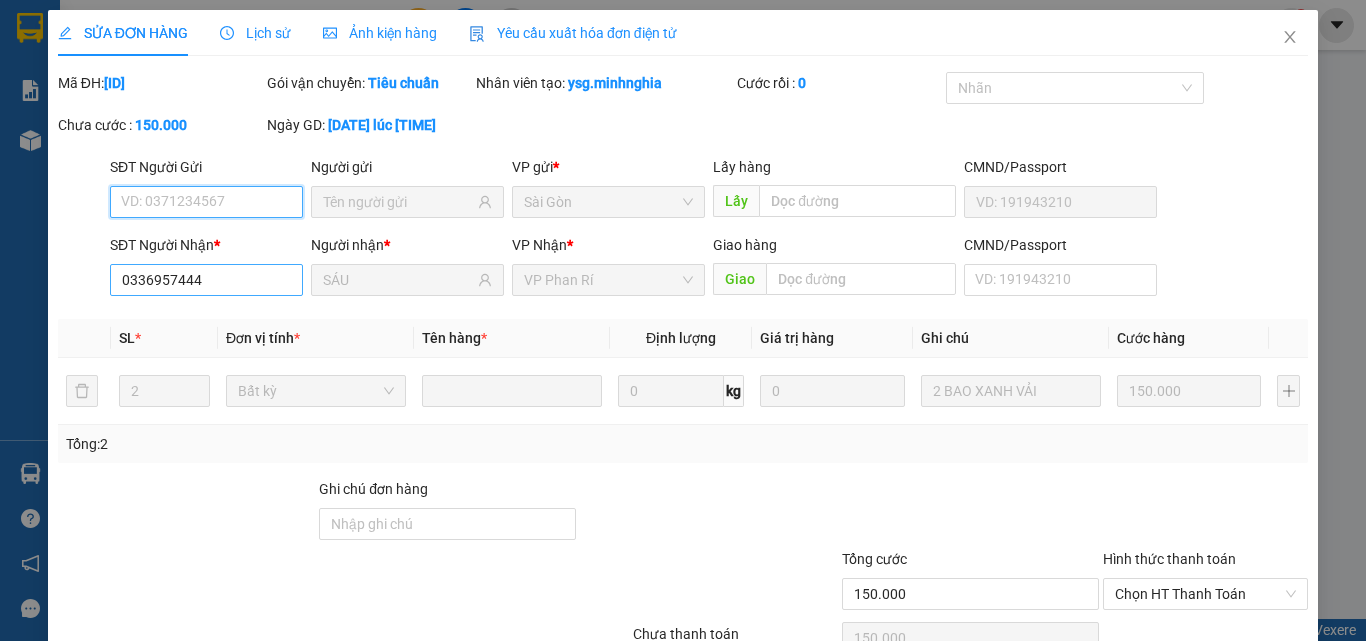 type on "150.000" 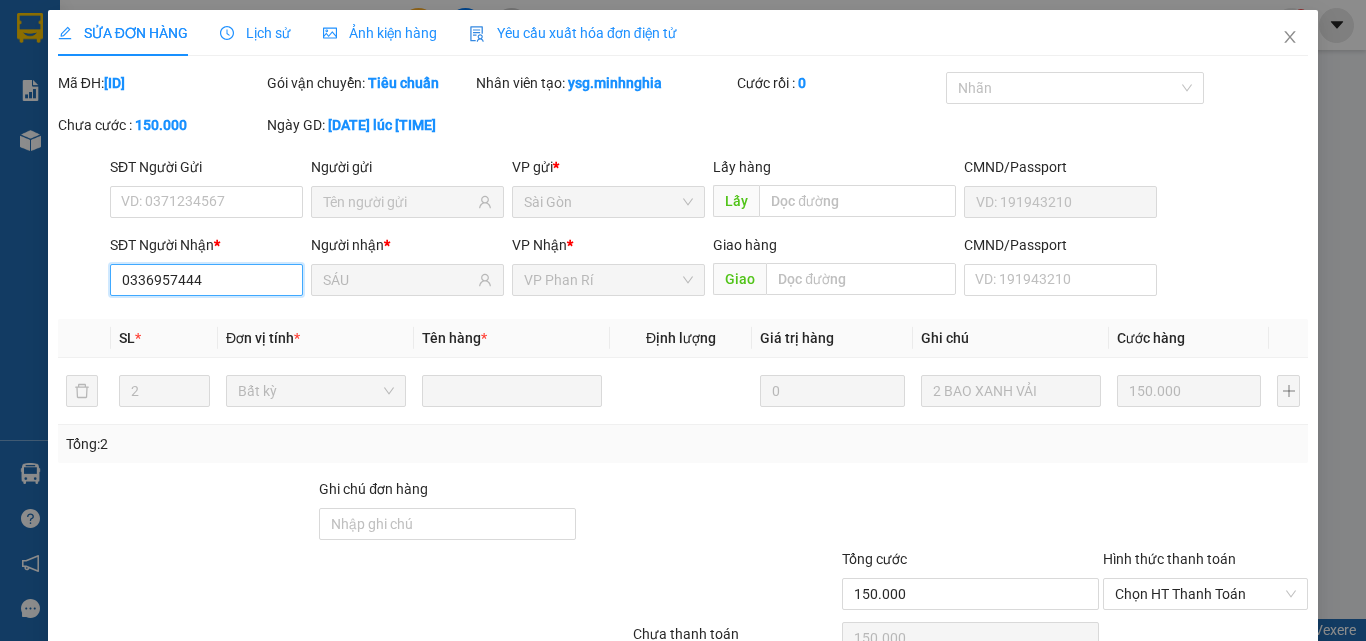 click on "0336957444" at bounding box center (206, 280) 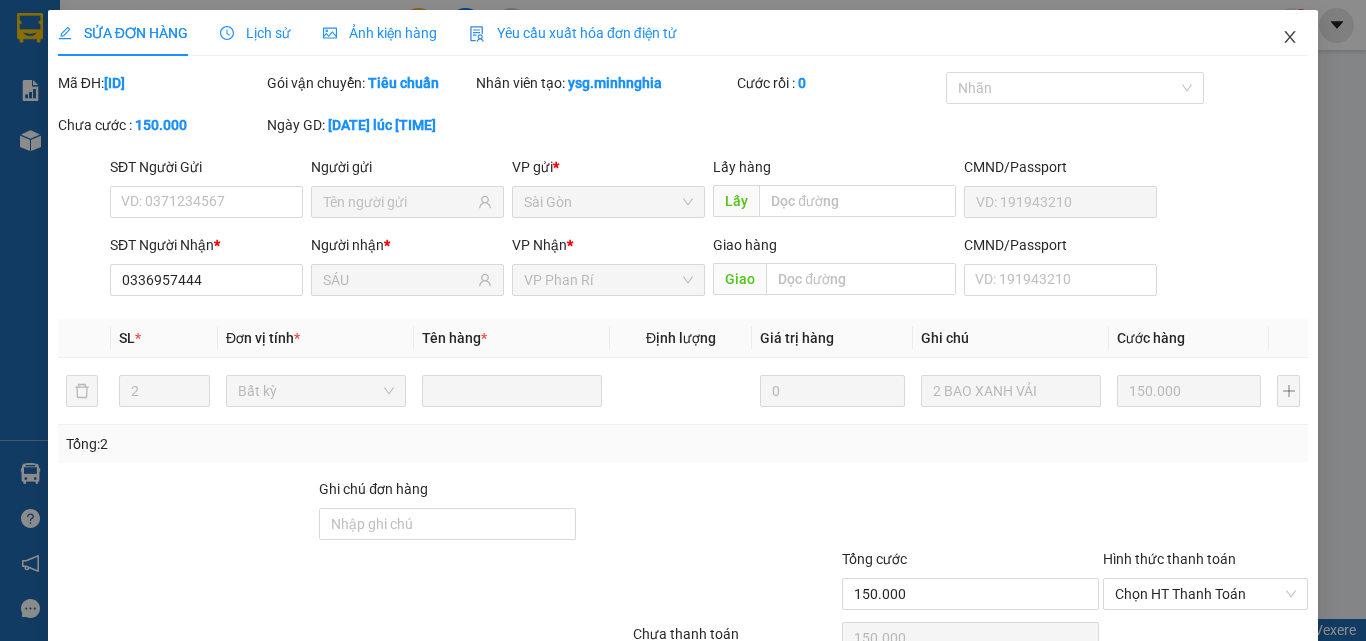 click 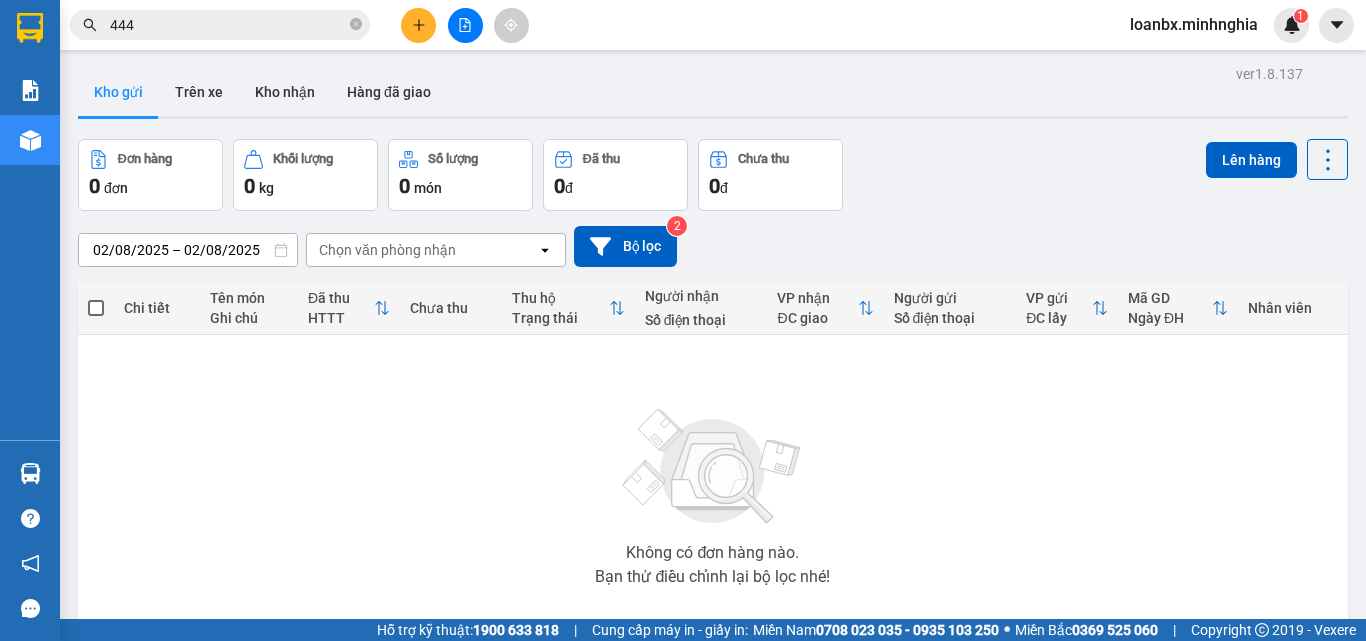 click on "444" at bounding box center [228, 25] 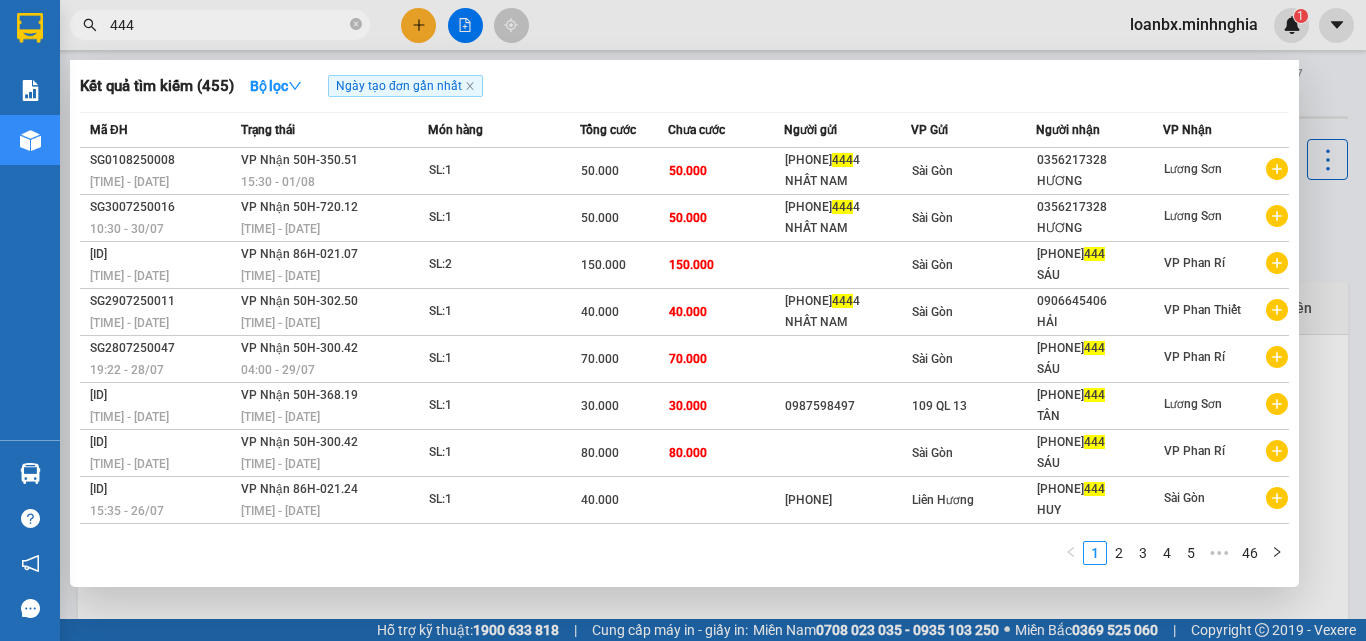 click on "444" at bounding box center [228, 25] 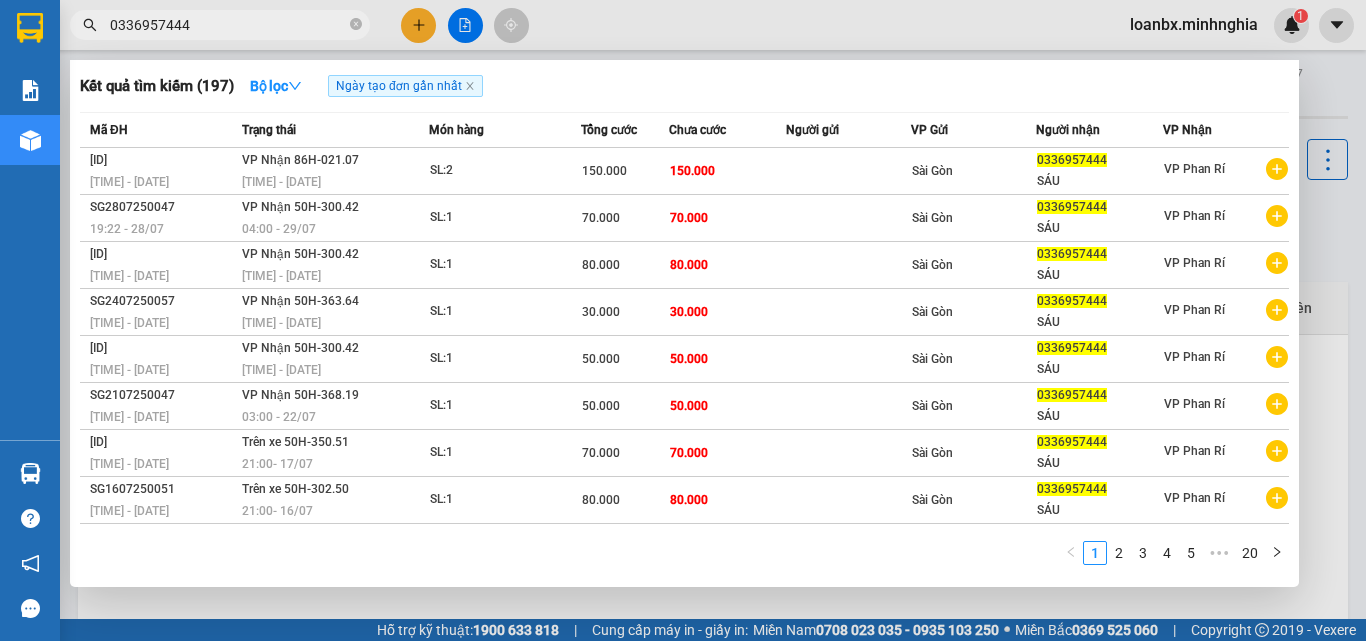 type on "0336957444" 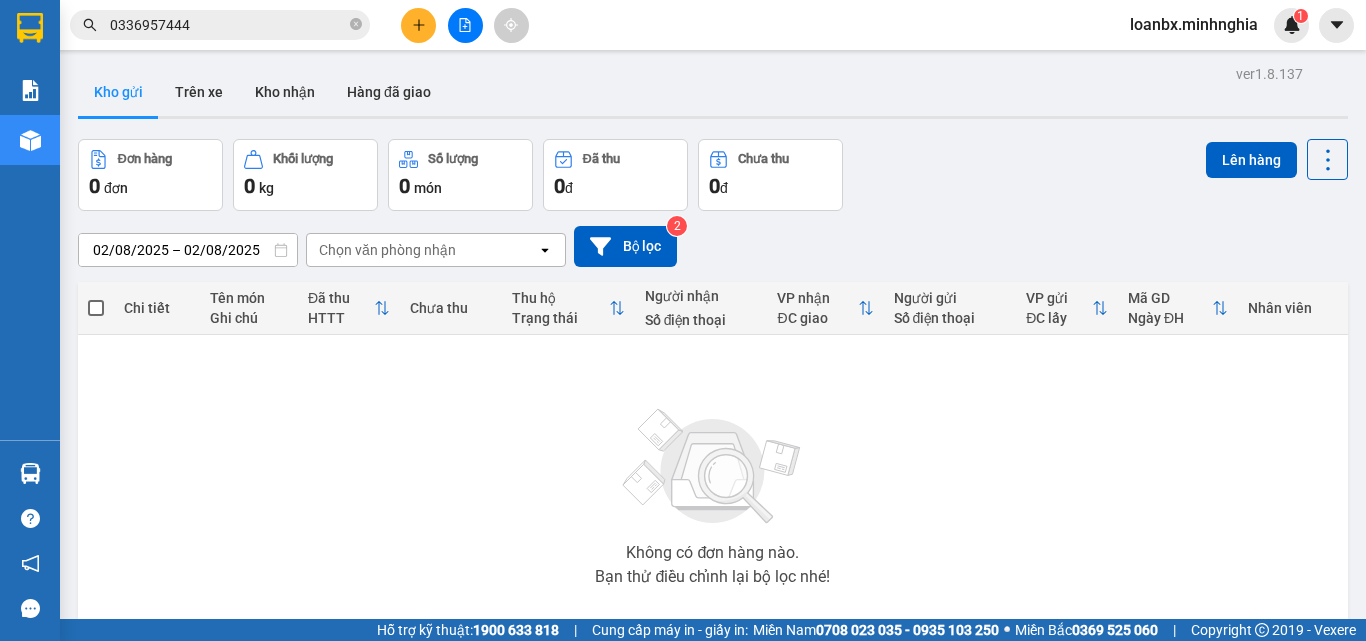 click at bounding box center (418, 25) 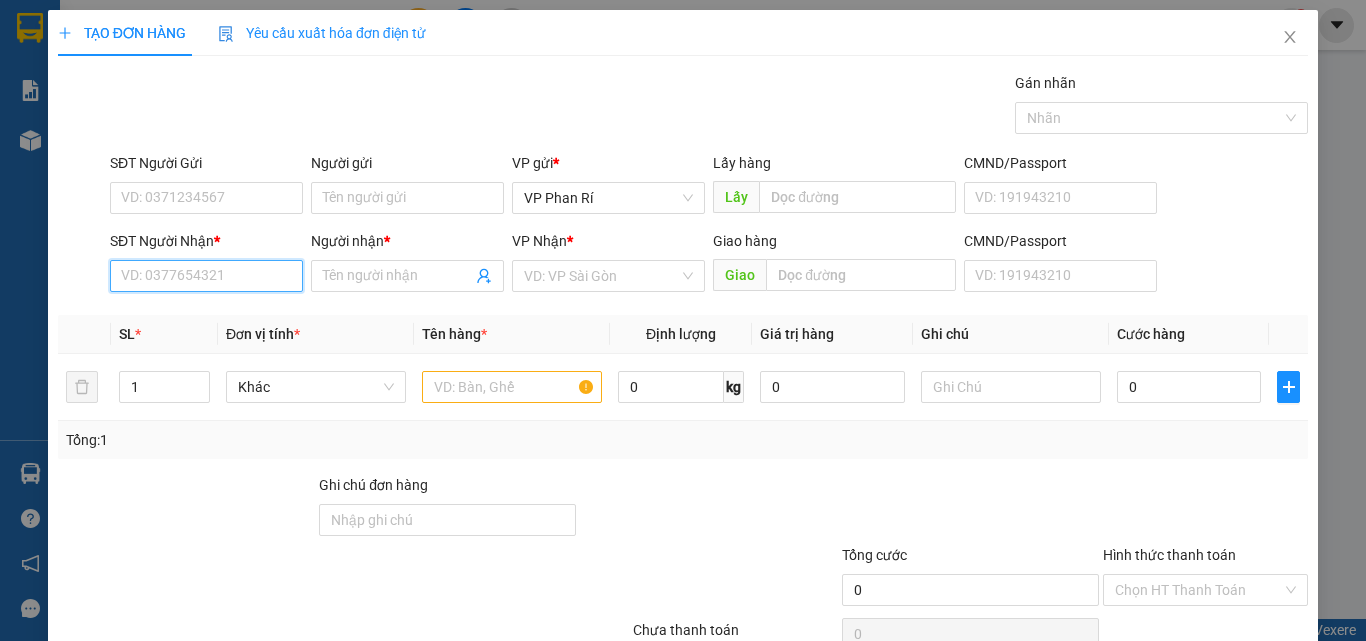 click on "SĐT Người Nhận  *" at bounding box center (206, 276) 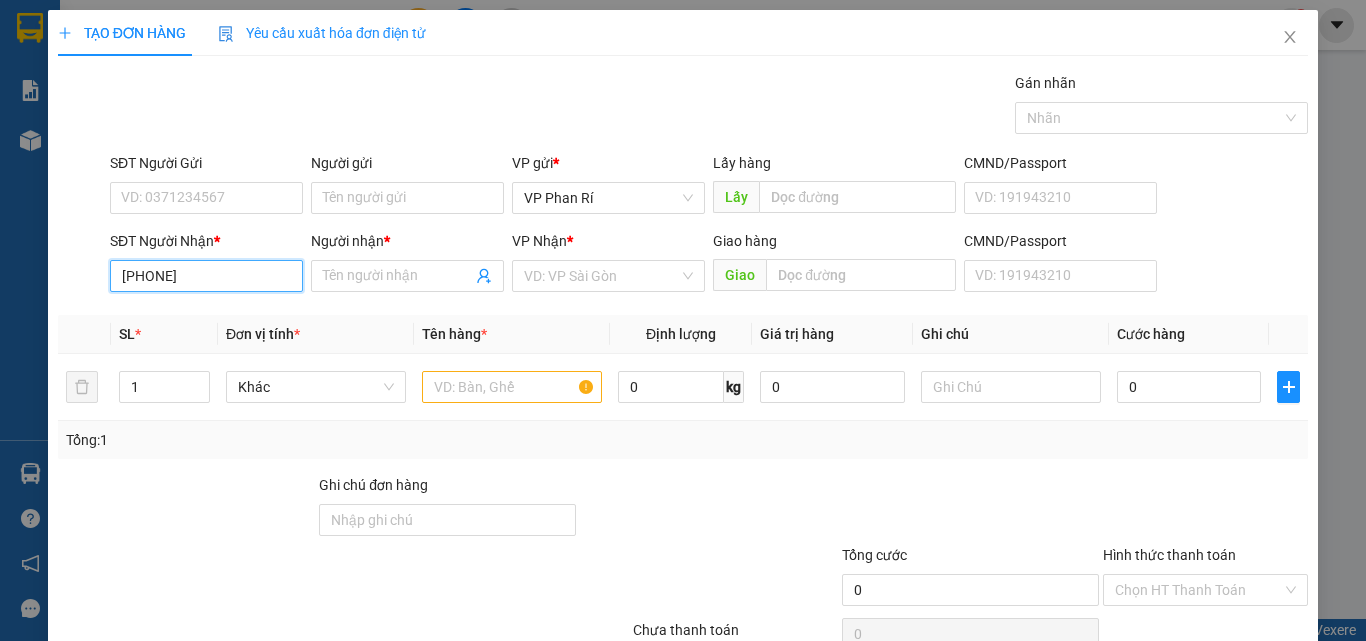 type on "[PHONE]" 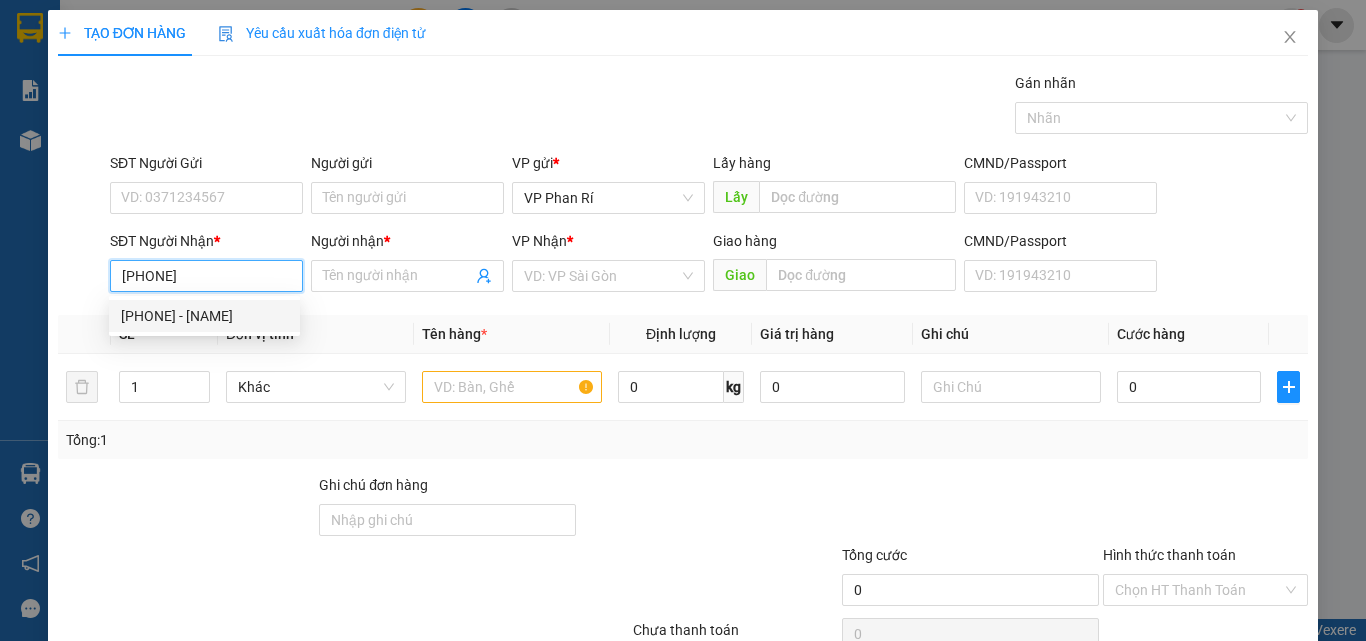 click on "[PHONE] - [NAME]" at bounding box center (204, 316) 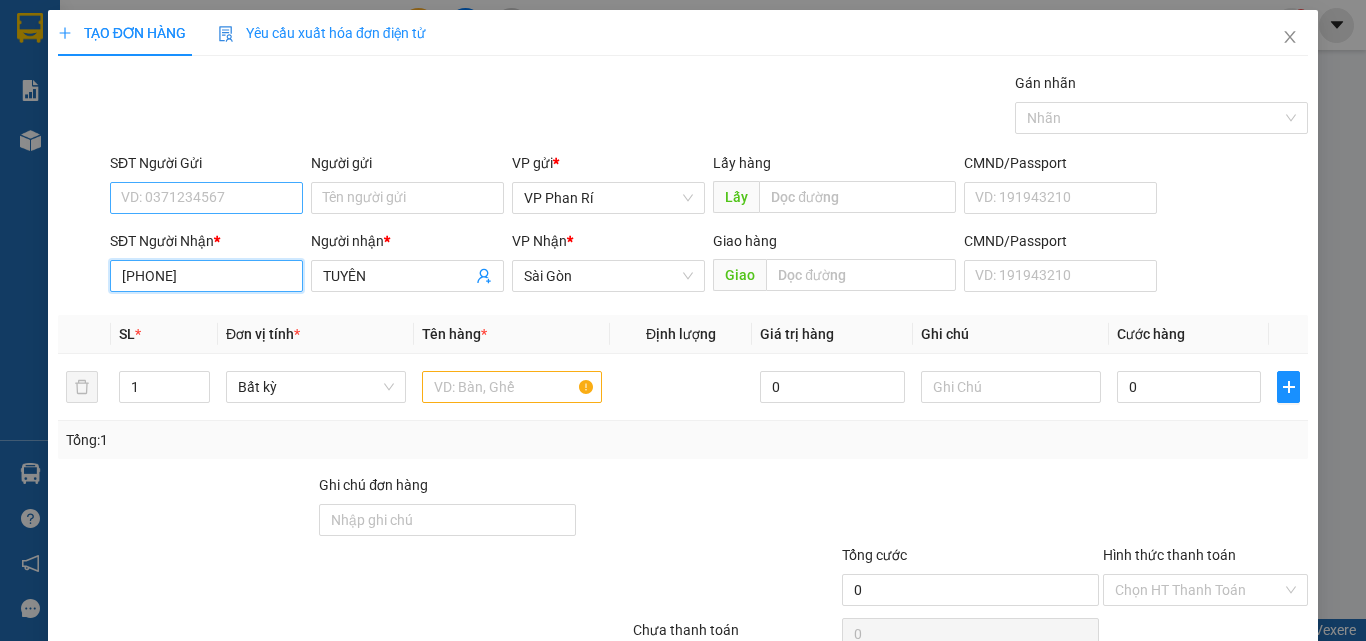 type on "[PHONE]" 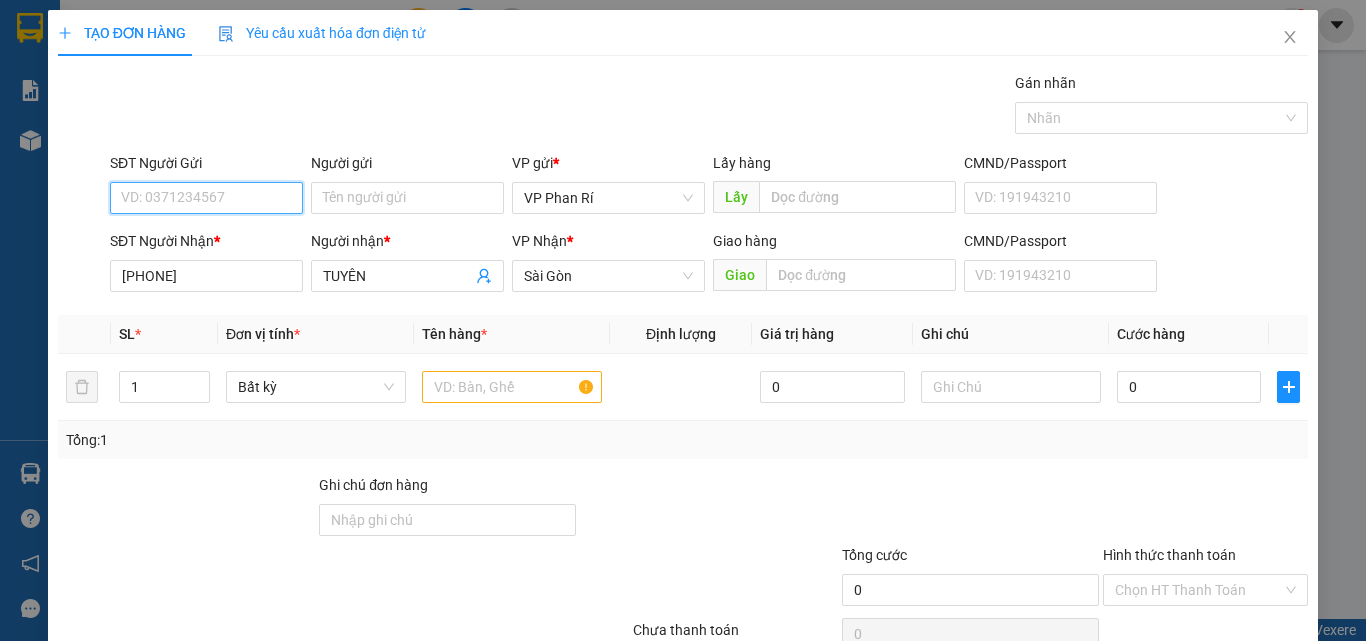 click on "SĐT Người Gửi" at bounding box center (206, 198) 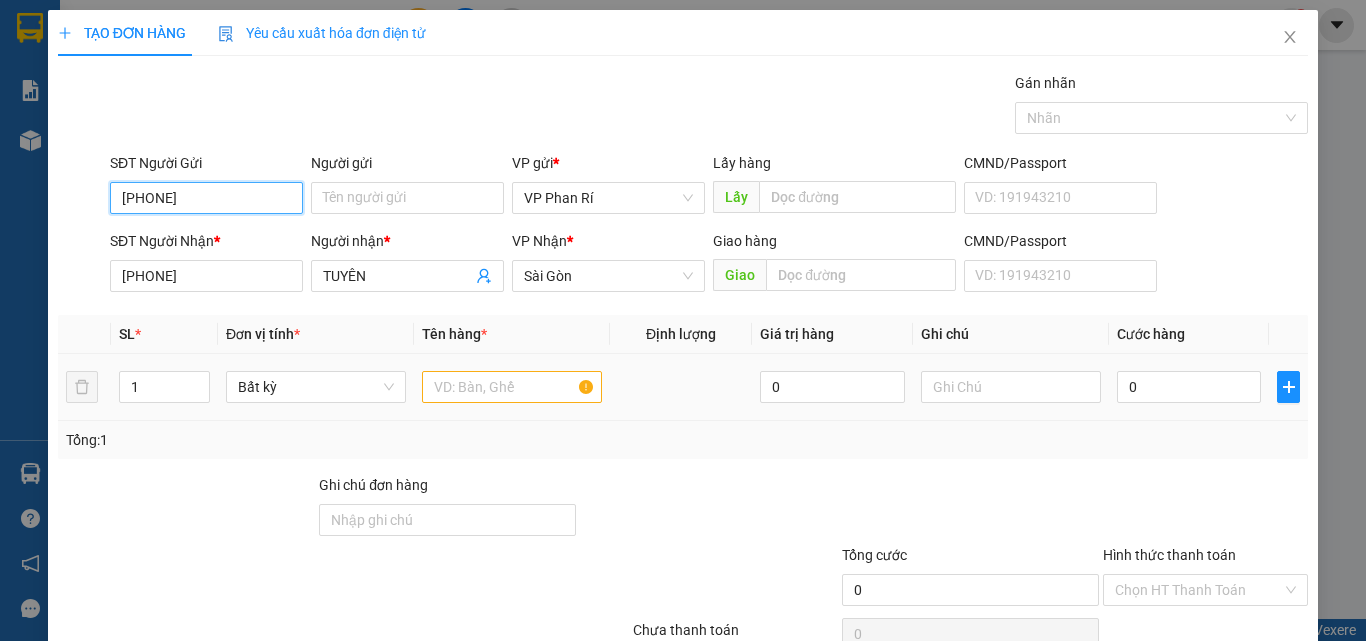type on "[PHONE]" 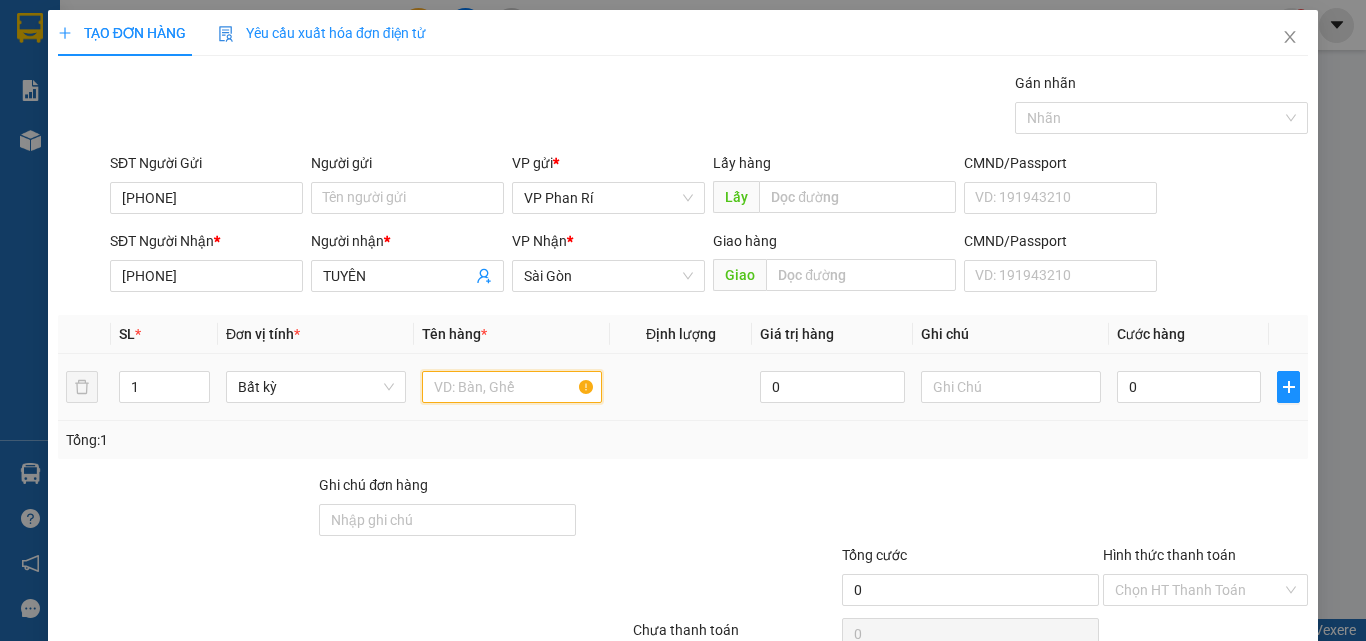 click at bounding box center (512, 387) 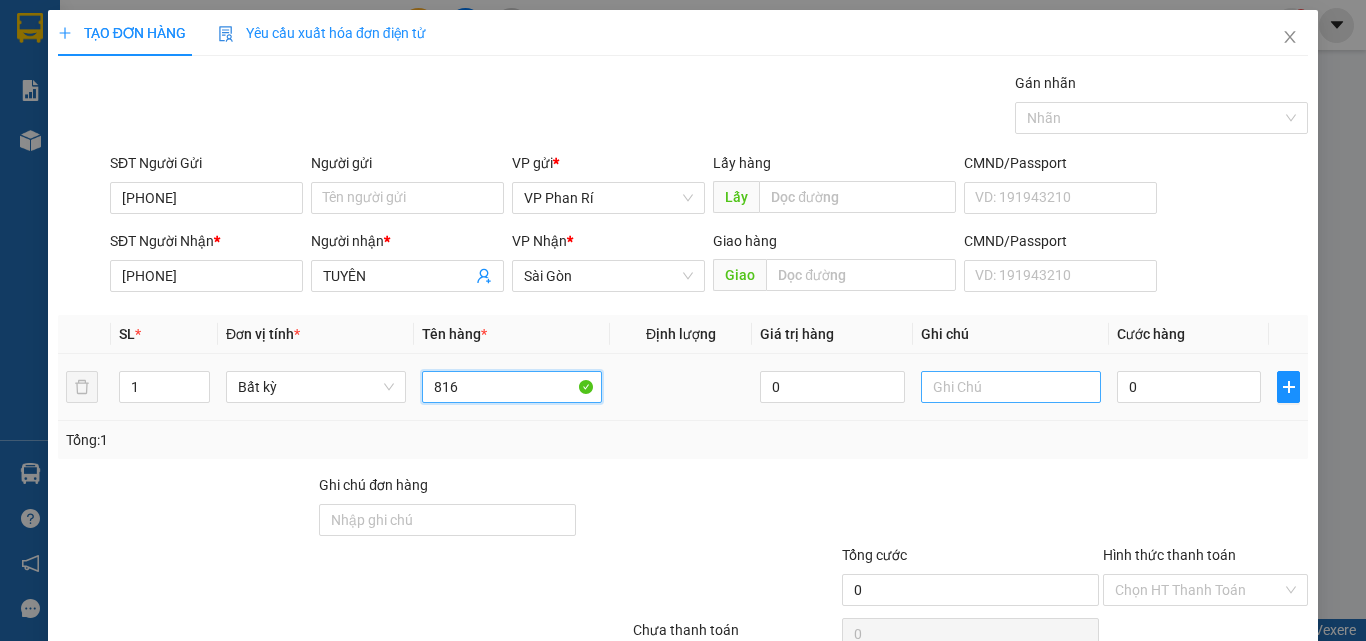 type on "816" 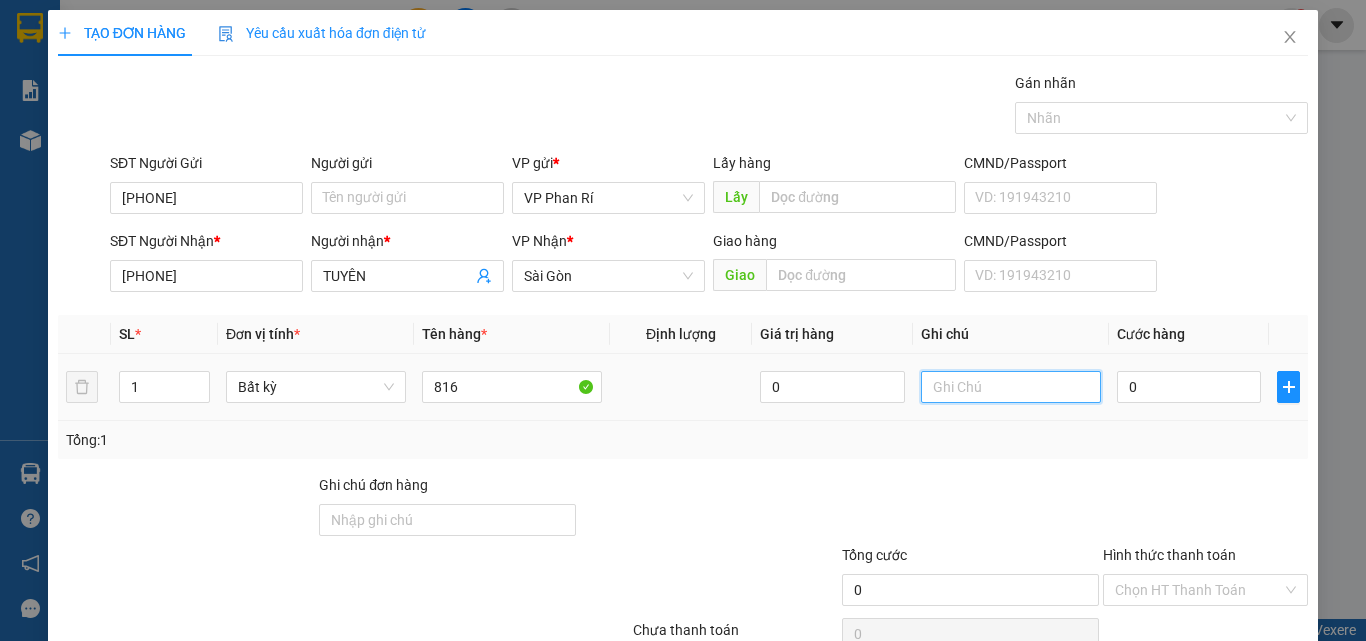 click at bounding box center [1011, 387] 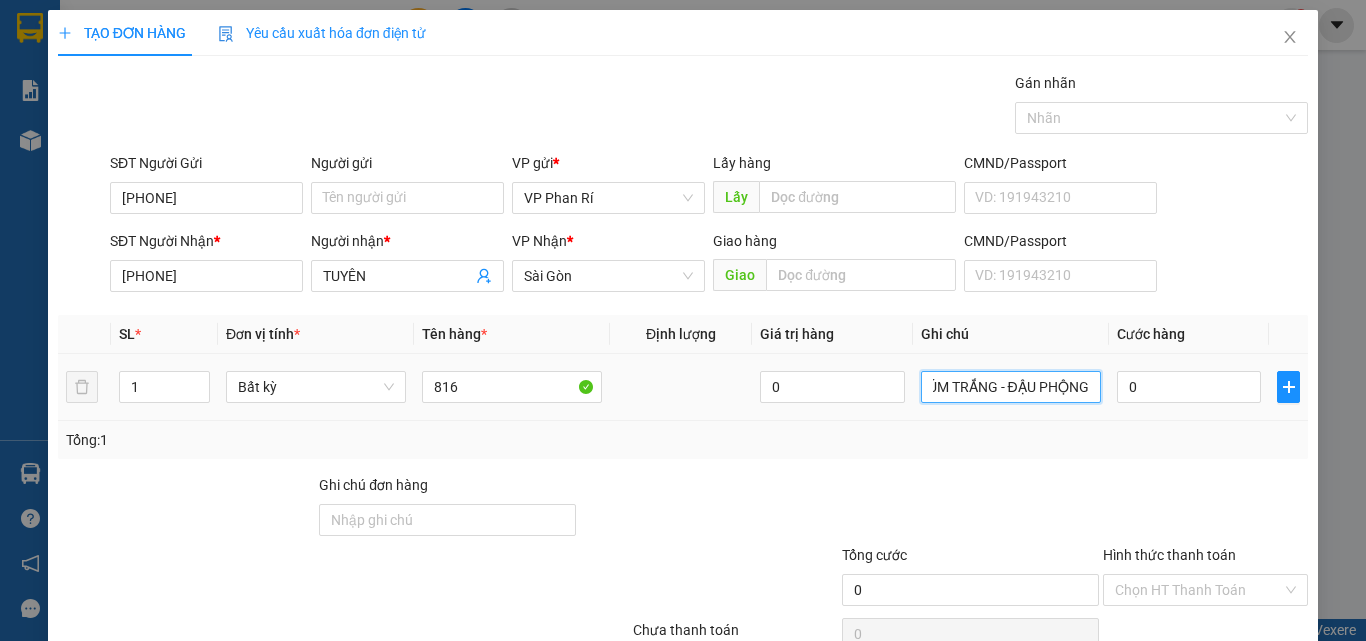 scroll, scrollTop: 0, scrollLeft: 30, axis: horizontal 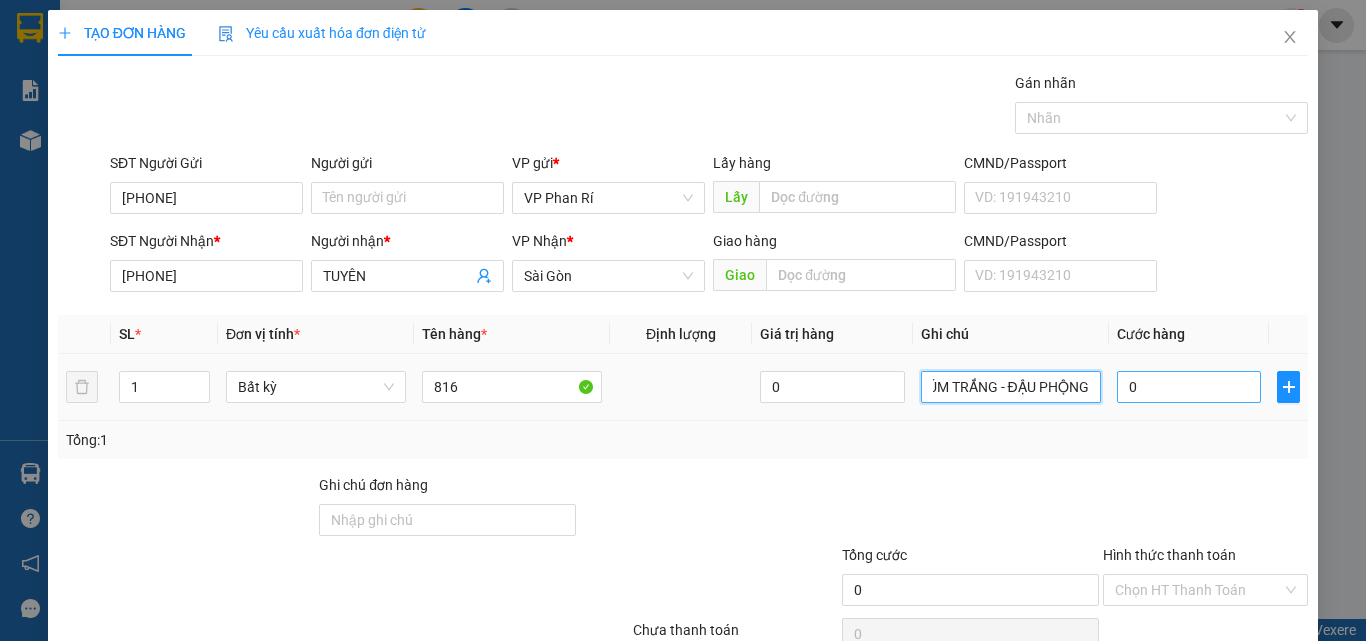type on "1 TÚM TRẮNG - ĐẬU PHỘNG" 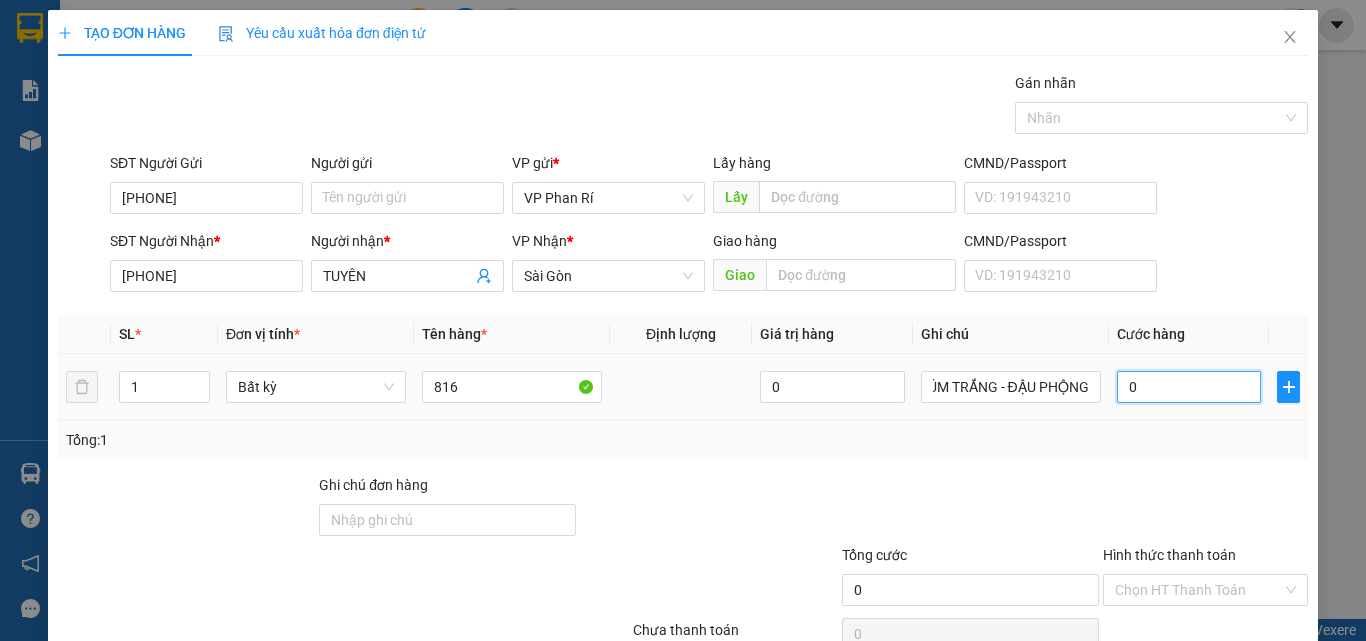 scroll, scrollTop: 0, scrollLeft: 0, axis: both 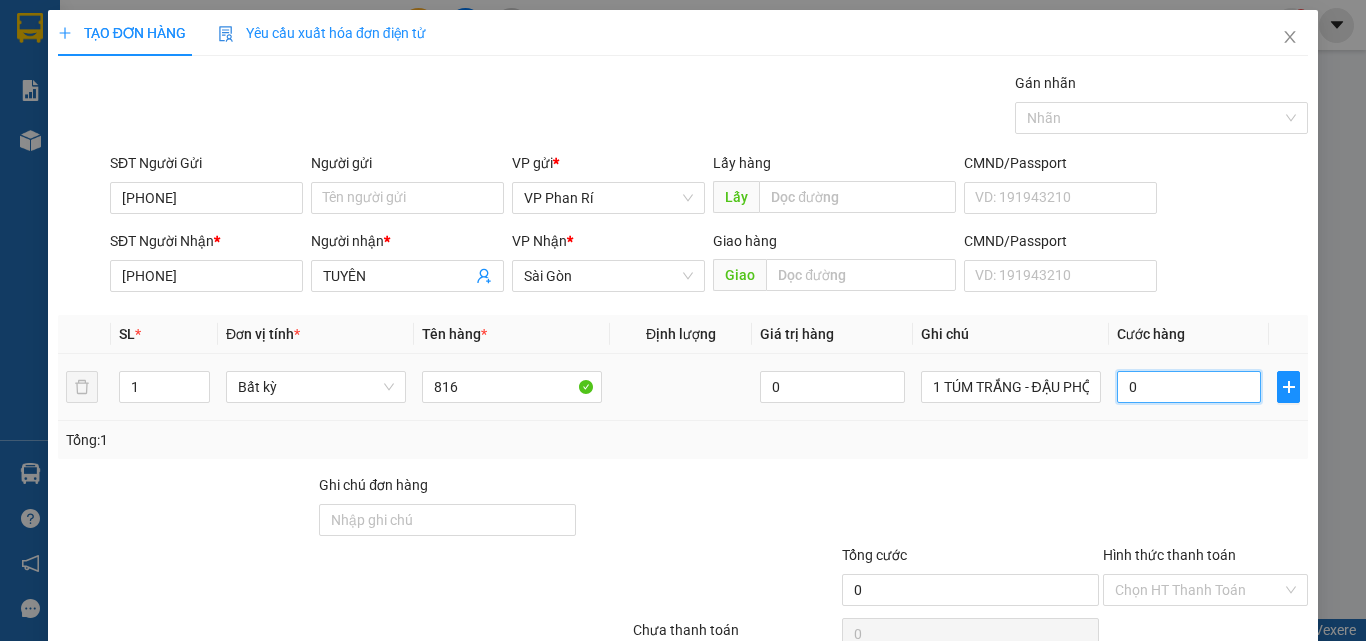 click on "0" at bounding box center (1189, 387) 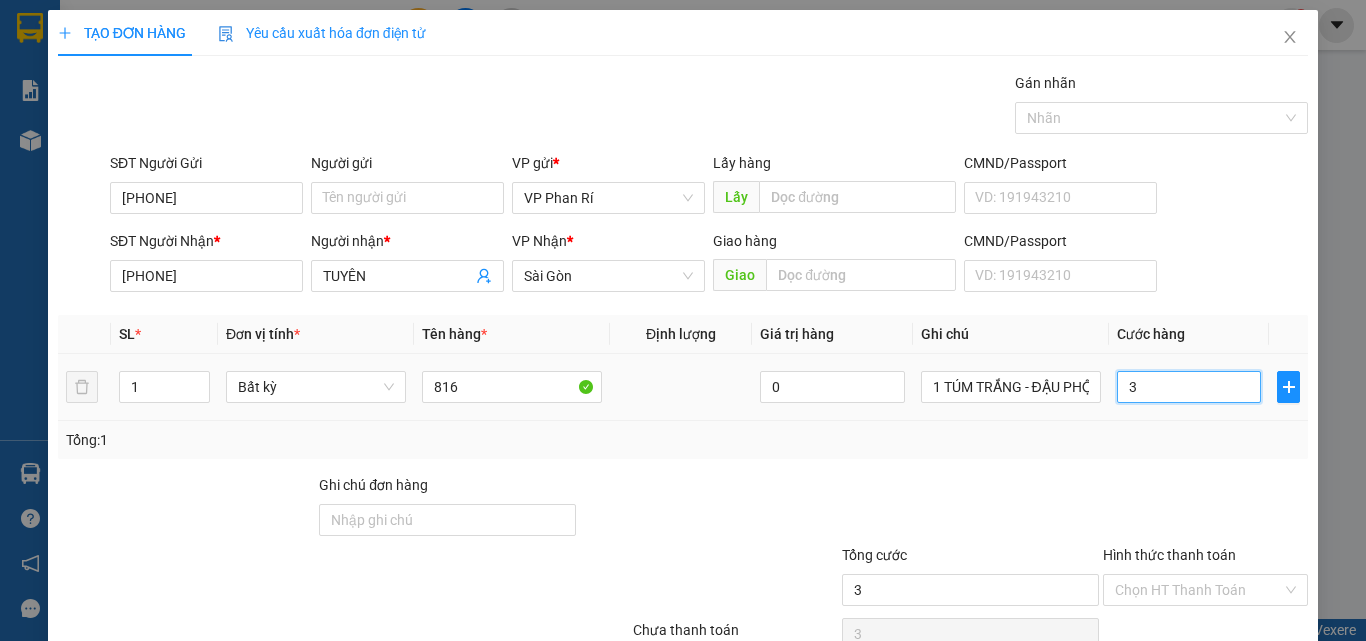 type on "30" 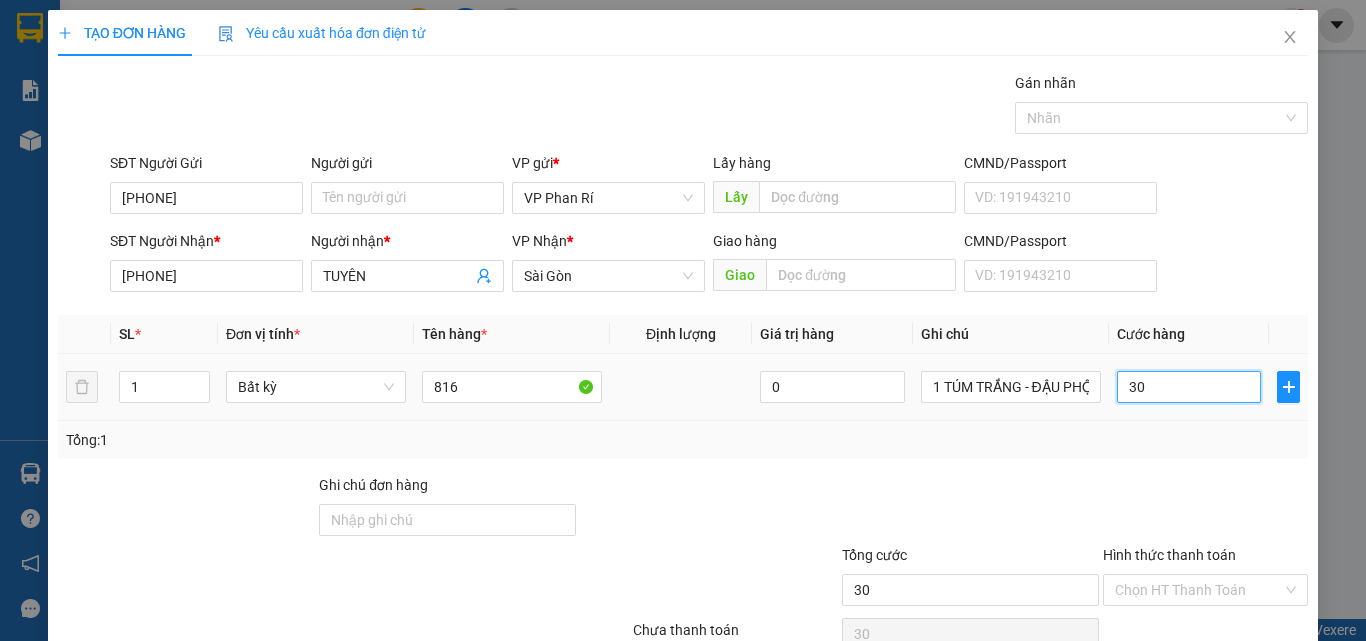 scroll, scrollTop: 99, scrollLeft: 0, axis: vertical 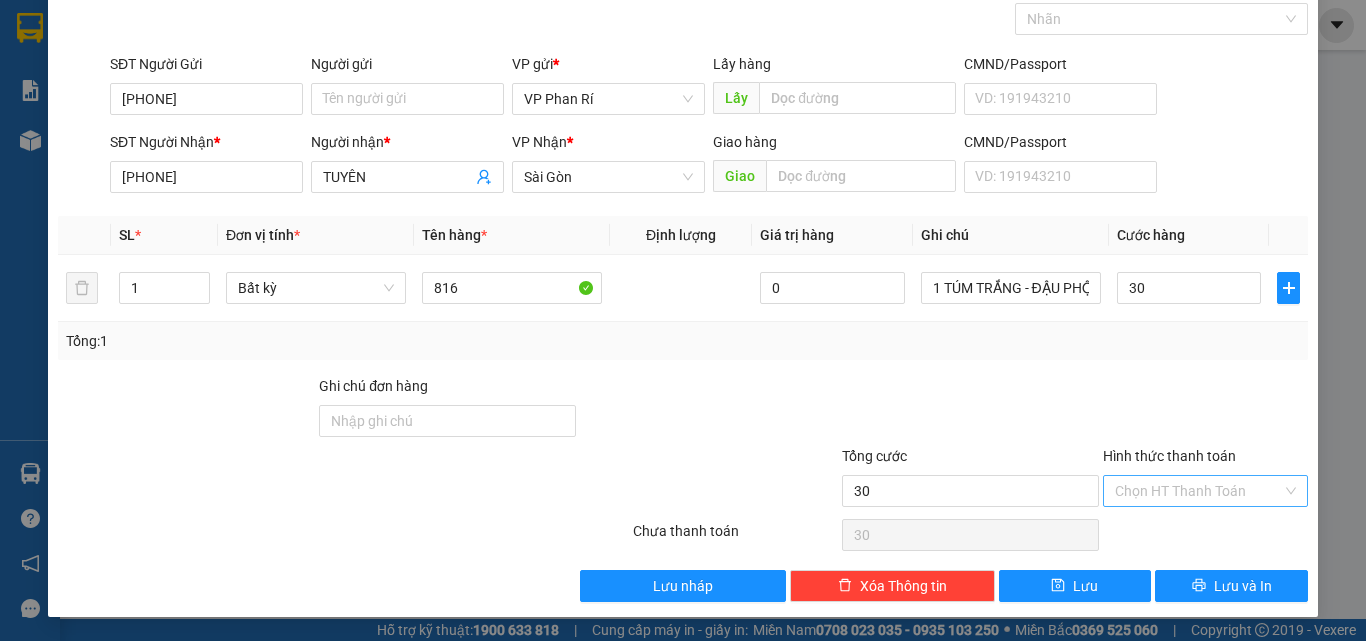 type on "30.000" 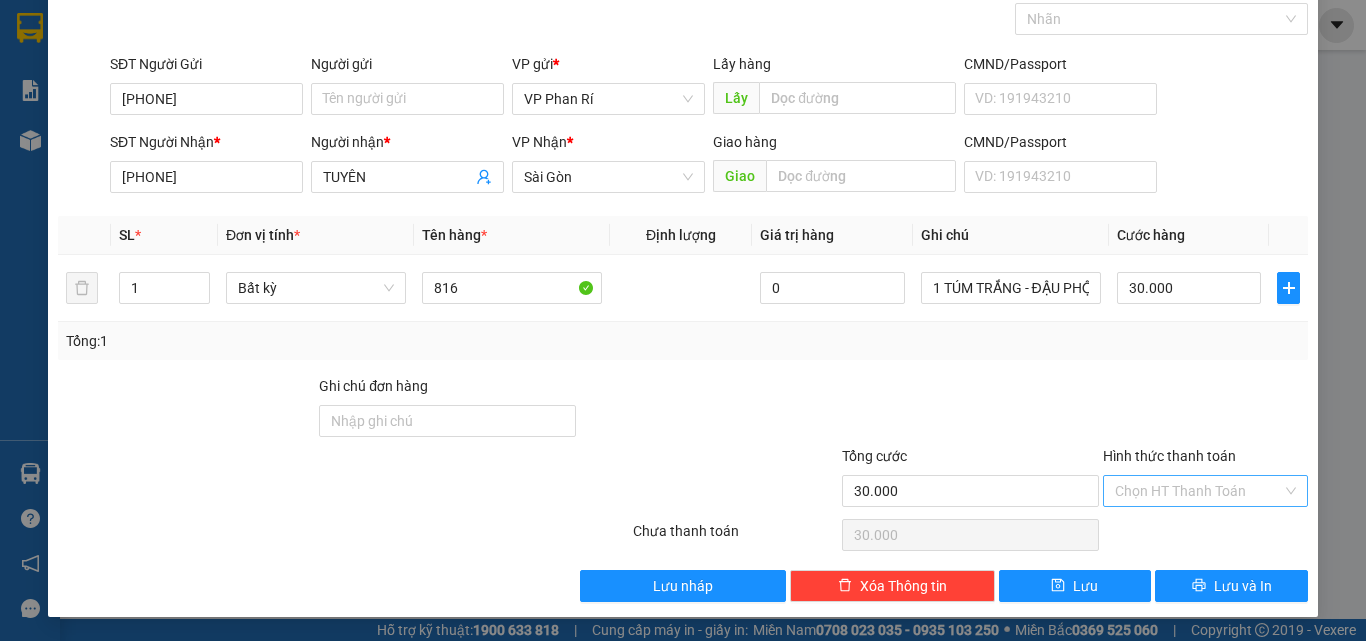 drag, startPoint x: 1115, startPoint y: 476, endPoint x: 1138, endPoint y: 497, distance: 31.144823 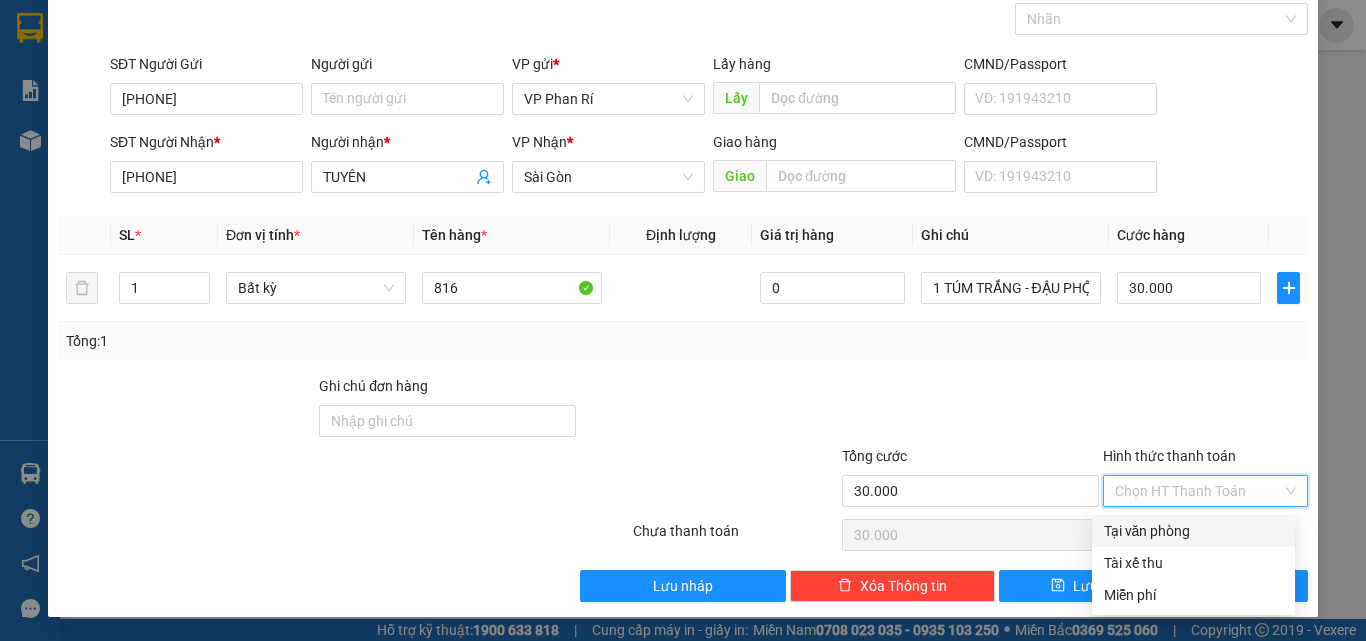 click on "Tại văn phòng" at bounding box center [1193, 531] 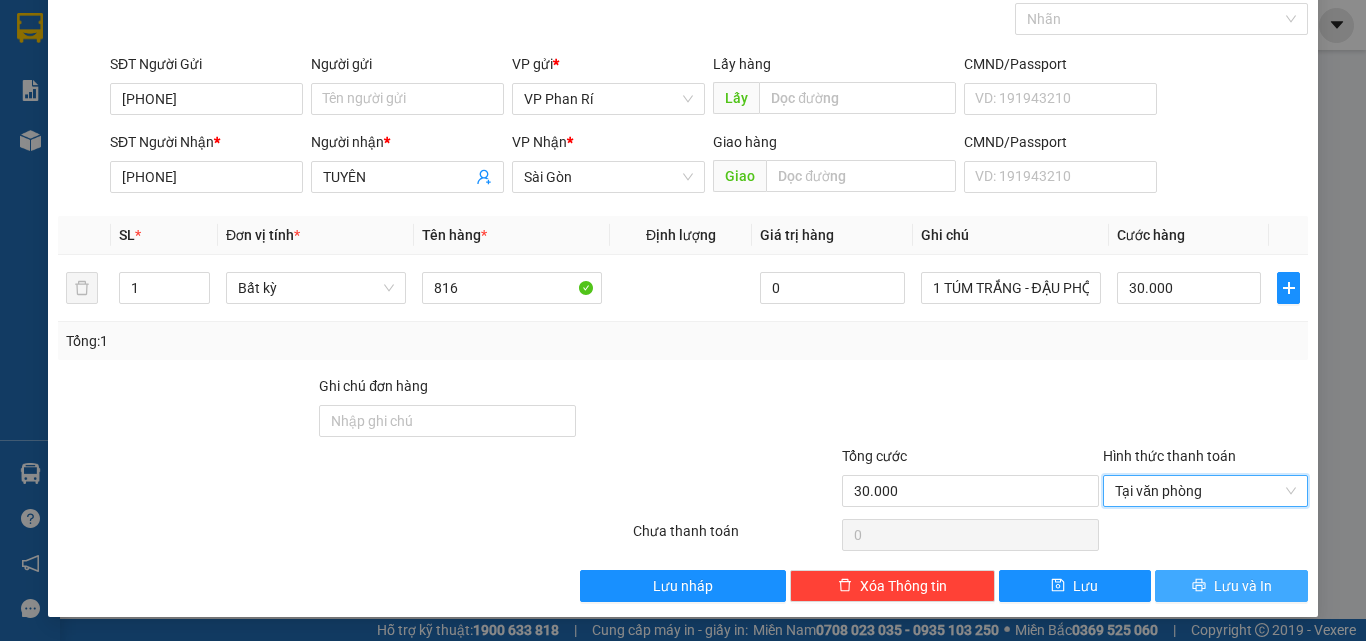 click on "Lưu và In" at bounding box center (1243, 586) 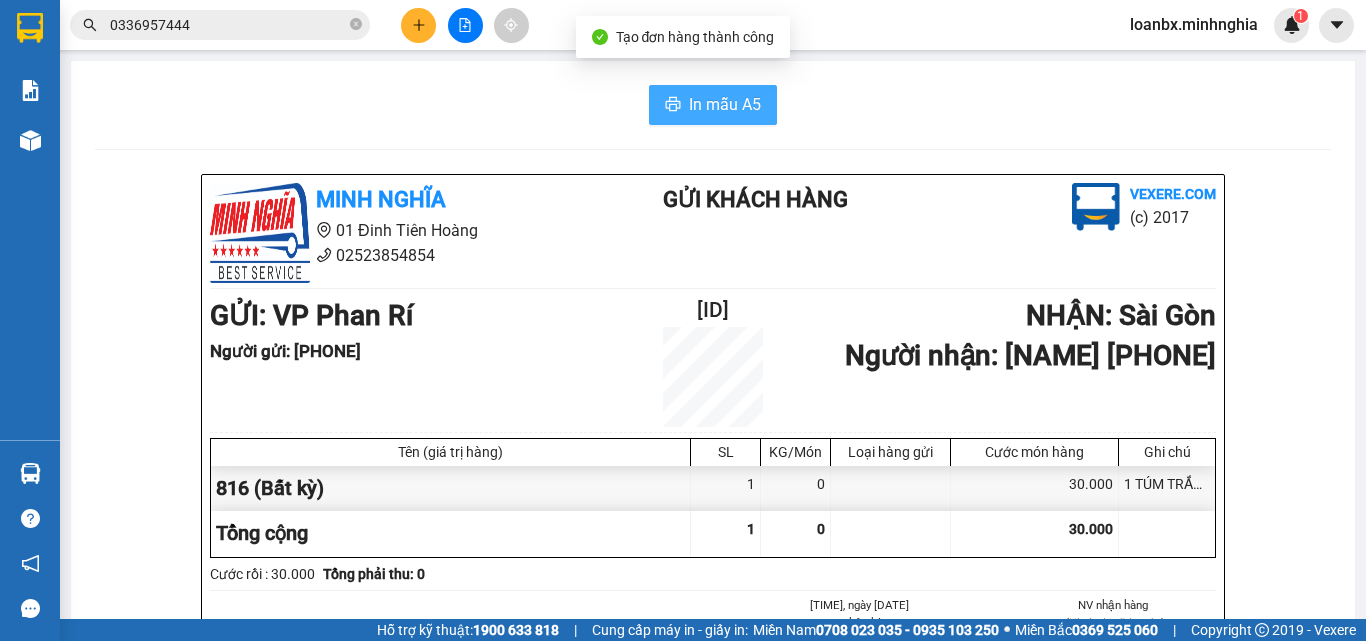 click on "In mẫu A5" at bounding box center [725, 104] 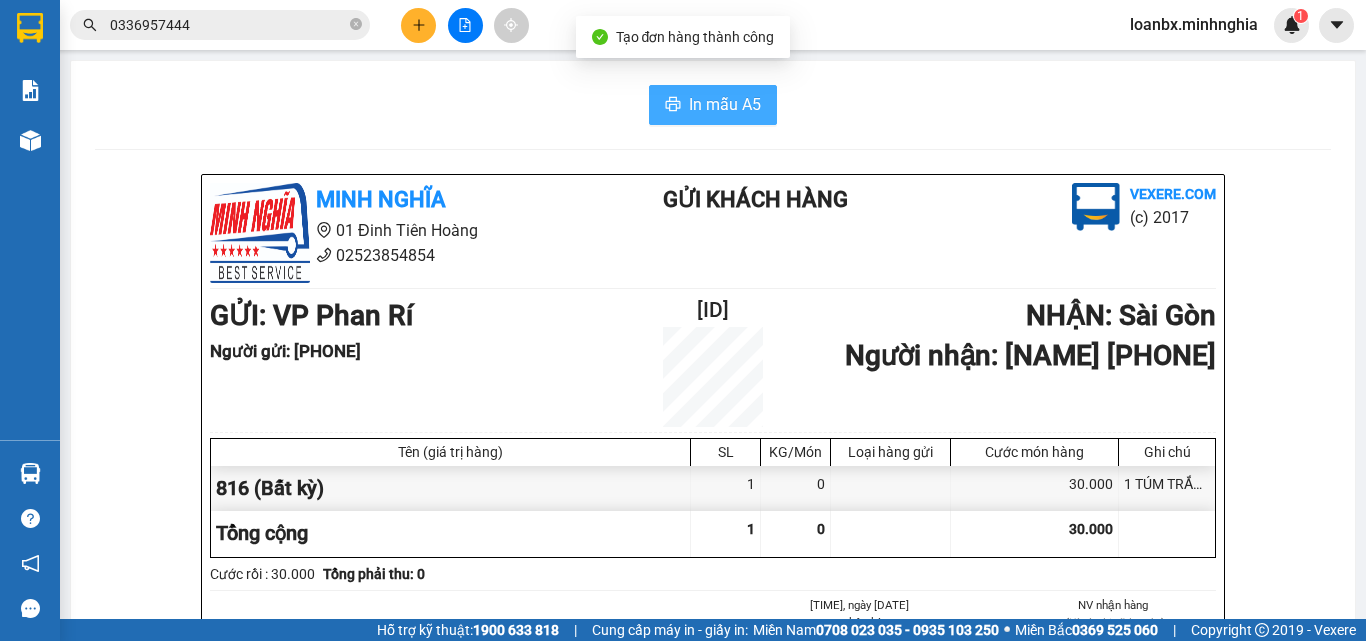 scroll, scrollTop: 0, scrollLeft: 0, axis: both 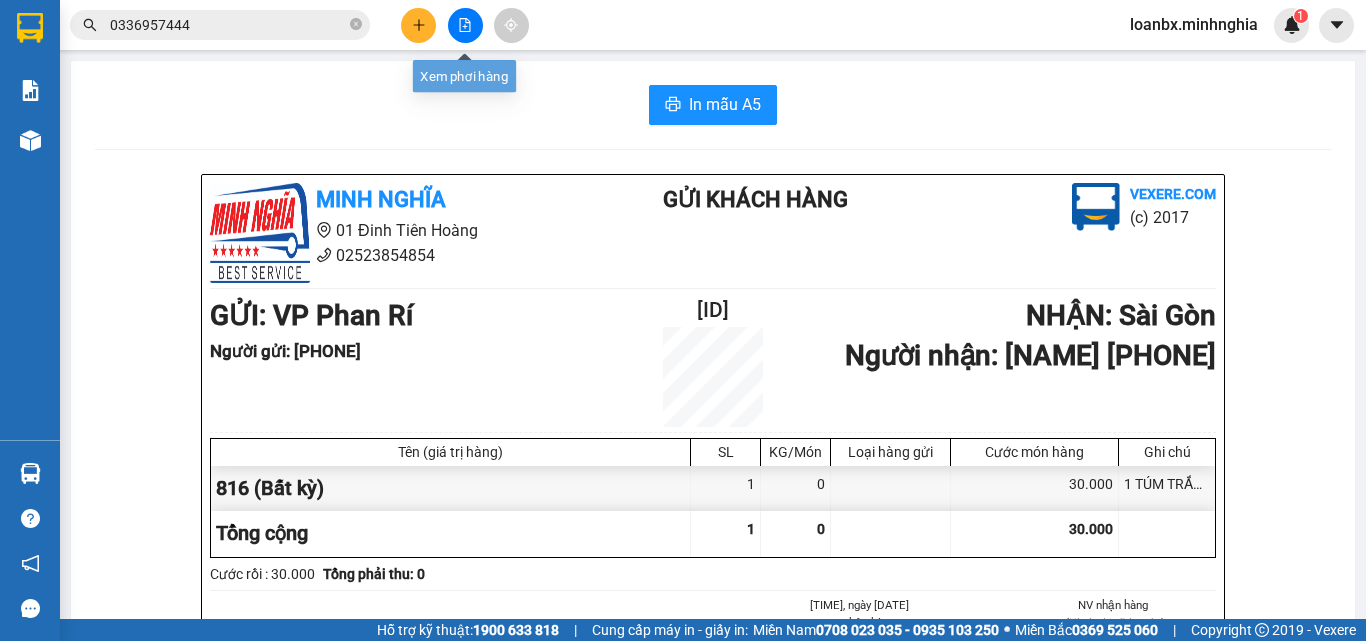 click at bounding box center [465, 25] 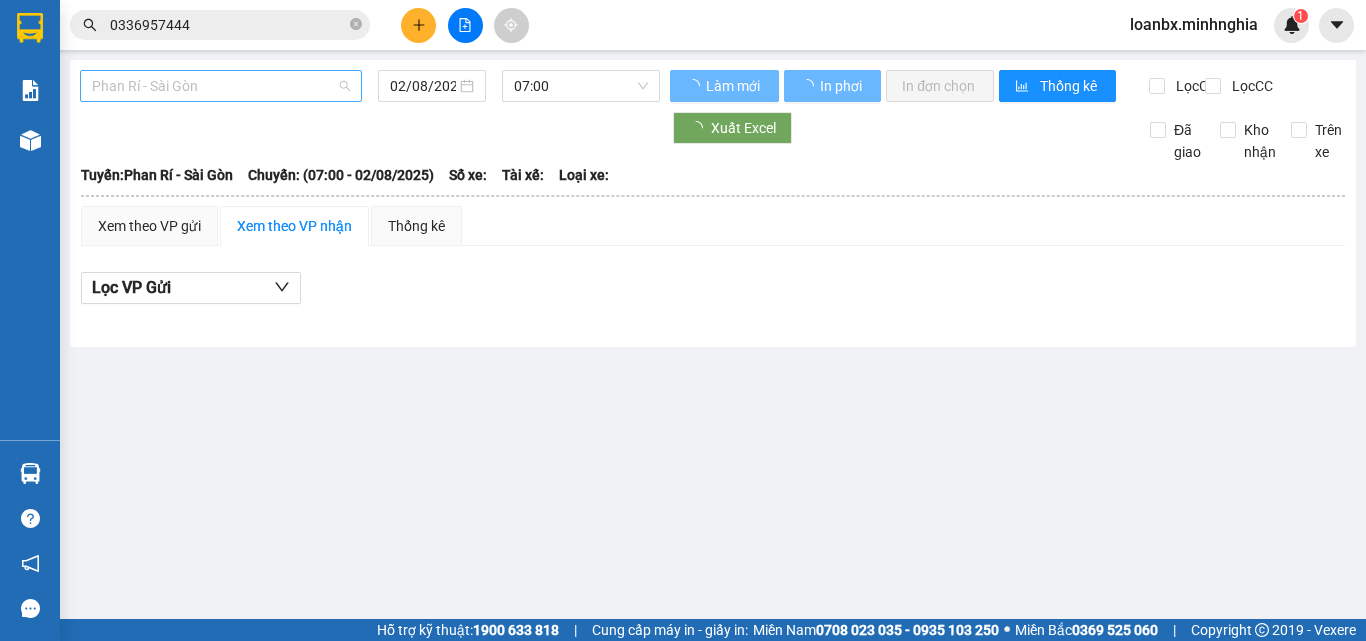 click on "Phan Rí - Sài Gòn" at bounding box center [221, 86] 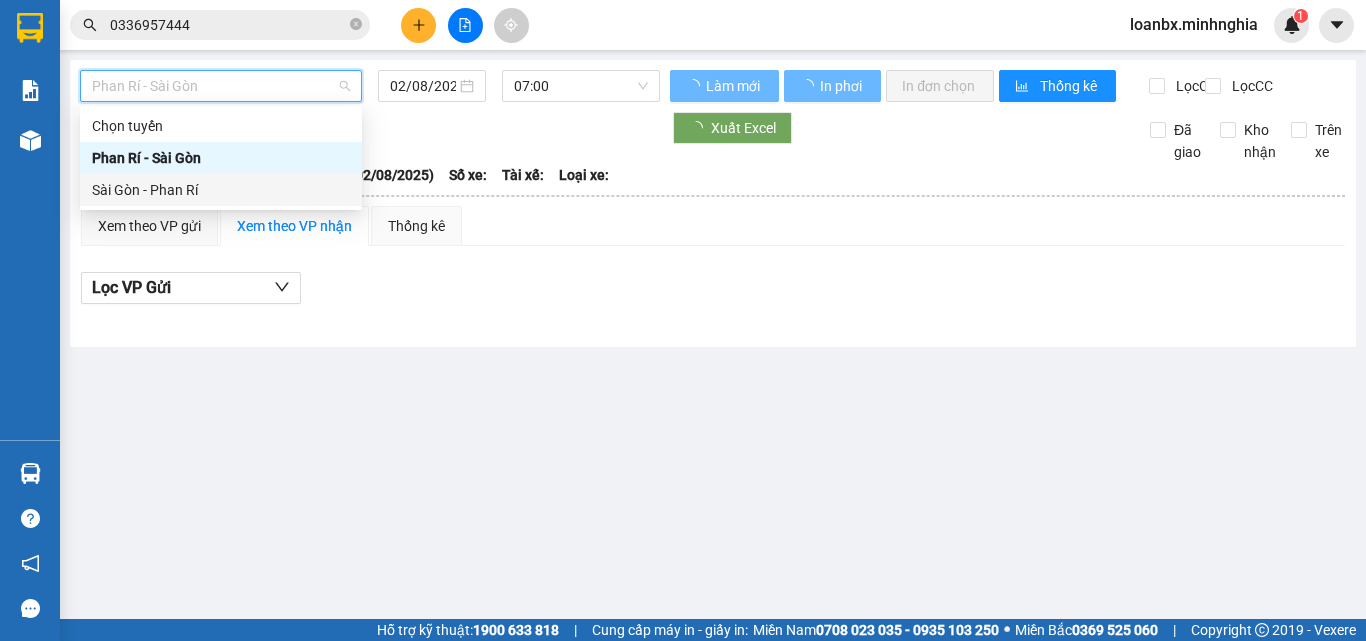 click on "Sài Gòn - Phan Rí" at bounding box center (221, 190) 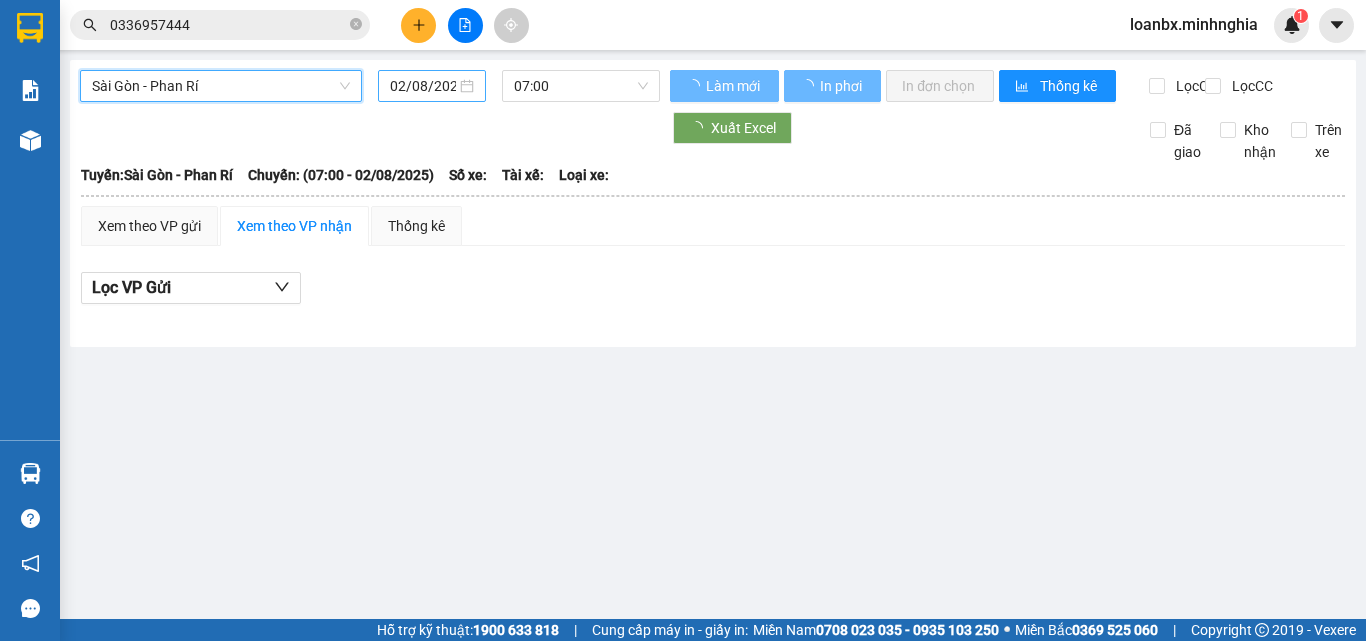 click on "02/08/2025" at bounding box center [423, 86] 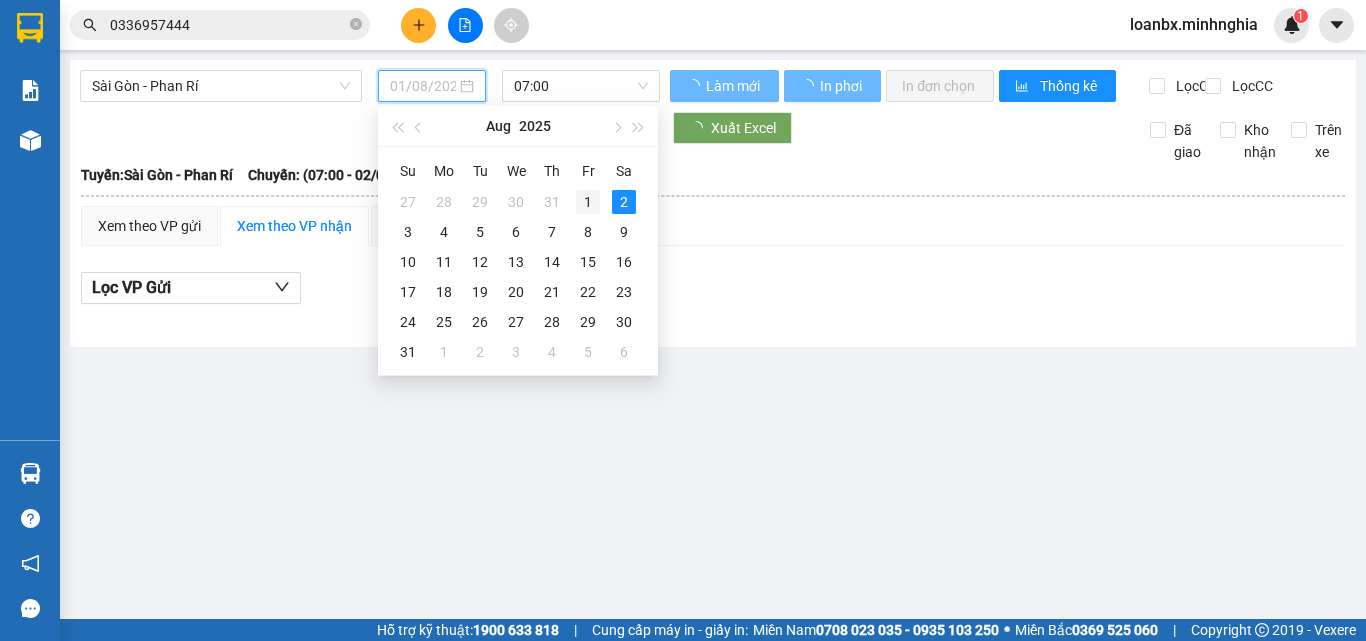 click on "1" at bounding box center [588, 202] 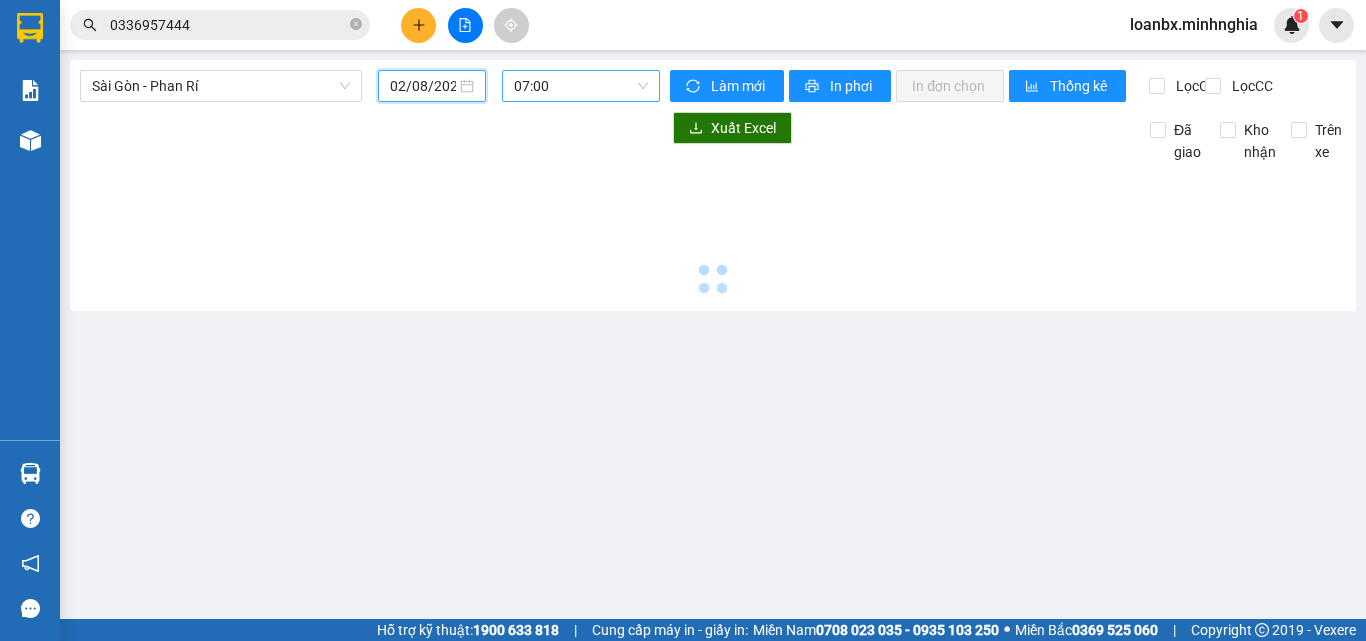 type on "01/08/2025" 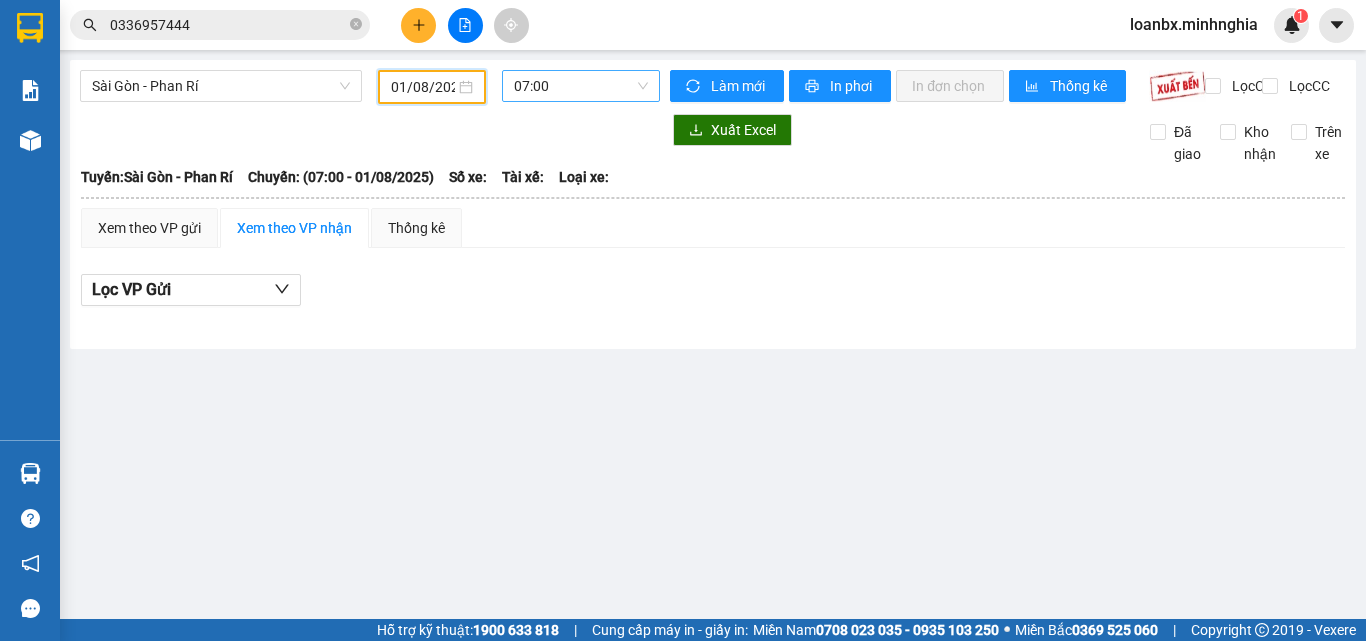 click on "07:00" at bounding box center (581, 86) 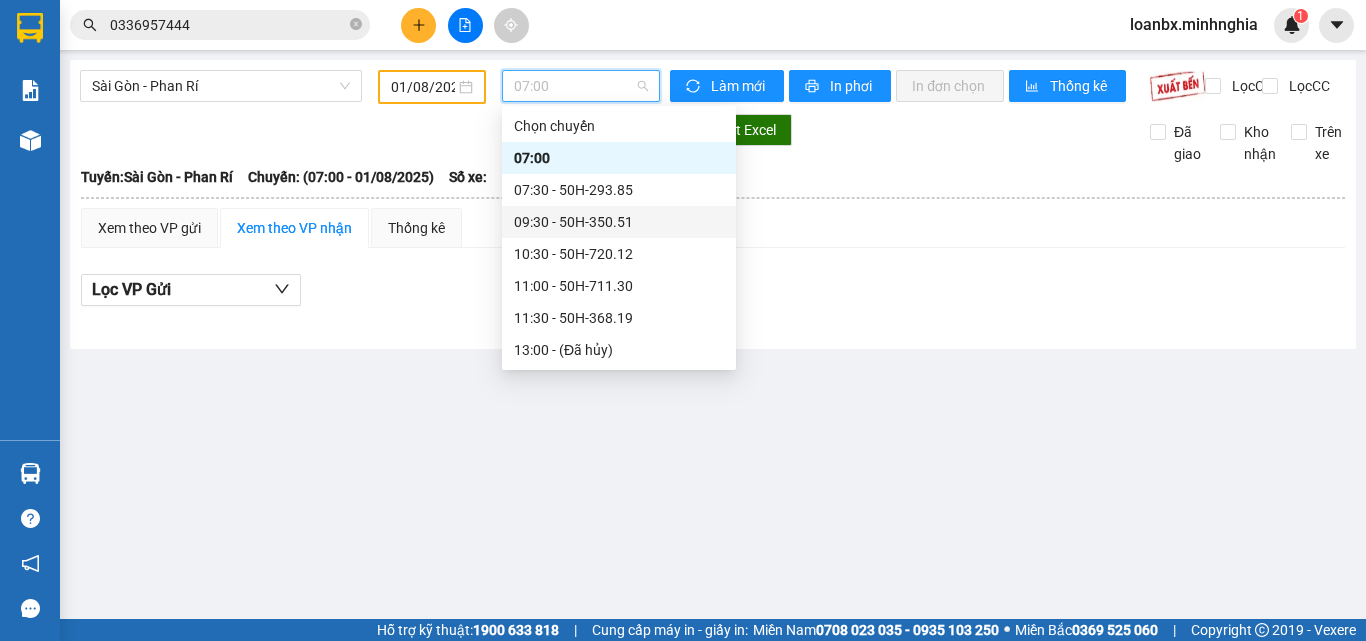 scroll, scrollTop: 300, scrollLeft: 0, axis: vertical 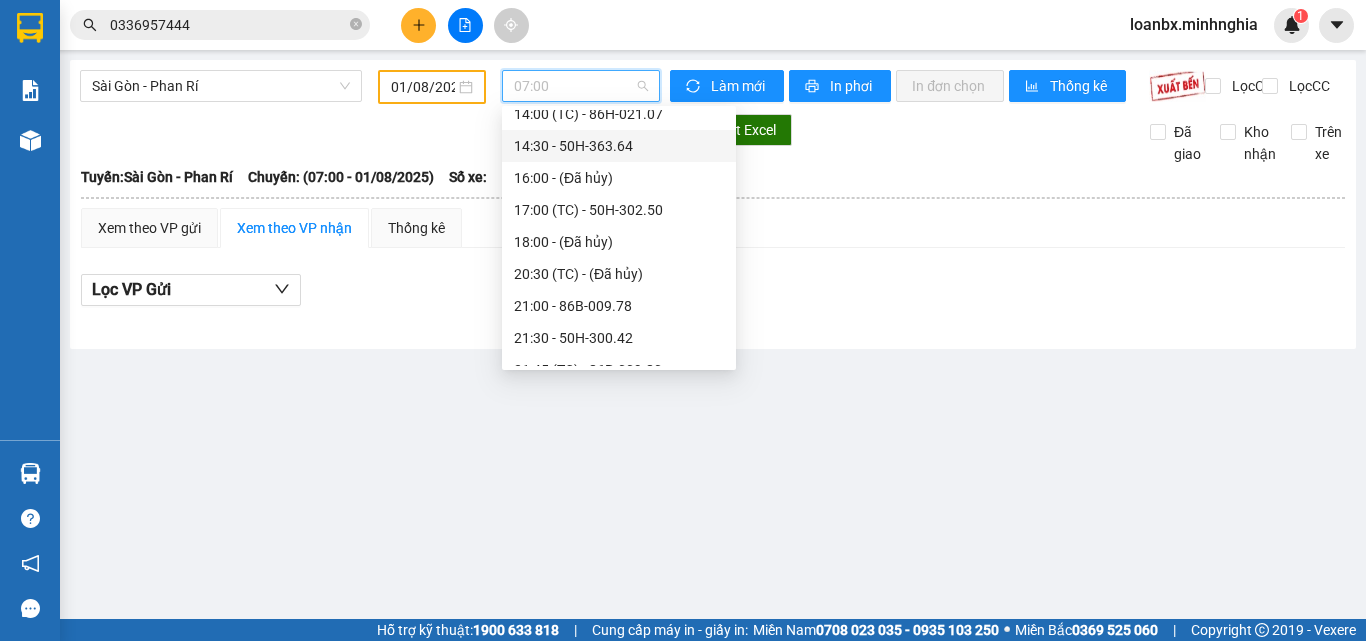 click on "[TIME]     - [ID]" at bounding box center [619, 146] 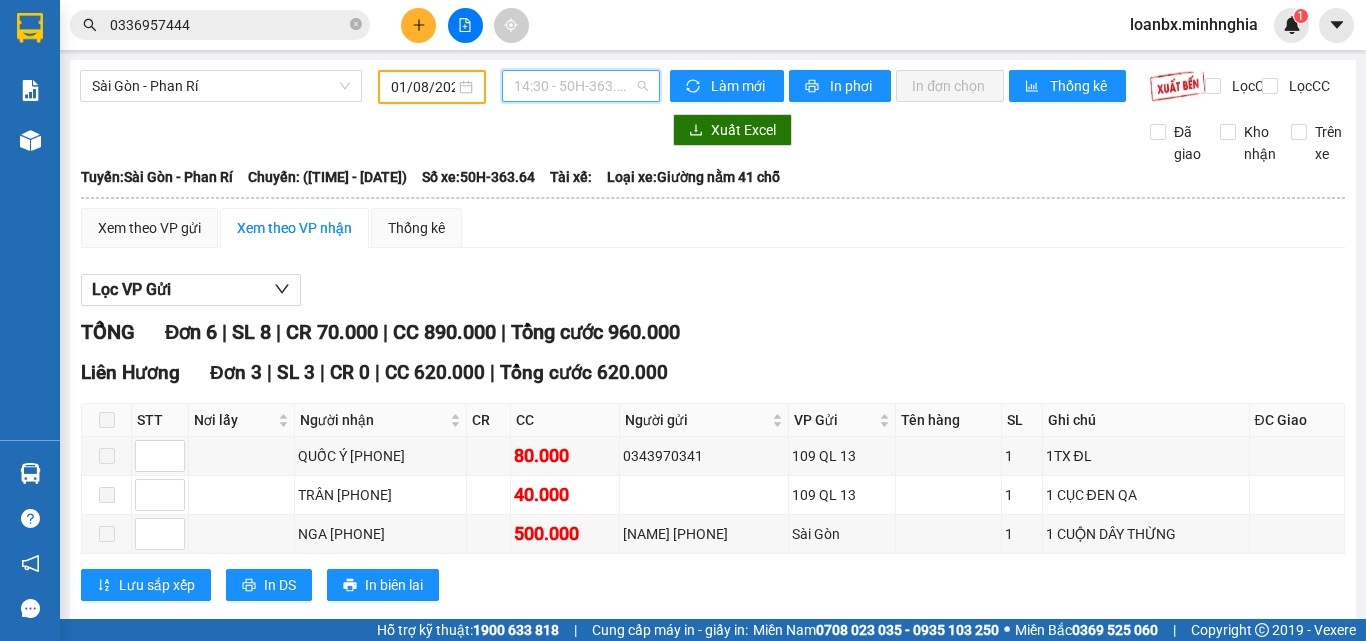 click on "[TIME]     - [ID]" at bounding box center (581, 86) 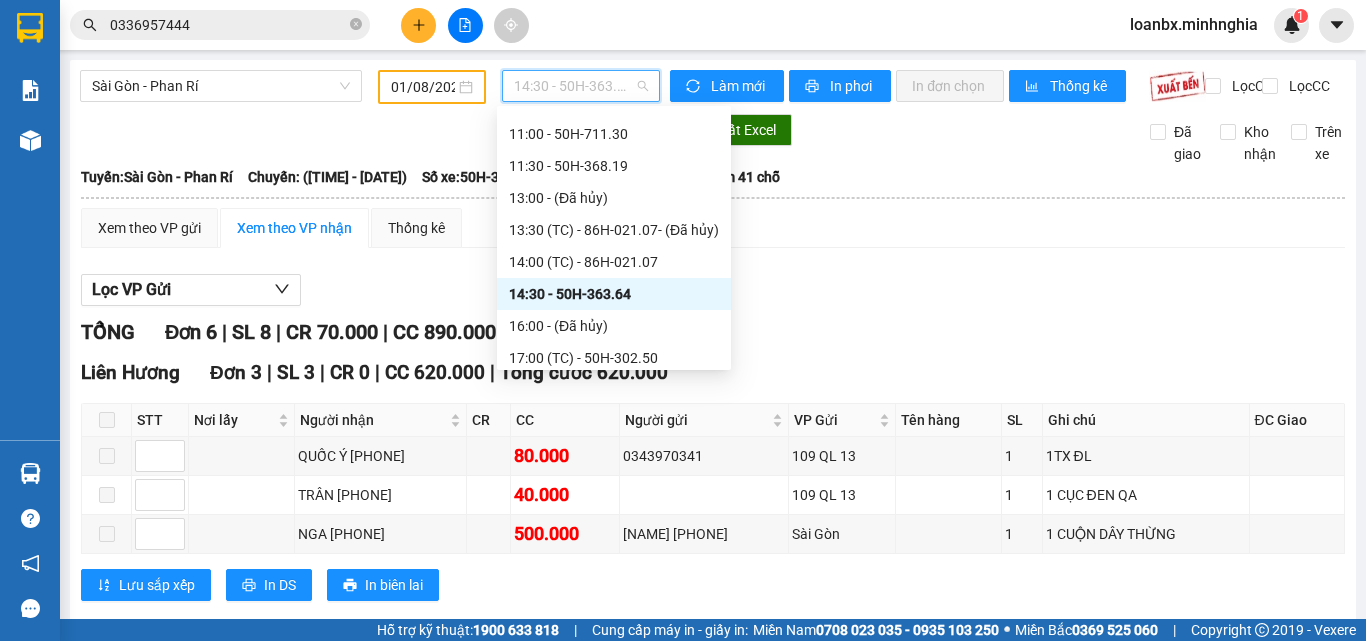 scroll, scrollTop: 252, scrollLeft: 0, axis: vertical 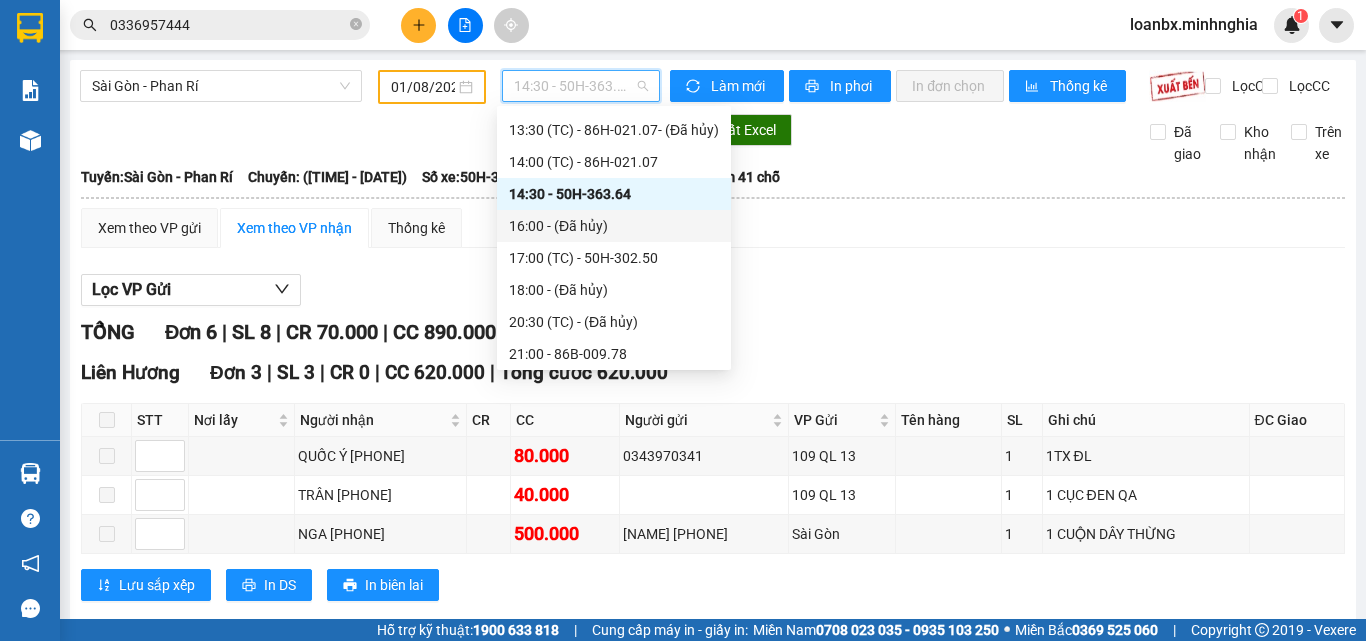 click on "16:00     - (Đã hủy)" at bounding box center [614, 226] 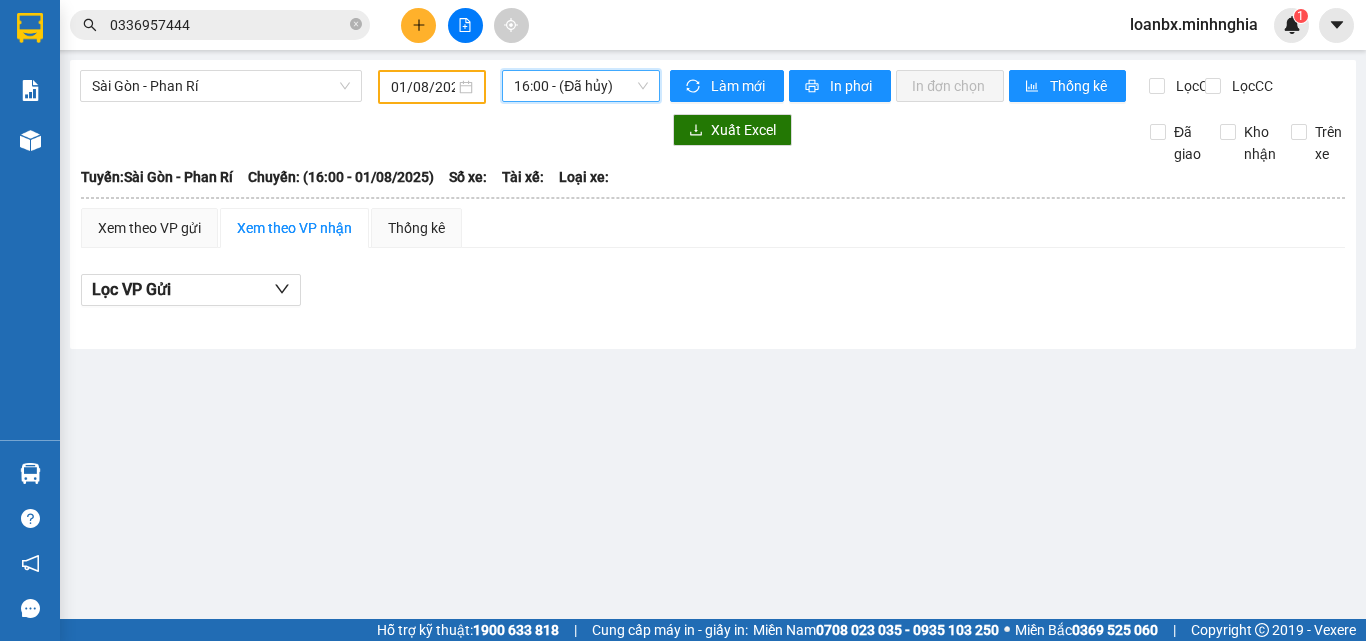 click on "16:00     - (Đã hủy)" at bounding box center [581, 86] 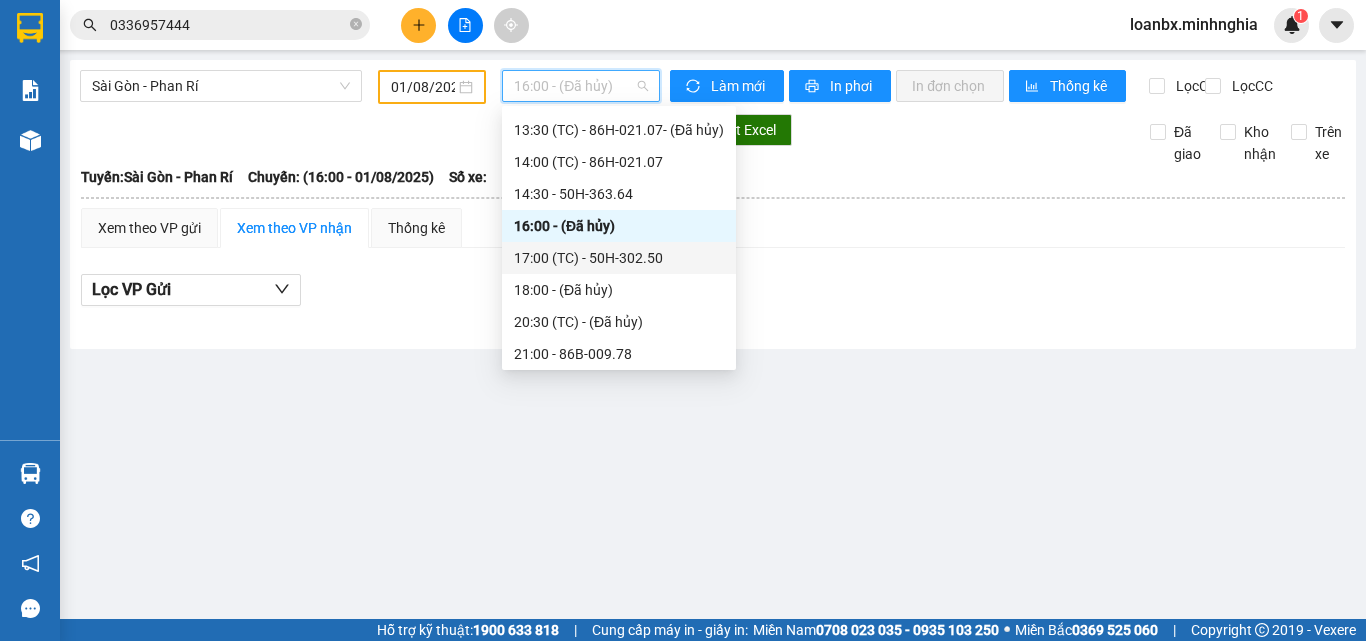 click on "17:00   (TC)   - 50H-302.50" at bounding box center [619, 258] 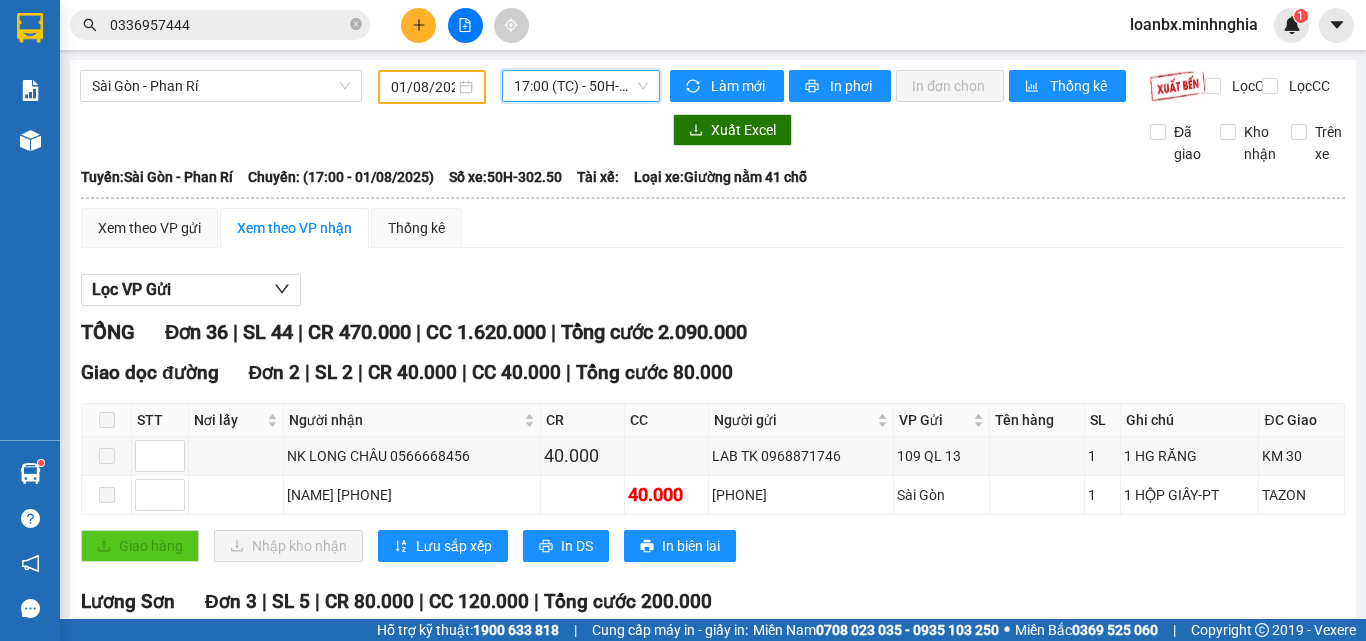 click on "Làm mới In phơi In đơn chọn Thống kê" at bounding box center [909, 87] 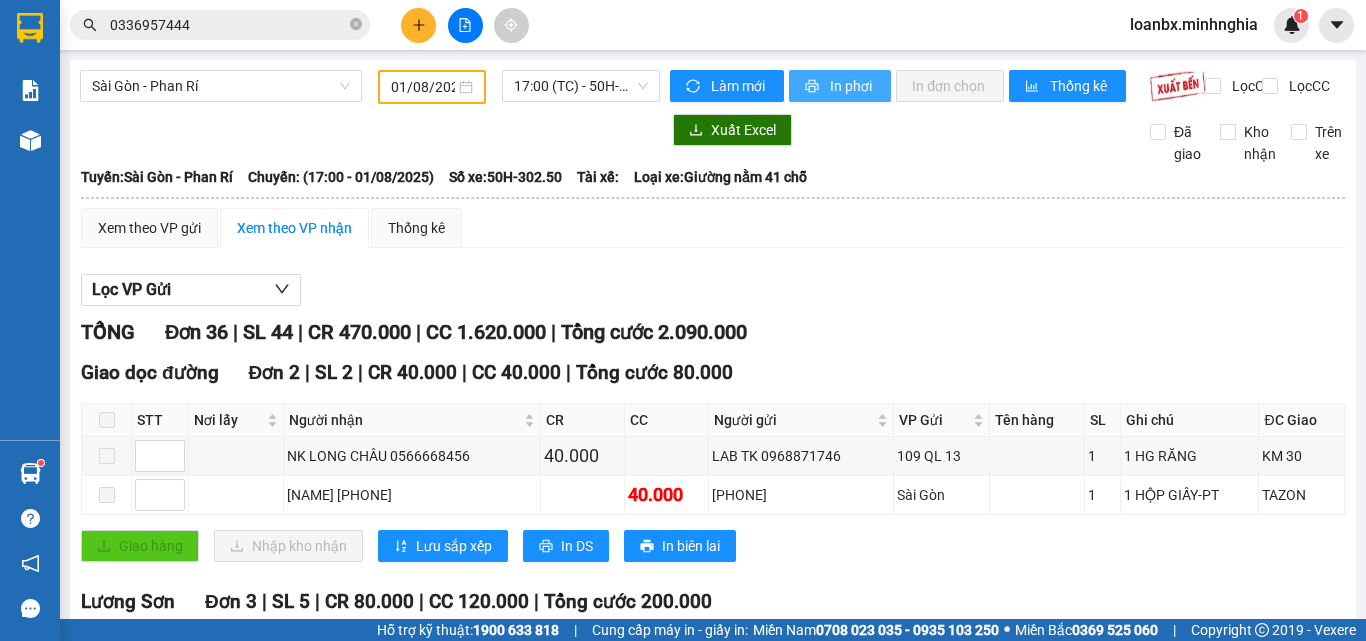 click on "In phơi" at bounding box center (852, 86) 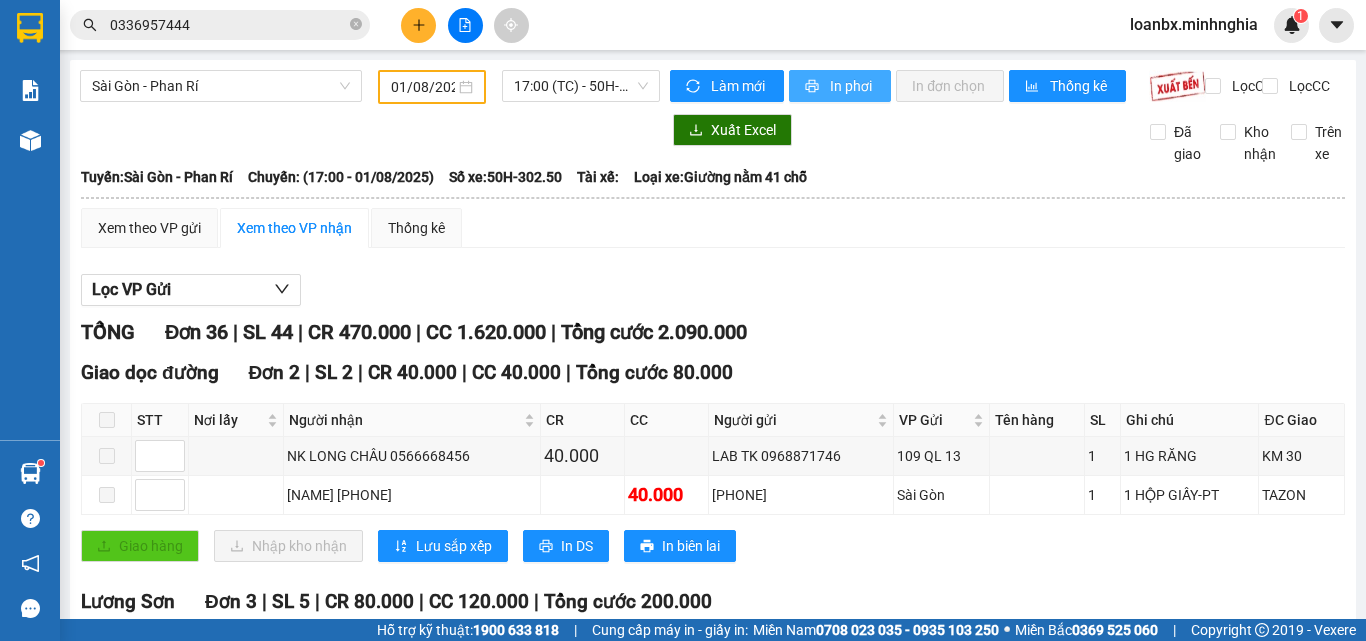 scroll, scrollTop: 0, scrollLeft: 0, axis: both 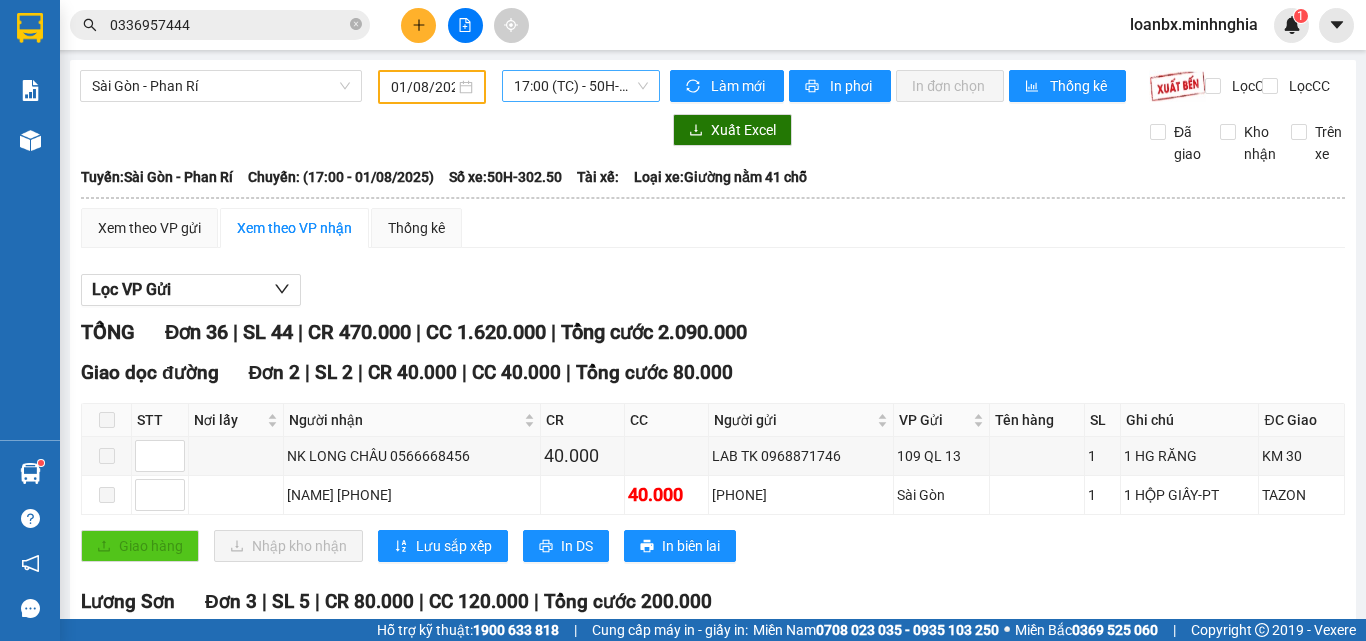 click on "17:00   (TC)   - 50H-302.50" at bounding box center (581, 86) 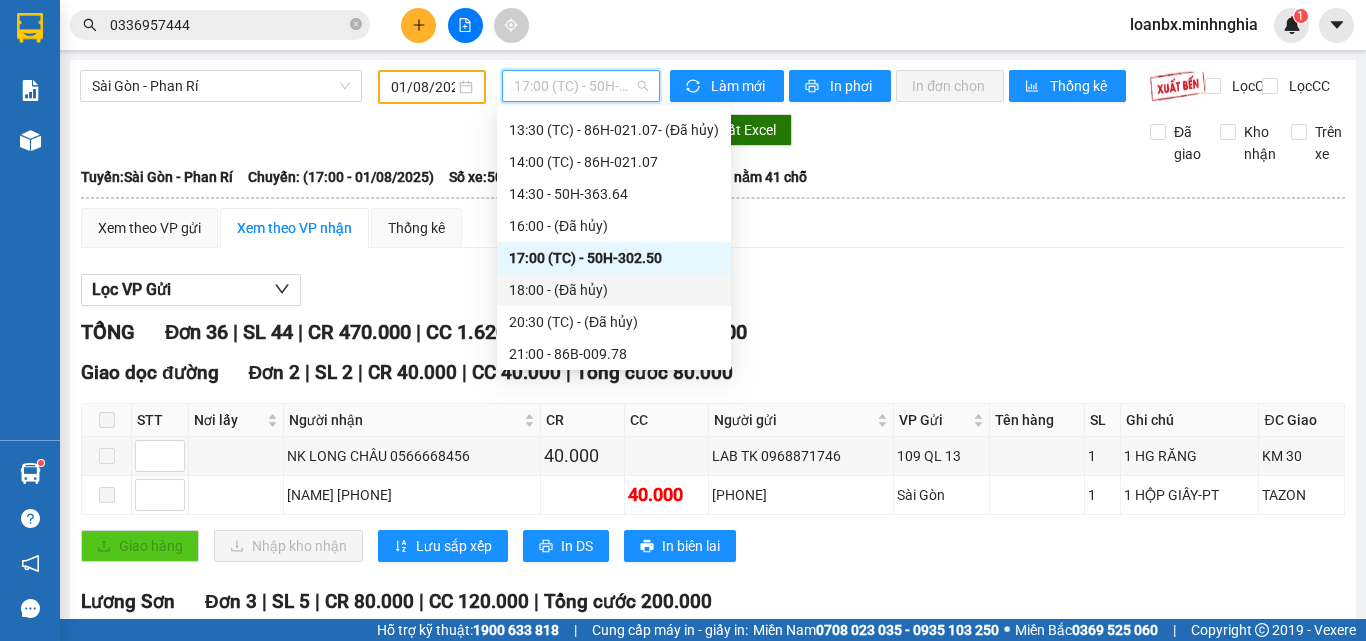 scroll, scrollTop: 352, scrollLeft: 0, axis: vertical 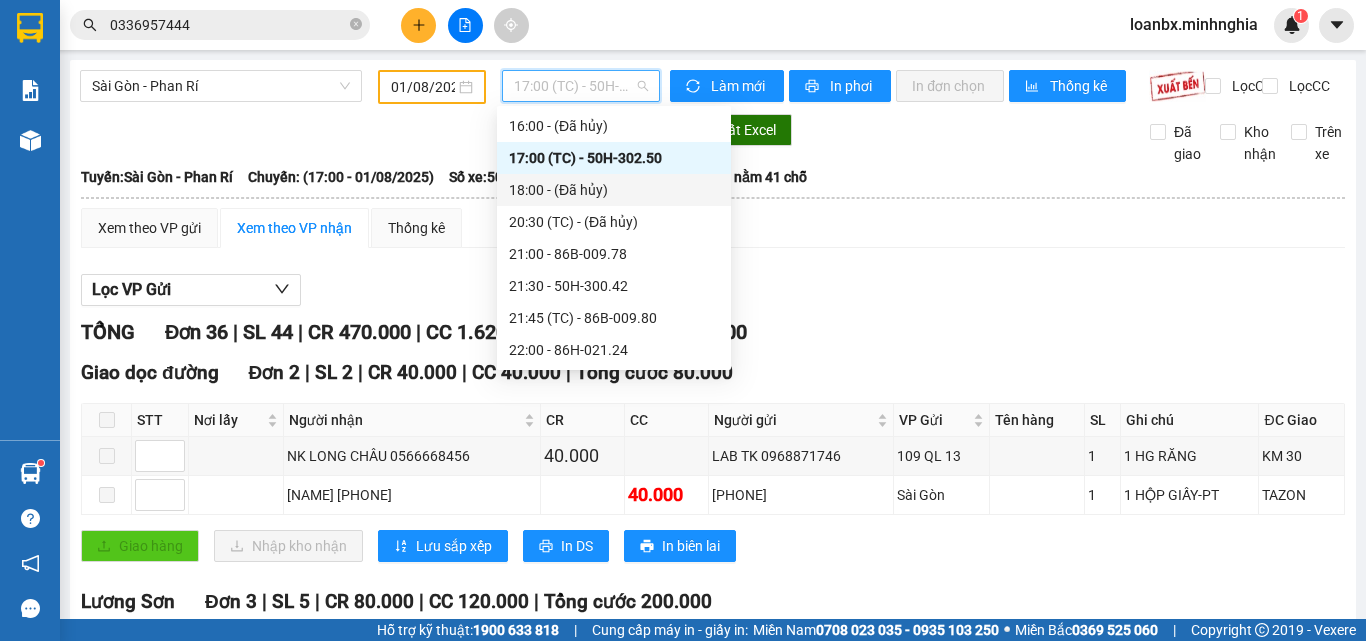 click on "18:00     - (Đã hủy)" at bounding box center [614, 190] 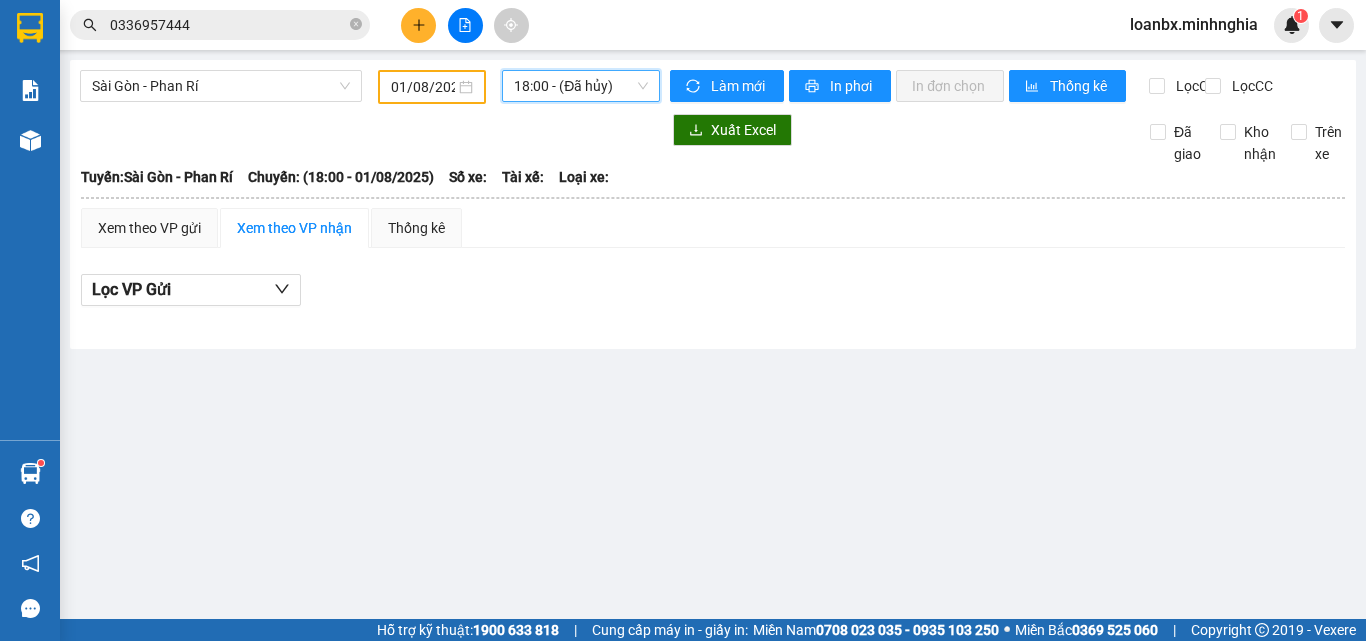 click on "18:00     - (Đã hủy)" at bounding box center [581, 86] 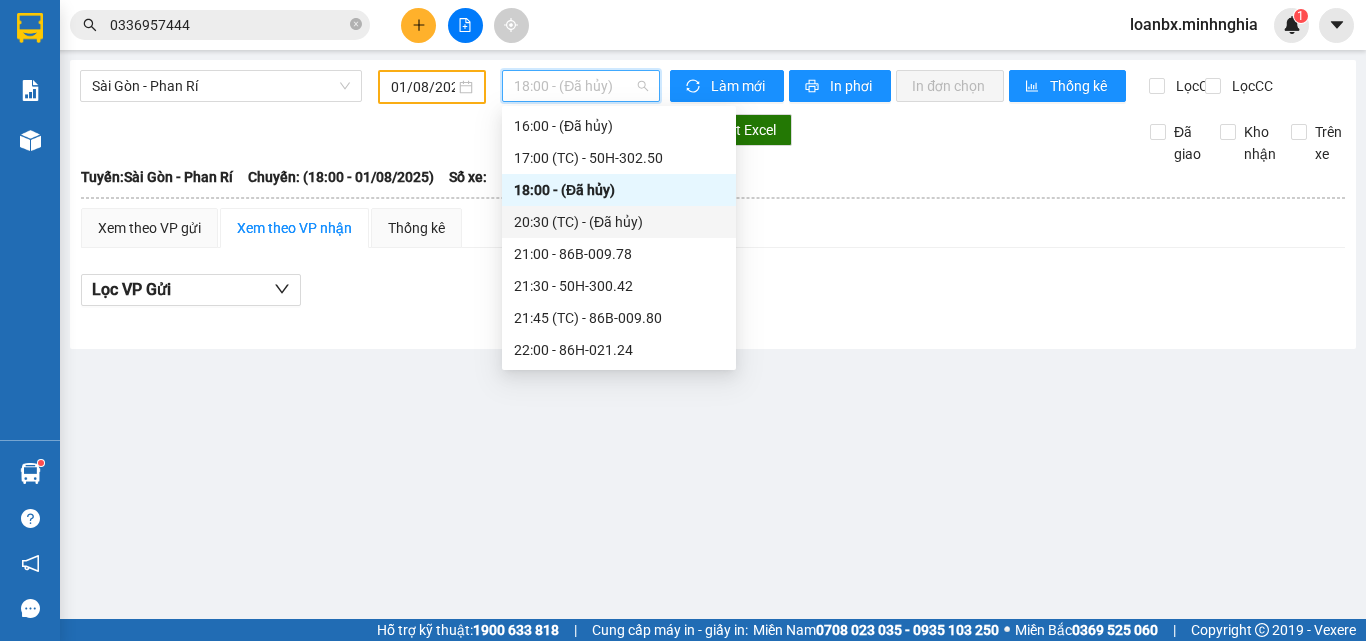 click on "[TIME]   (TC)   - (Đã hủy)" at bounding box center [619, 222] 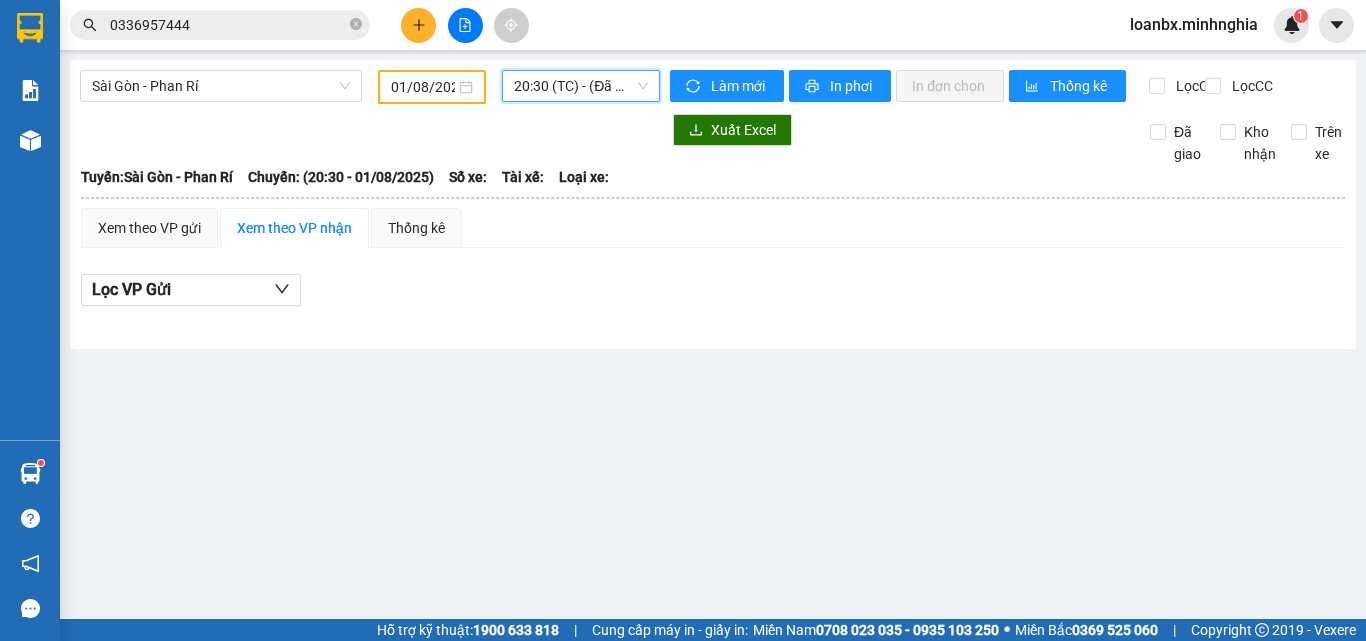 click on "[TIME]   (TC)   - (Đã hủy)" at bounding box center [581, 86] 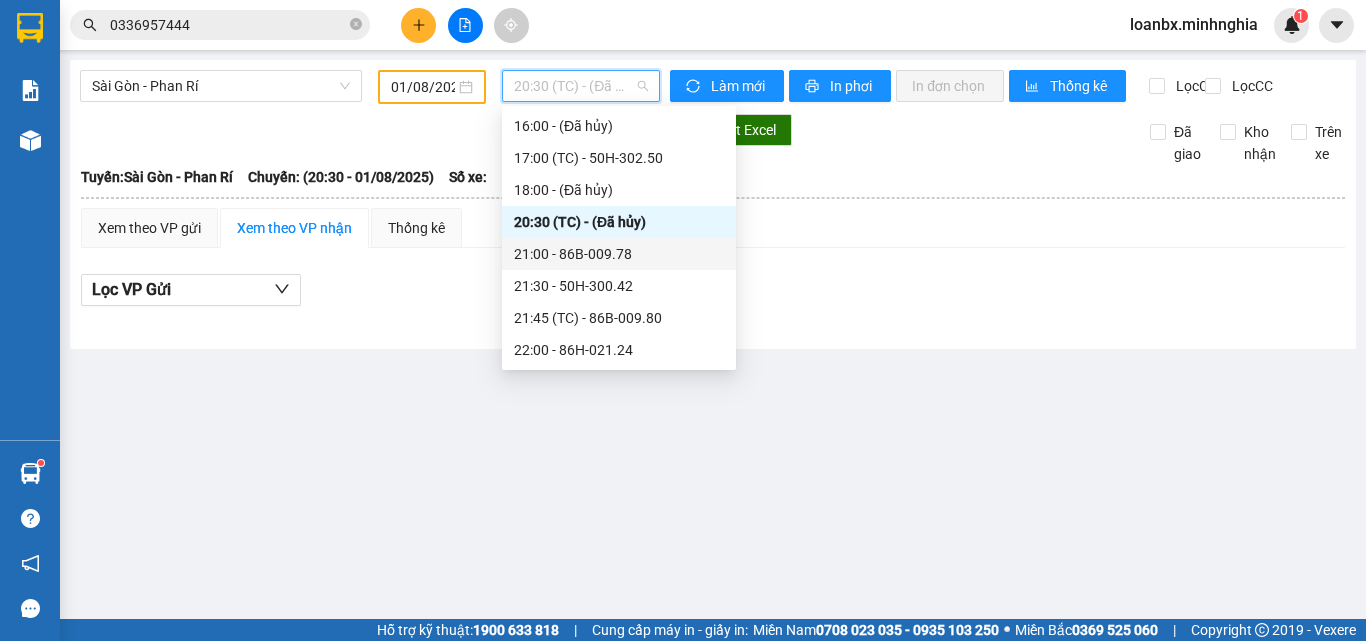 click on "[TIME]     - [PLATE]" at bounding box center [619, 254] 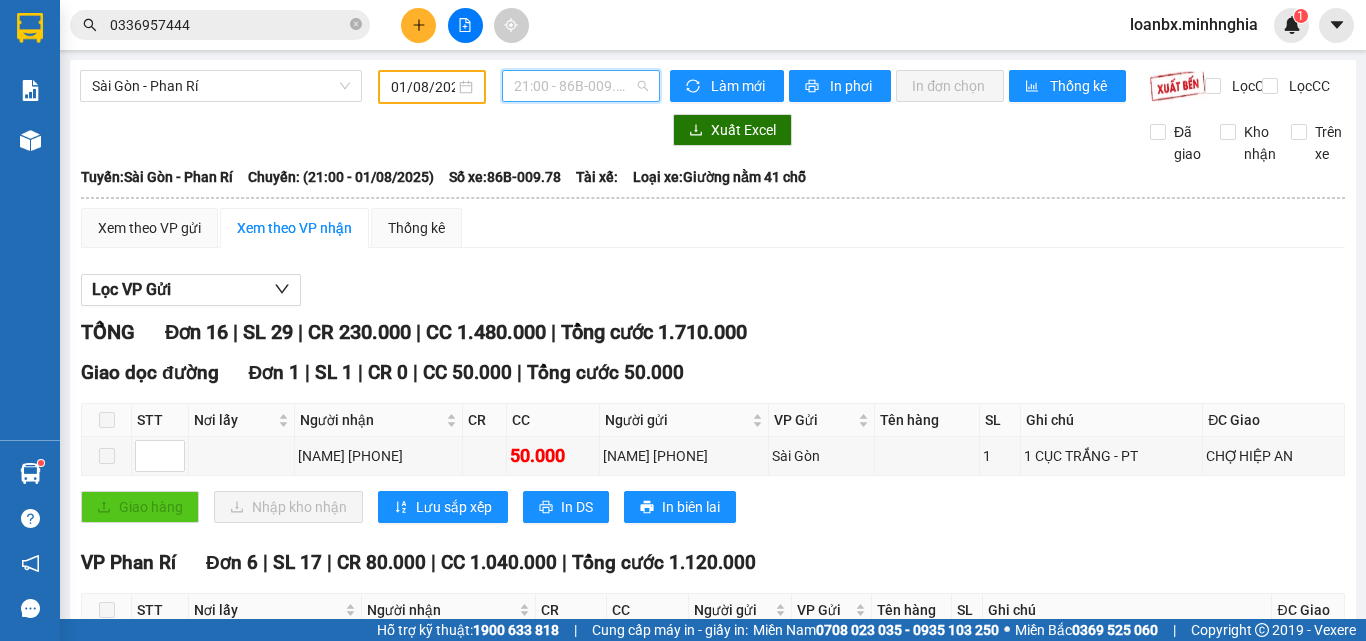 drag, startPoint x: 577, startPoint y: 76, endPoint x: 596, endPoint y: 234, distance: 159.1383 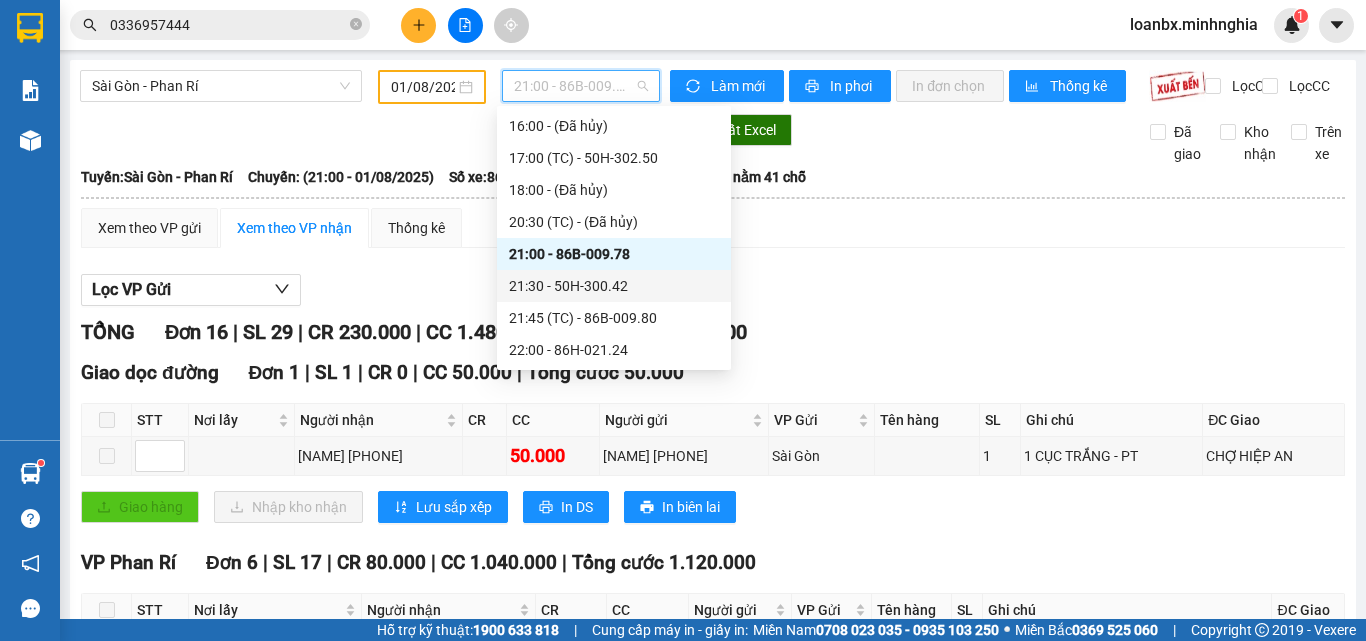 click on "21:30     - 50H-300.42" at bounding box center (614, 286) 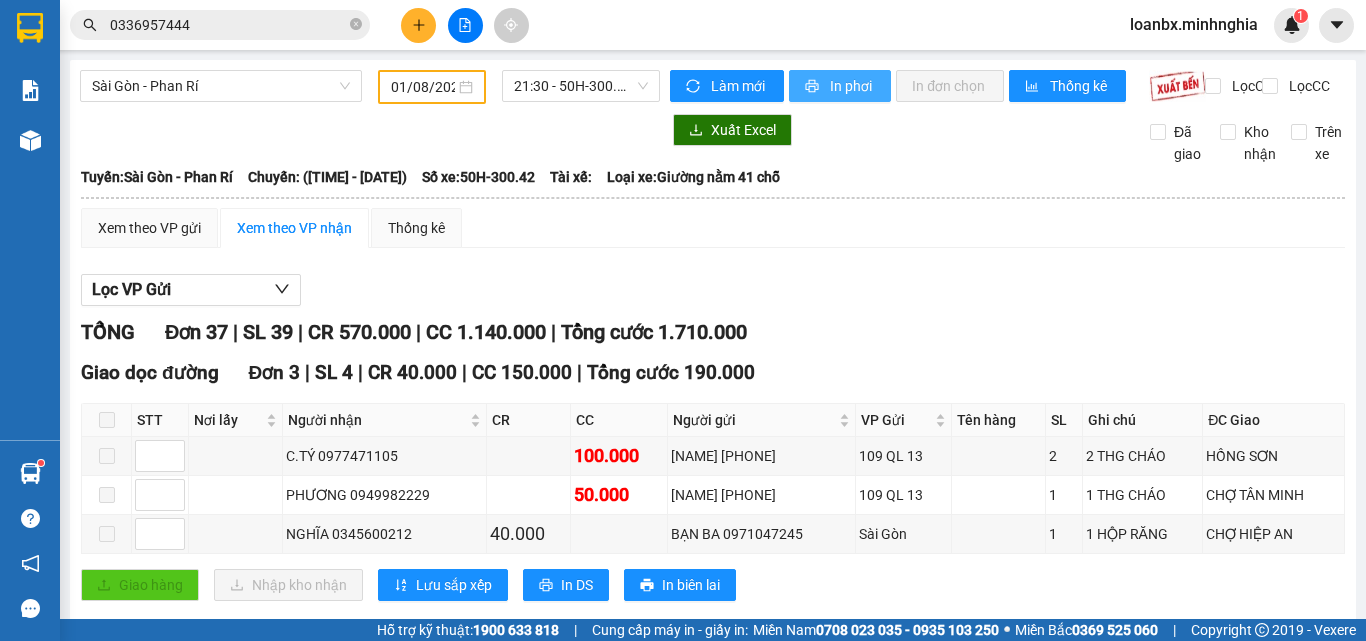 click on "In phơi" at bounding box center [852, 86] 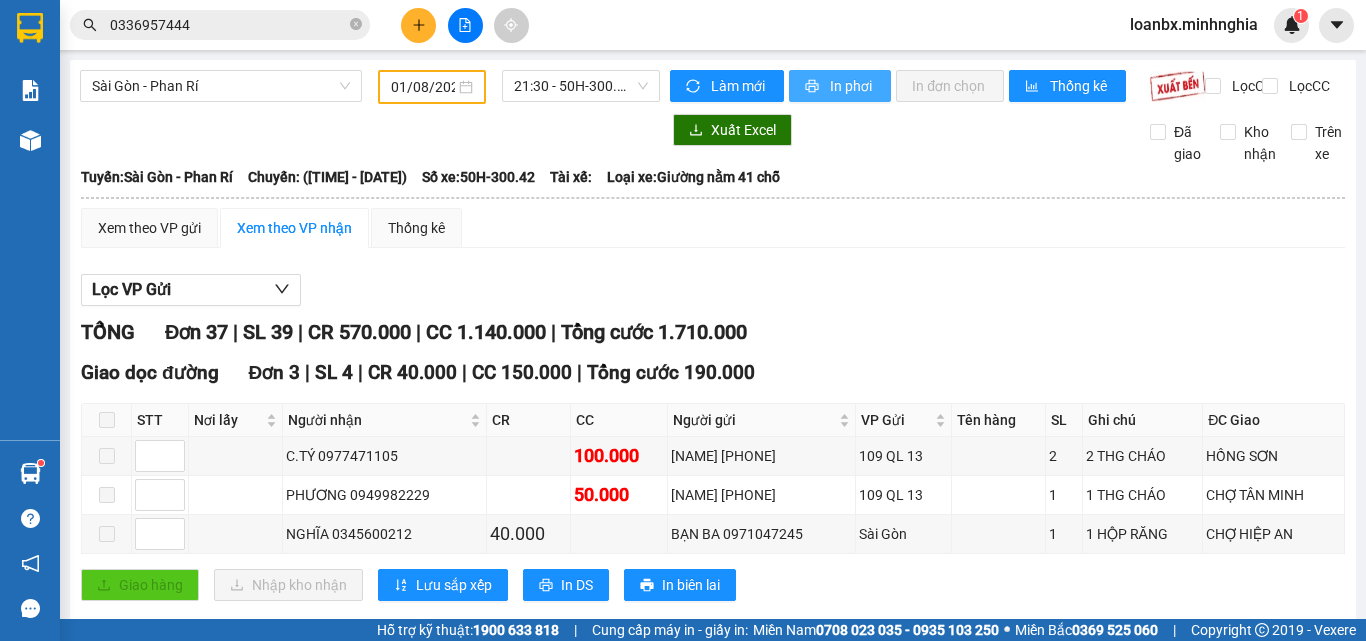 scroll, scrollTop: 0, scrollLeft: 0, axis: both 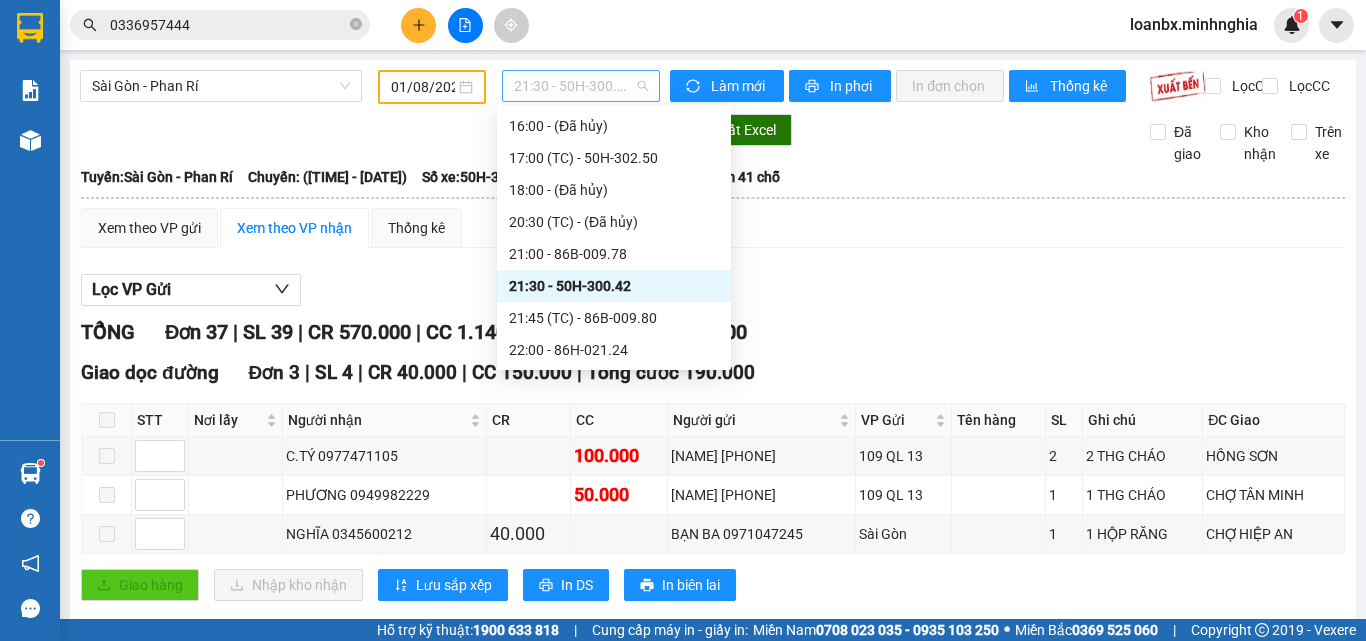 click on "21:30     - 50H-300.42" at bounding box center (581, 86) 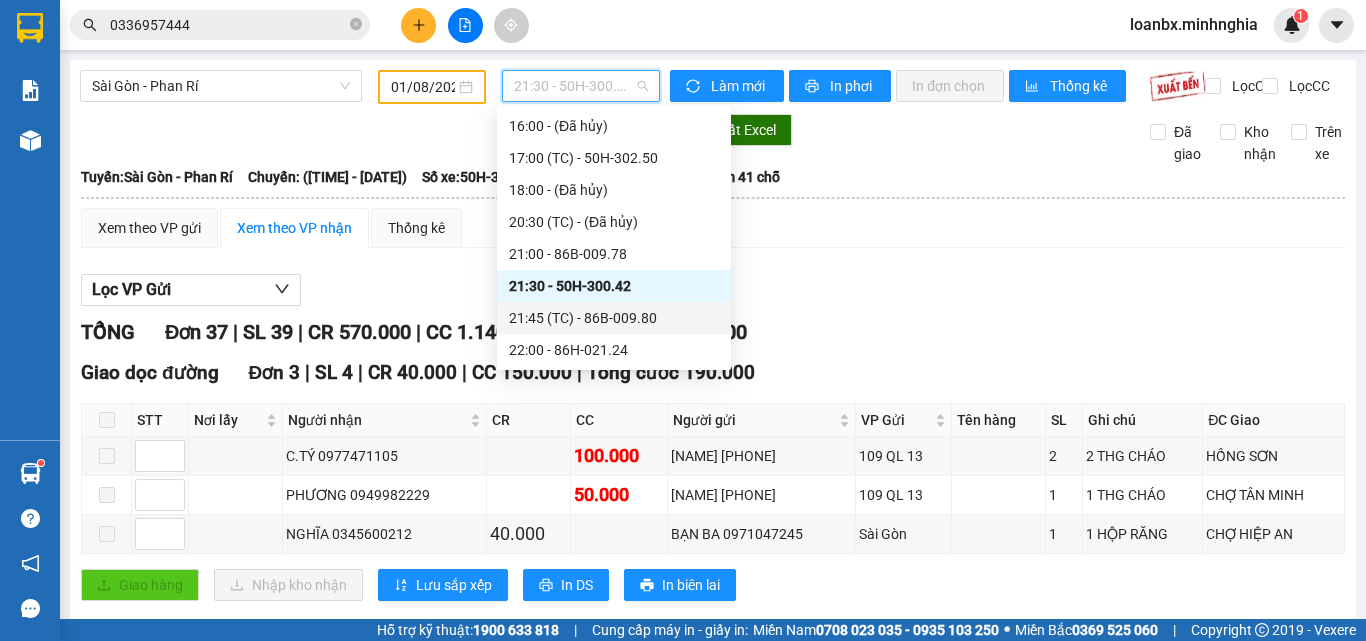 click on "[TIME]   (TC)   - [PLATE]" at bounding box center (614, 318) 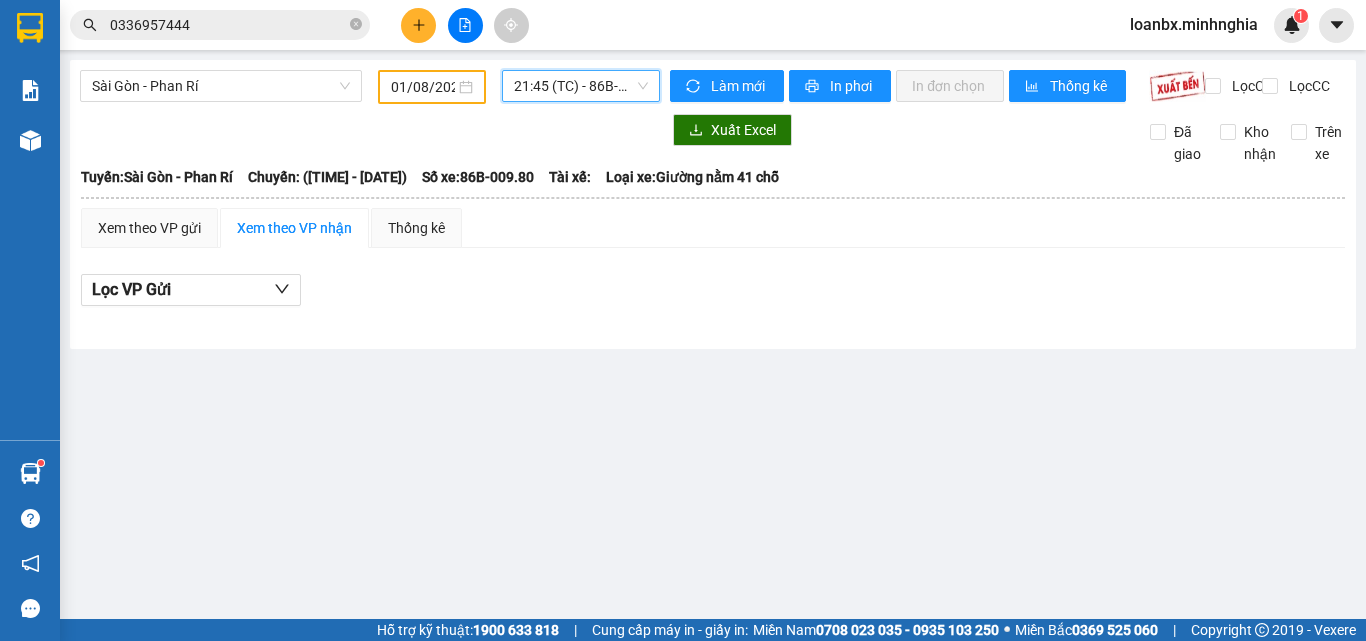 click on "[TIME]   (TC)   - [PLATE]" at bounding box center (581, 86) 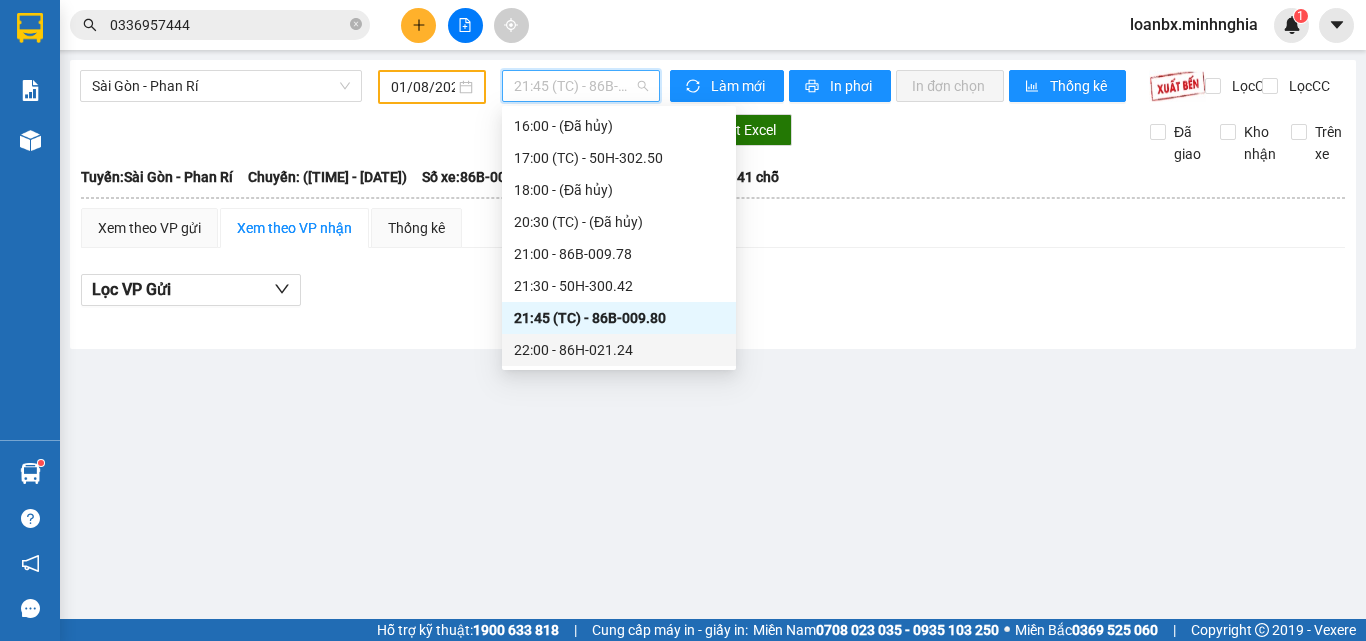 click on "[TIME] - [ID]" at bounding box center [619, 350] 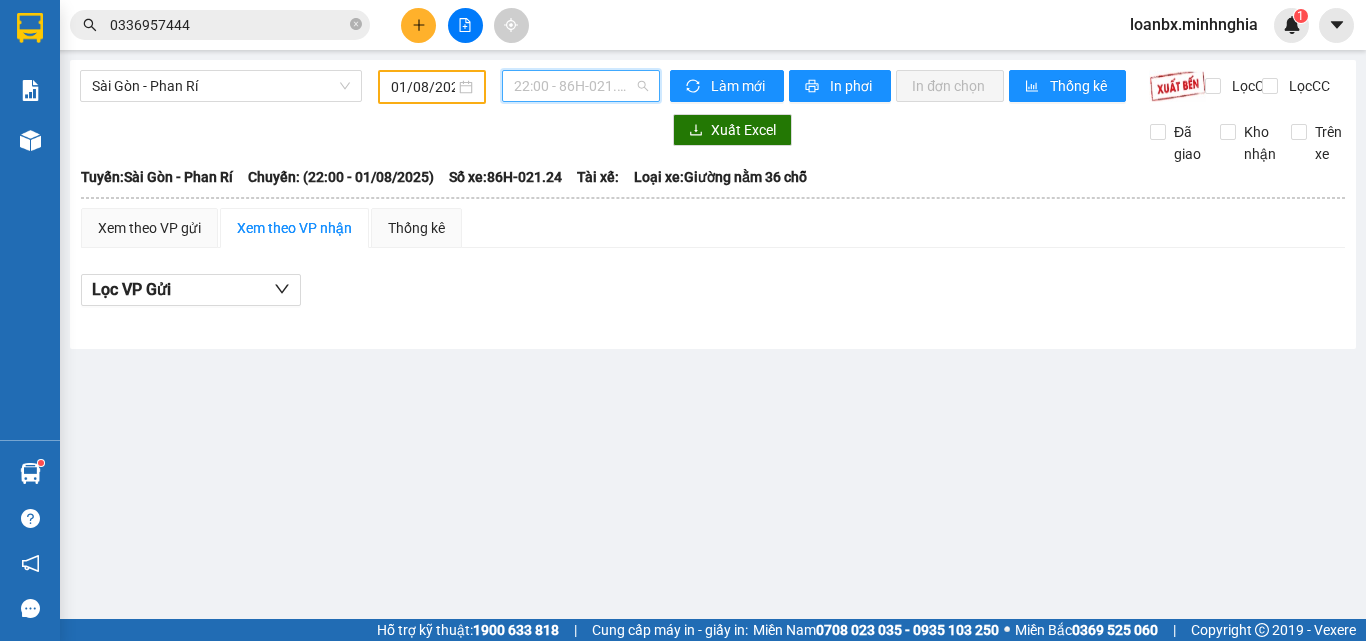 click on "[TIME] - [ID]" at bounding box center (581, 86) 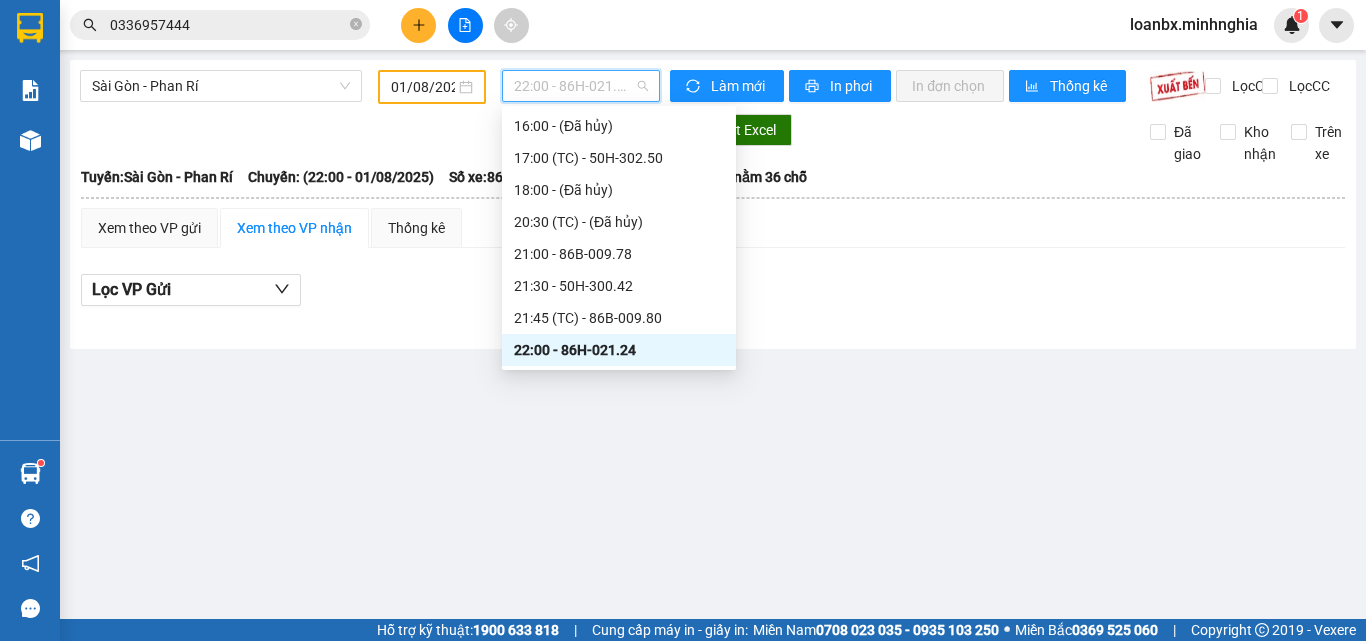 click on "Lọc VP Gửi" at bounding box center [713, 296] 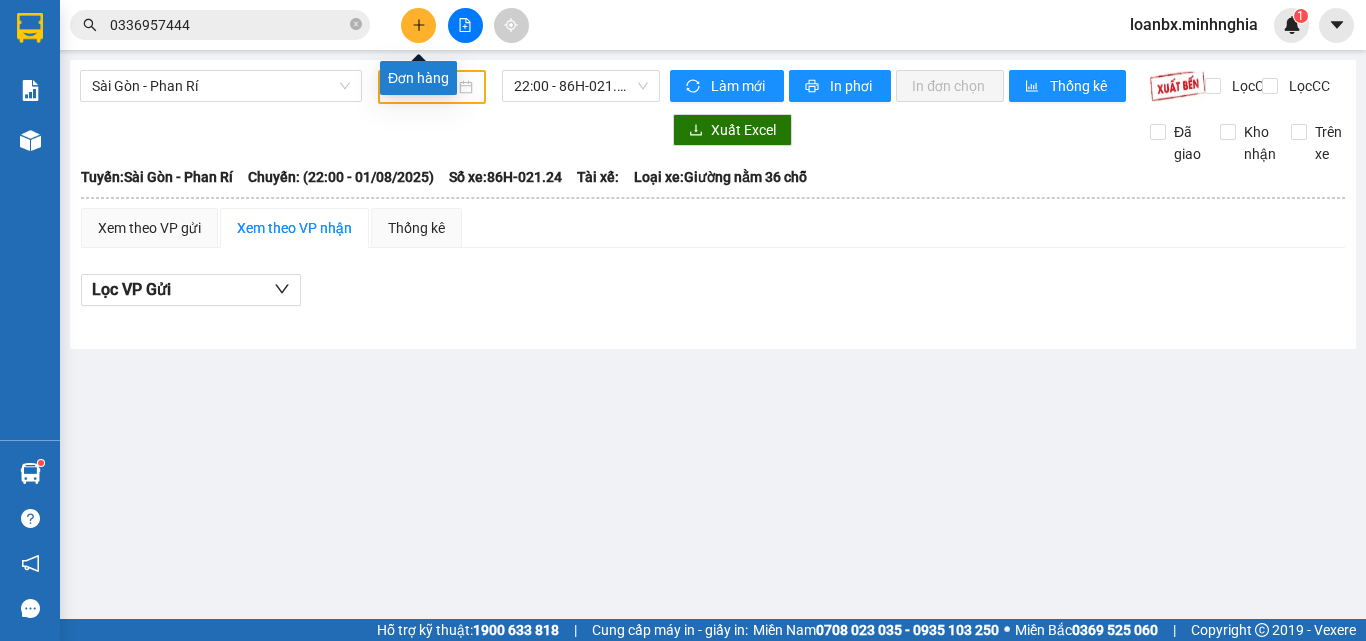 click at bounding box center (418, 25) 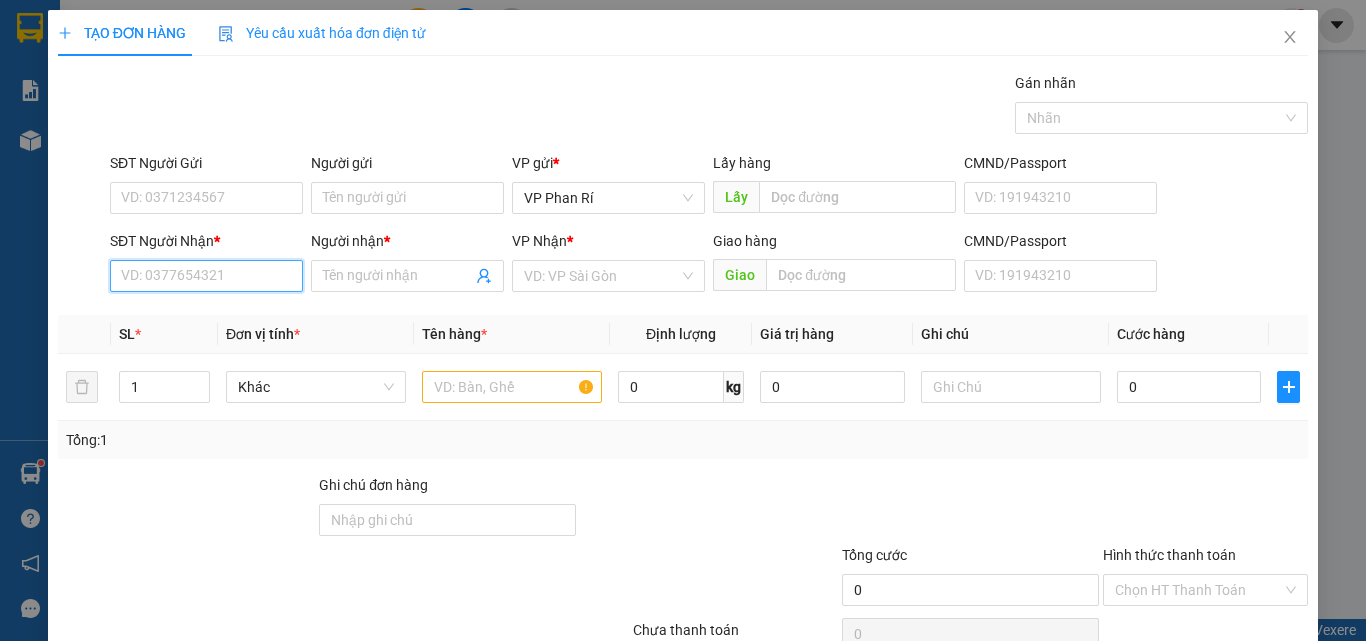 click on "SĐT Người Nhận  *" at bounding box center [206, 276] 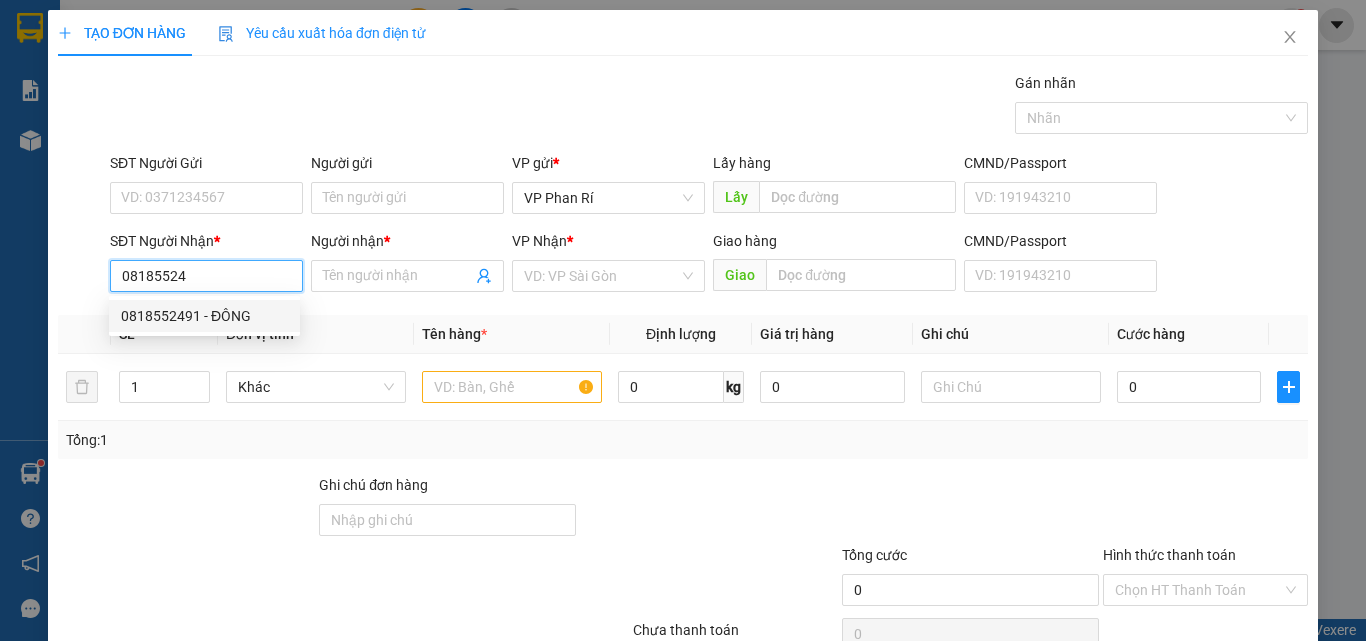 click on "0818552491 - ĐÔNG" at bounding box center [204, 316] 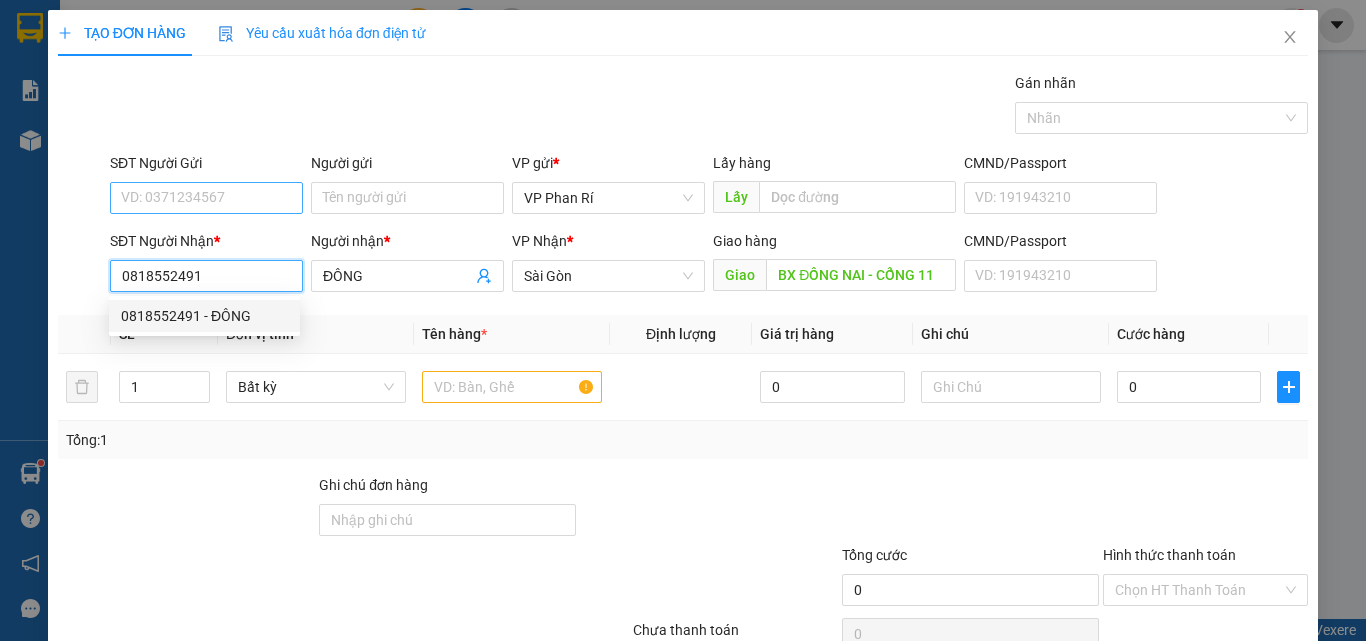 type on "0818552491" 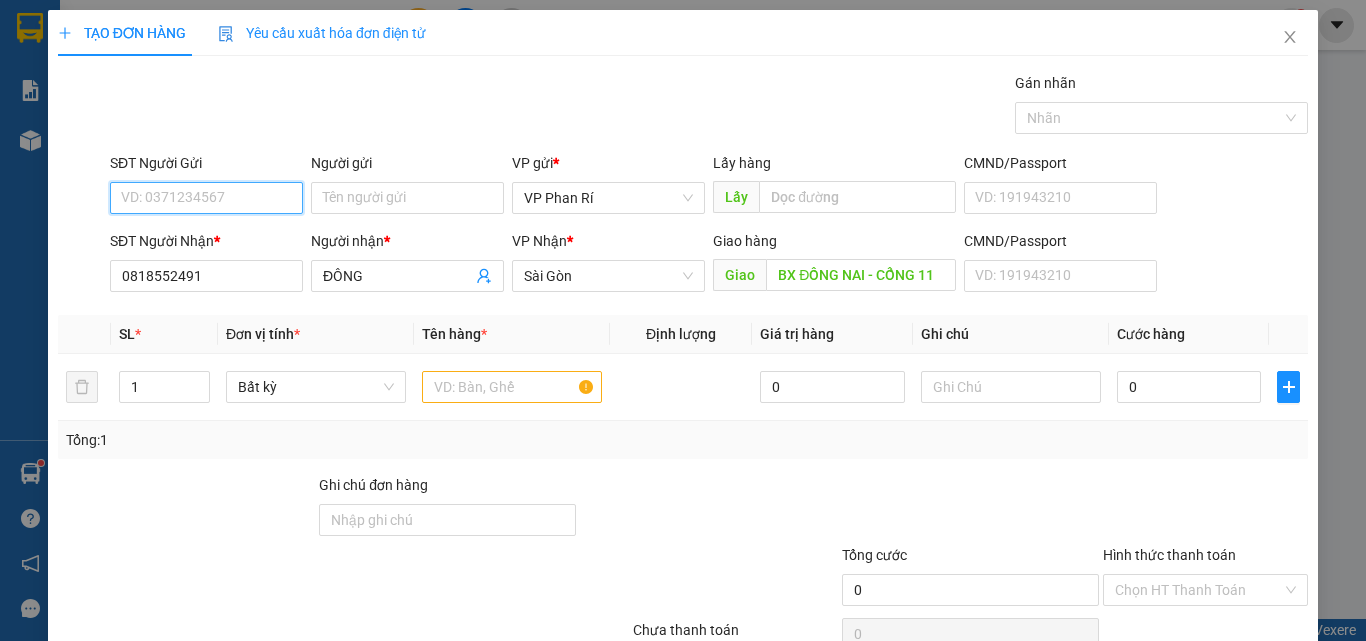 click on "SĐT Người Gửi" at bounding box center [206, 198] 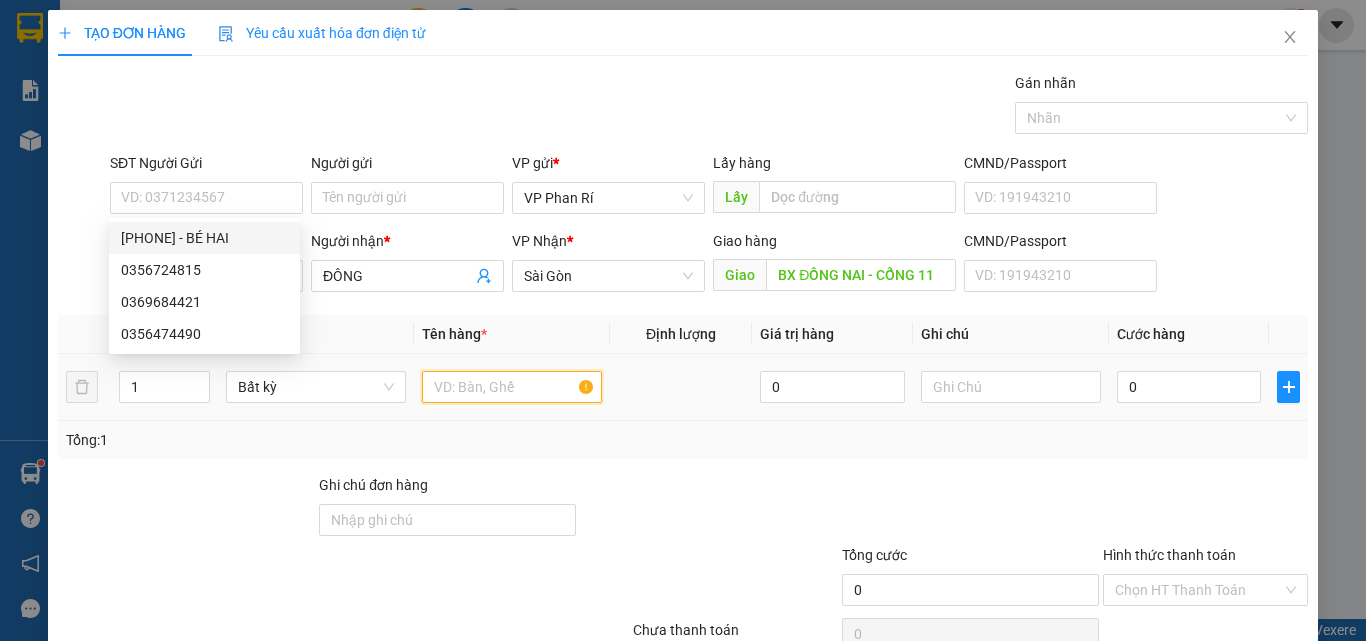 drag, startPoint x: 445, startPoint y: 382, endPoint x: 477, endPoint y: 387, distance: 32.38827 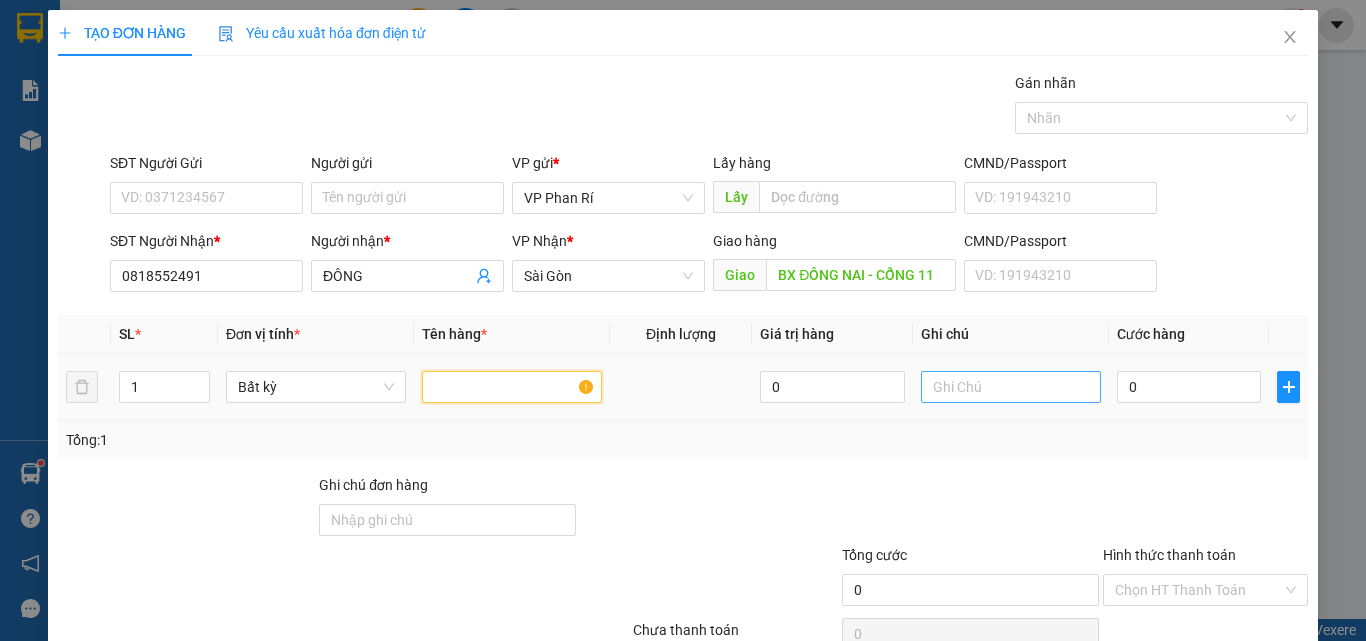 type 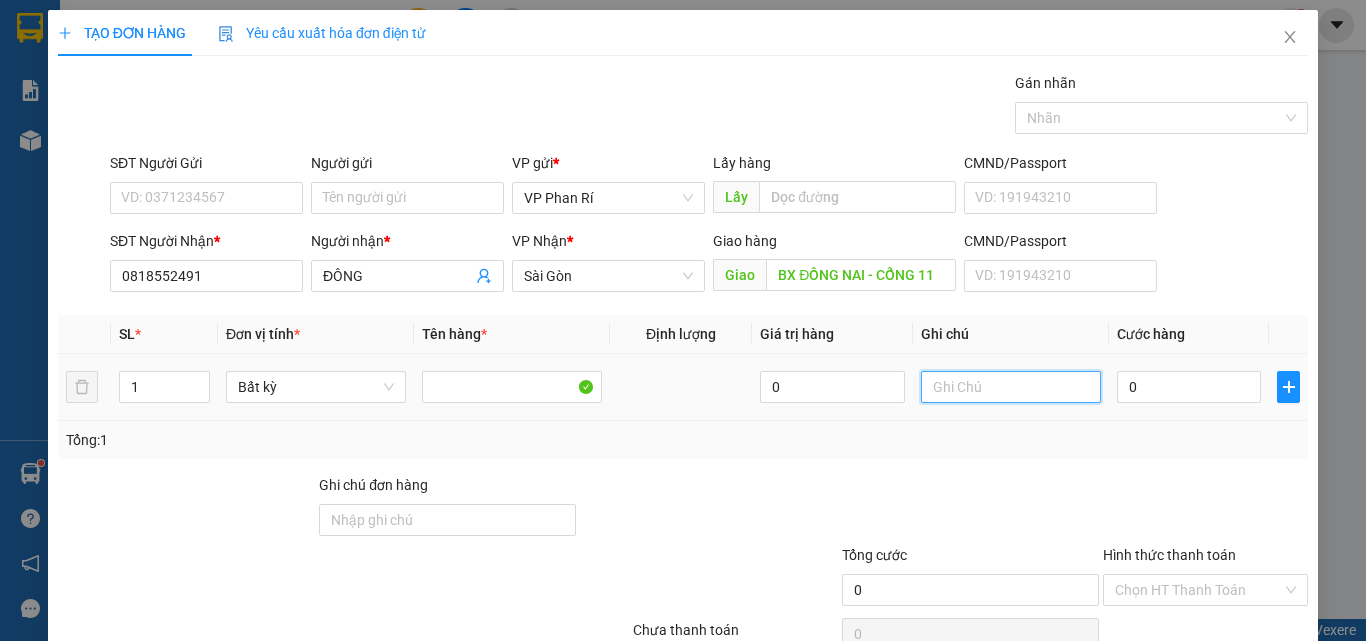 click at bounding box center (1011, 387) 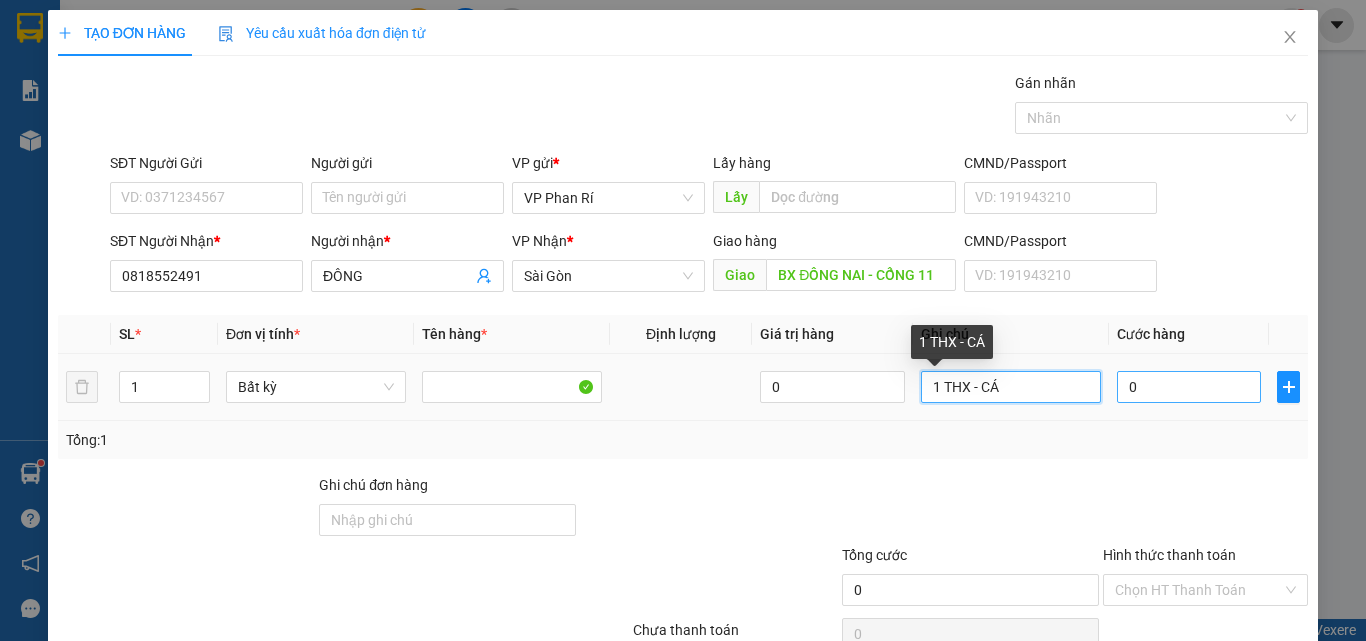 type on "1 THX - CÁ" 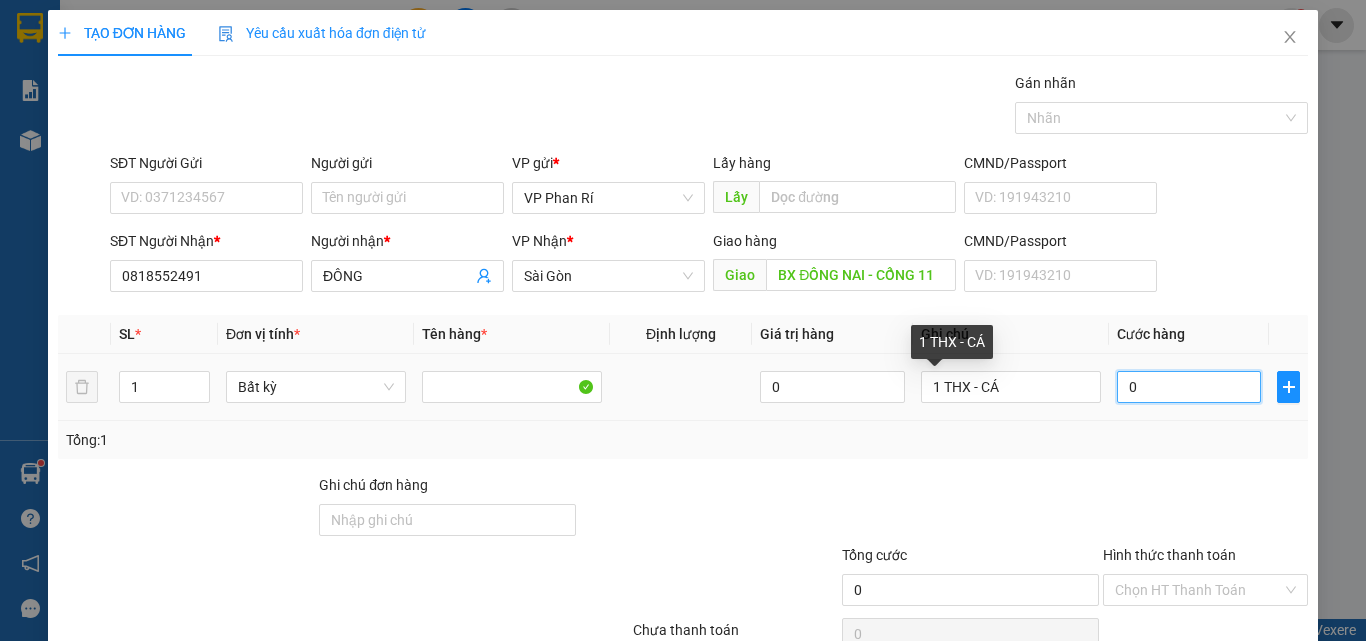 click on "0" at bounding box center (1189, 387) 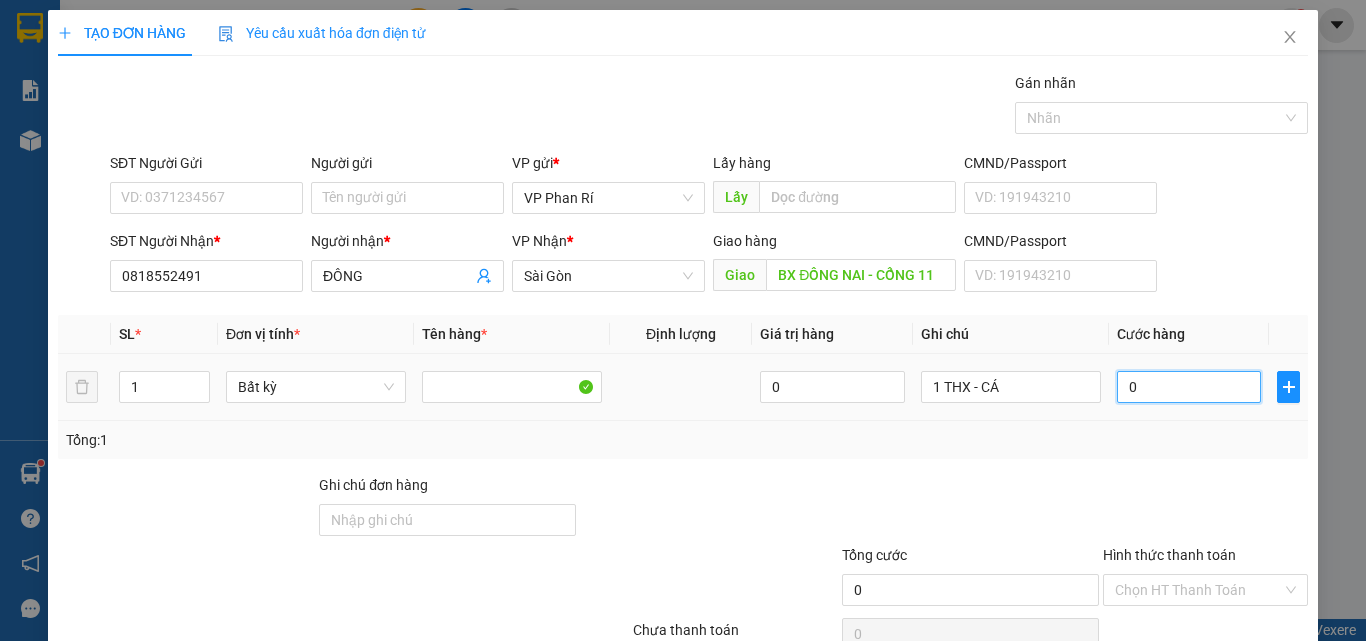 type on "5" 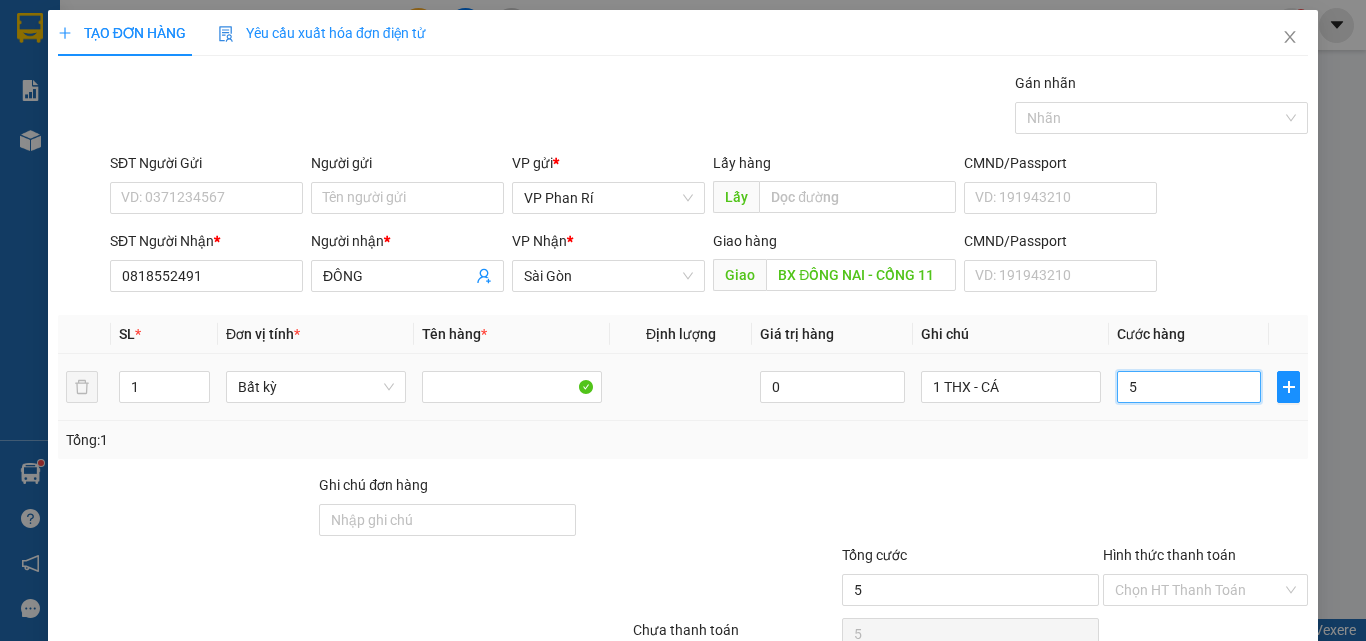 type on "50" 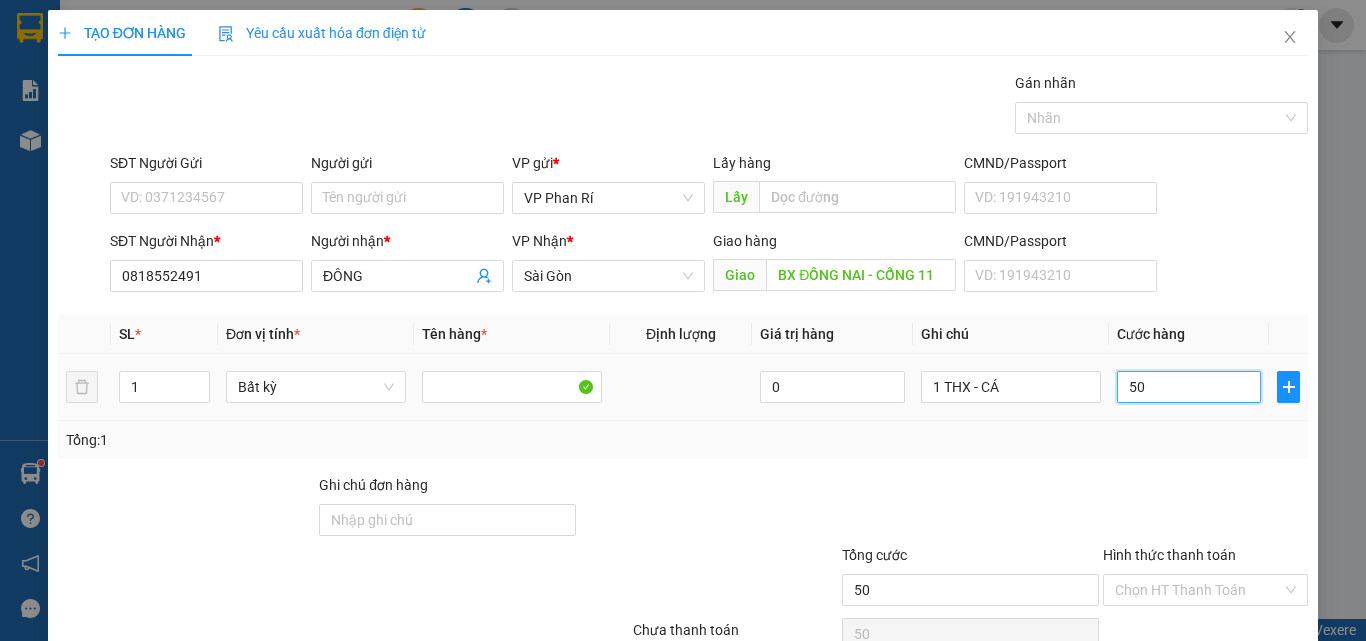 scroll, scrollTop: 99, scrollLeft: 0, axis: vertical 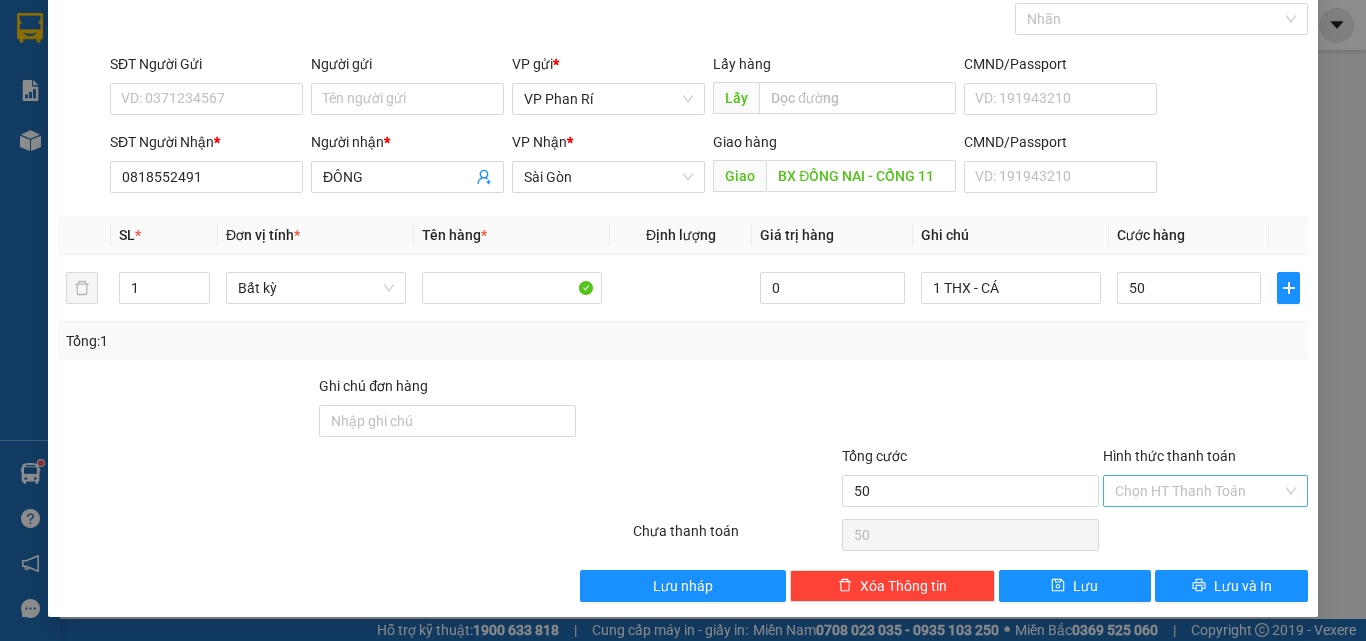 type on "50.000" 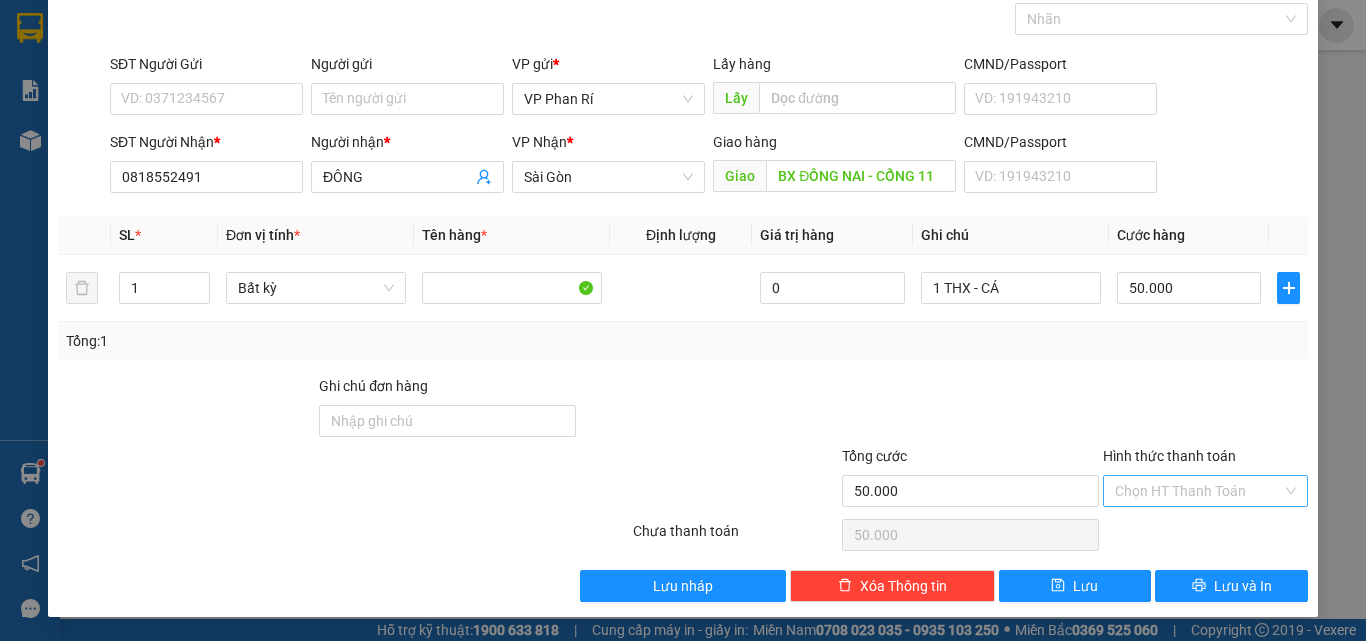 click on "Hình thức thanh toán" at bounding box center [1198, 491] 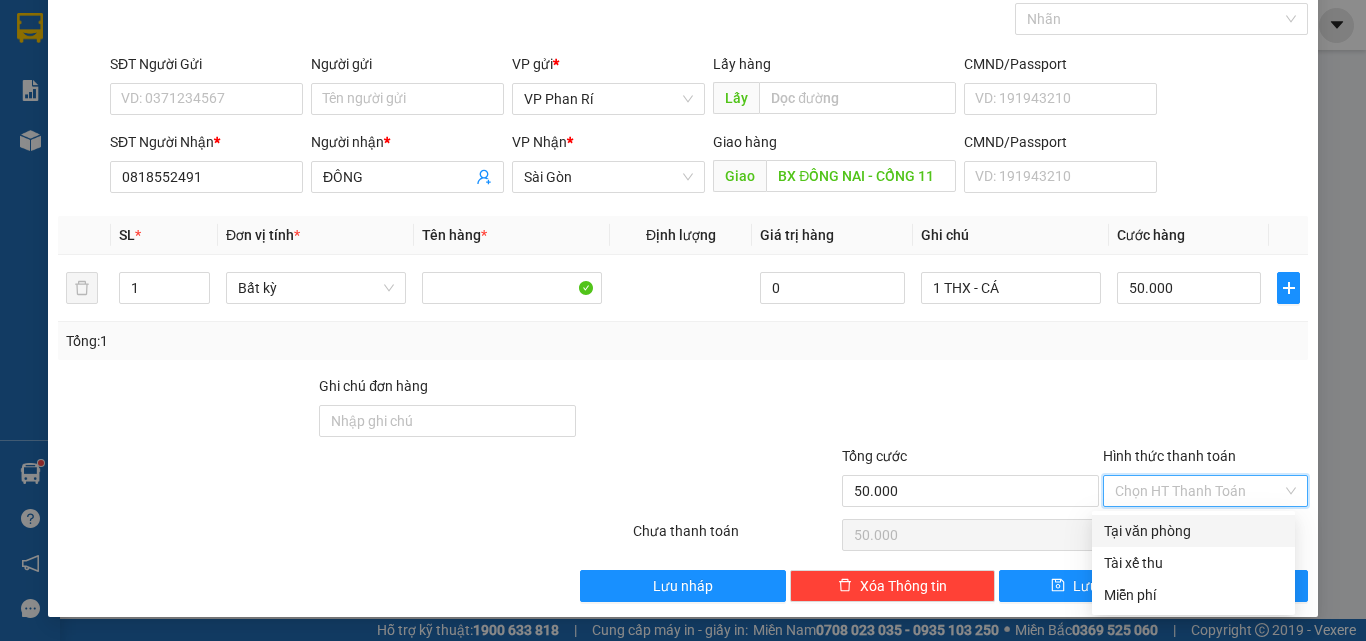 click on "Tại văn phòng" at bounding box center [1193, 531] 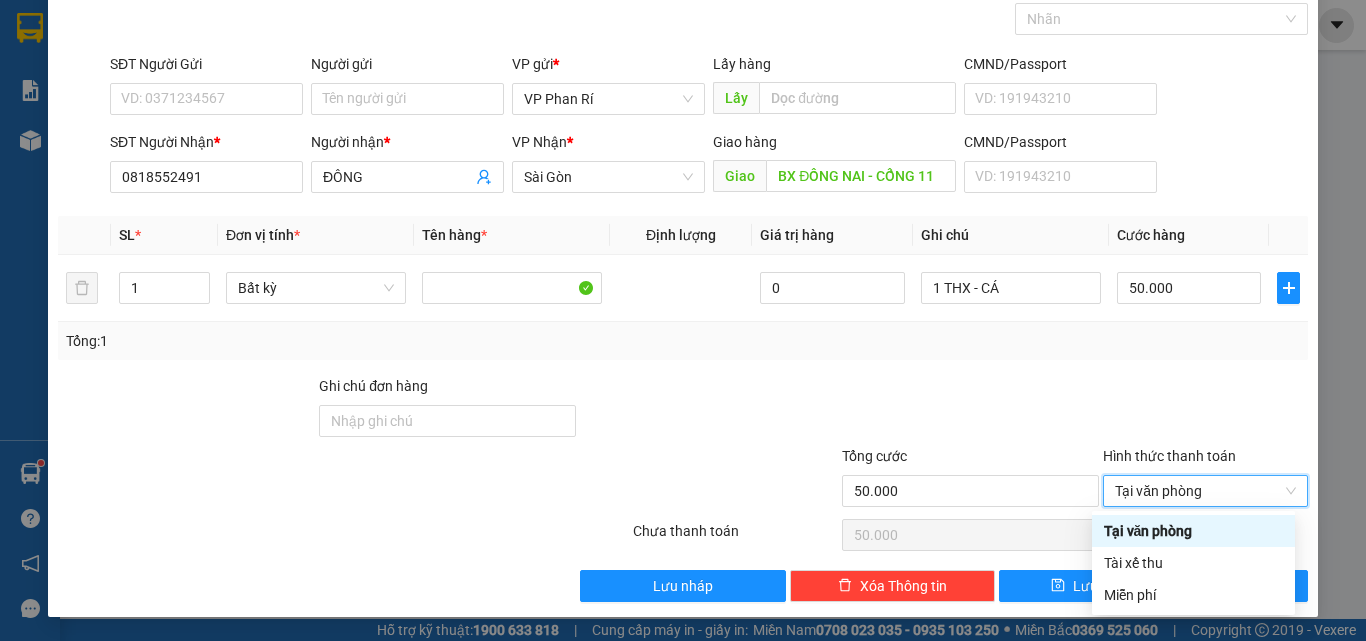 type on "0" 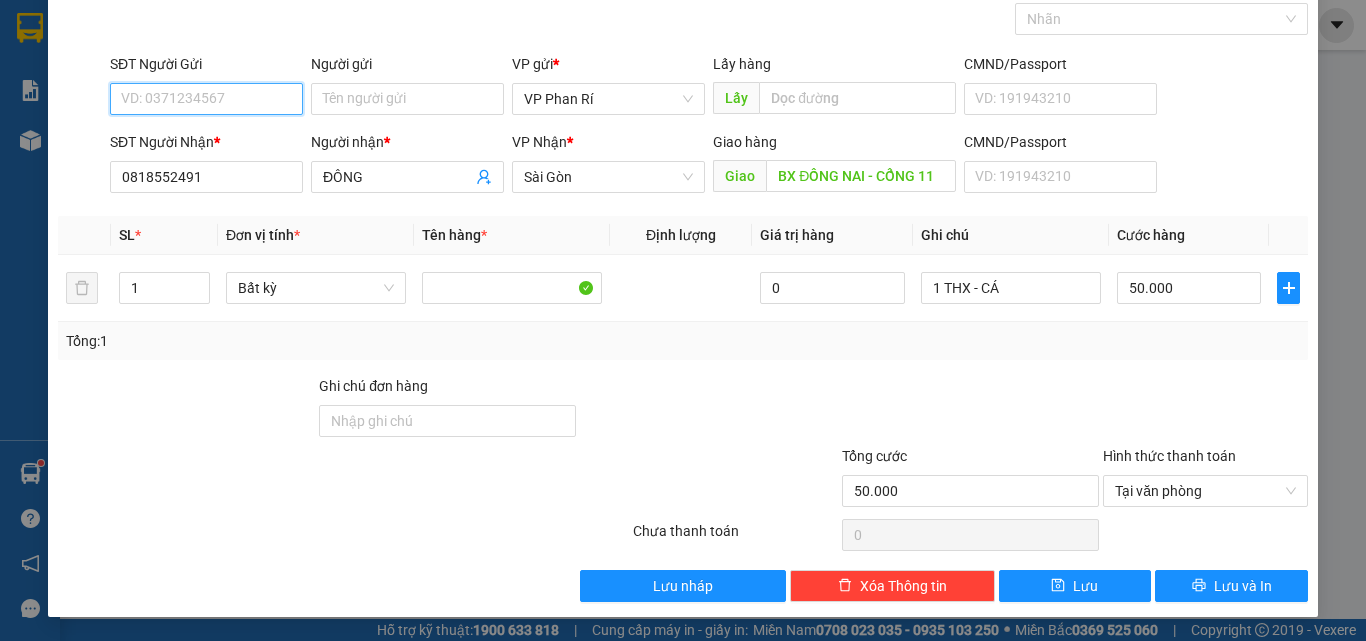 click on "SĐT Người Gửi" at bounding box center (206, 99) 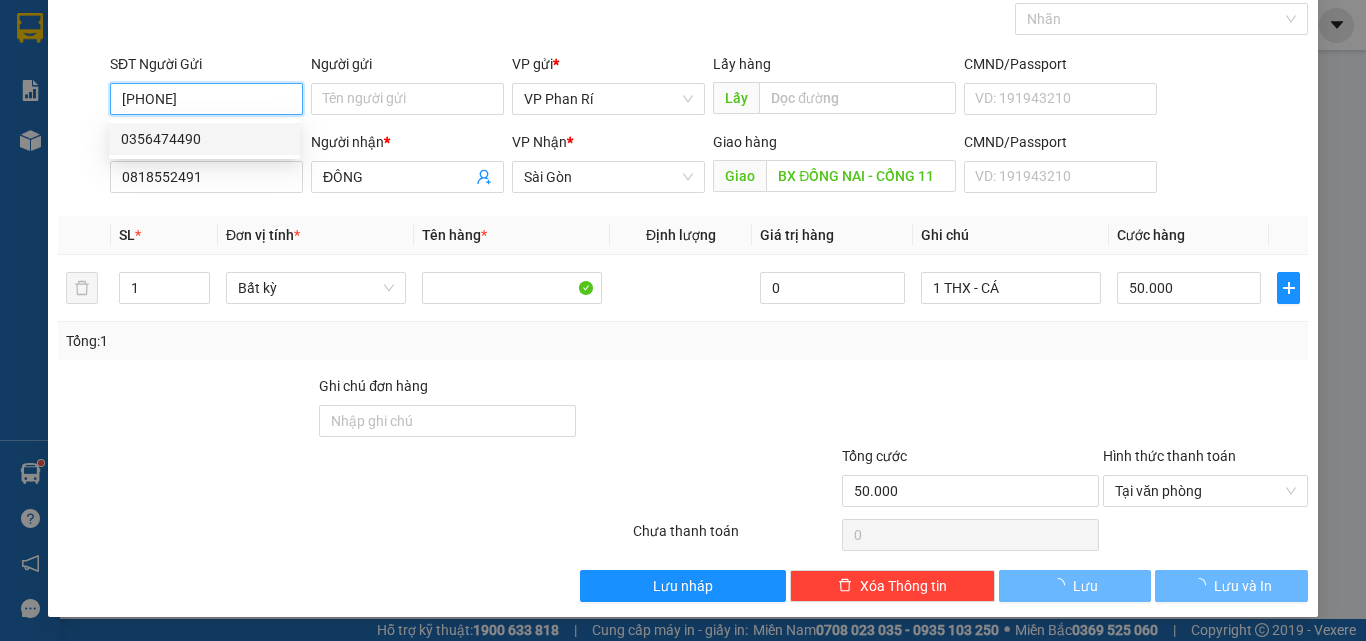 click on "0356474490" at bounding box center (204, 139) 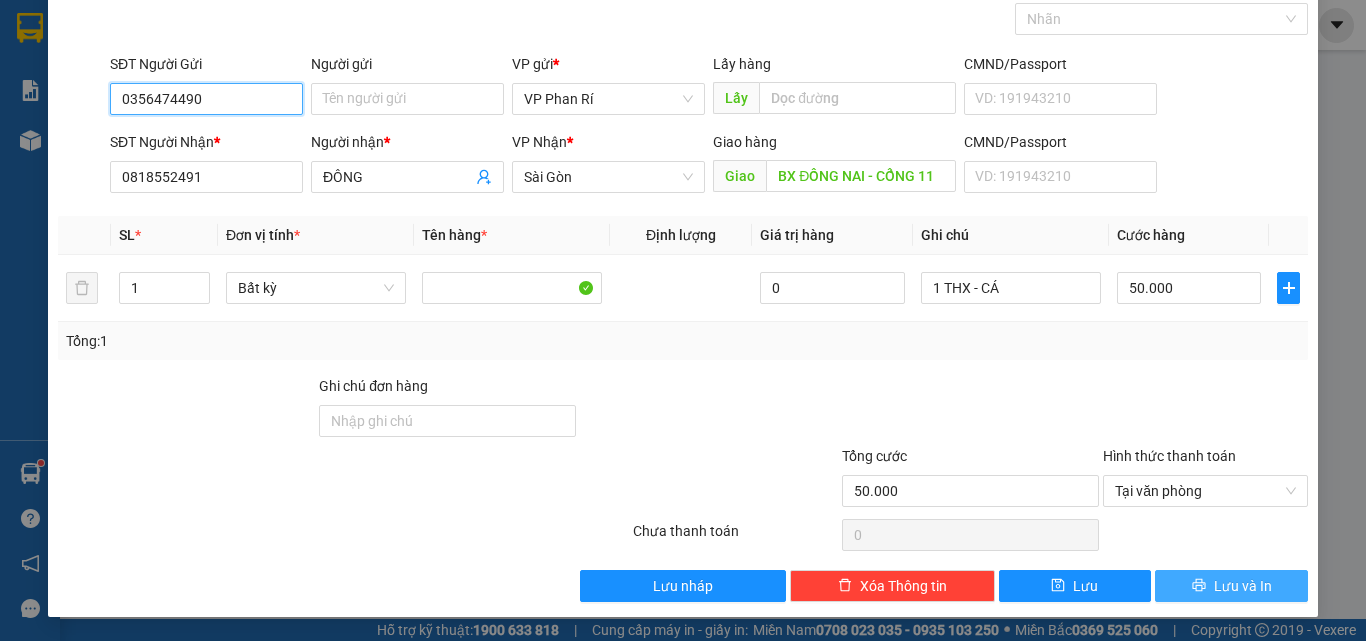 type on "0356474490" 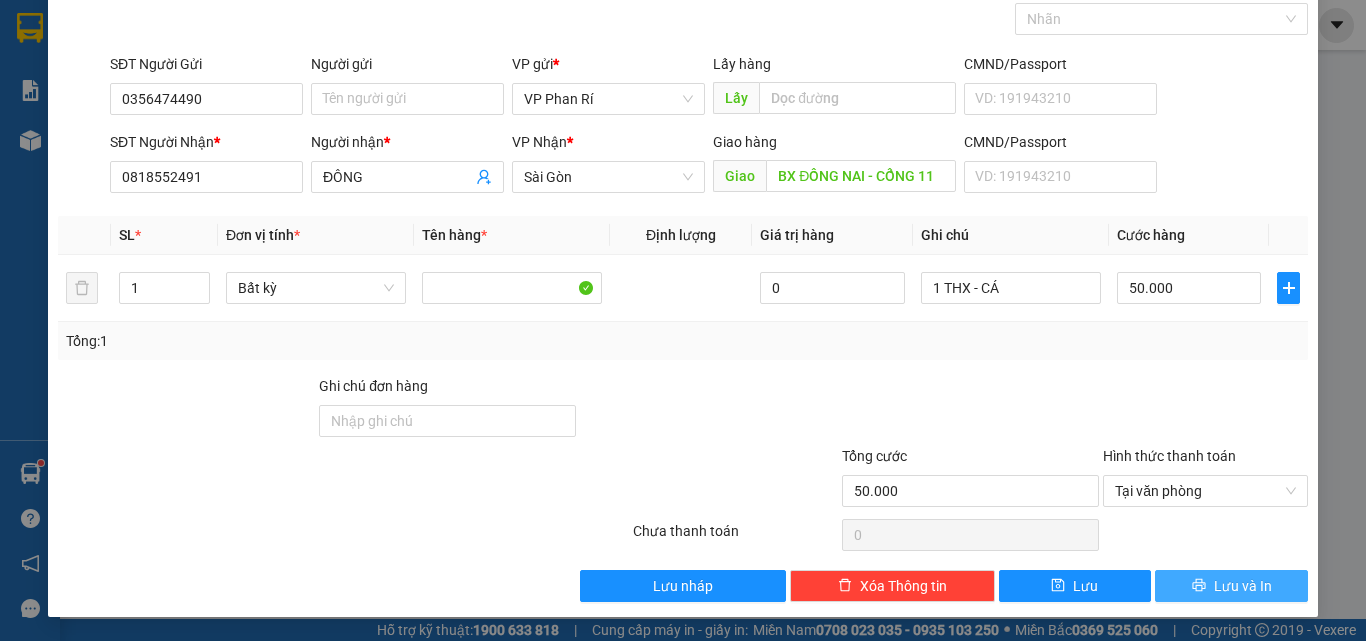 click on "Lưu và In" at bounding box center (1243, 586) 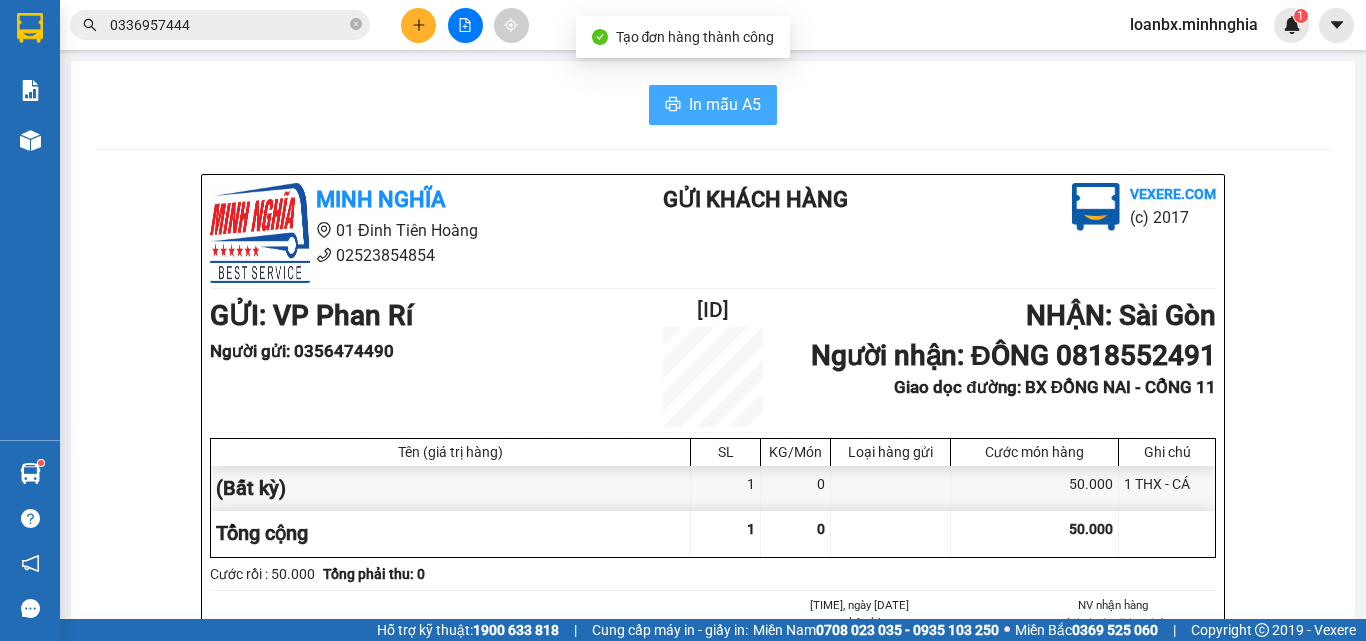 click on "In mẫu A5" at bounding box center (713, 105) 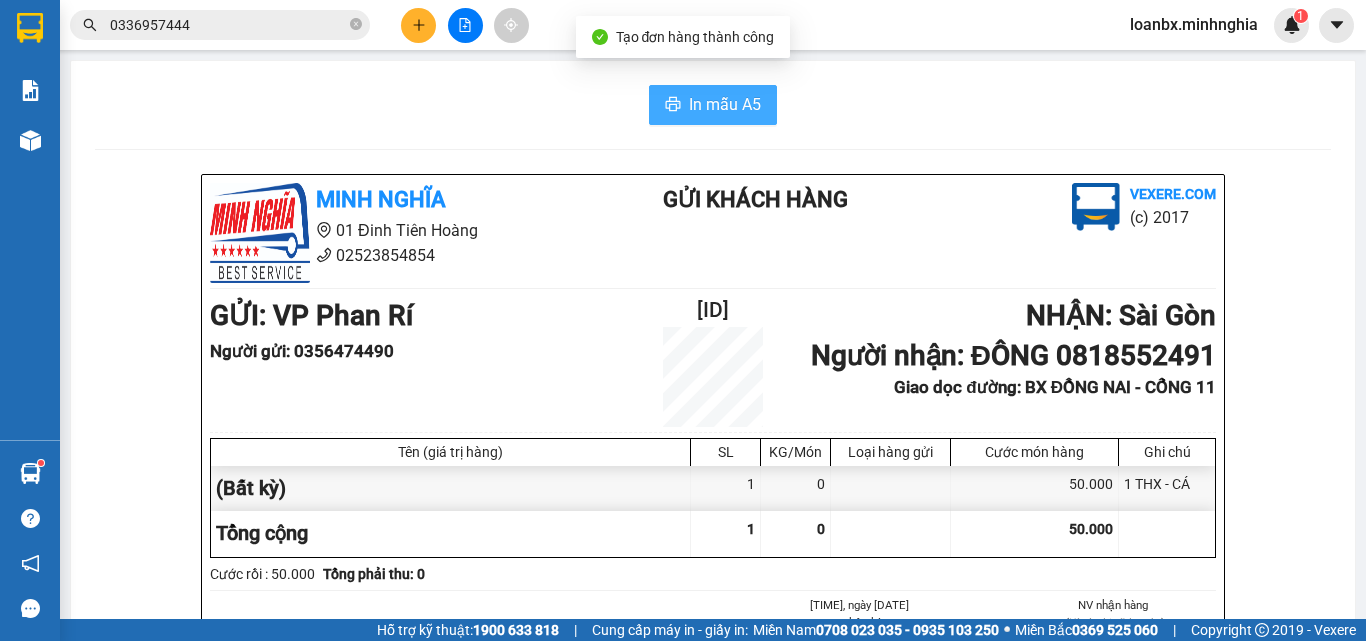 scroll, scrollTop: 0, scrollLeft: 0, axis: both 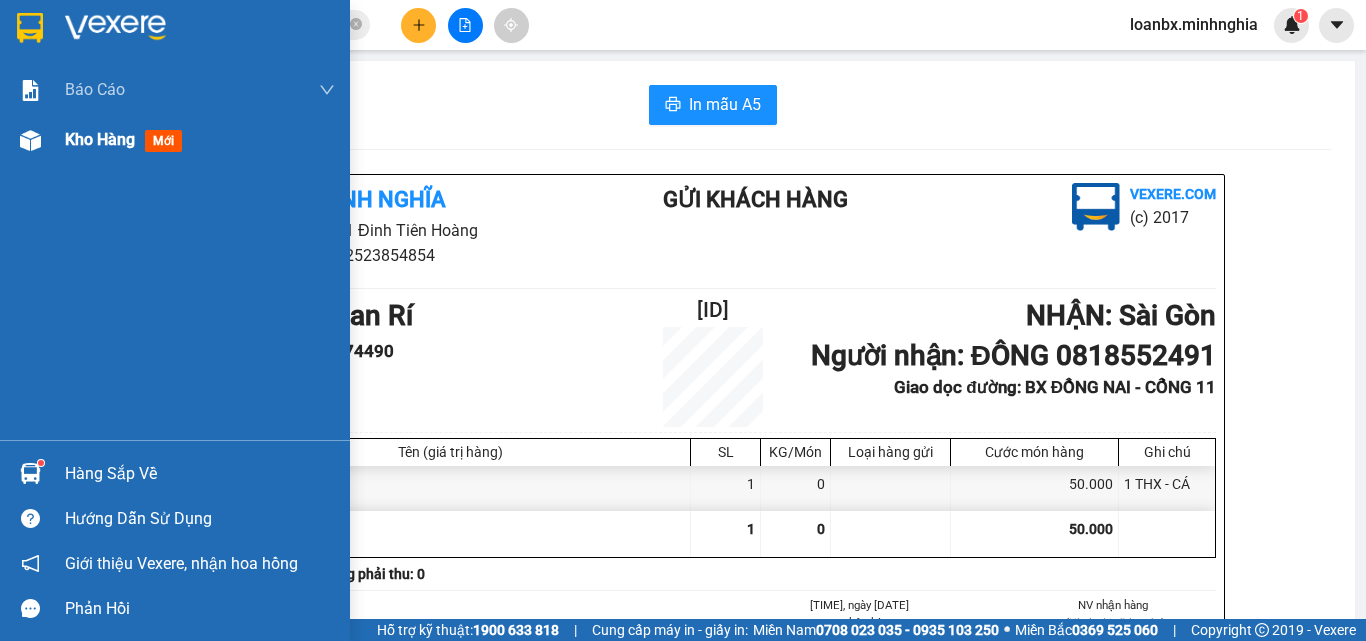 click on "Kho hàng mới" at bounding box center [175, 140] 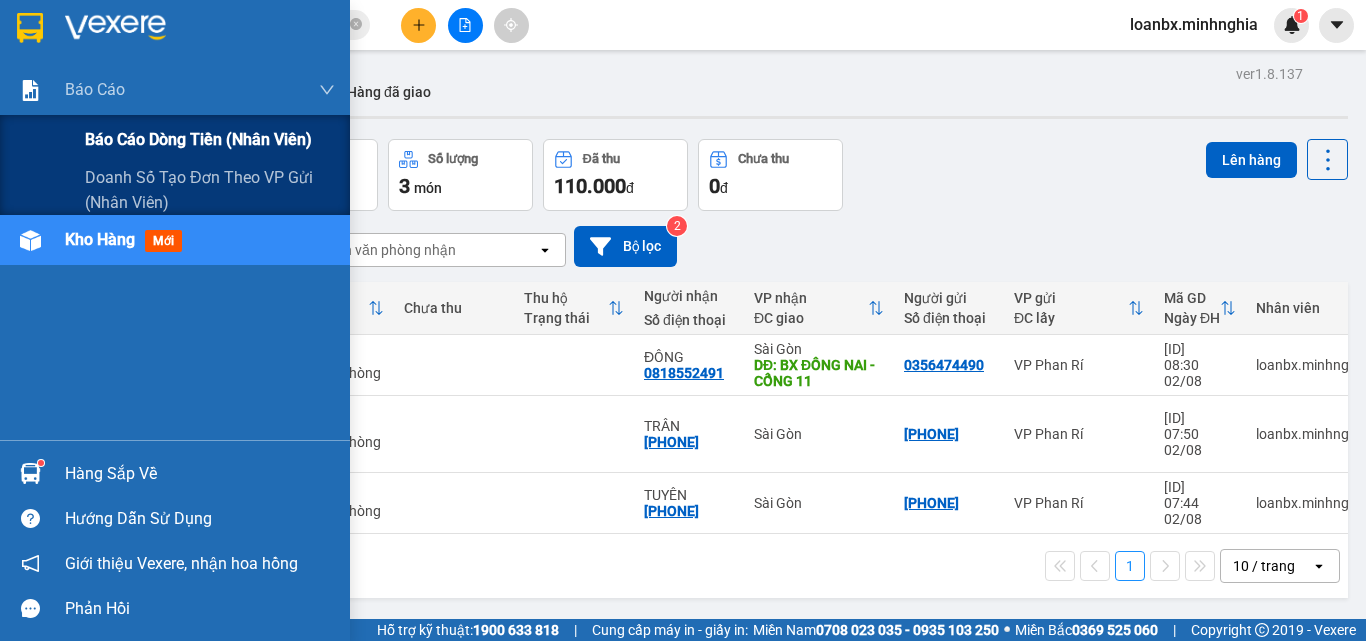 click on "Báo cáo dòng tiền (nhân viên)" at bounding box center [198, 139] 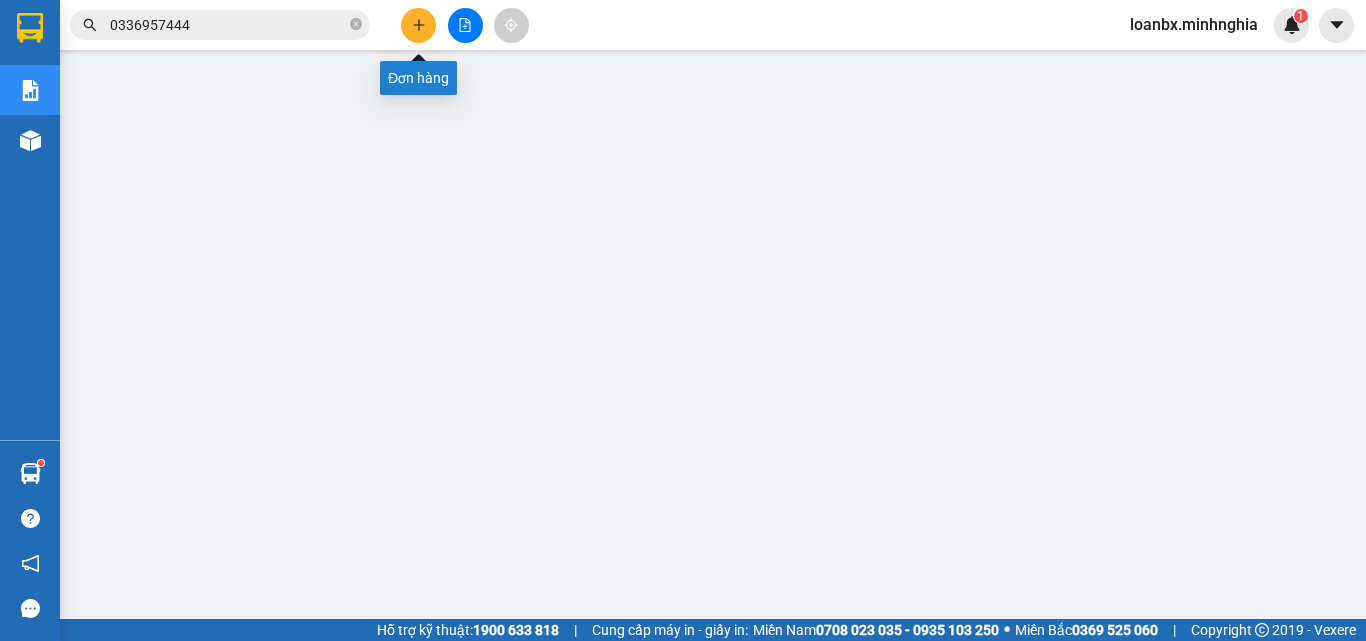 click at bounding box center (418, 25) 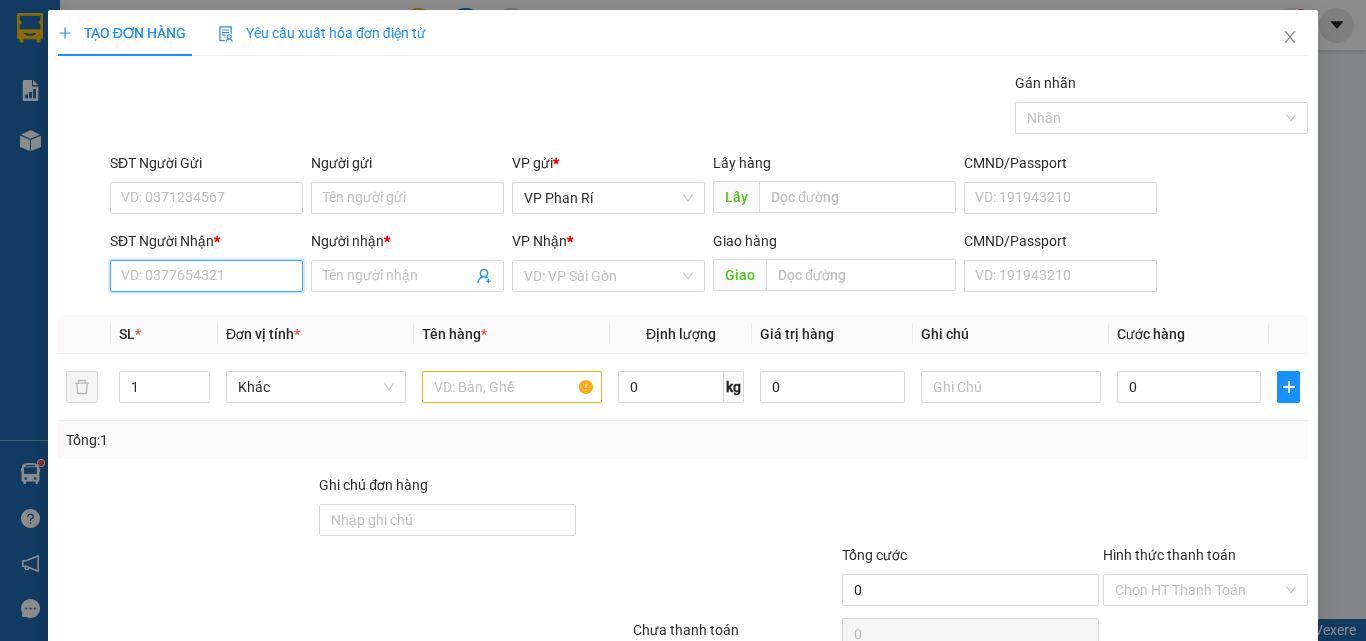 click on "SĐT Người Nhận  *" at bounding box center (206, 276) 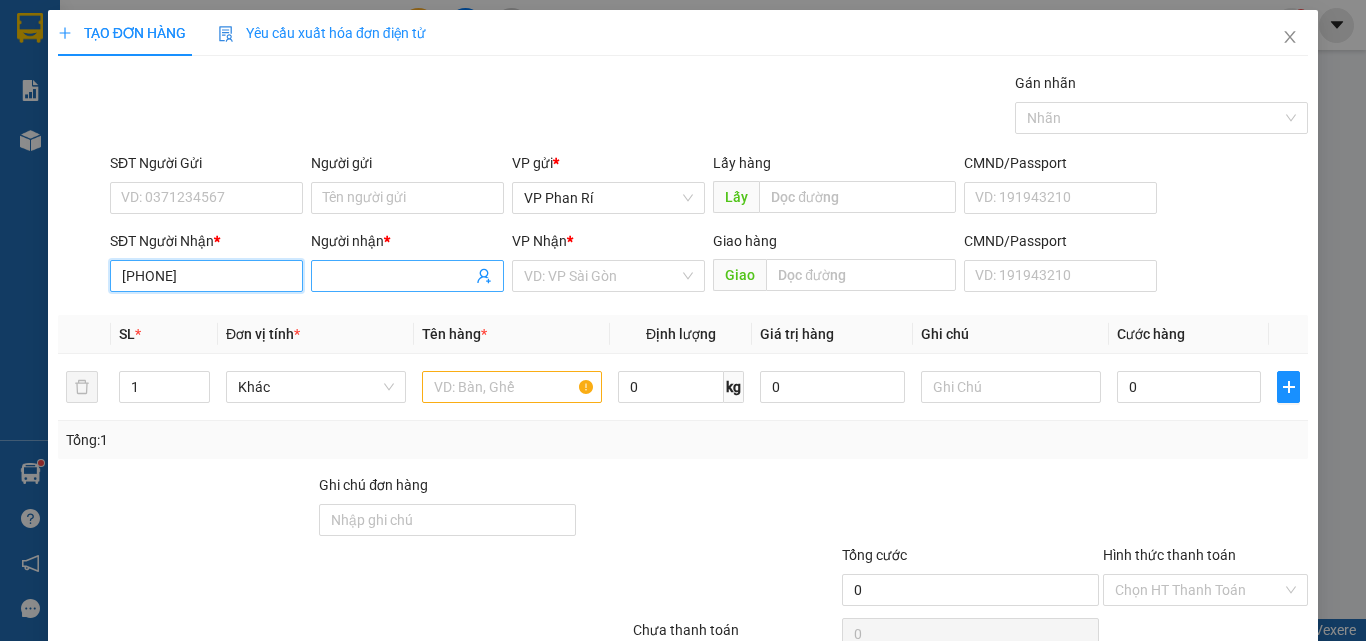 type on "[PHONE]" 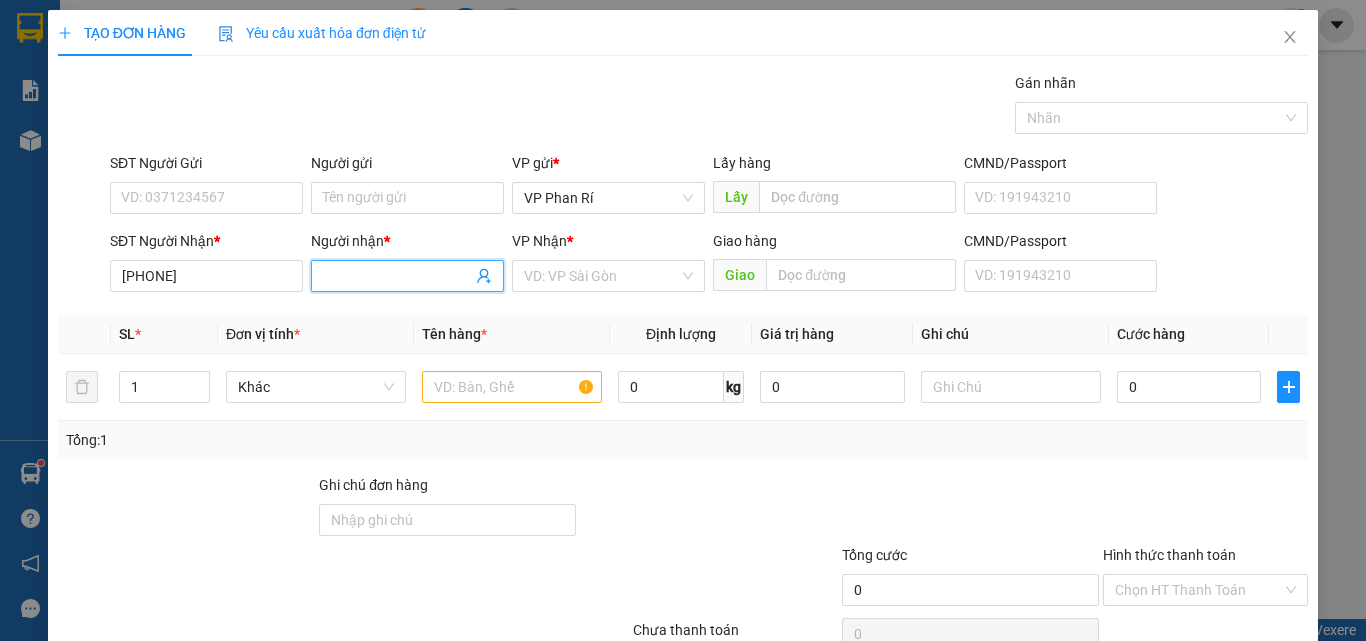 click on "Người nhận  *" at bounding box center [397, 276] 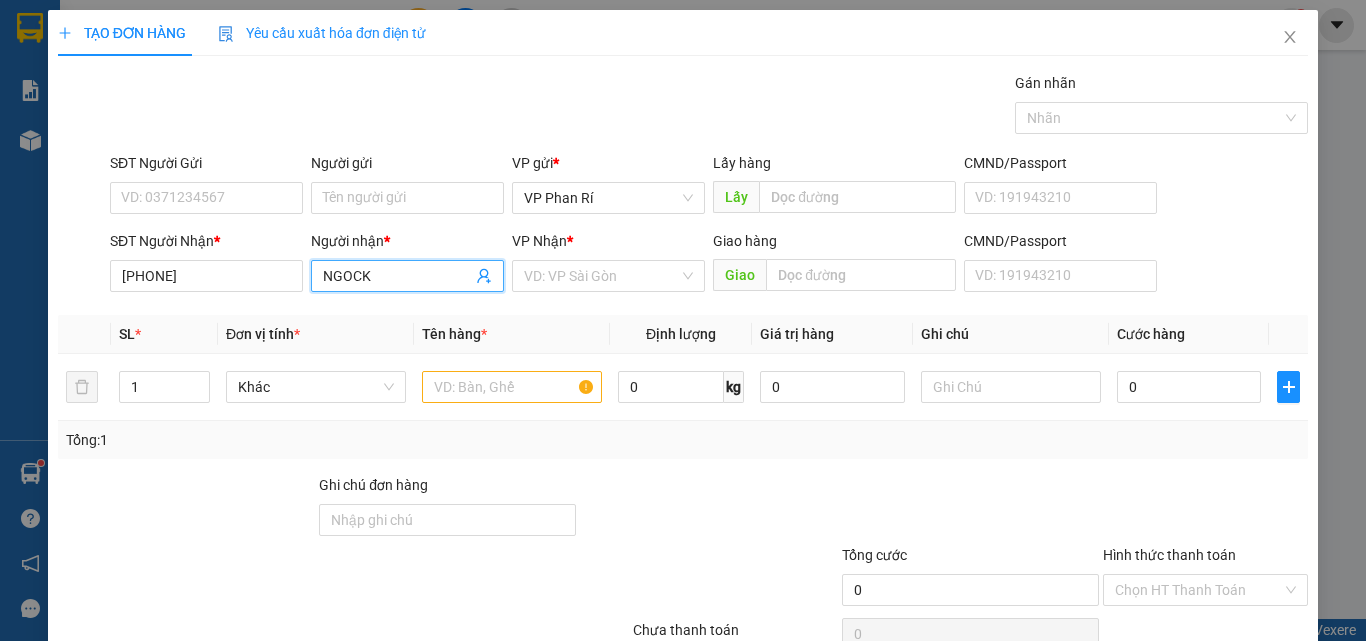 click on "NGOCK" at bounding box center [397, 276] 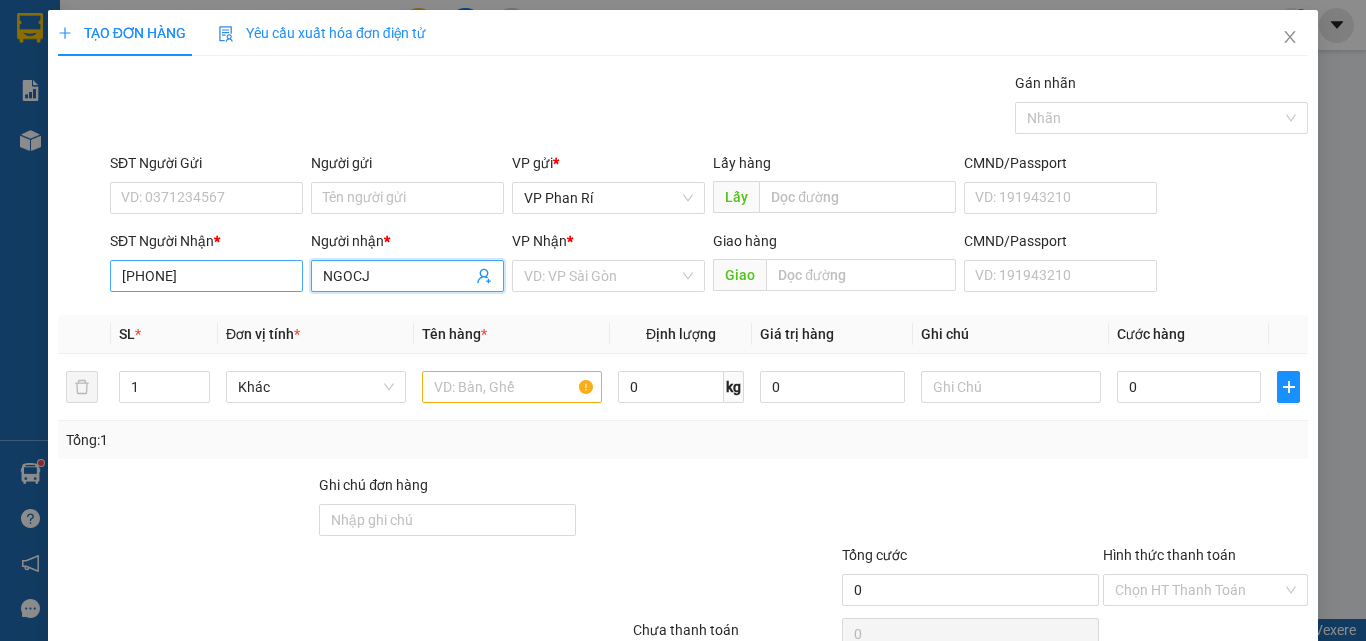drag, startPoint x: 366, startPoint y: 276, endPoint x: 267, endPoint y: 276, distance: 99 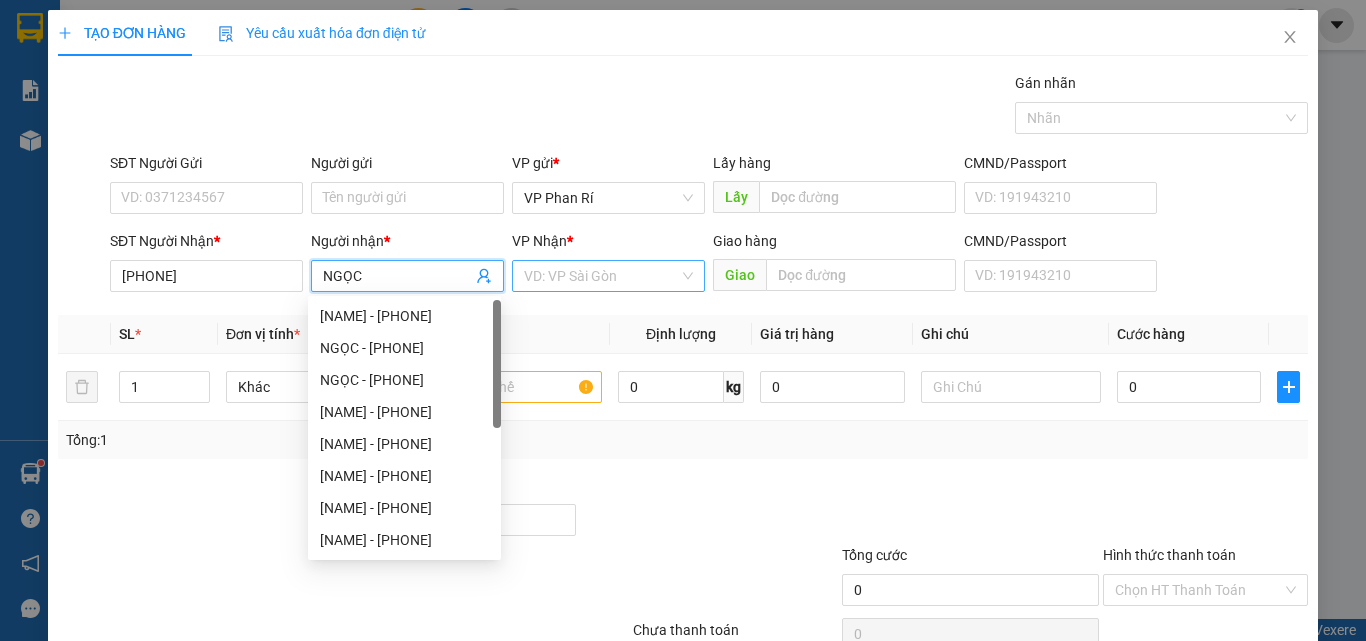type on "NGỌC" 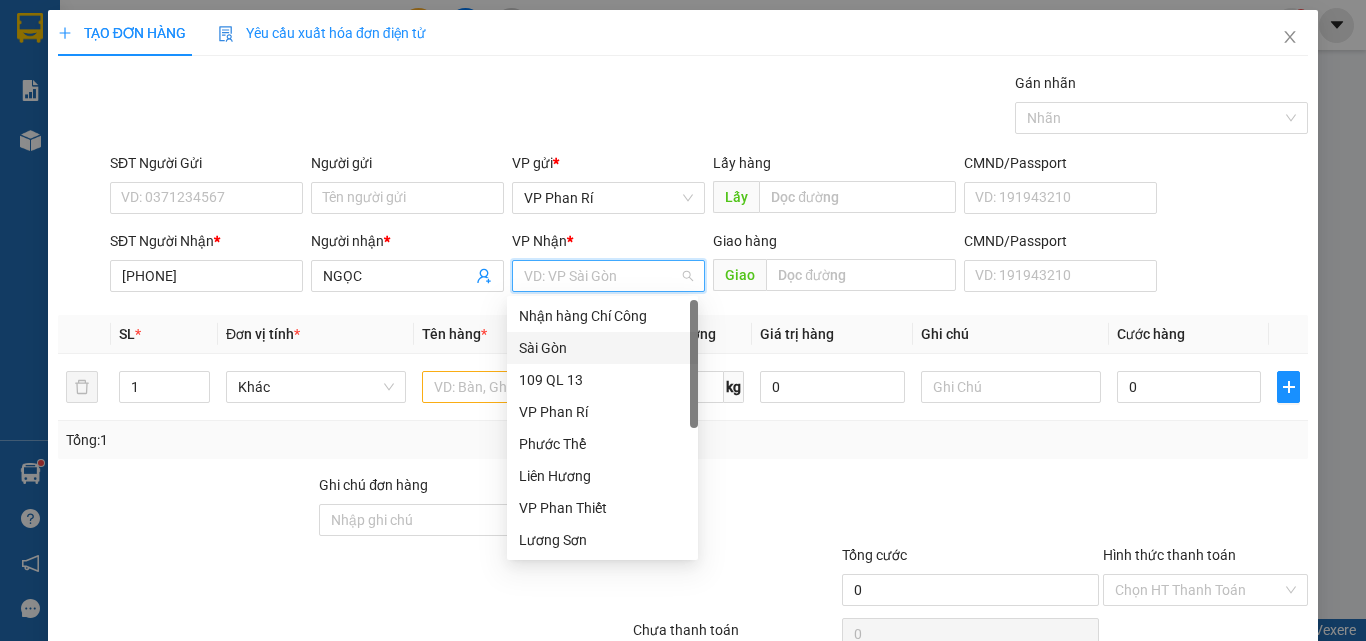 drag, startPoint x: 571, startPoint y: 356, endPoint x: 5, endPoint y: 160, distance: 598.97577 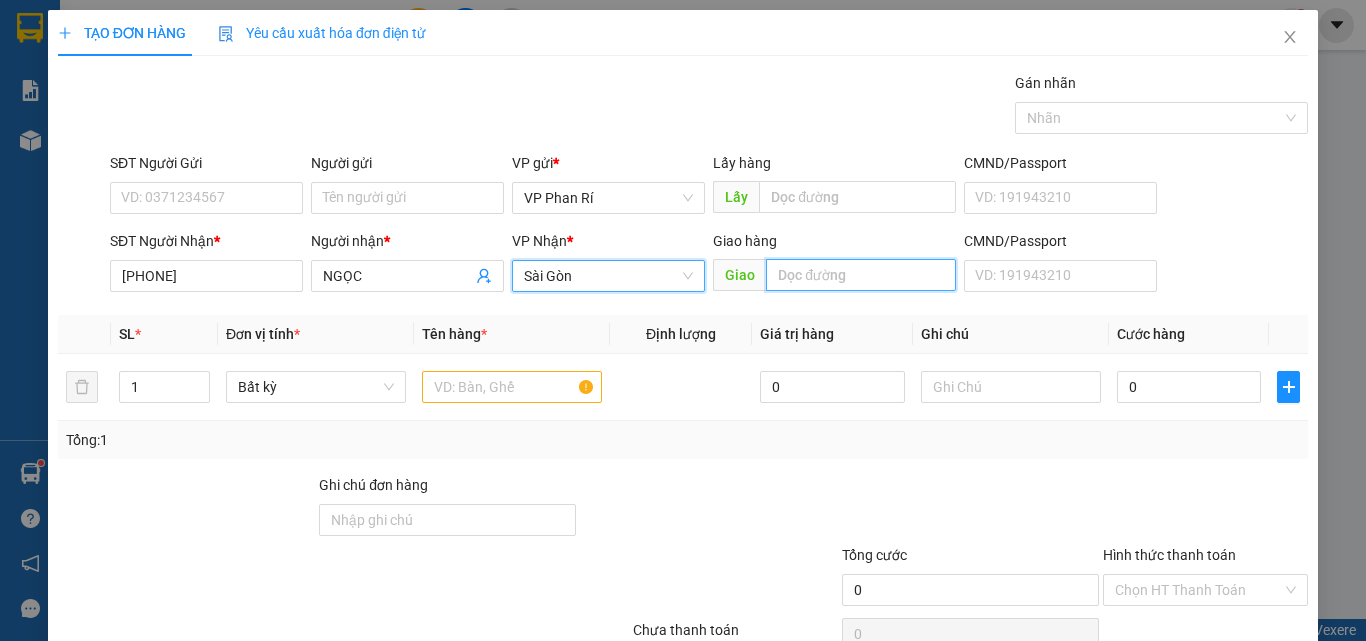 click at bounding box center (861, 275) 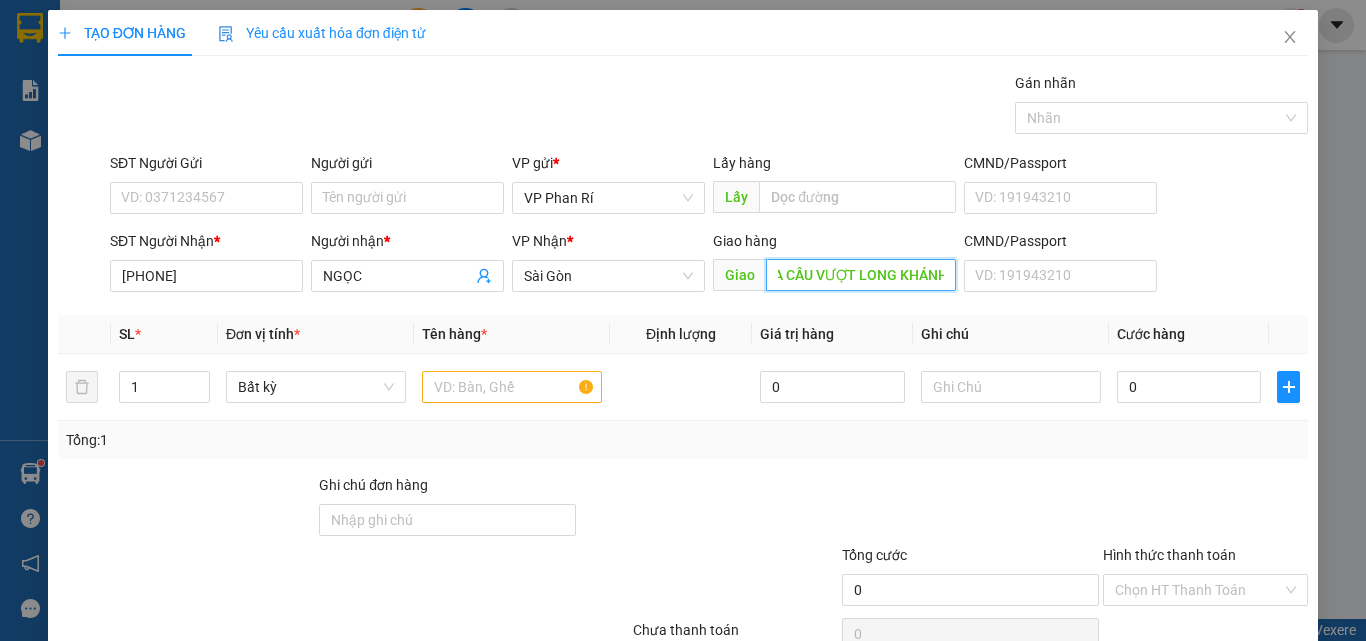 scroll, scrollTop: 0, scrollLeft: 33, axis: horizontal 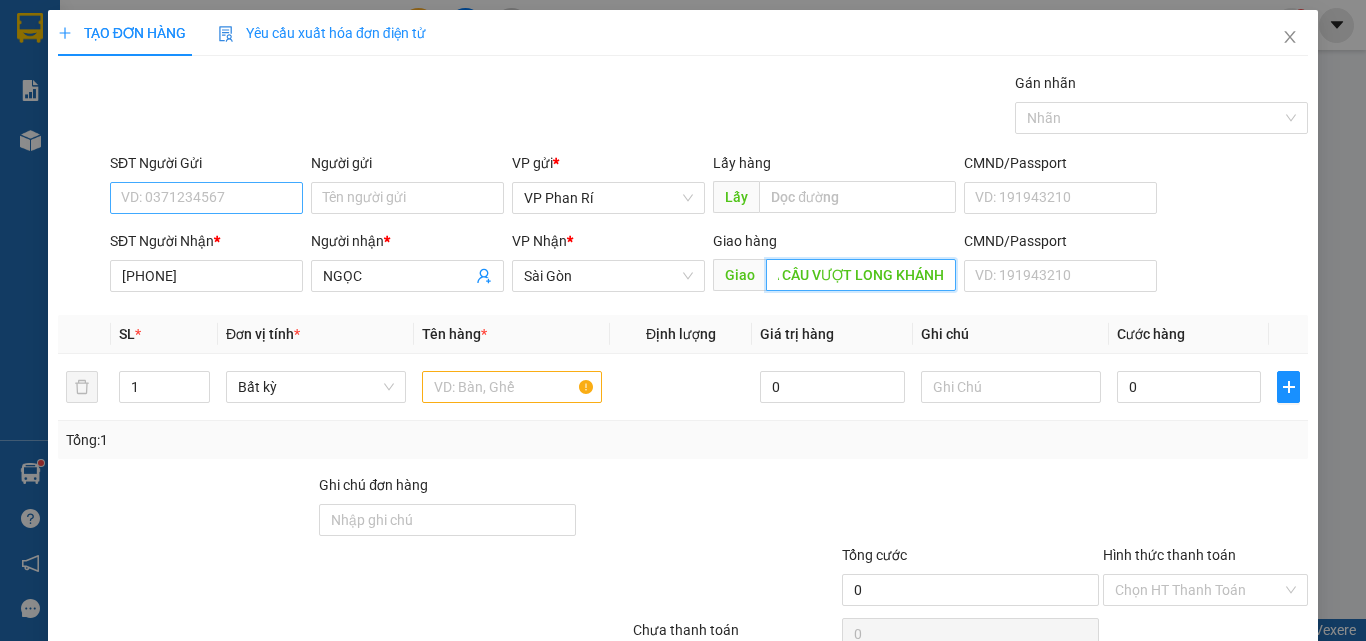 type on "QUA CẦU VƯỢT LONG KHÁNH" 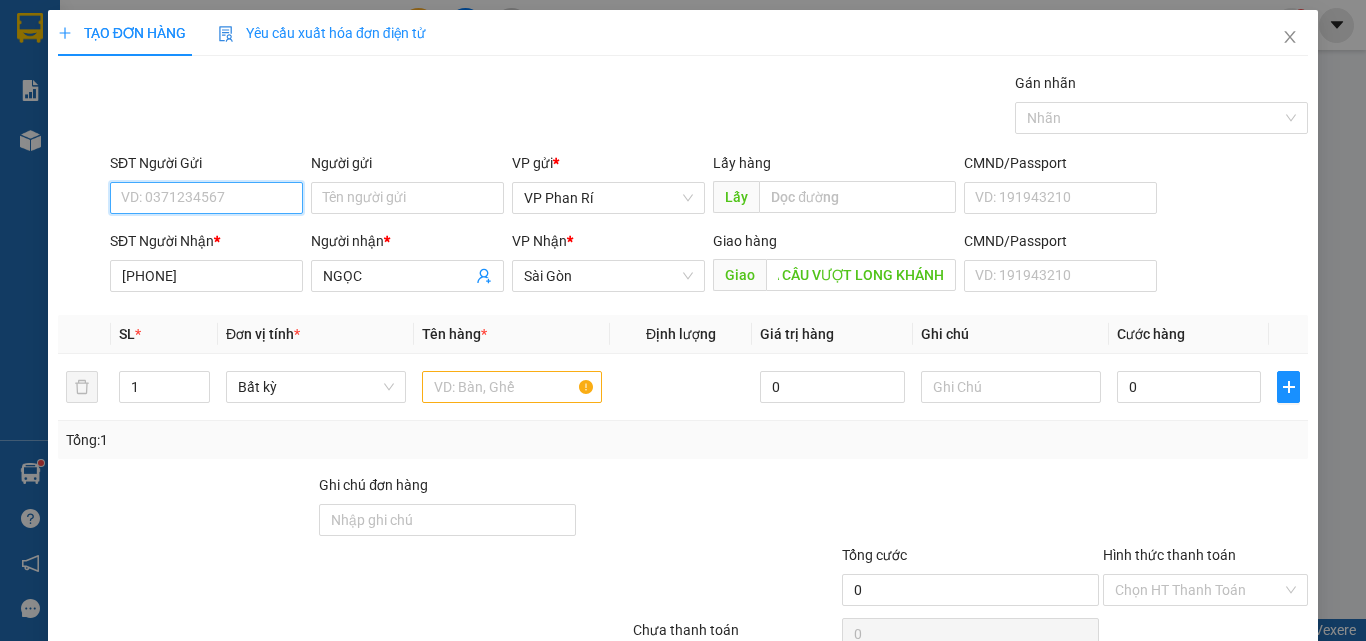 click on "SĐT Người Gửi" at bounding box center [206, 198] 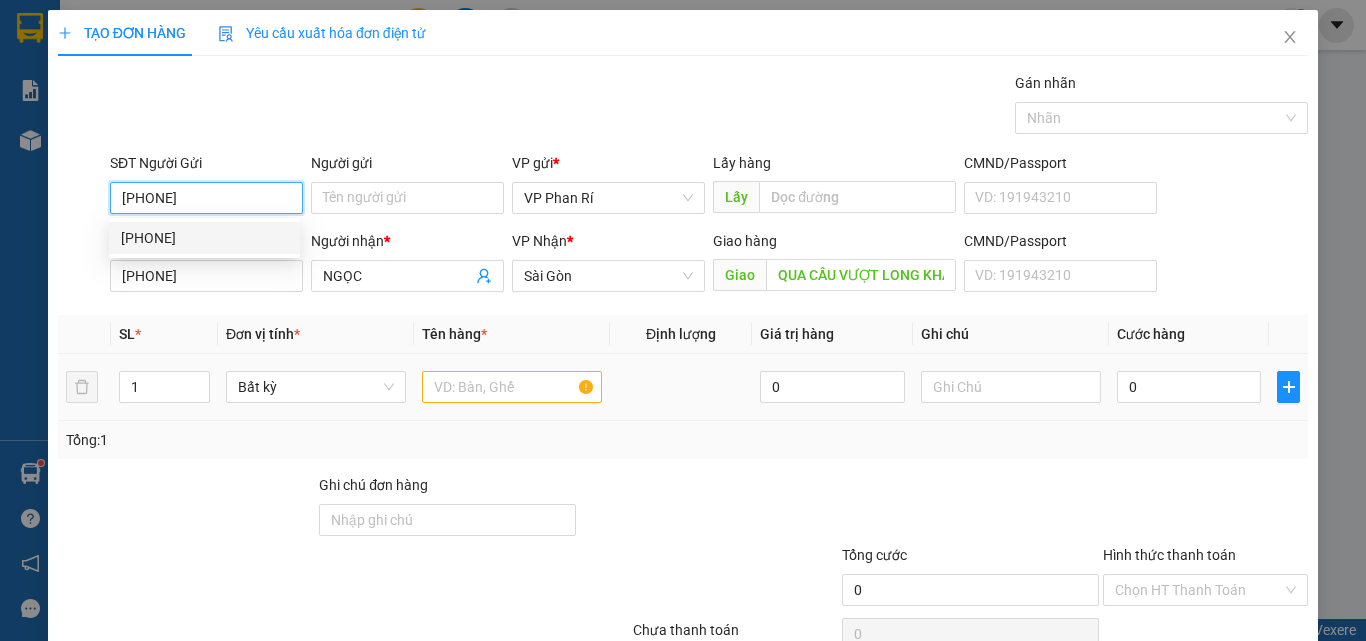 type on "[PHONE]" 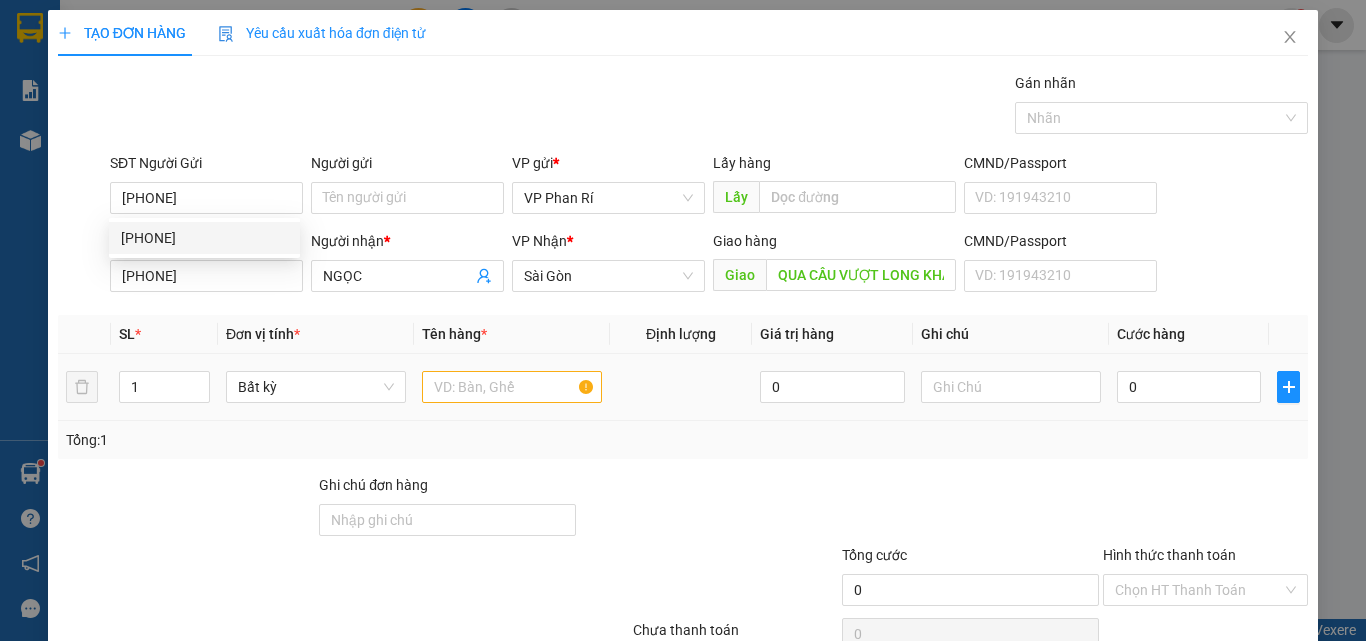 drag, startPoint x: 488, startPoint y: 409, endPoint x: 497, endPoint y: 399, distance: 13.453624 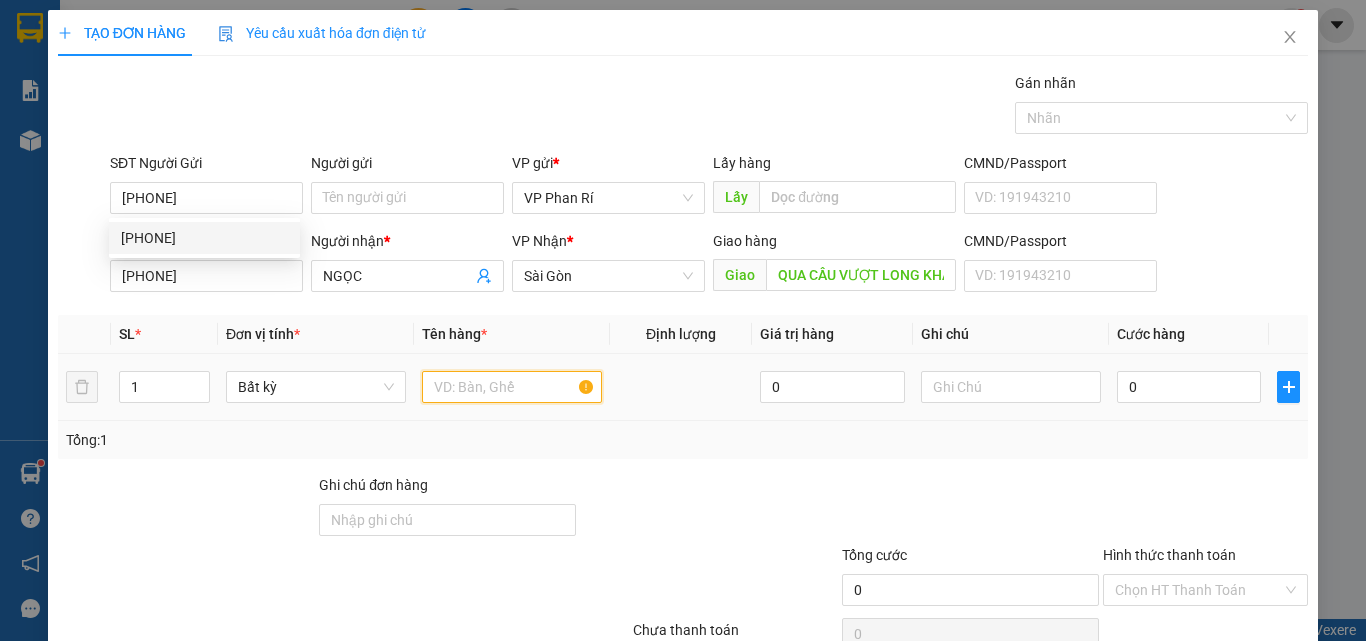 click at bounding box center (512, 387) 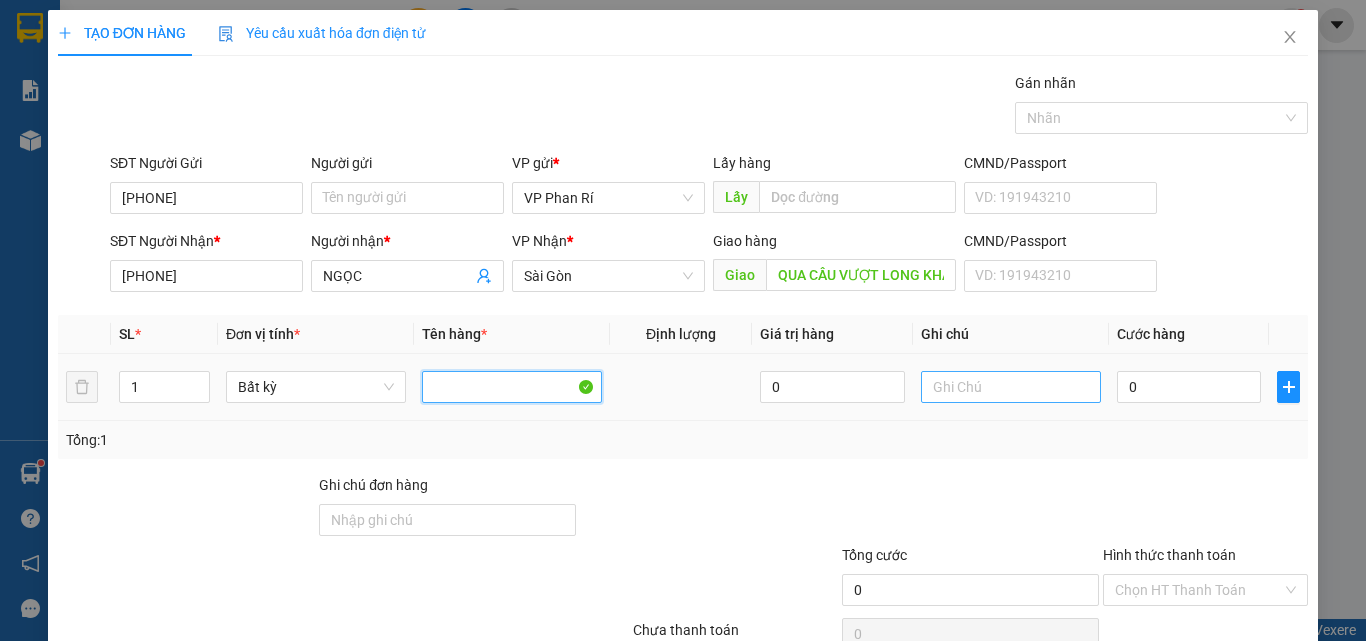 type 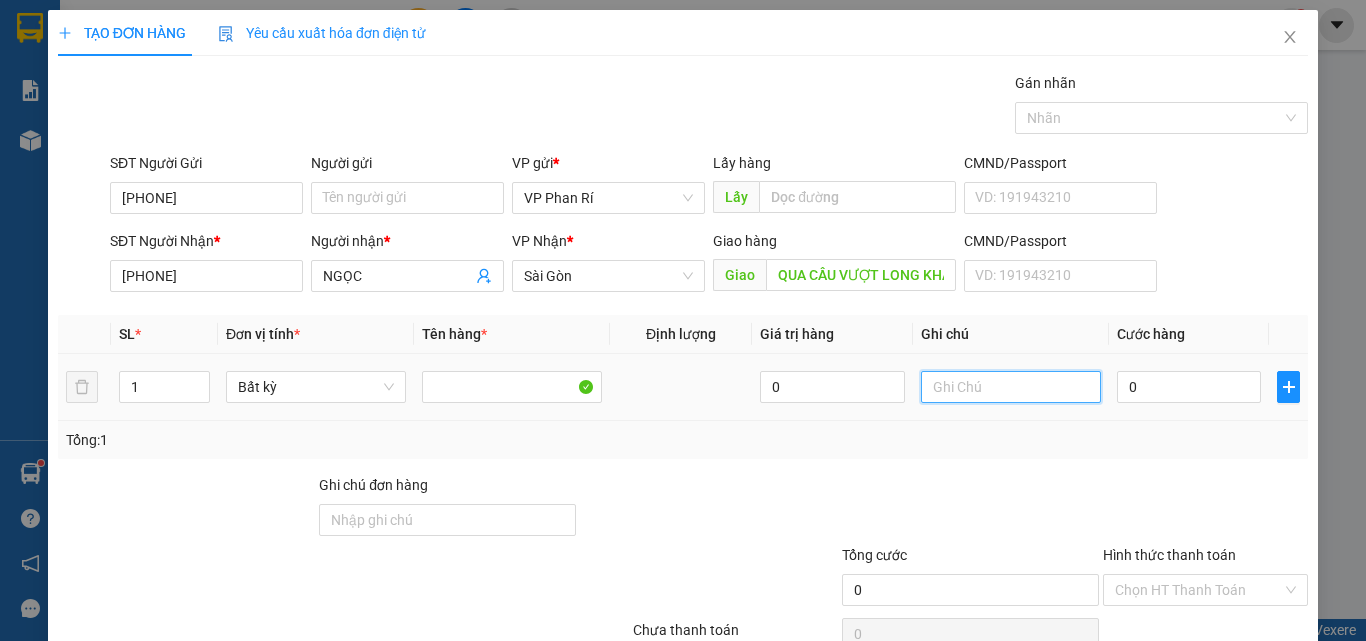 click at bounding box center [1011, 387] 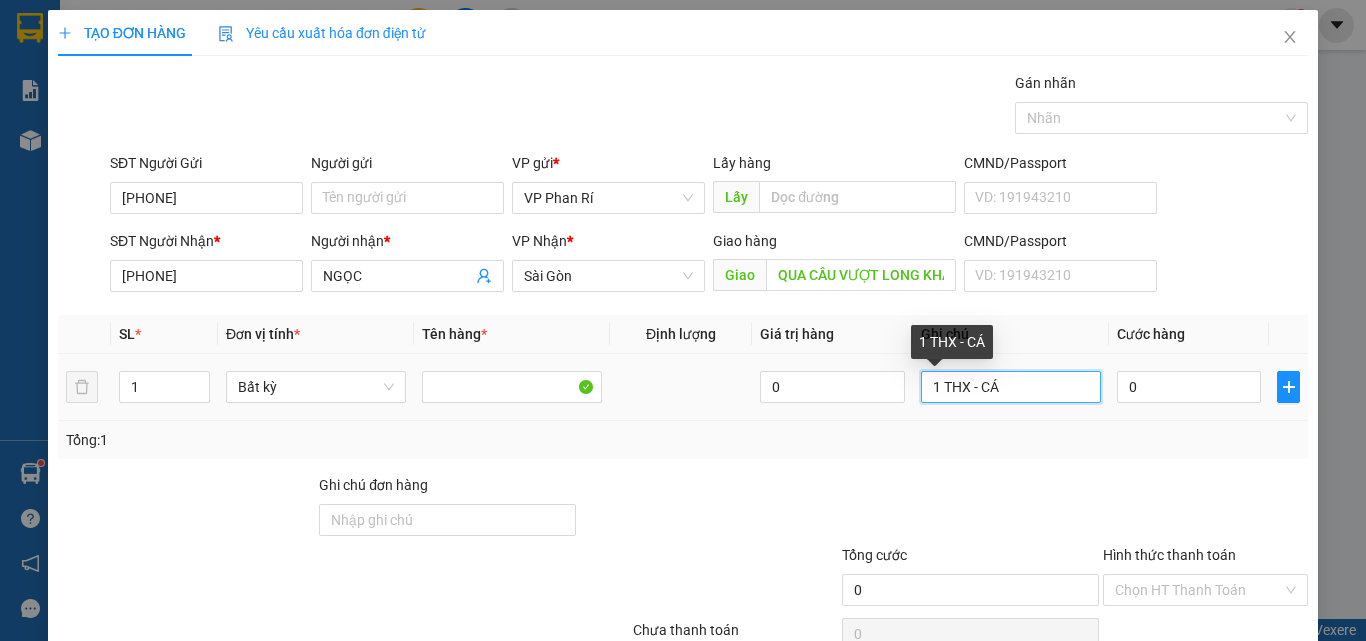 drag, startPoint x: 1010, startPoint y: 384, endPoint x: 976, endPoint y: 396, distance: 36.05551 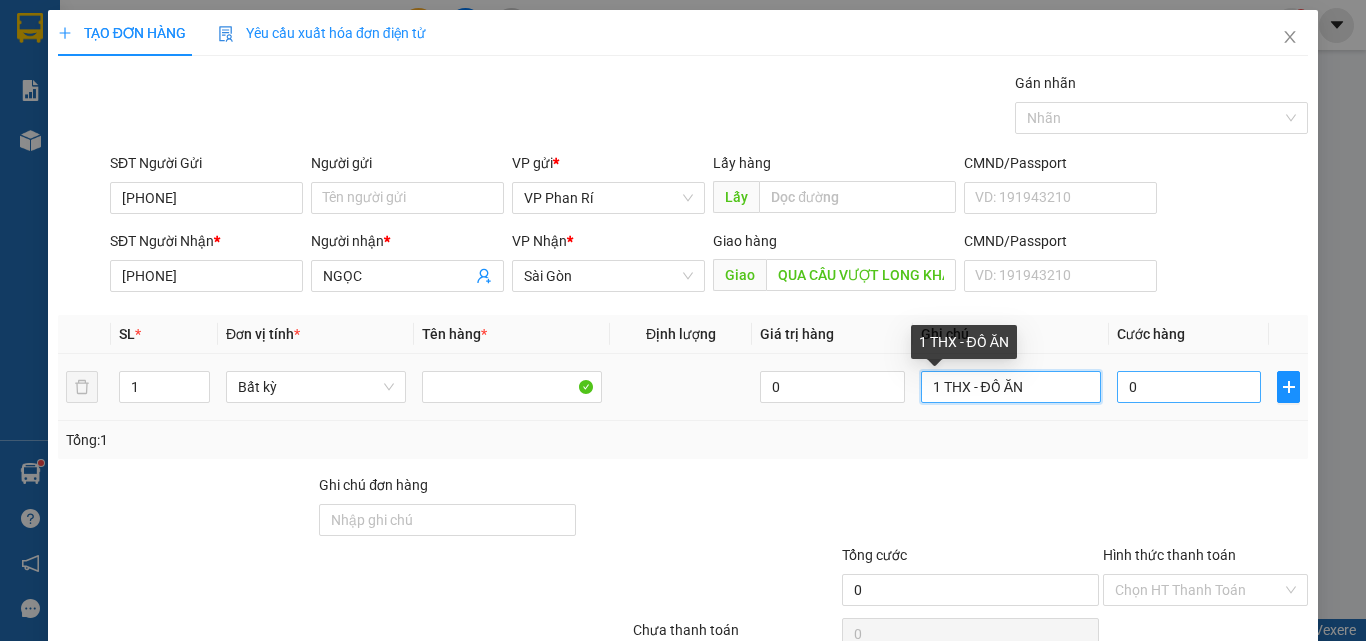 type on "1 THX - ĐỒ ĂN" 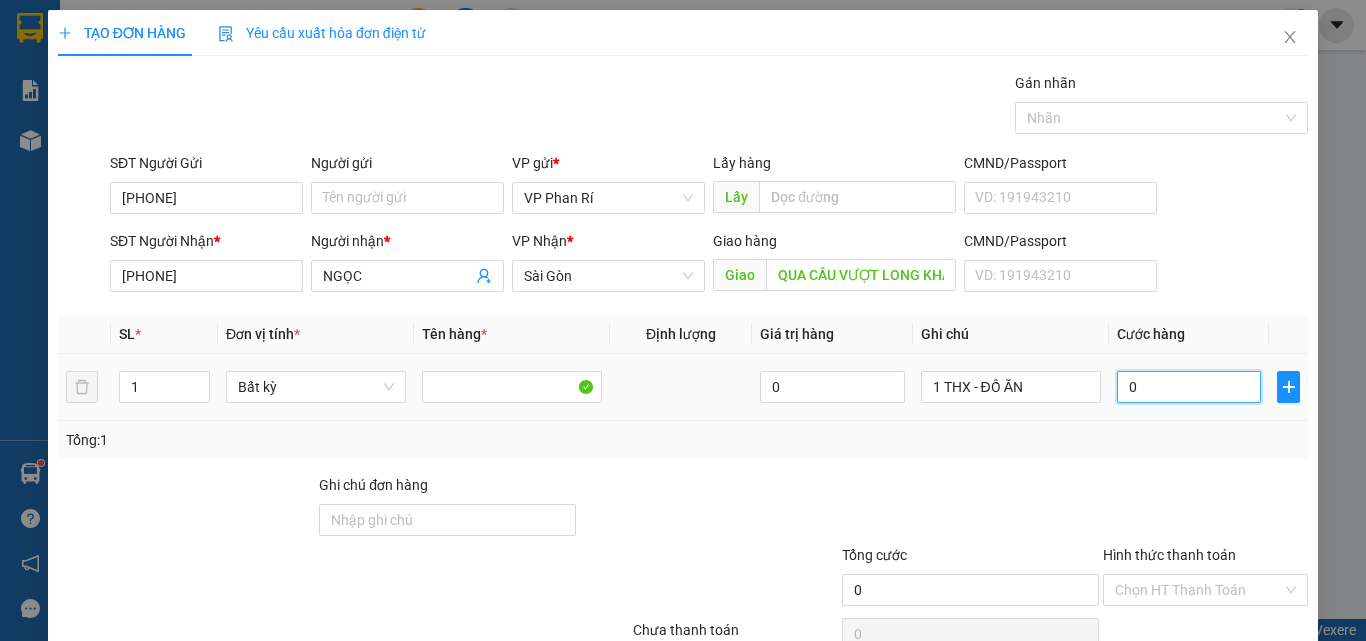 type on "5" 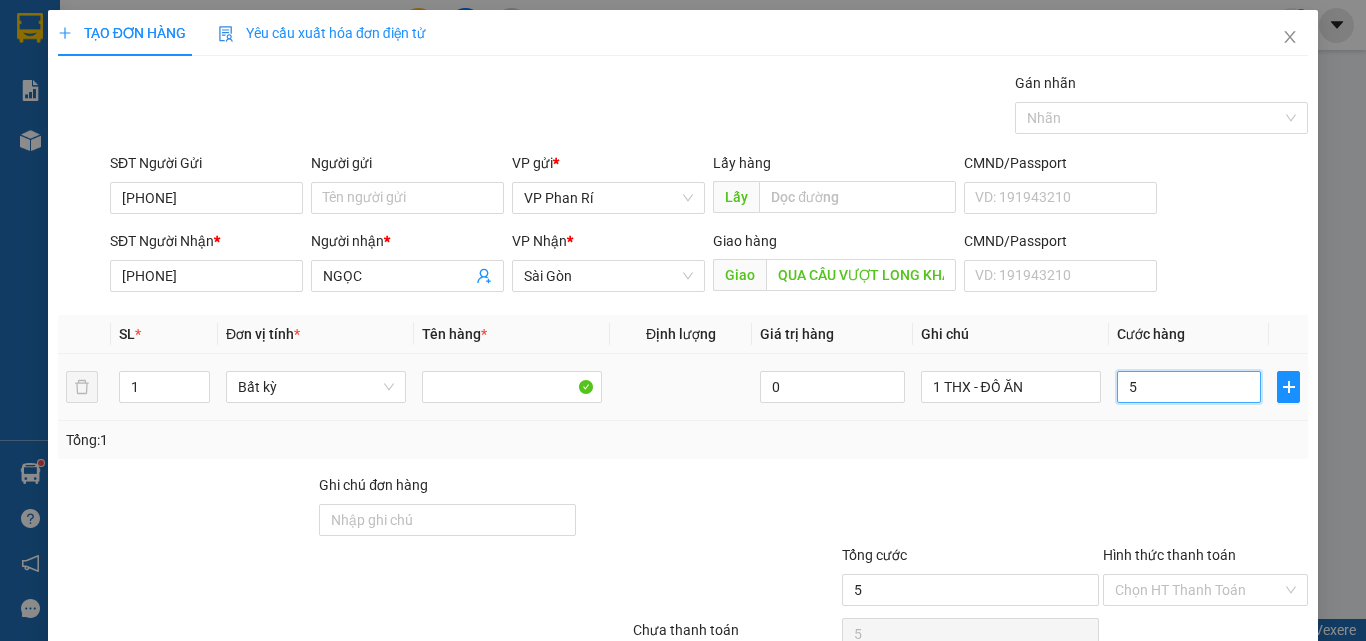 type on "50" 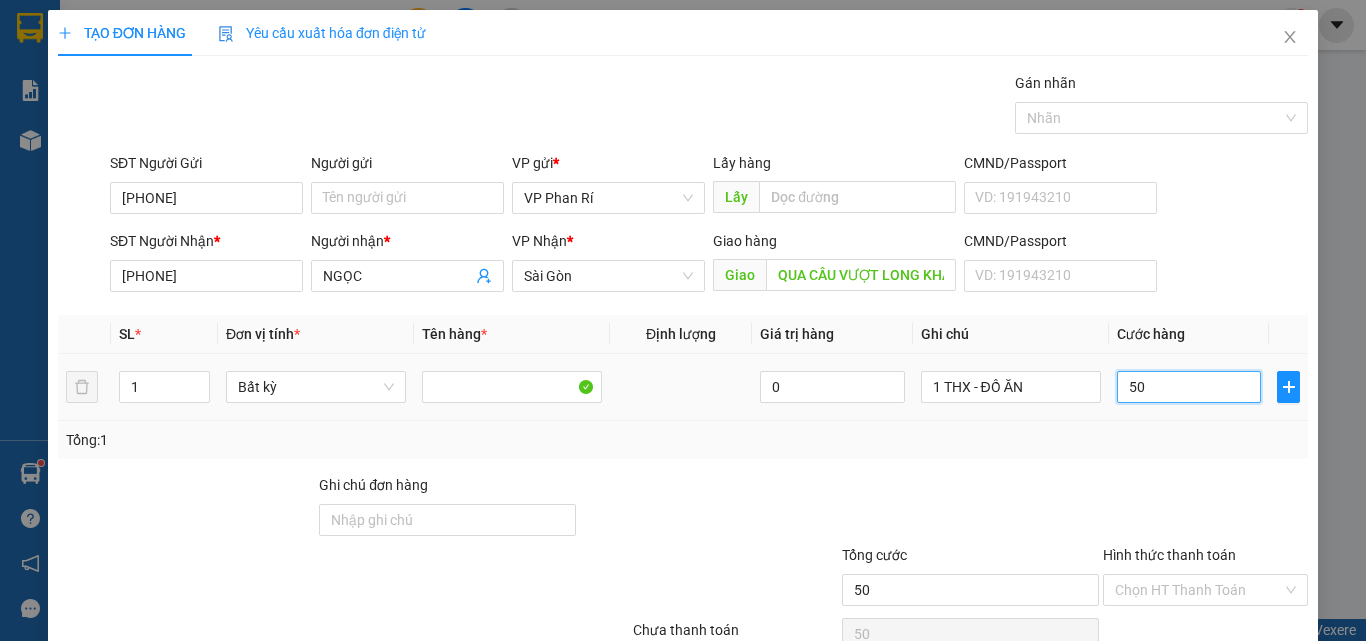 scroll, scrollTop: 99, scrollLeft: 0, axis: vertical 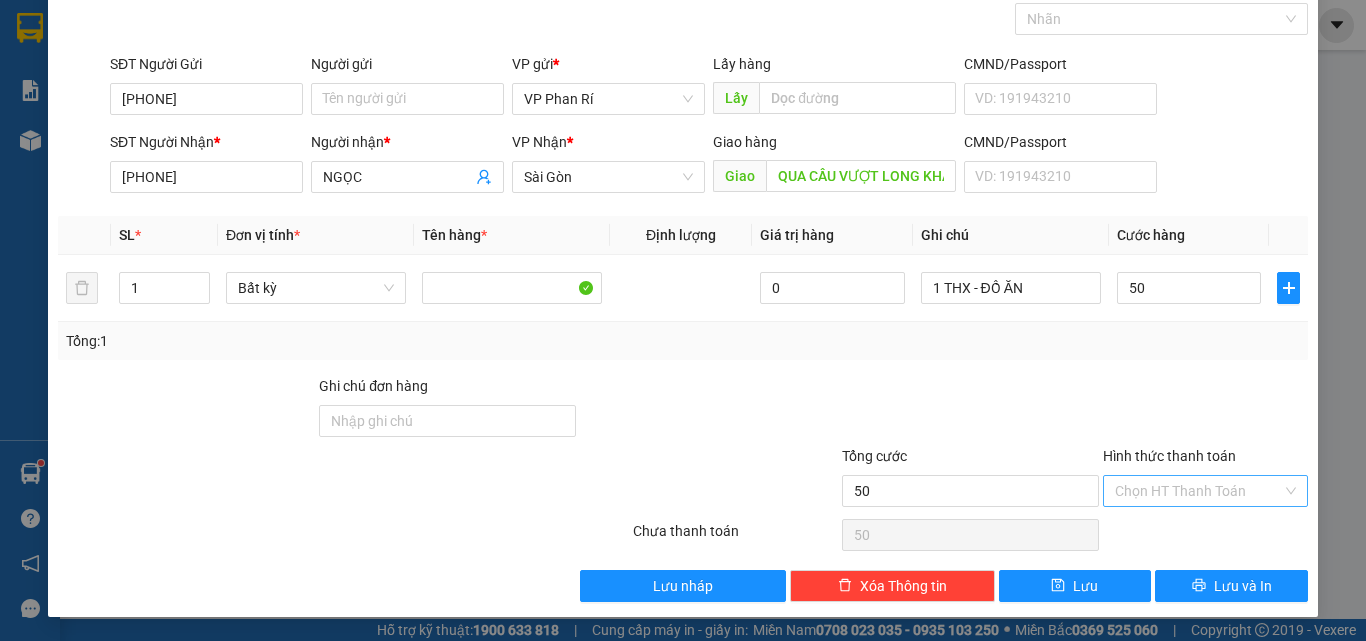 type on "50.000" 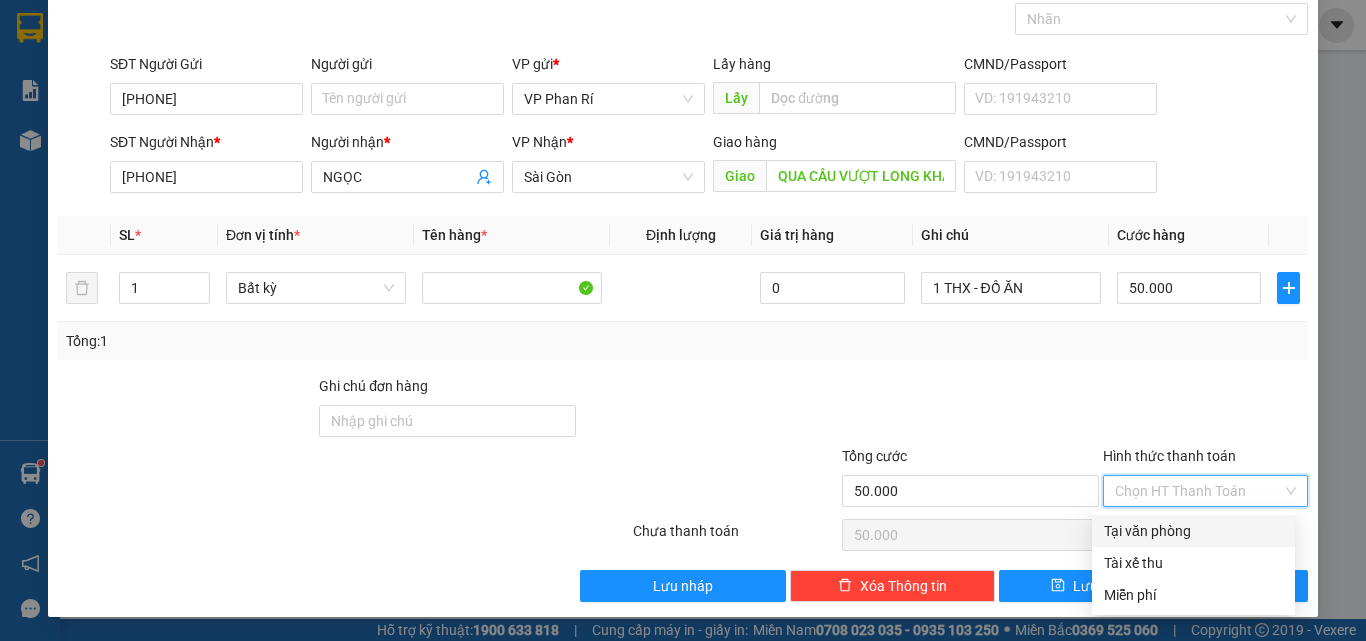 click on "Hình thức thanh toán" at bounding box center [1198, 491] 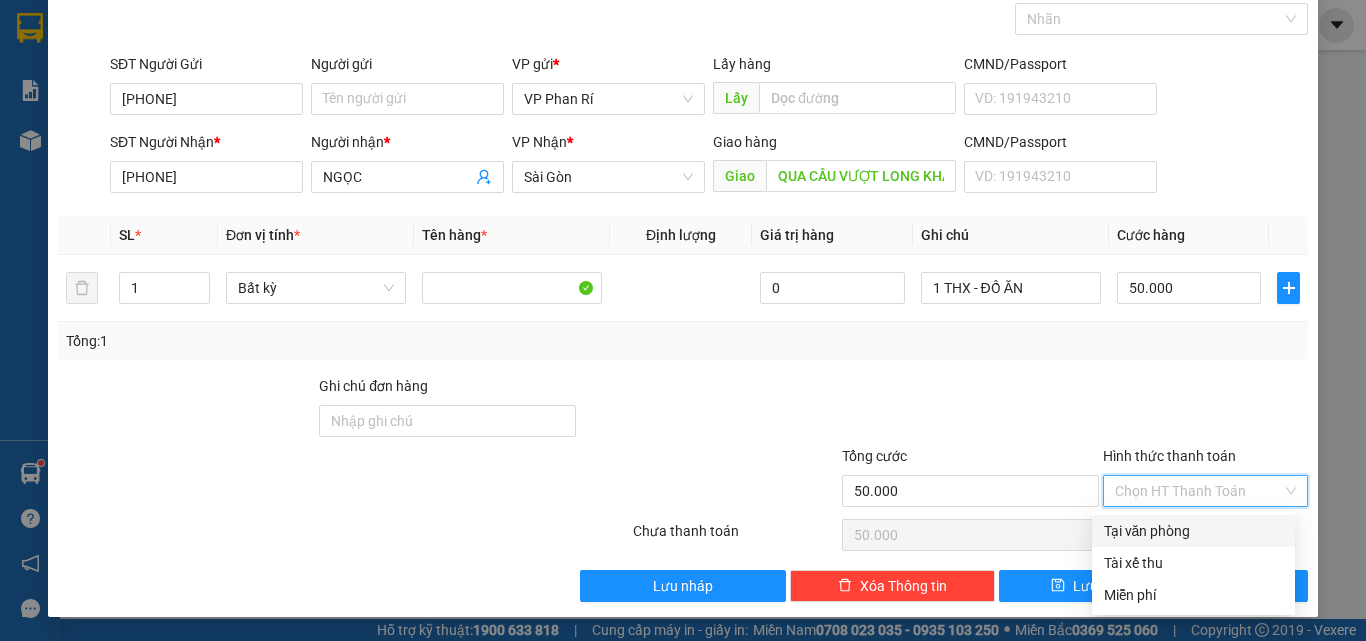 drag, startPoint x: 1179, startPoint y: 535, endPoint x: 1182, endPoint y: 548, distance: 13.341664 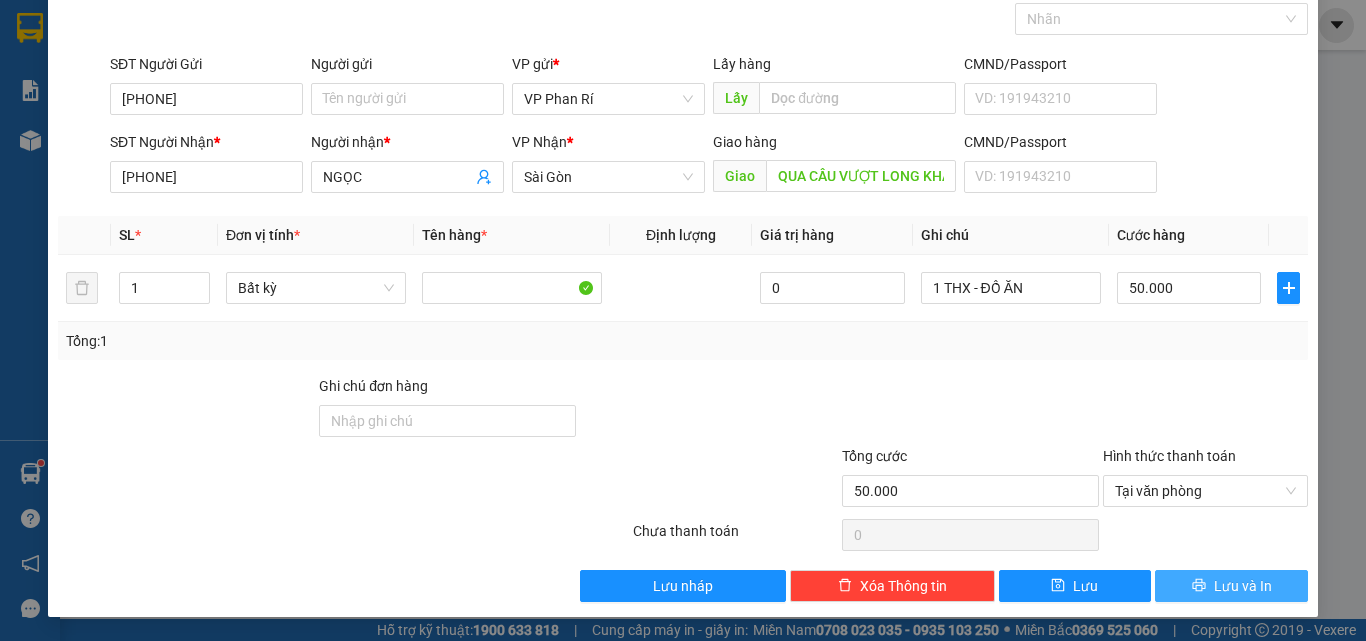 click on "Lưu và In" at bounding box center [1231, 586] 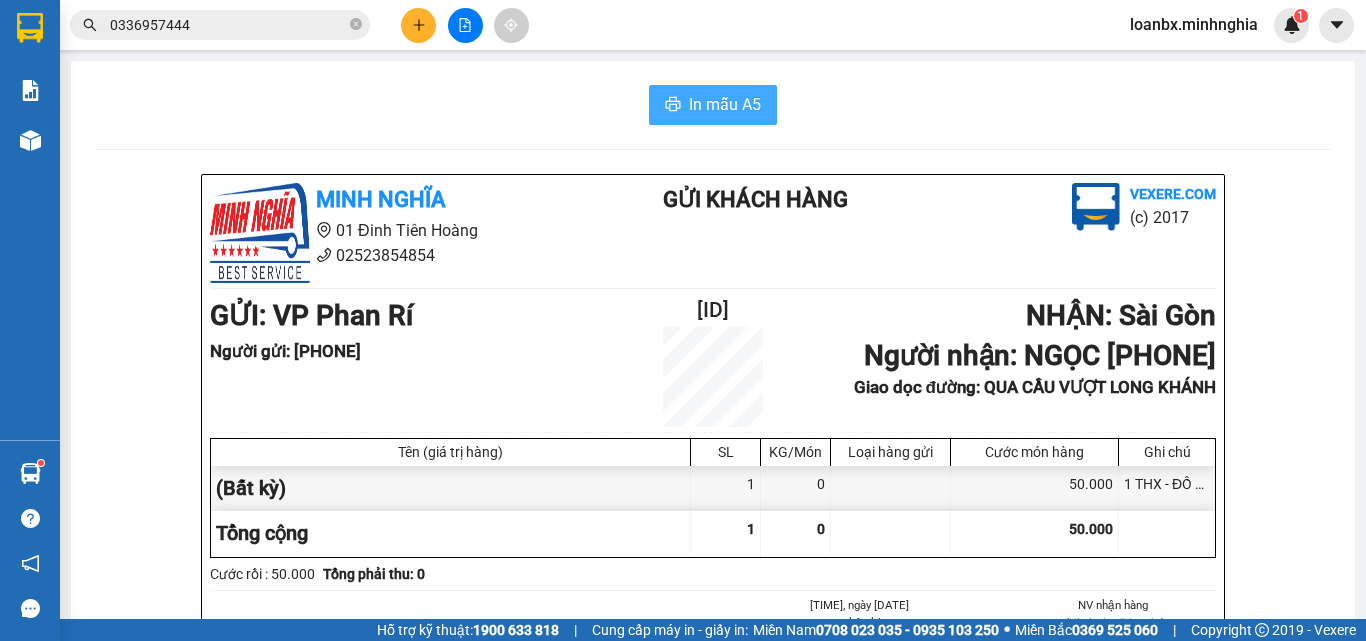 click on "In mẫu A5" at bounding box center [713, 105] 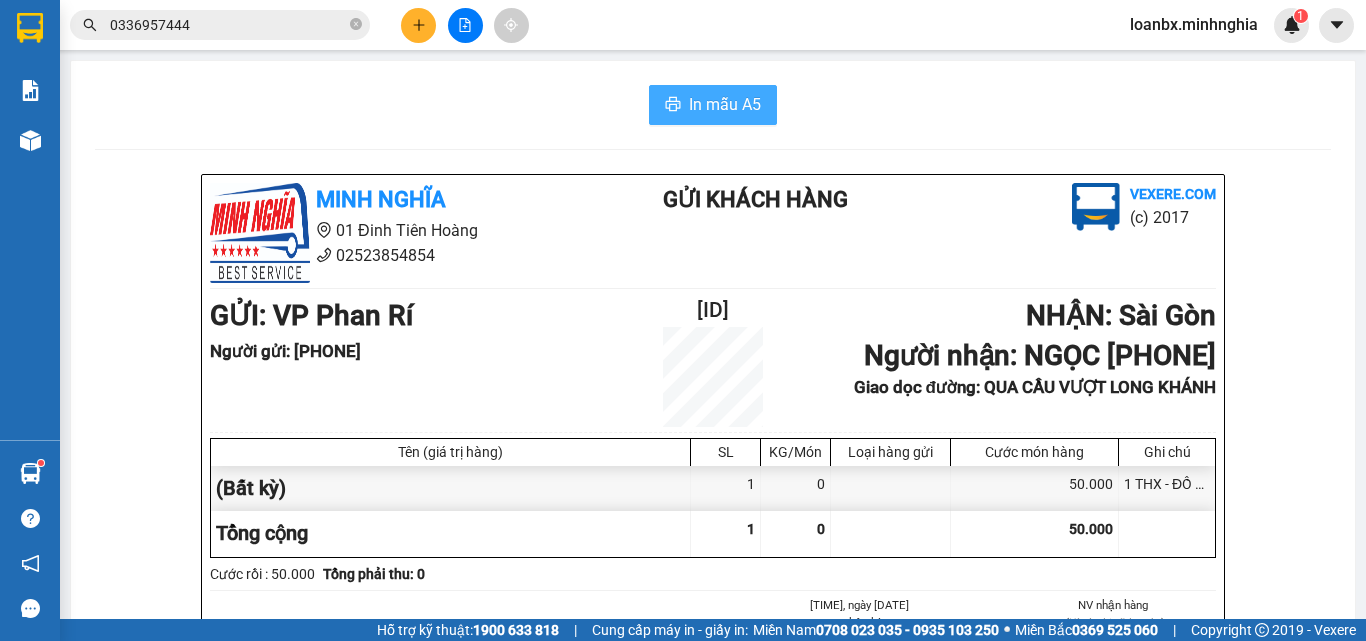 scroll, scrollTop: 0, scrollLeft: 0, axis: both 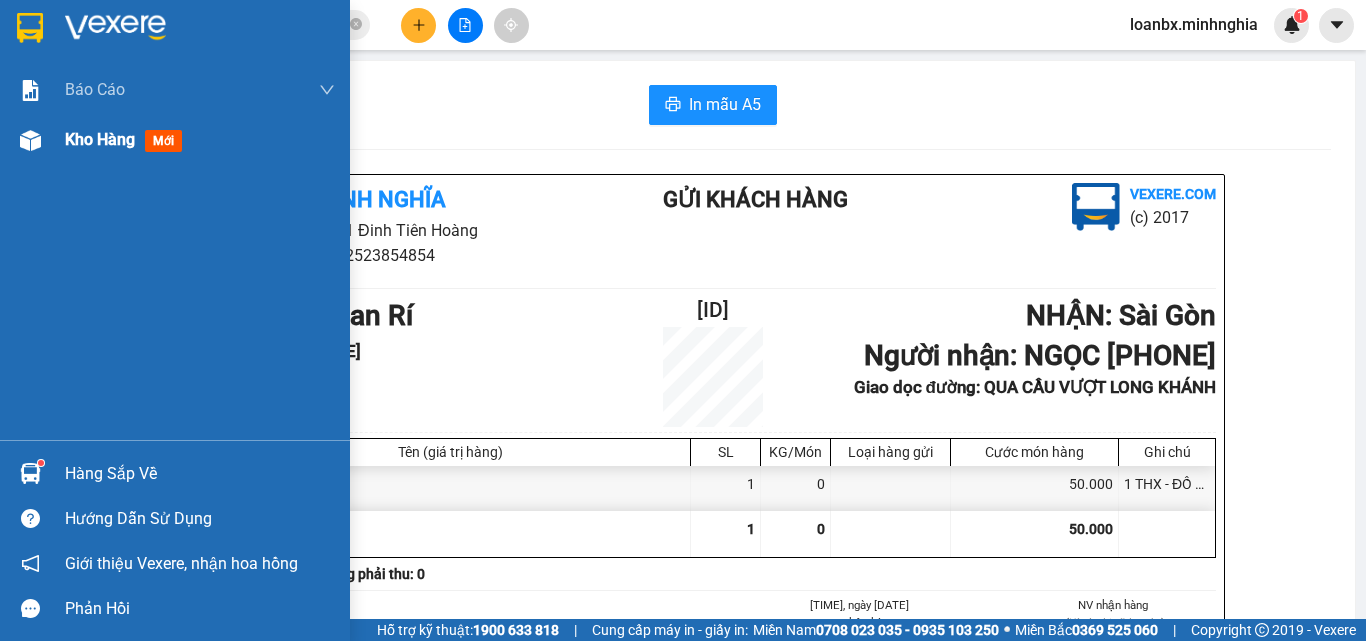 click on "Kho hàng mới" at bounding box center [127, 139] 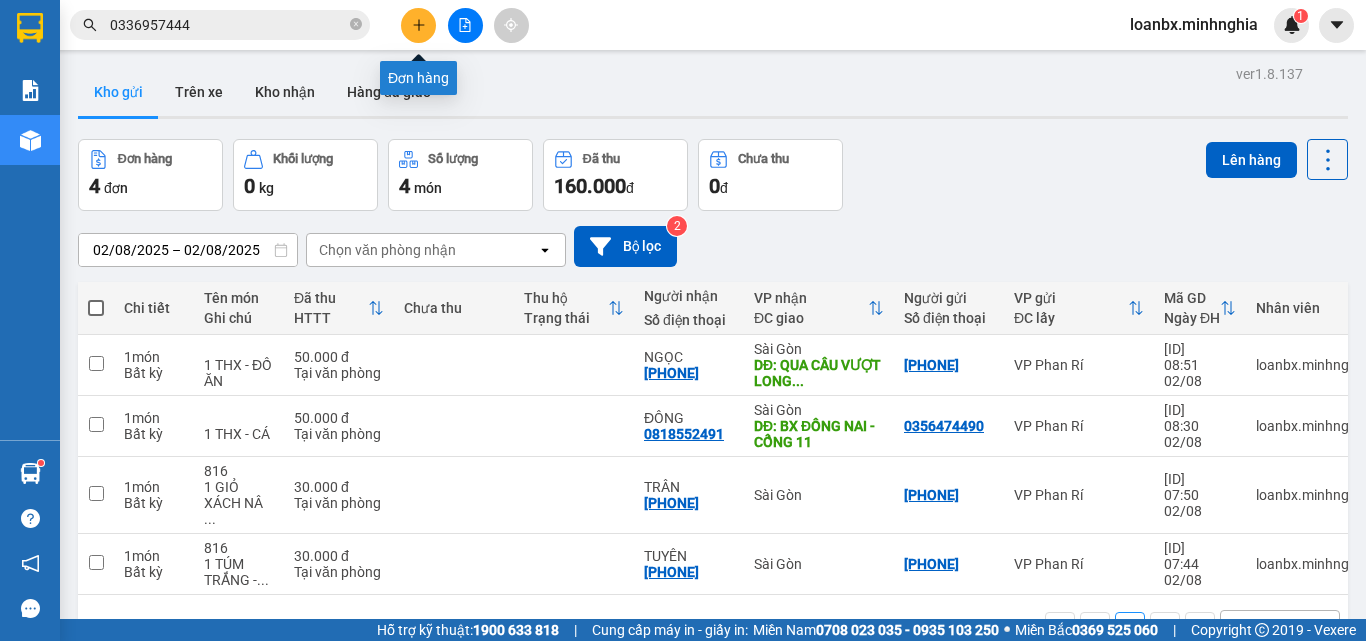 click 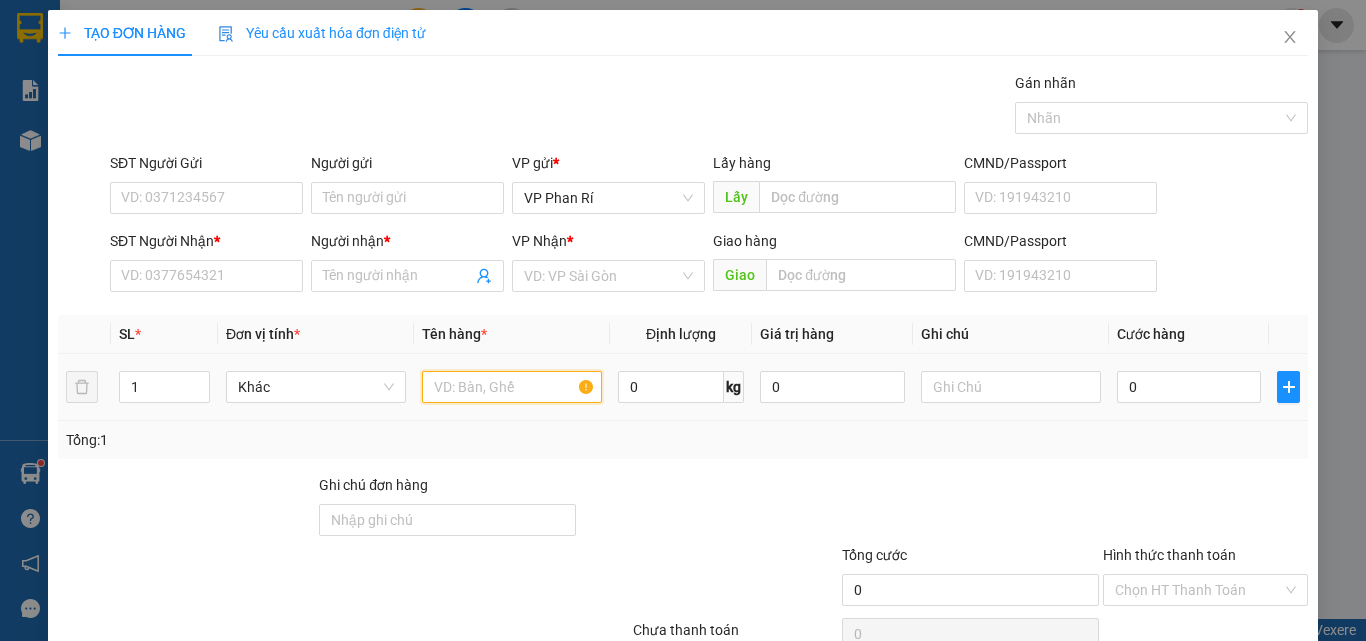 click at bounding box center [512, 387] 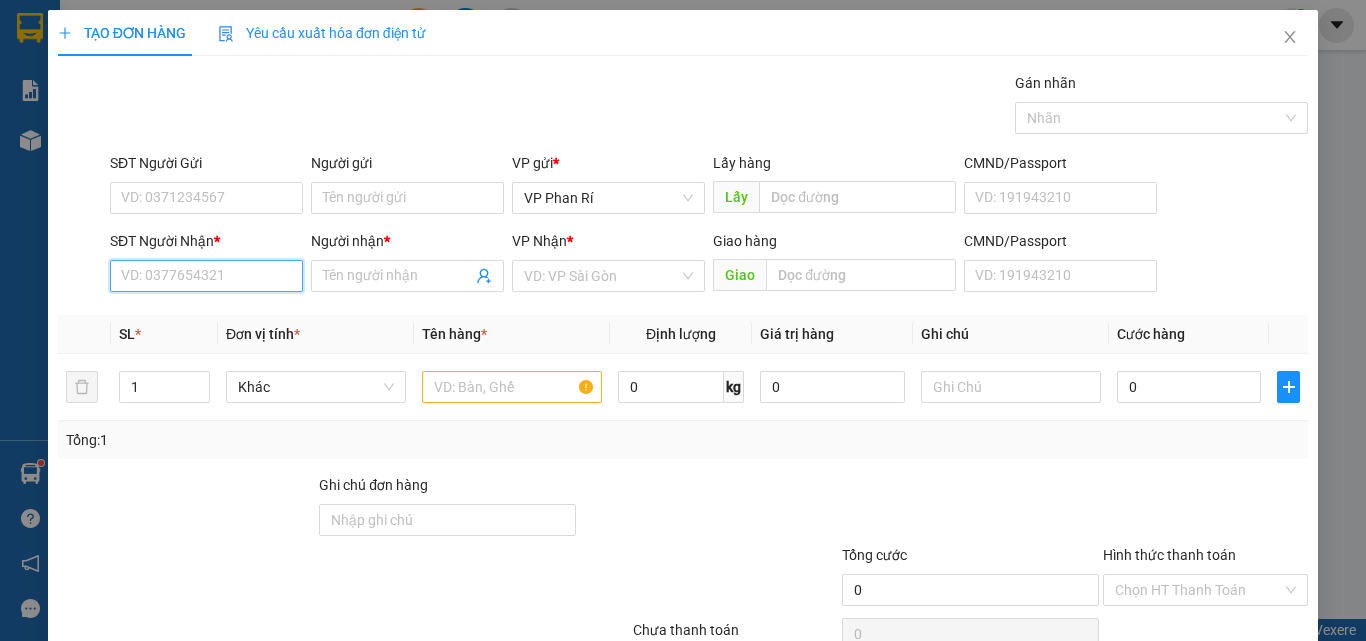 click on "SĐT Người Nhận  *" at bounding box center (206, 276) 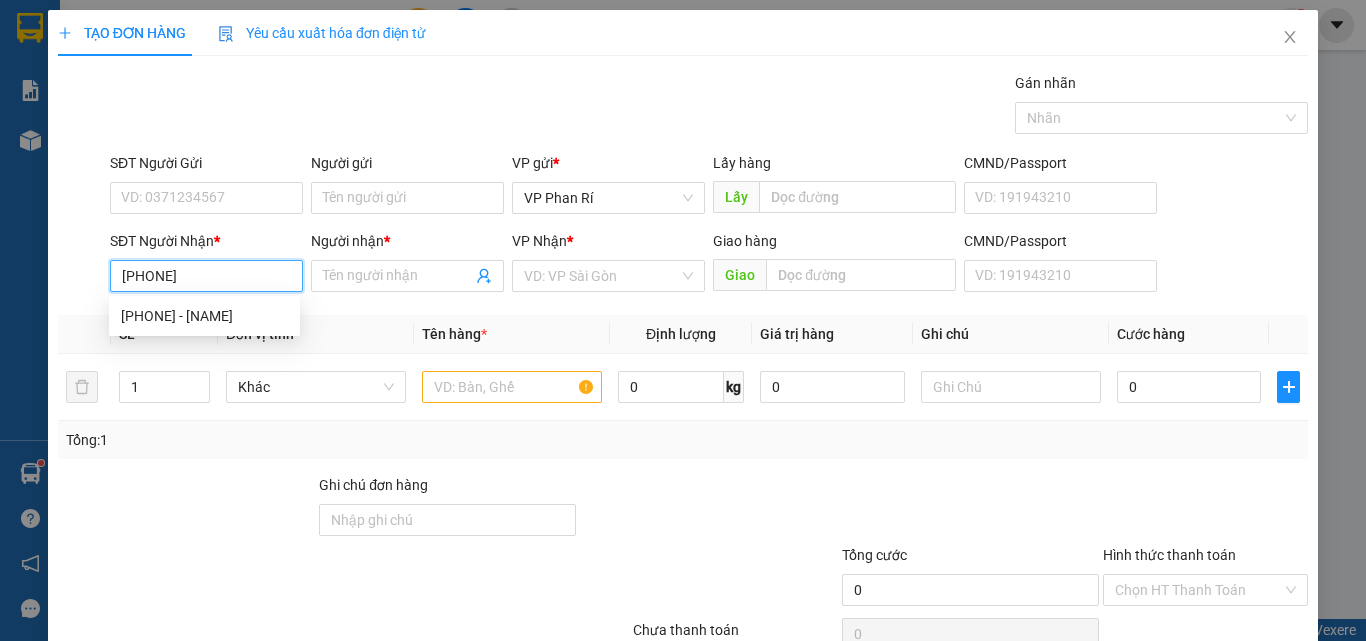 type on "[PHONE]" 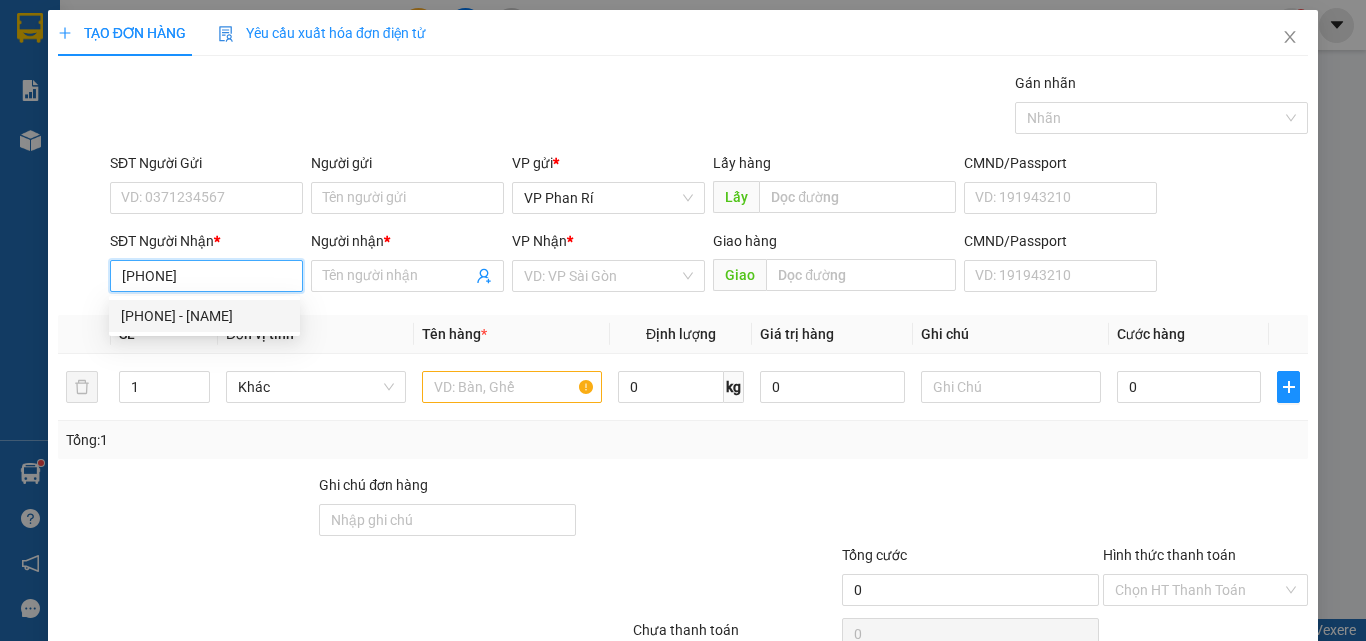 drag, startPoint x: 222, startPoint y: 327, endPoint x: 189, endPoint y: 242, distance: 91.18114 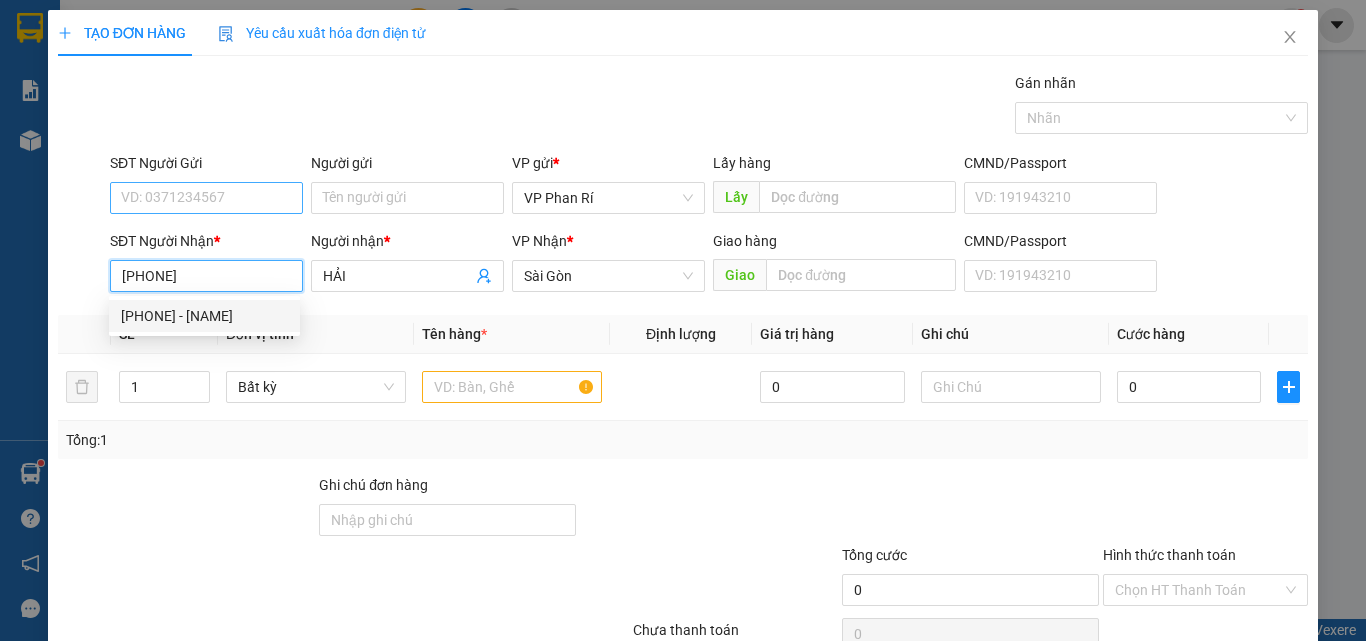 type on "[PHONE]" 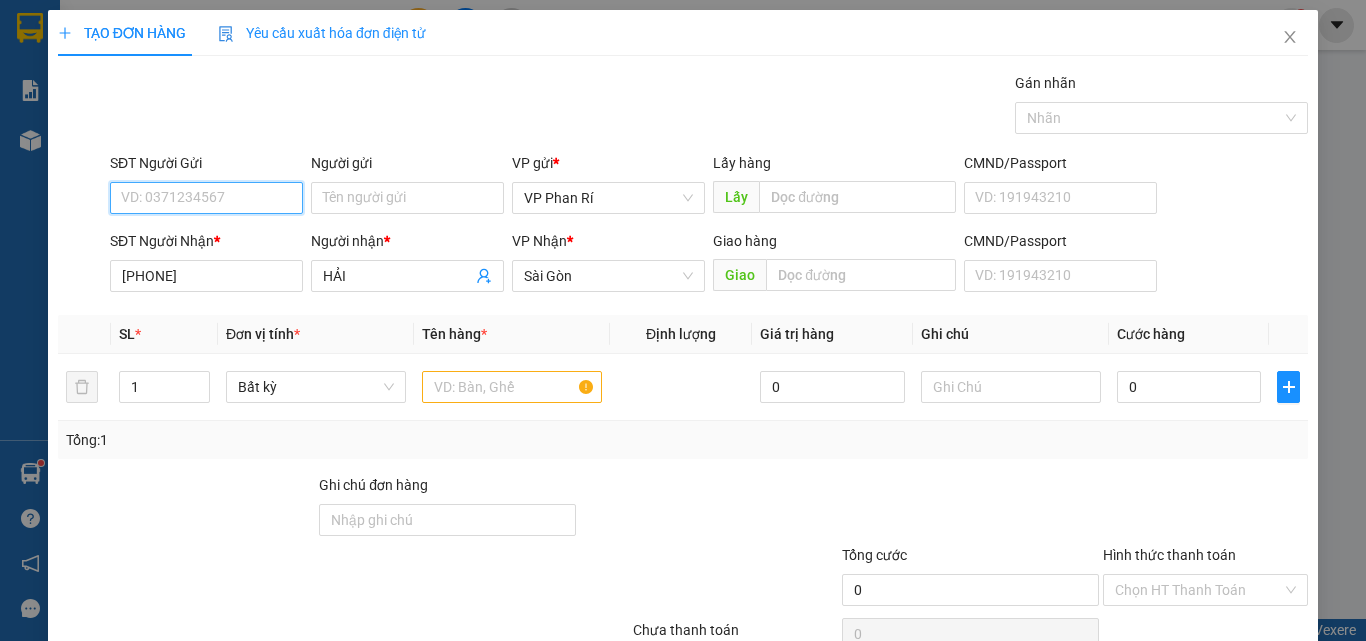 click on "SĐT Người Gửi" at bounding box center [206, 198] 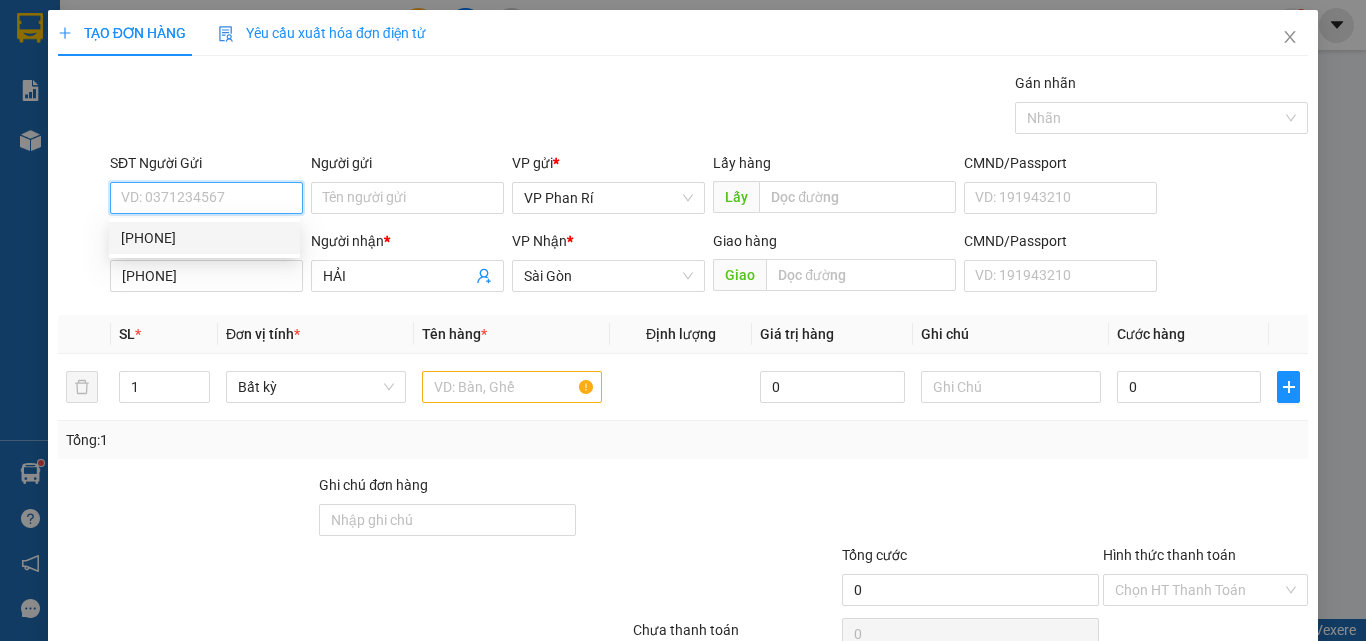 click on "[PHONE]" at bounding box center [204, 238] 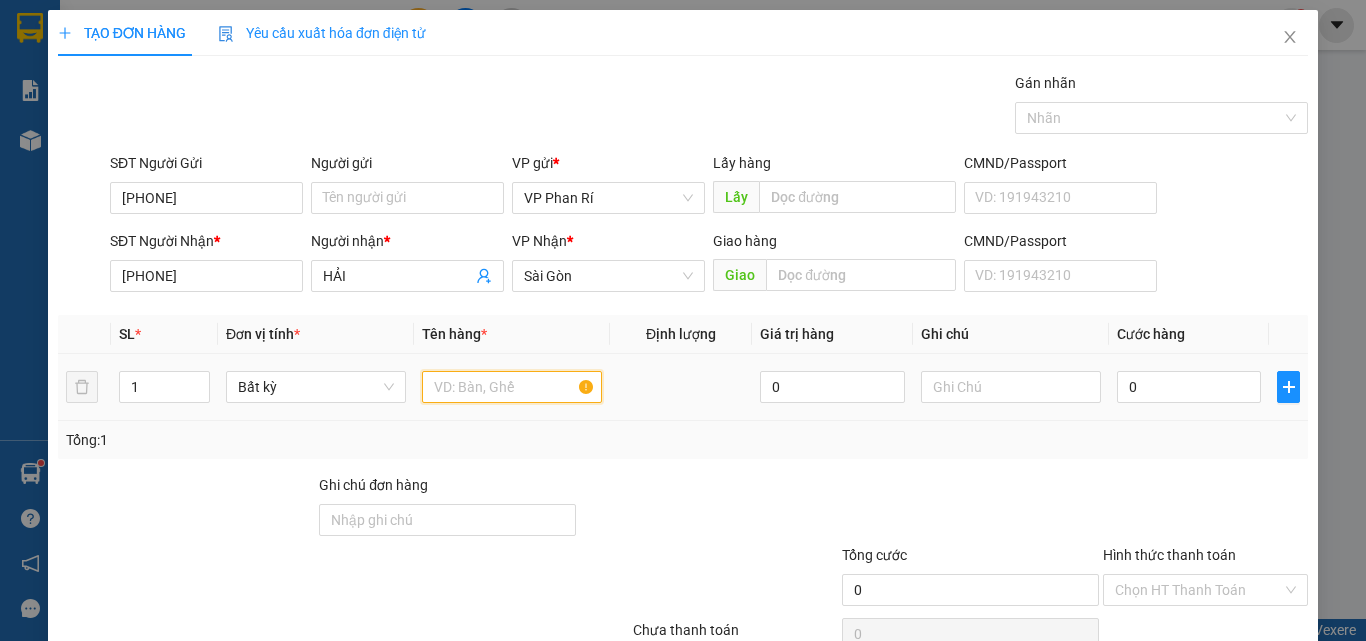 click at bounding box center (512, 387) 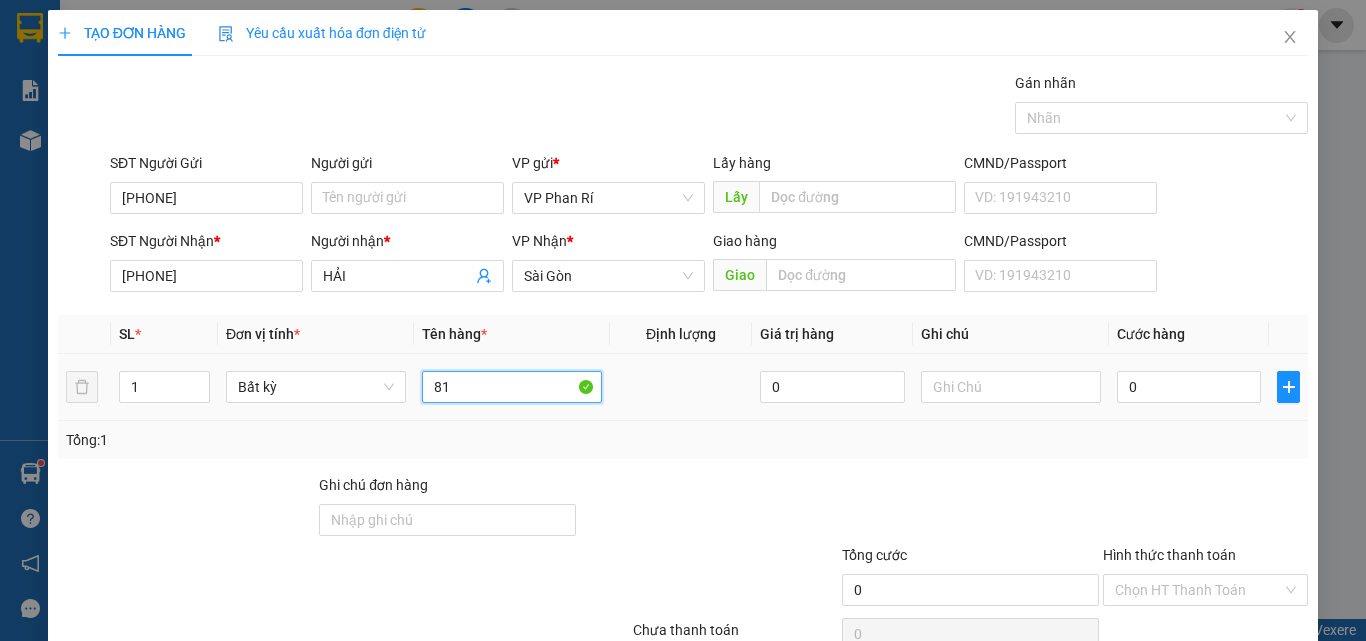 type on "8" 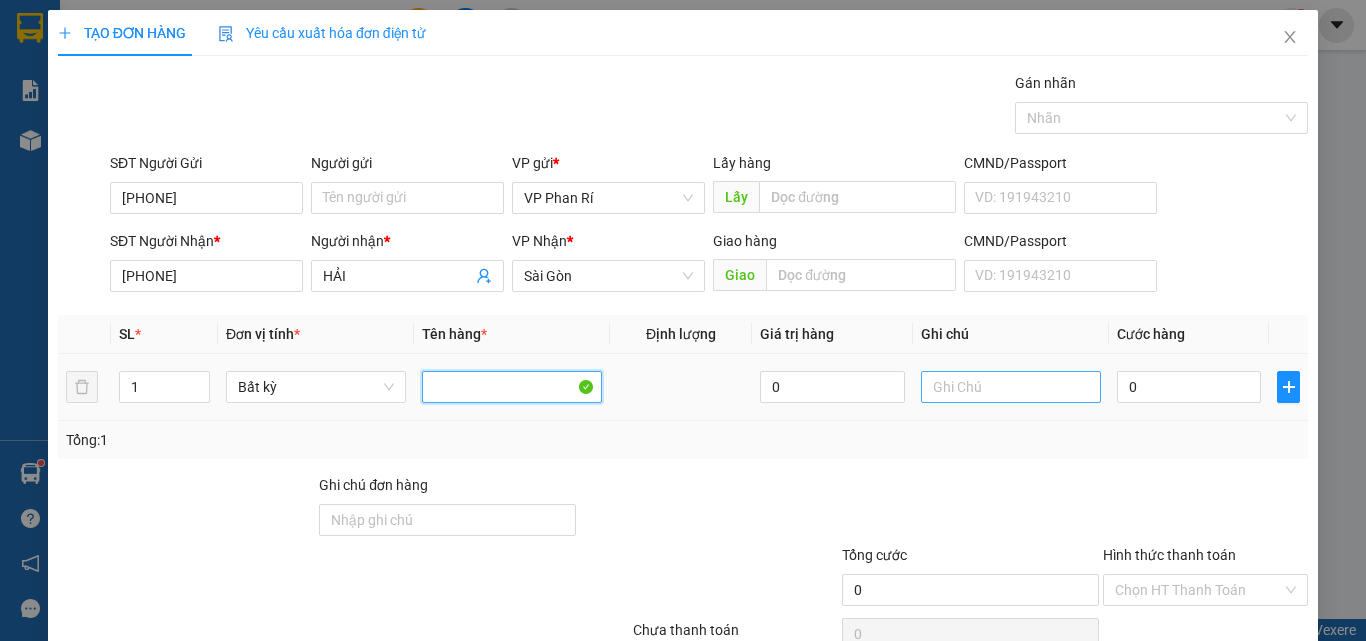 type 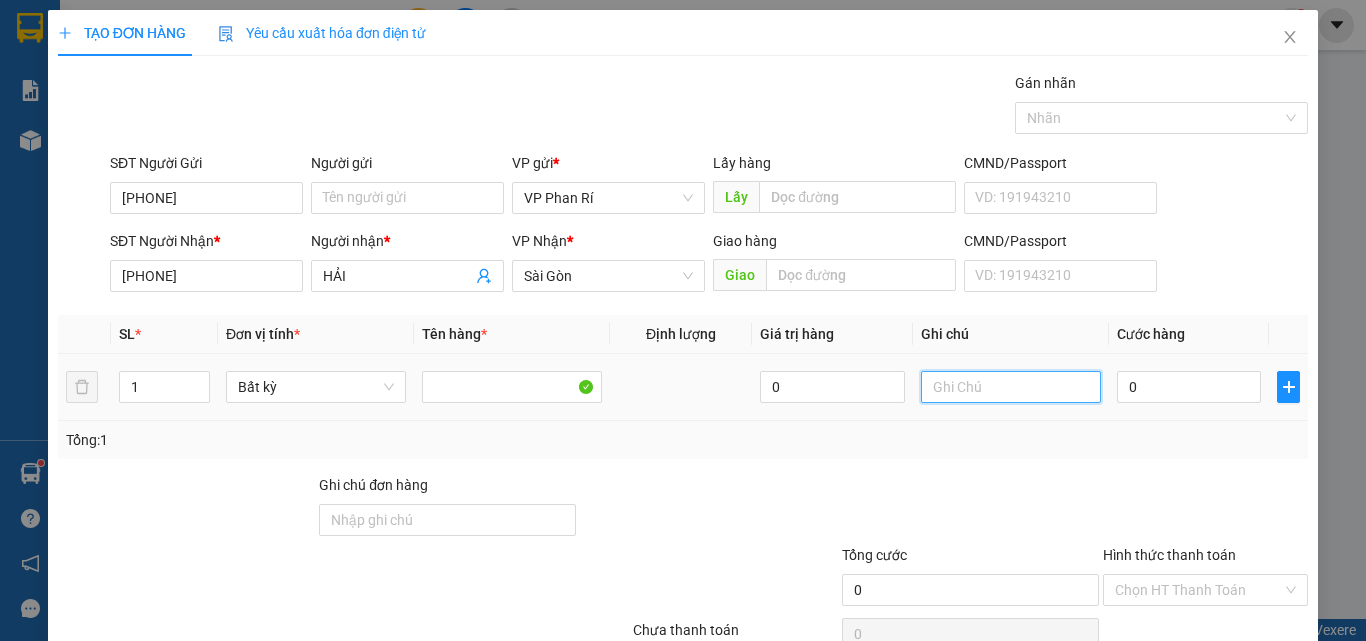 click at bounding box center [1011, 387] 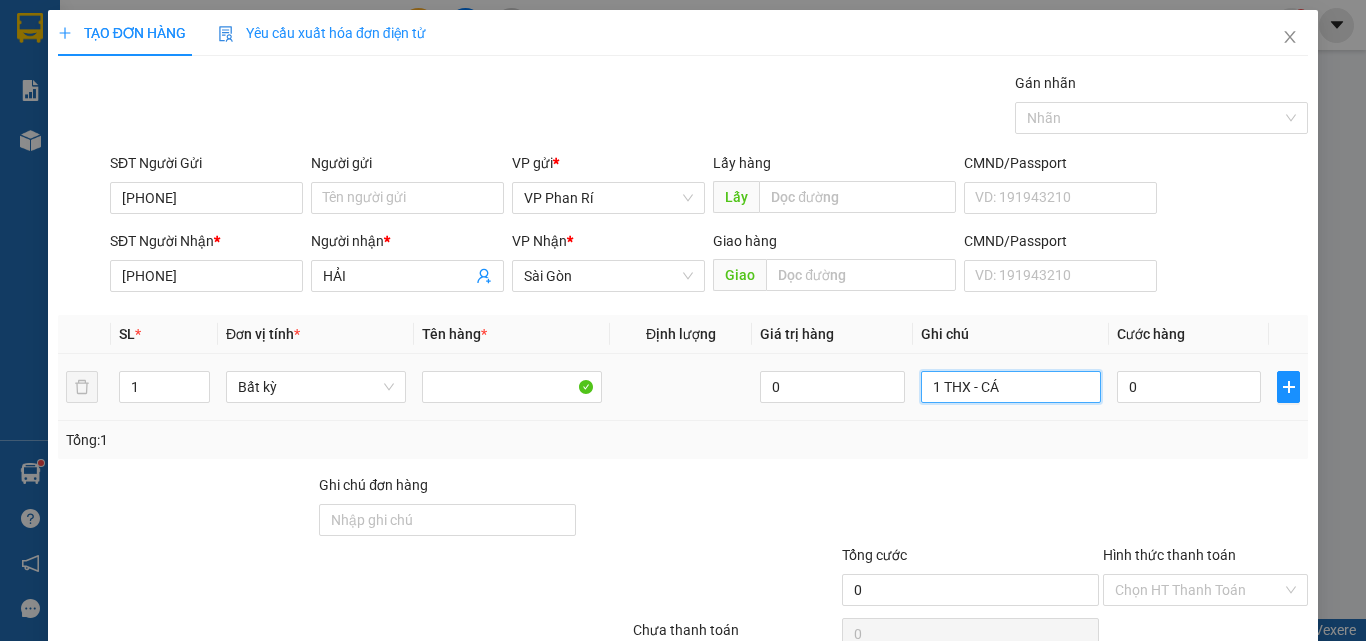 type on "1 THX - CÁ" 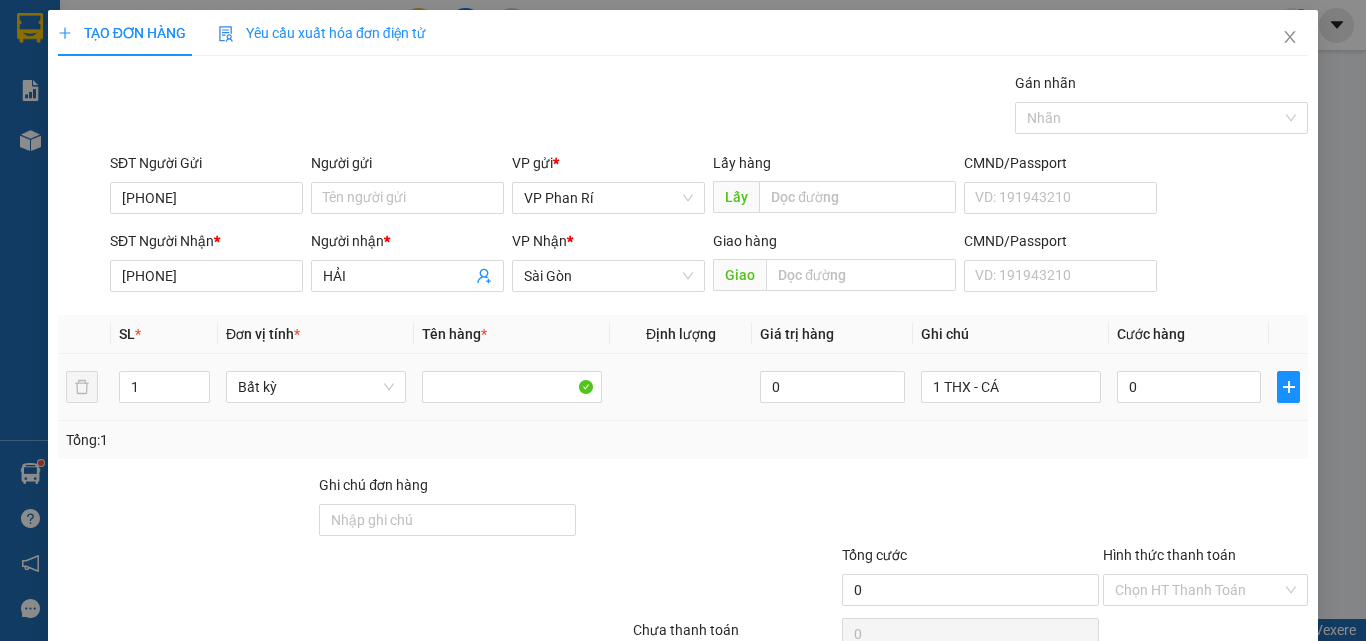 click on "0" at bounding box center [1189, 387] 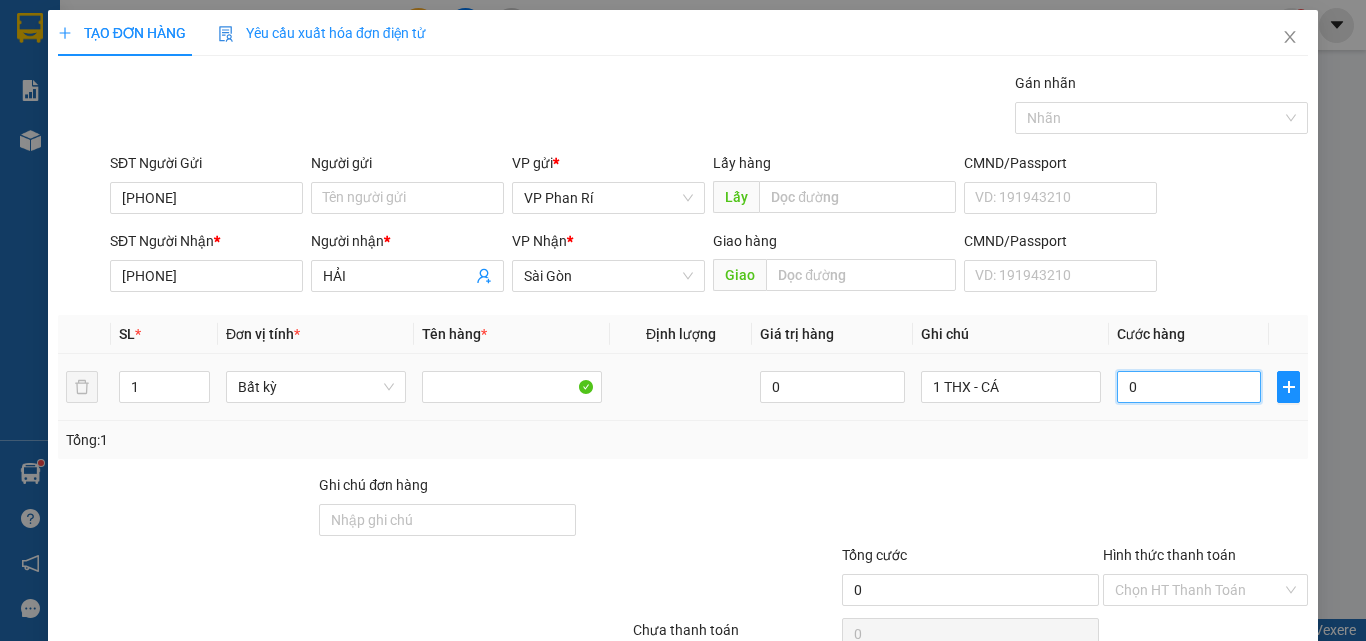 click on "0" at bounding box center [1189, 387] 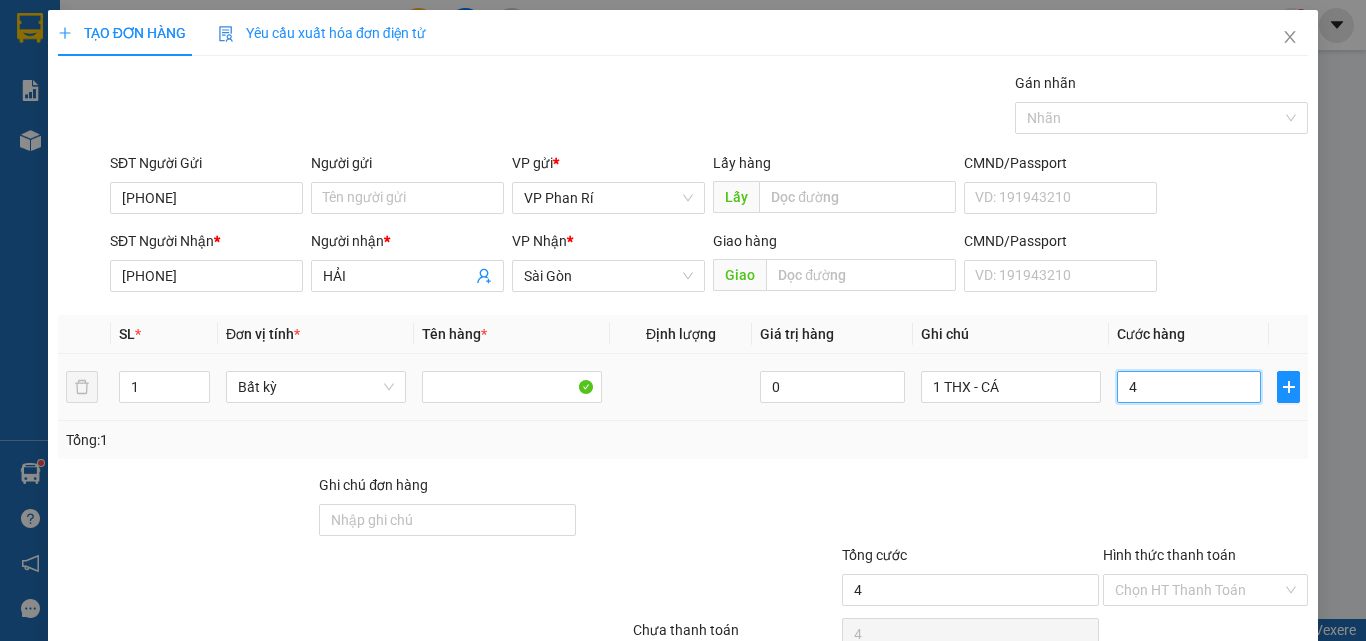 type on "40" 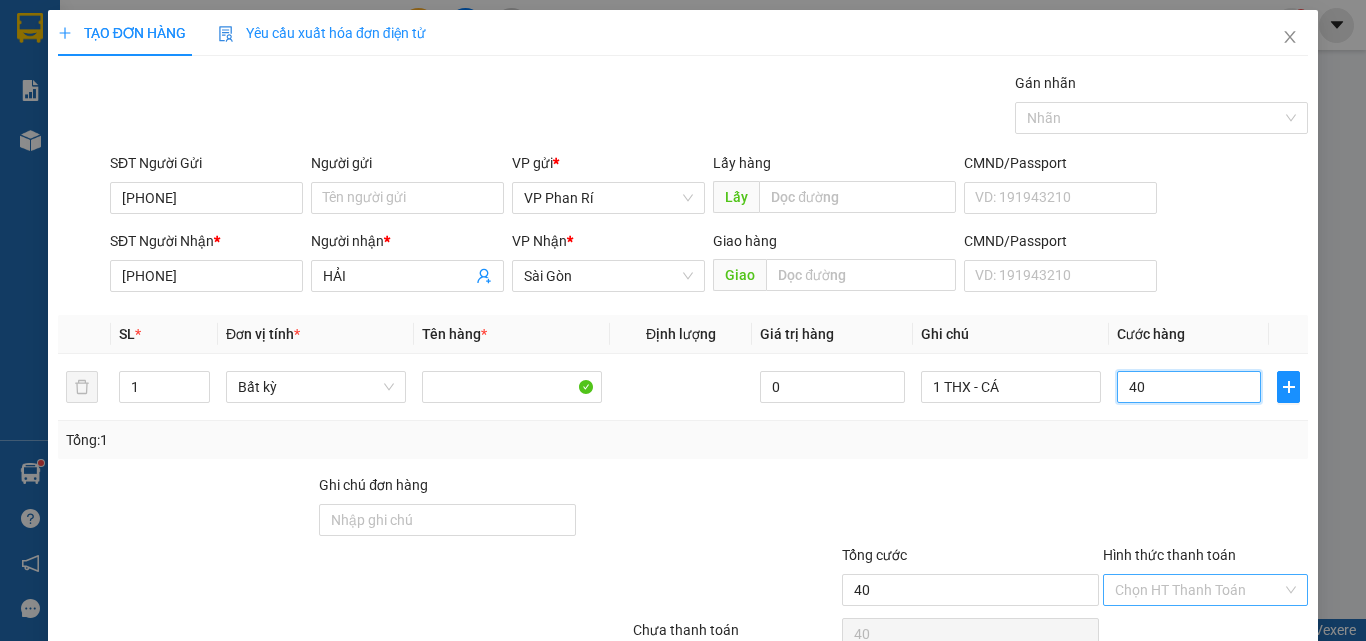 scroll, scrollTop: 99, scrollLeft: 0, axis: vertical 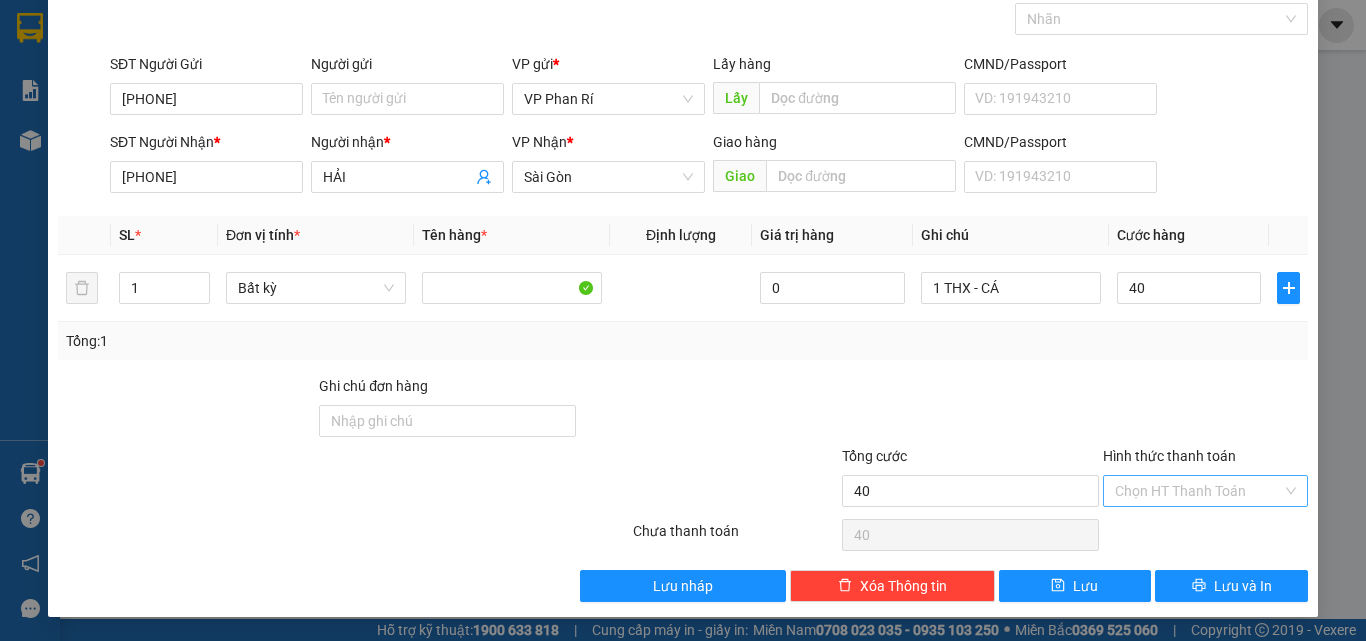 type on "40.000" 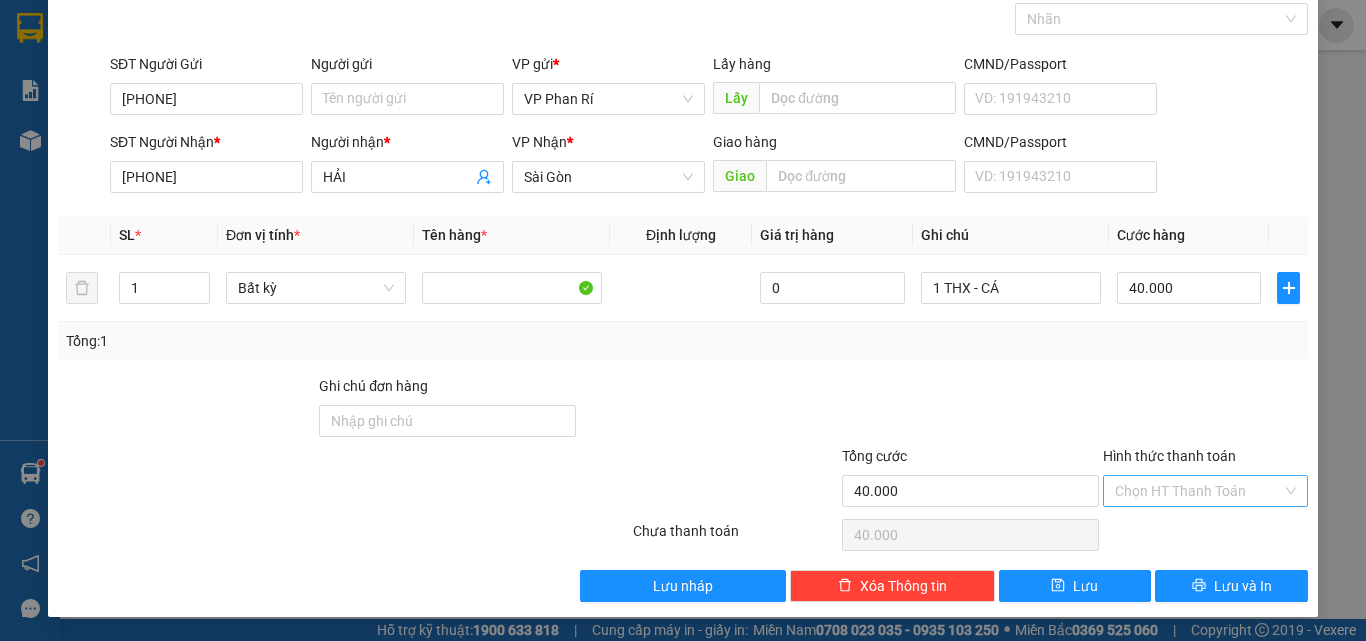 drag, startPoint x: 1180, startPoint y: 488, endPoint x: 1178, endPoint y: 500, distance: 12.165525 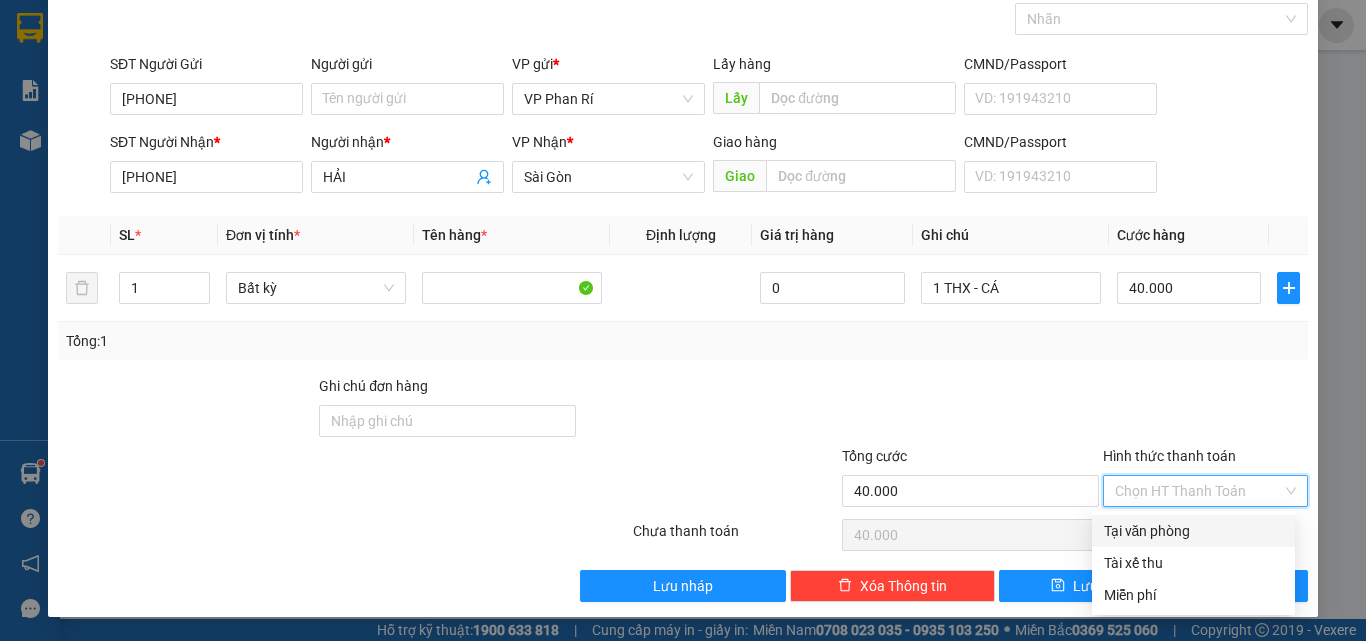 drag, startPoint x: 1168, startPoint y: 521, endPoint x: 1191, endPoint y: 548, distance: 35.468296 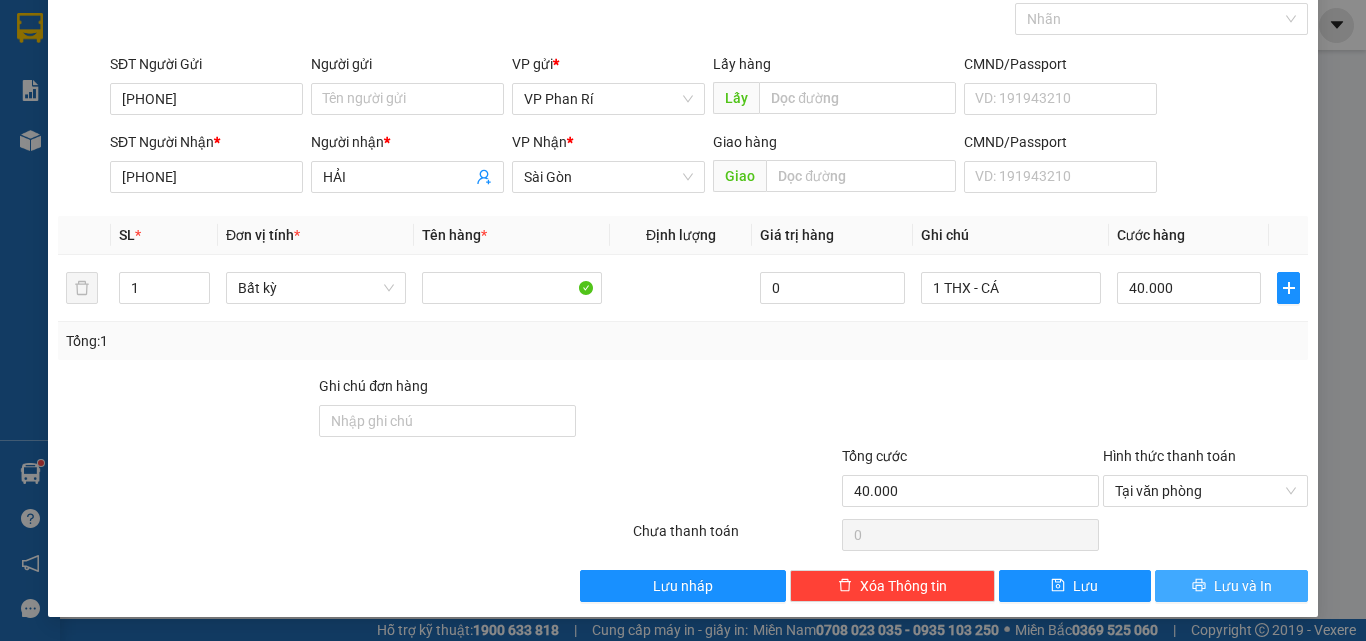 click on "Lưu và In" at bounding box center (1243, 586) 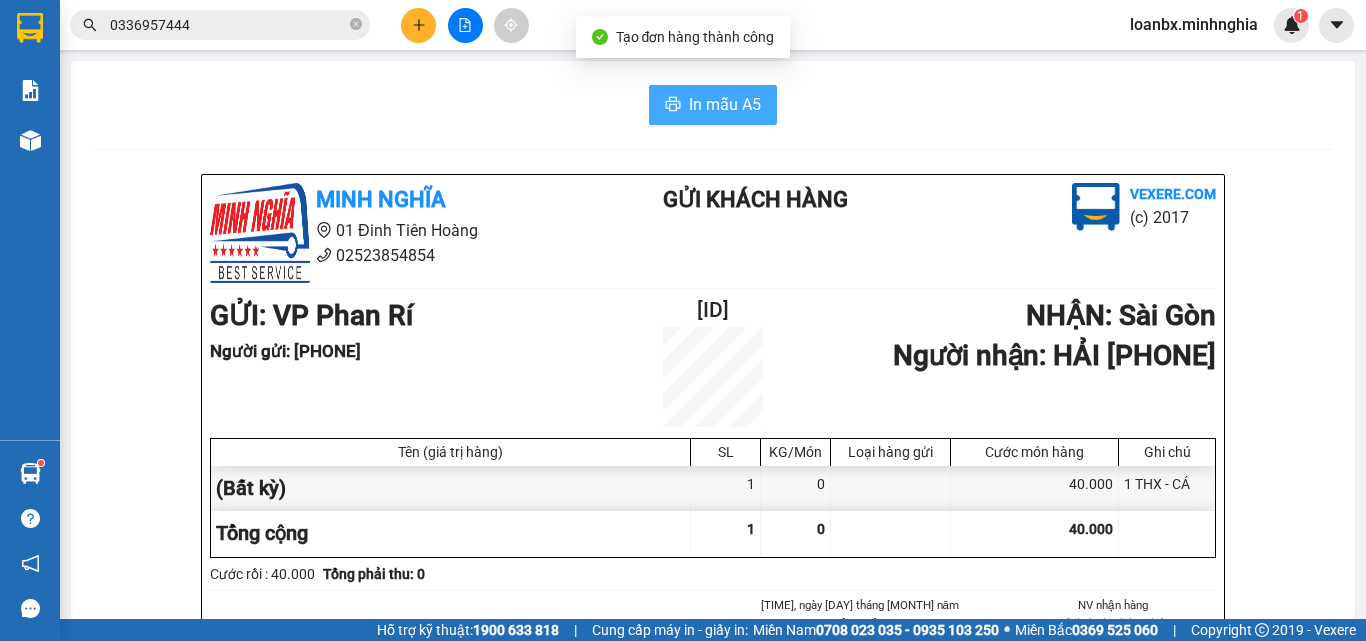drag, startPoint x: 729, startPoint y: 110, endPoint x: 728, endPoint y: 124, distance: 14.035668 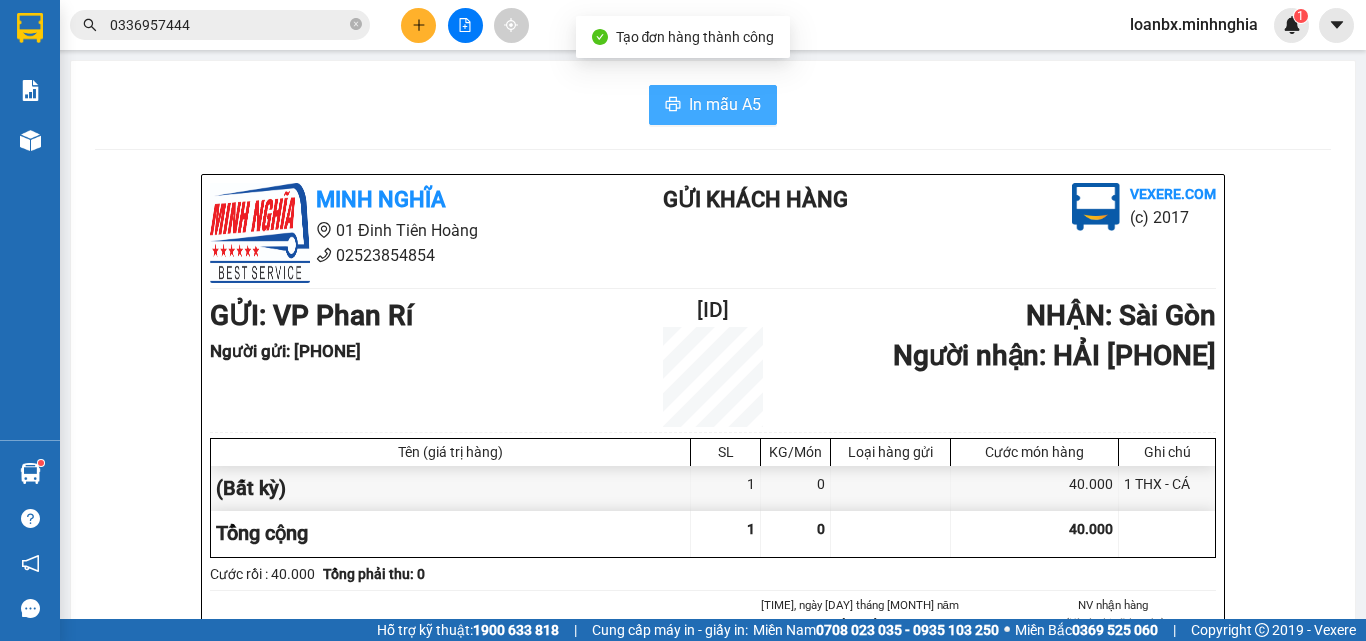 scroll, scrollTop: 0, scrollLeft: 0, axis: both 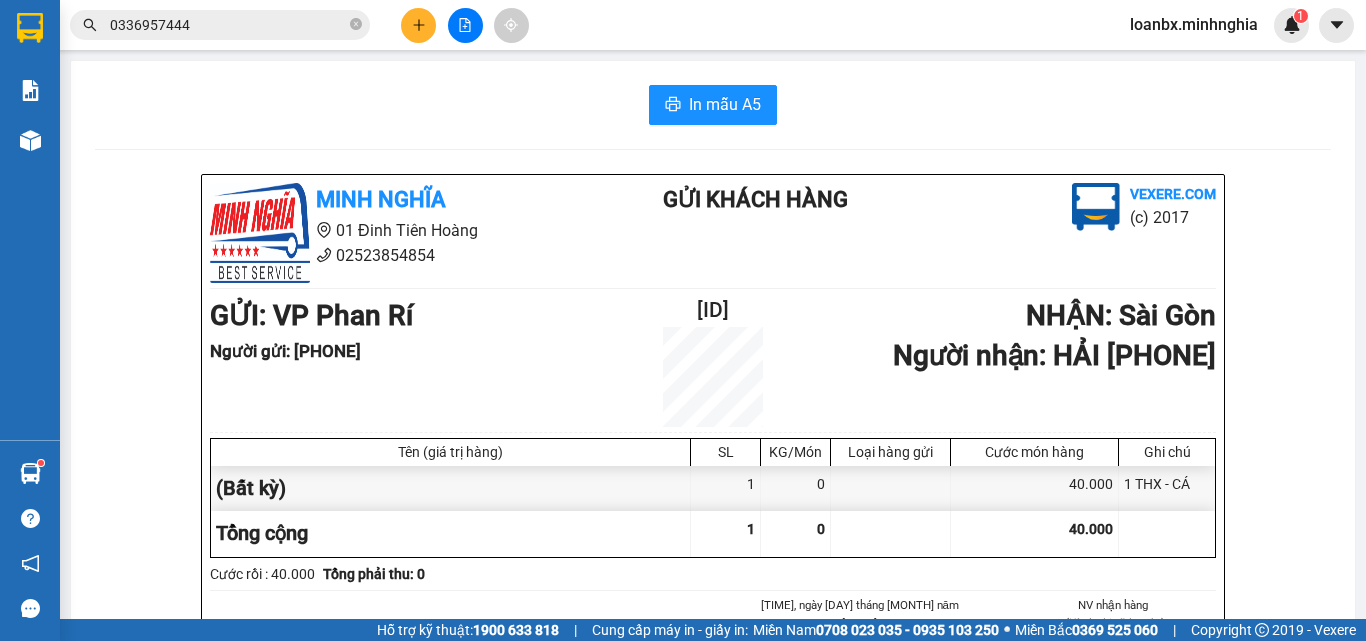 click at bounding box center [418, 25] 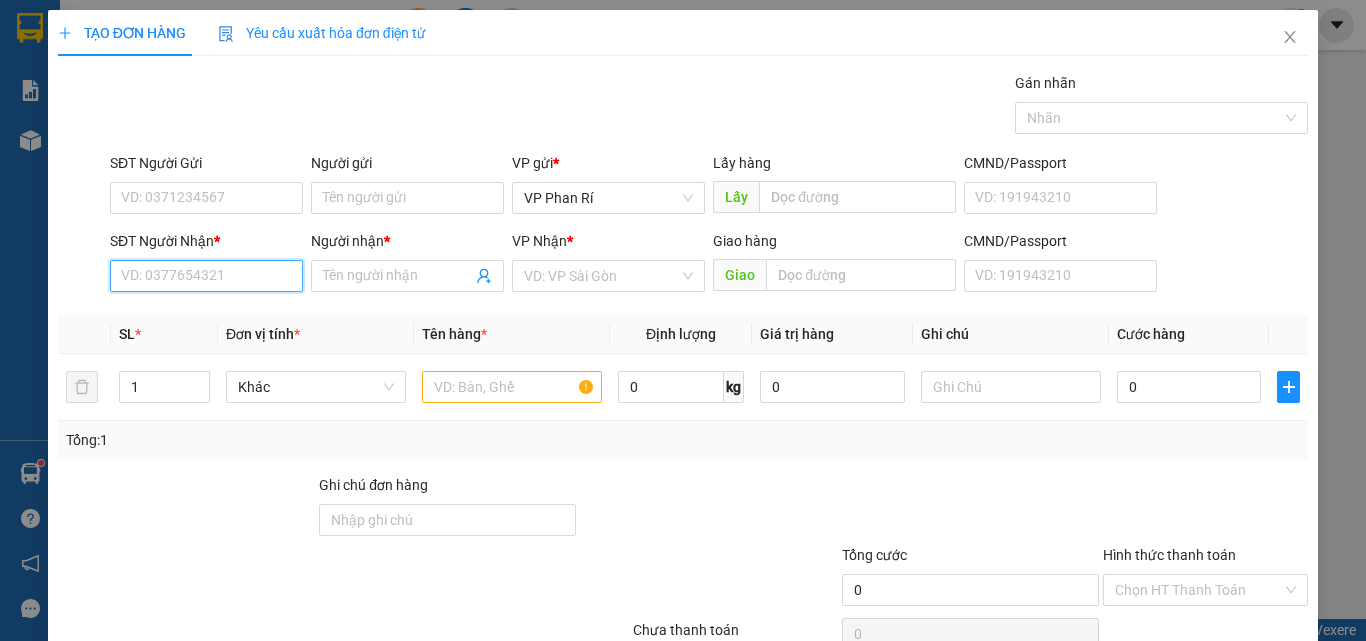 click on "SĐT Người Nhận  *" at bounding box center (206, 276) 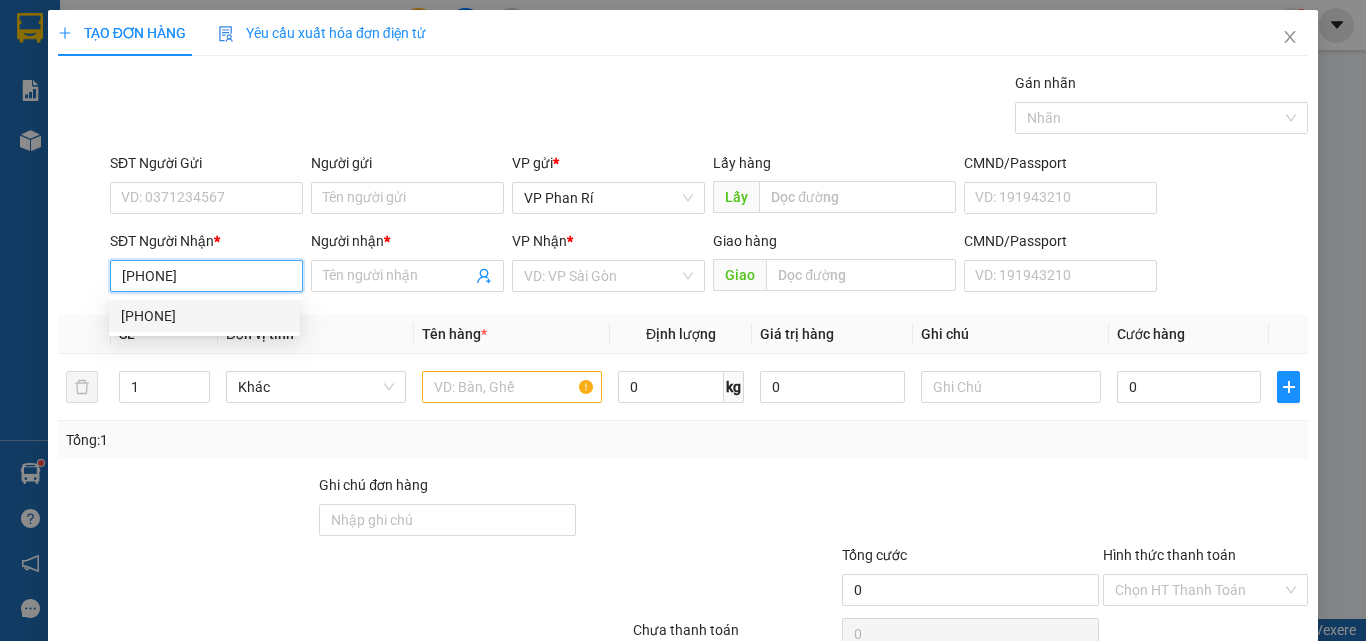 click on "[PHONE]" at bounding box center (204, 316) 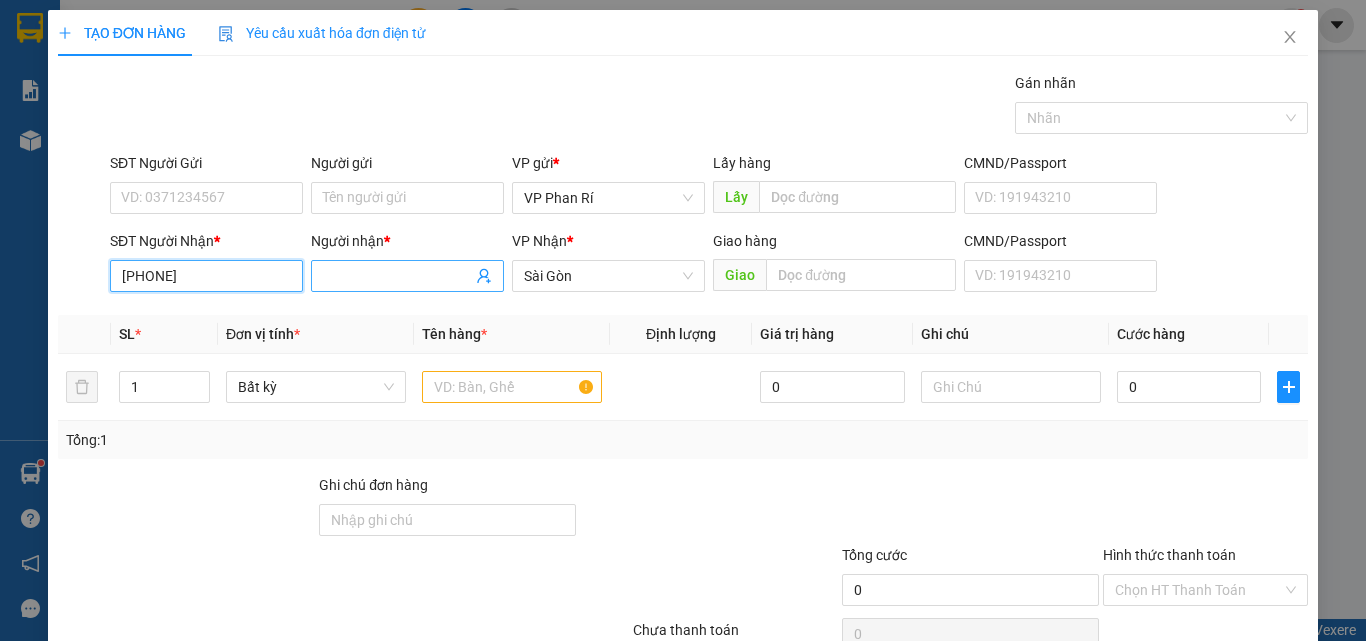 type on "[PHONE]" 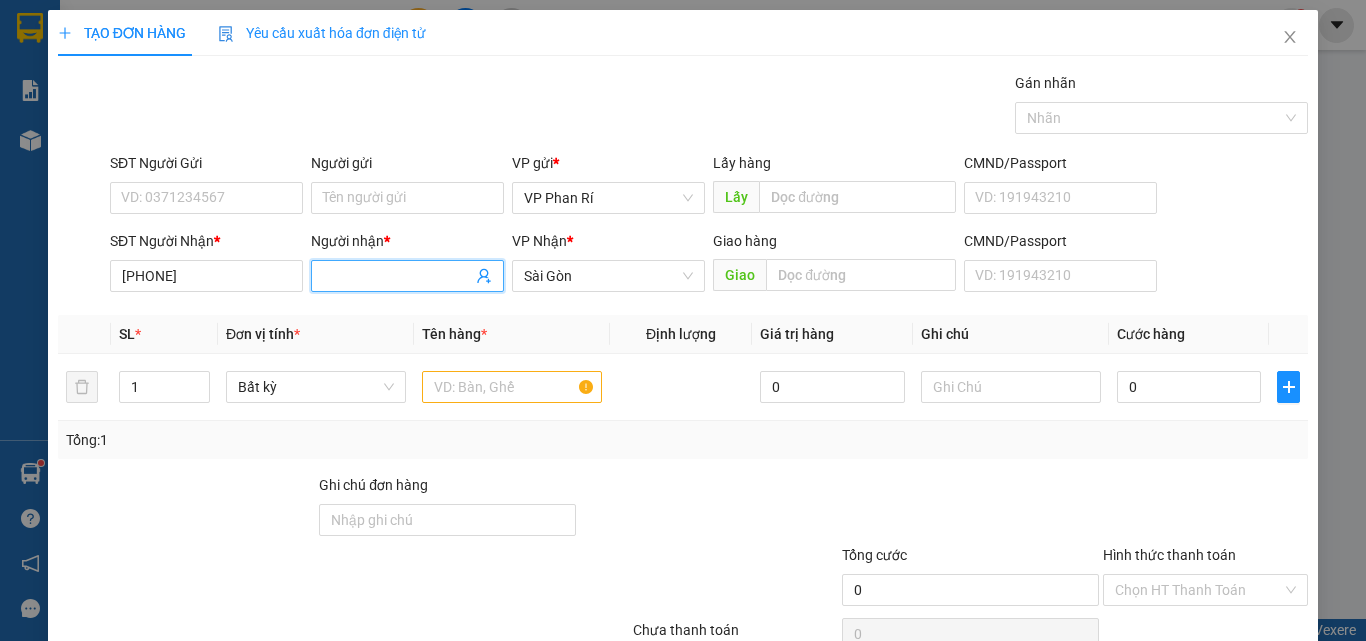 click on "Người nhận  *" at bounding box center (397, 276) 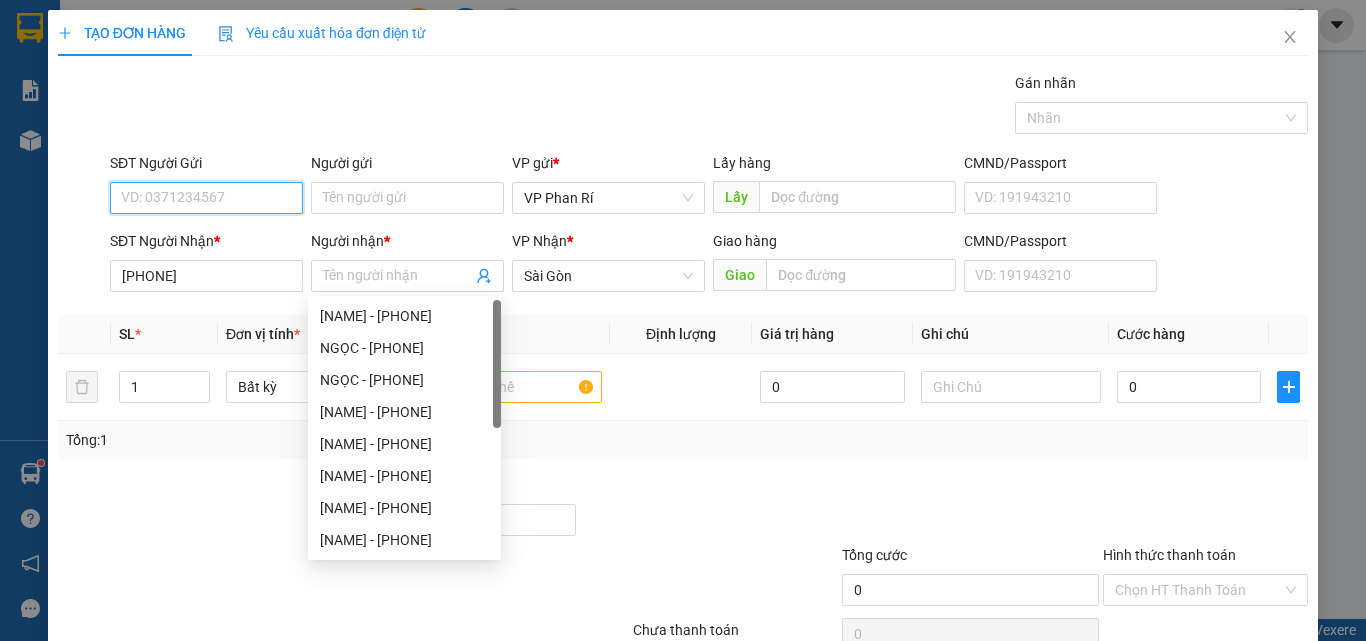 click on "SĐT Người Gửi" at bounding box center [206, 198] 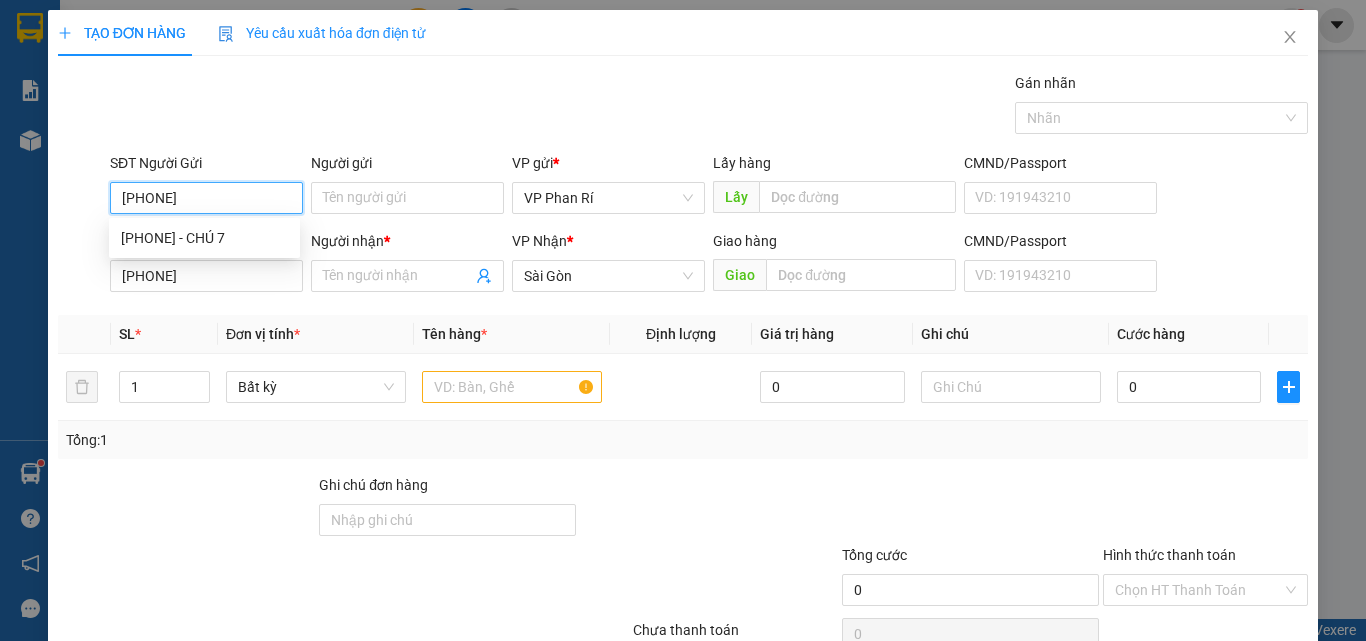 type on "[PHONE]" 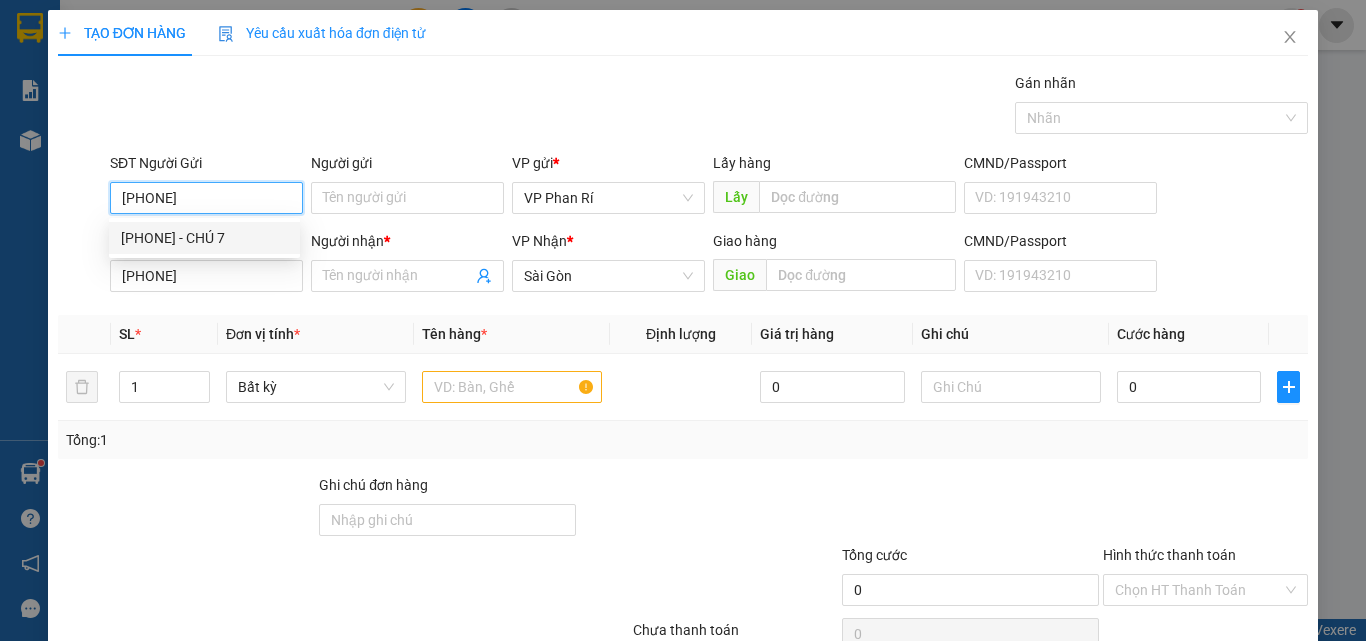 drag, startPoint x: 163, startPoint y: 231, endPoint x: 198, endPoint y: 231, distance: 35 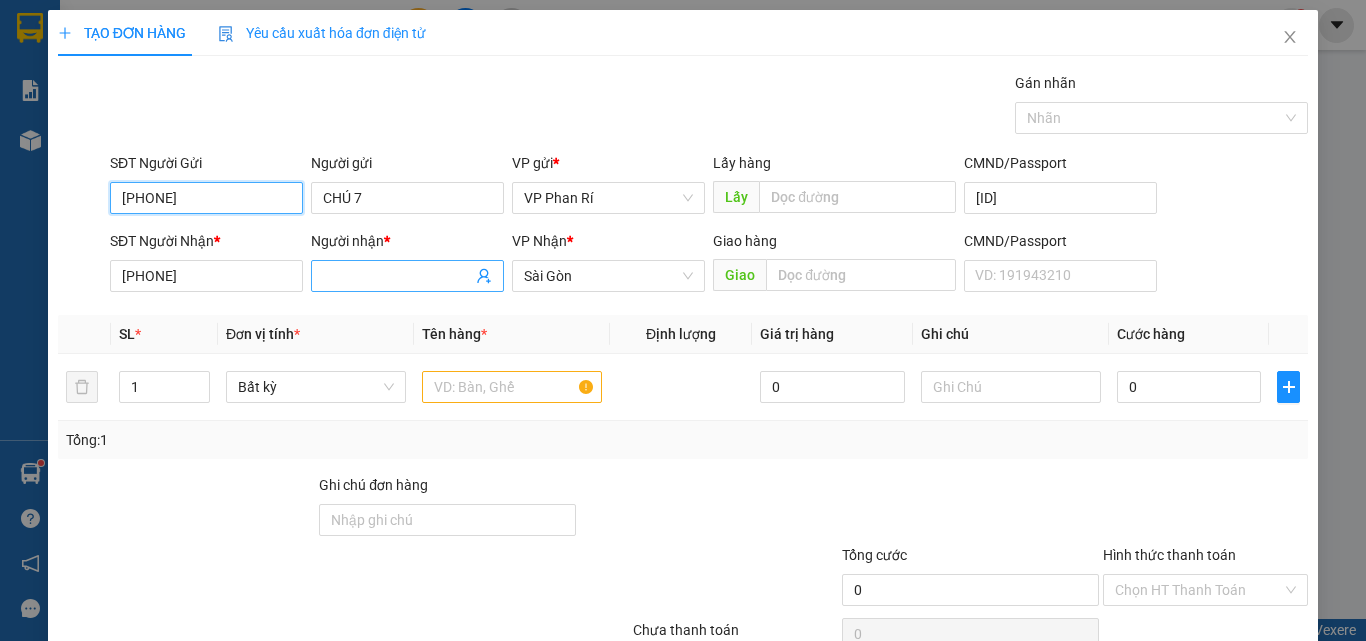 type on "[PHONE]" 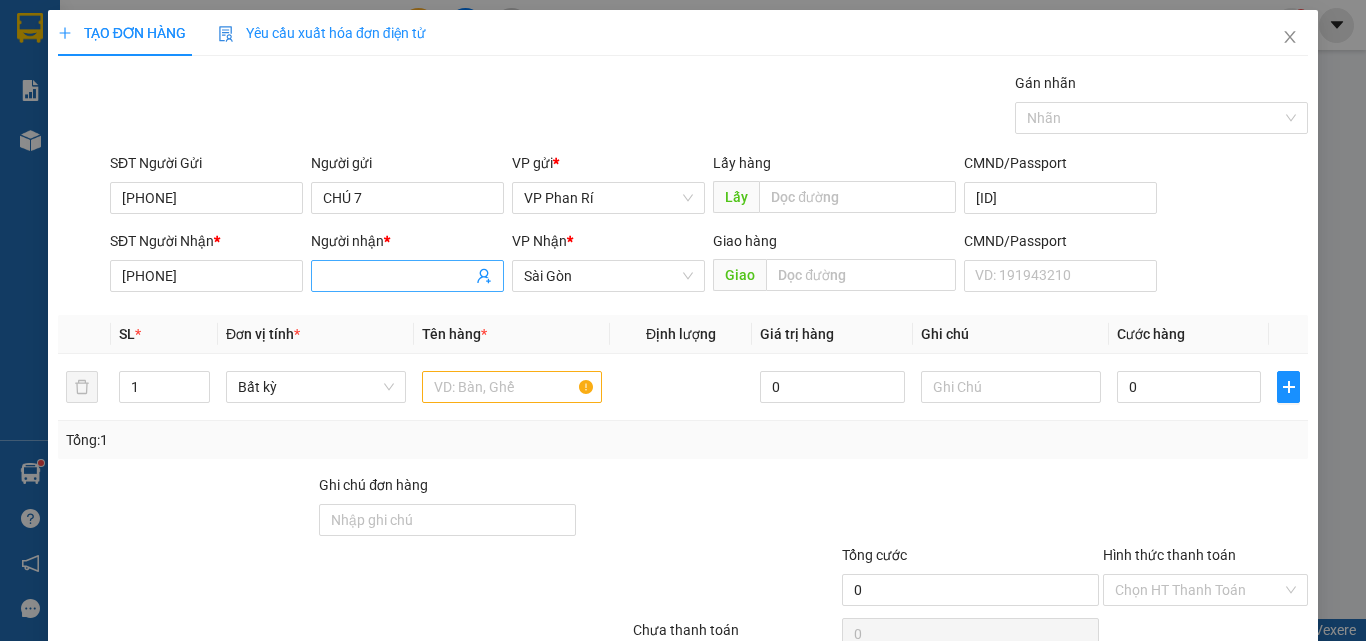click on "Người nhận  *" at bounding box center (397, 276) 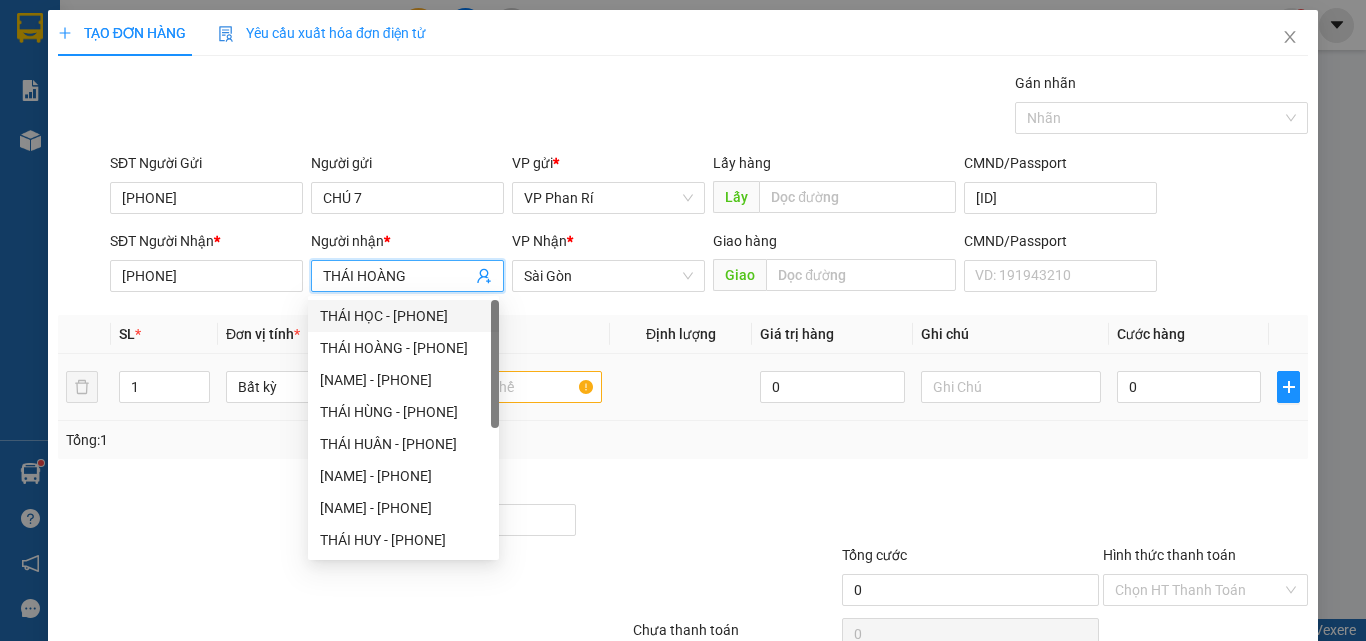 type on "THÁI HOÀNG" 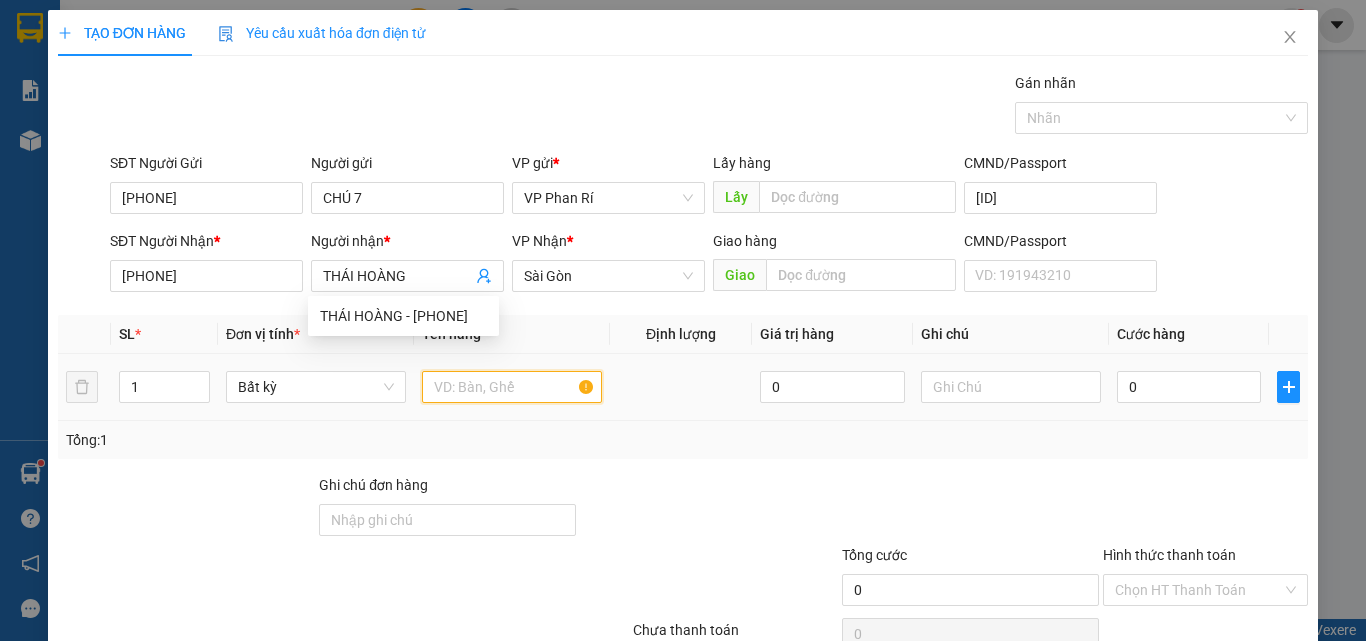 click at bounding box center [512, 387] 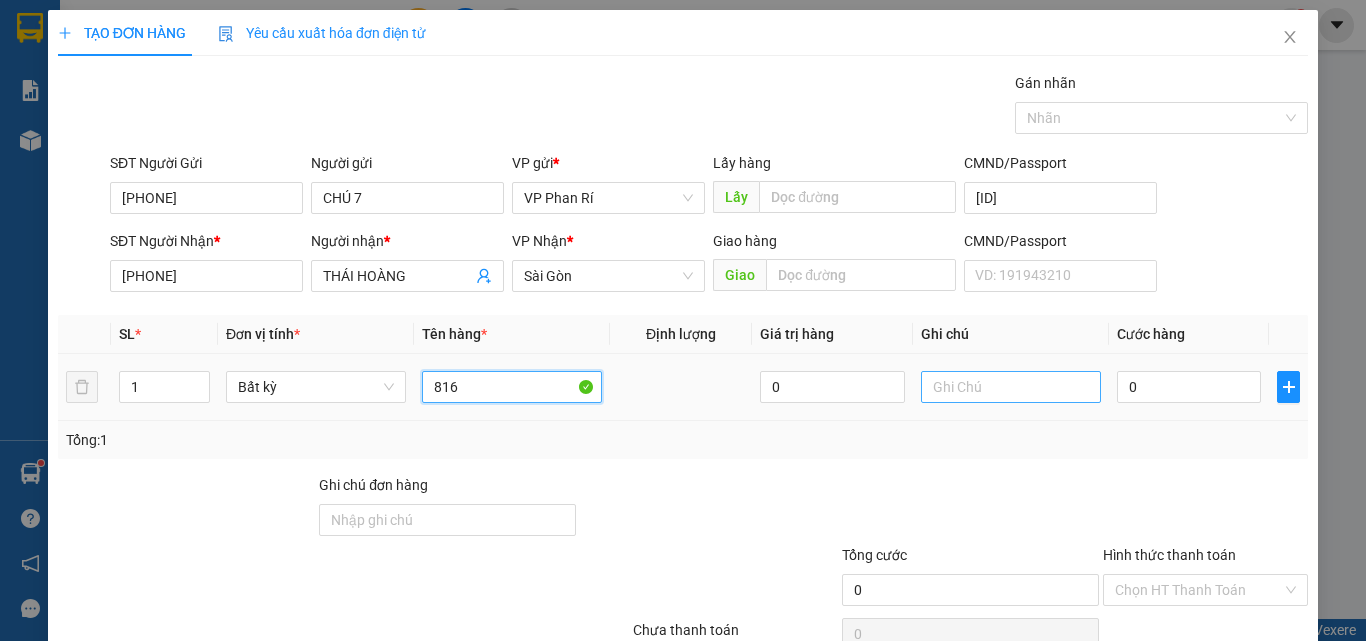 type on "816" 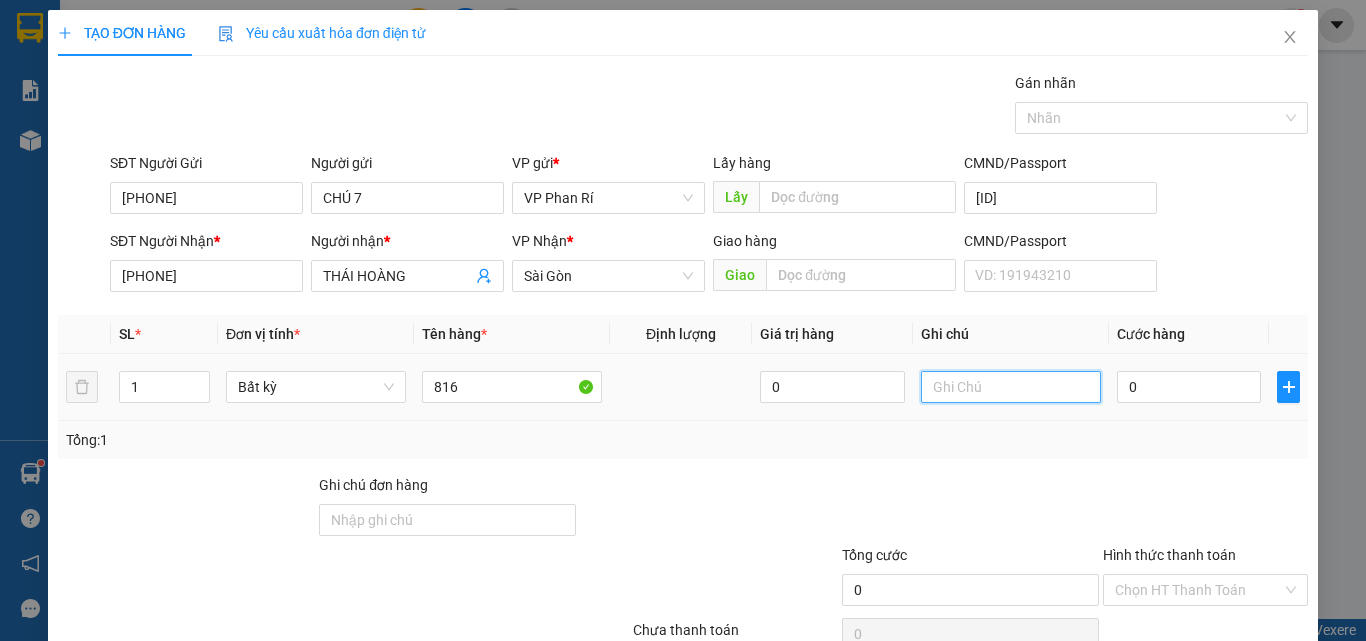 click at bounding box center [1011, 387] 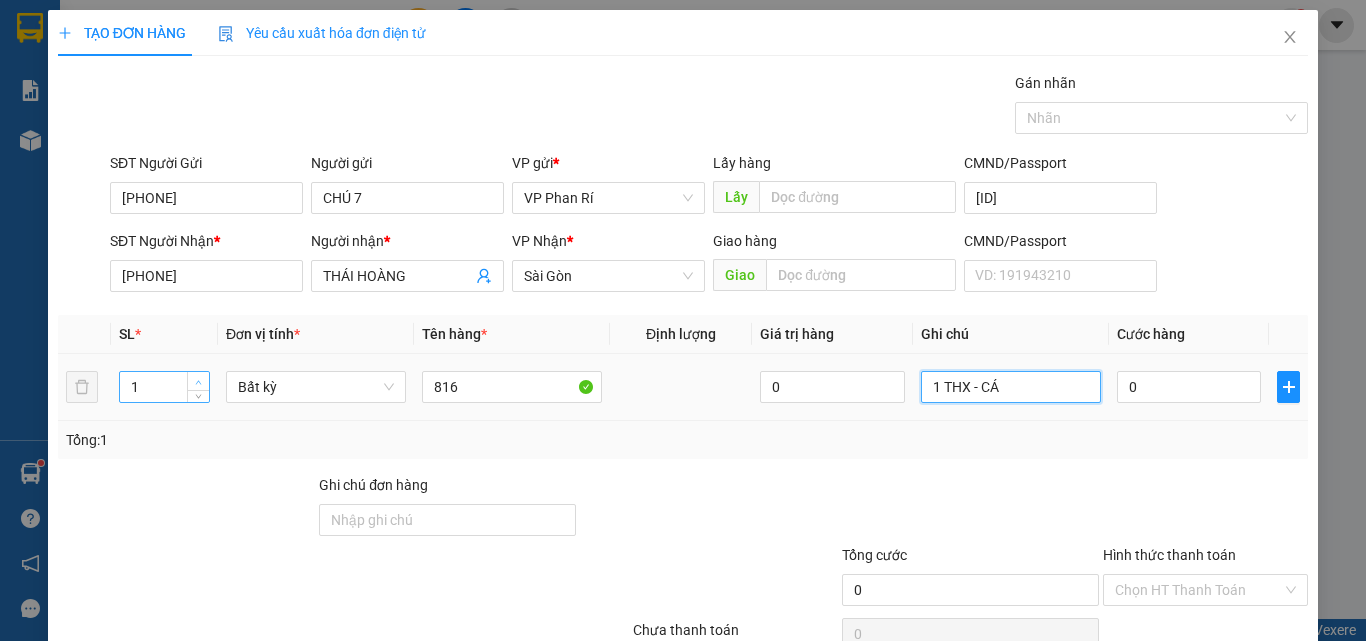 type on "1 THX - CÁ" 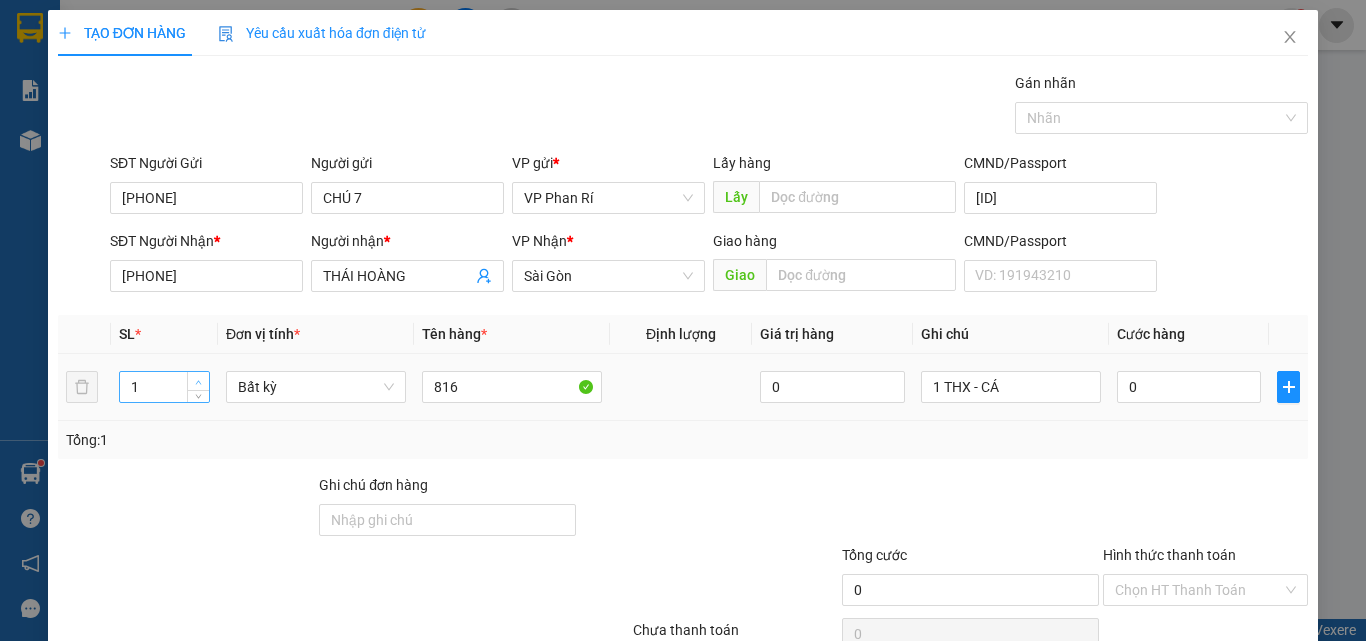 type on "2" 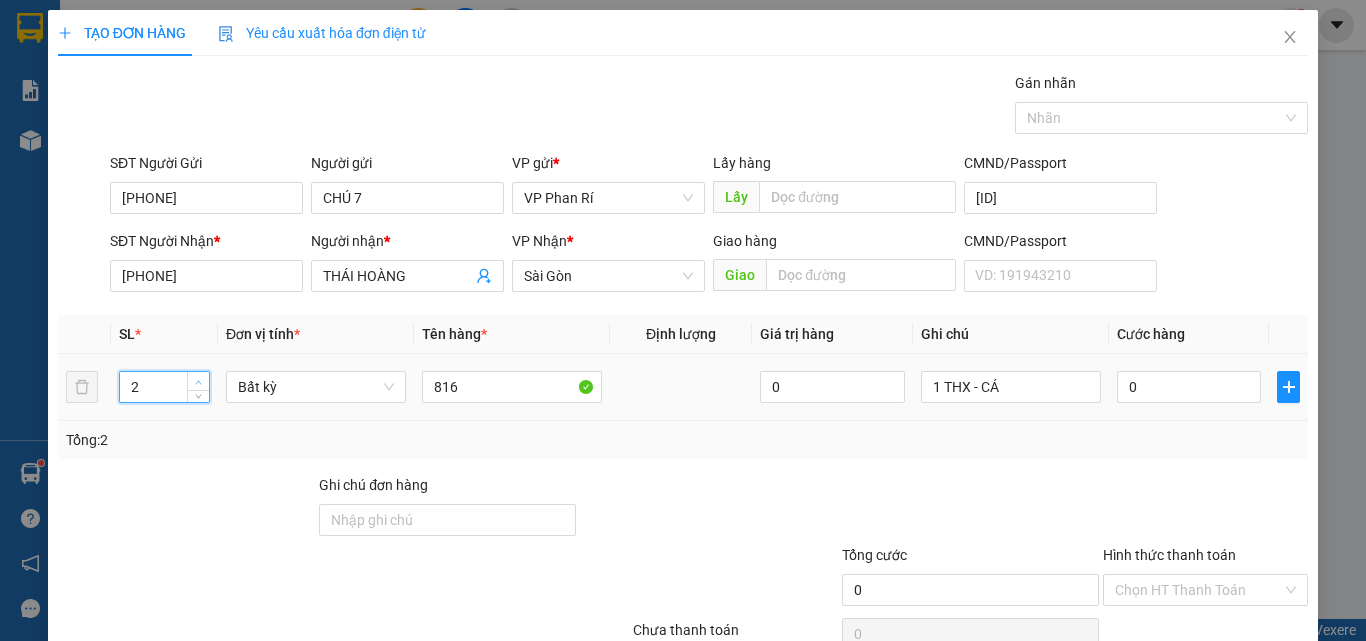 click at bounding box center [198, 381] 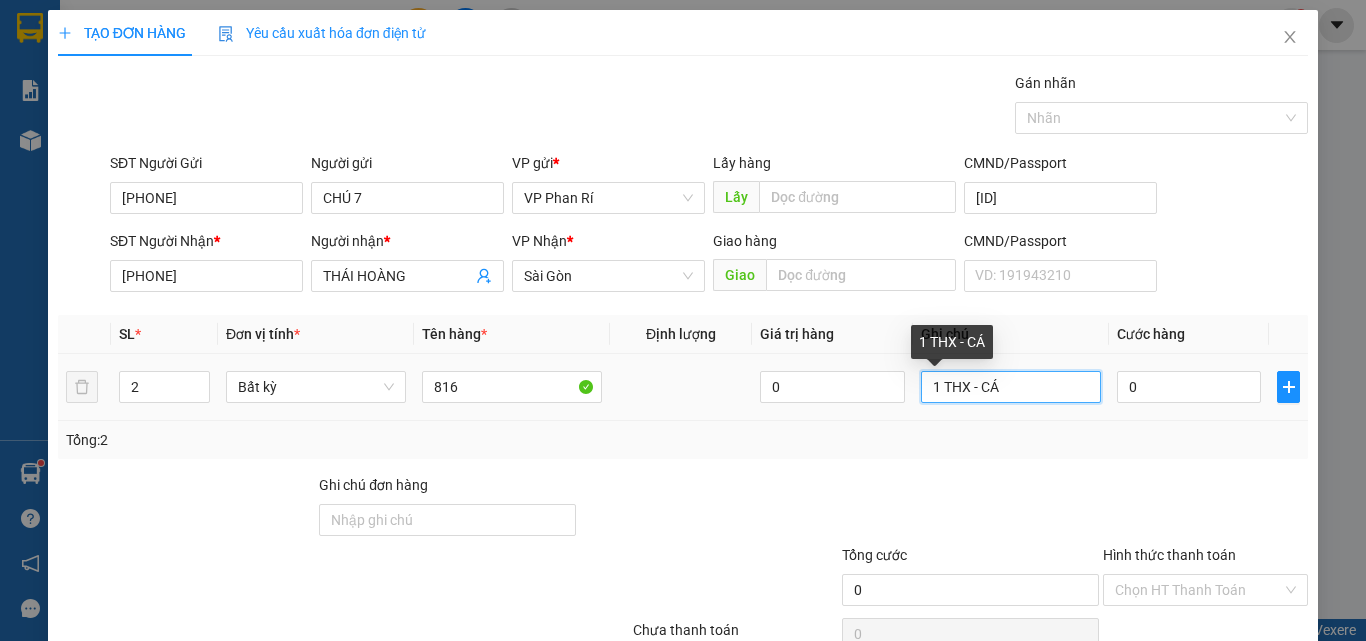 drag, startPoint x: 934, startPoint y: 382, endPoint x: 0, endPoint y: 9, distance: 1005.72614 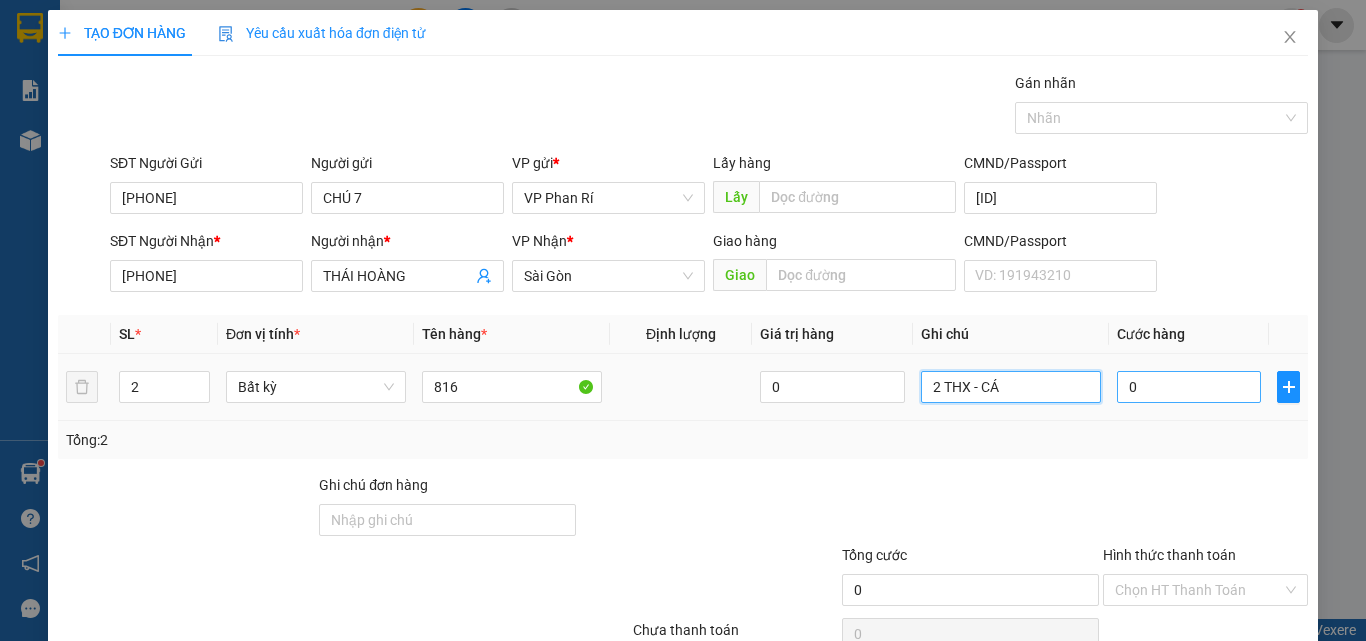 type on "2 THX - CÁ" 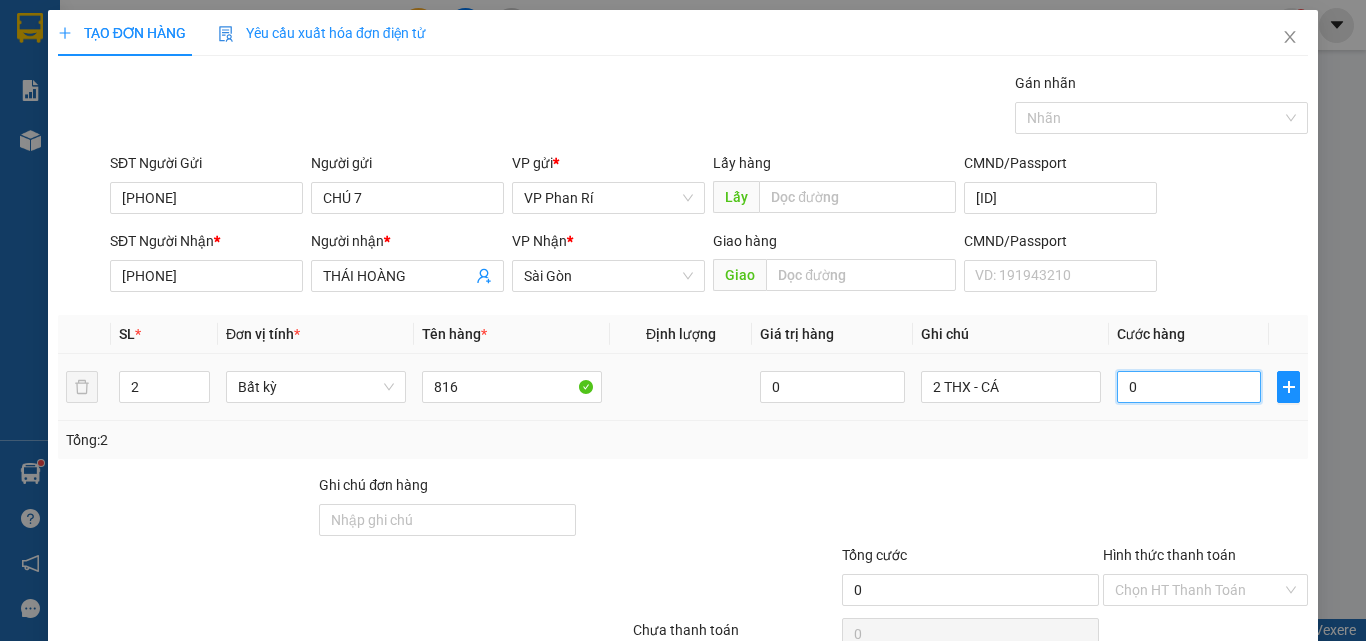 click on "0" at bounding box center [1189, 387] 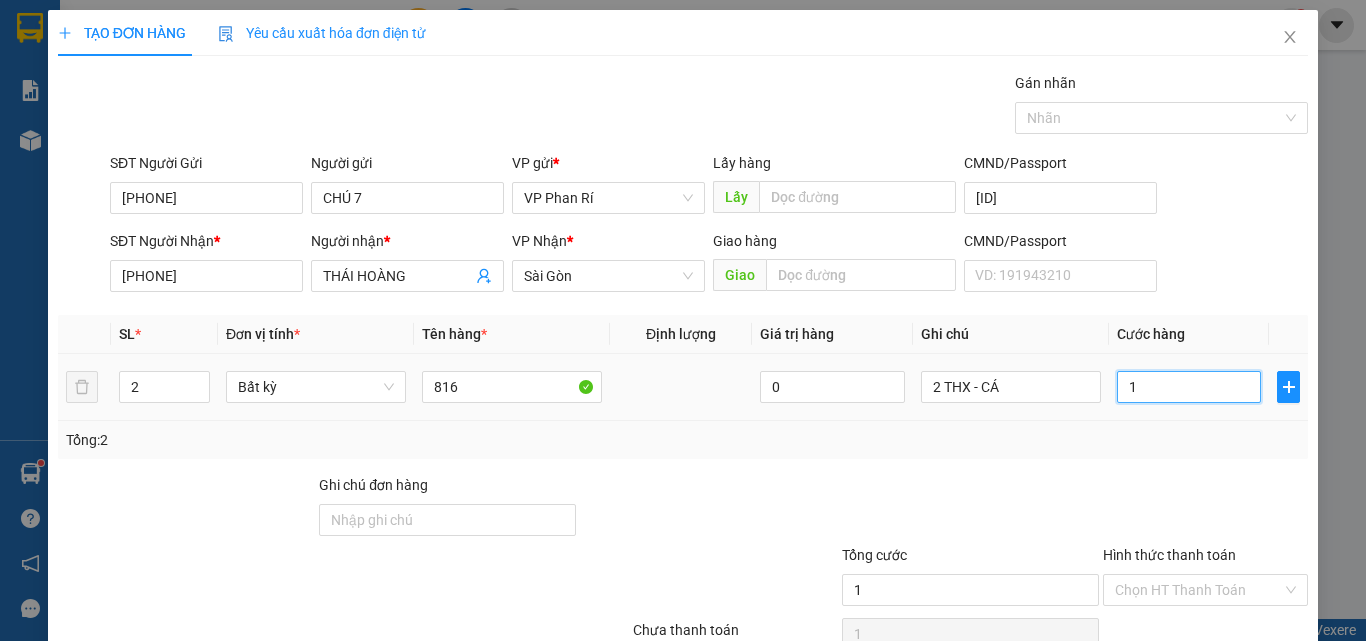 type on "12" 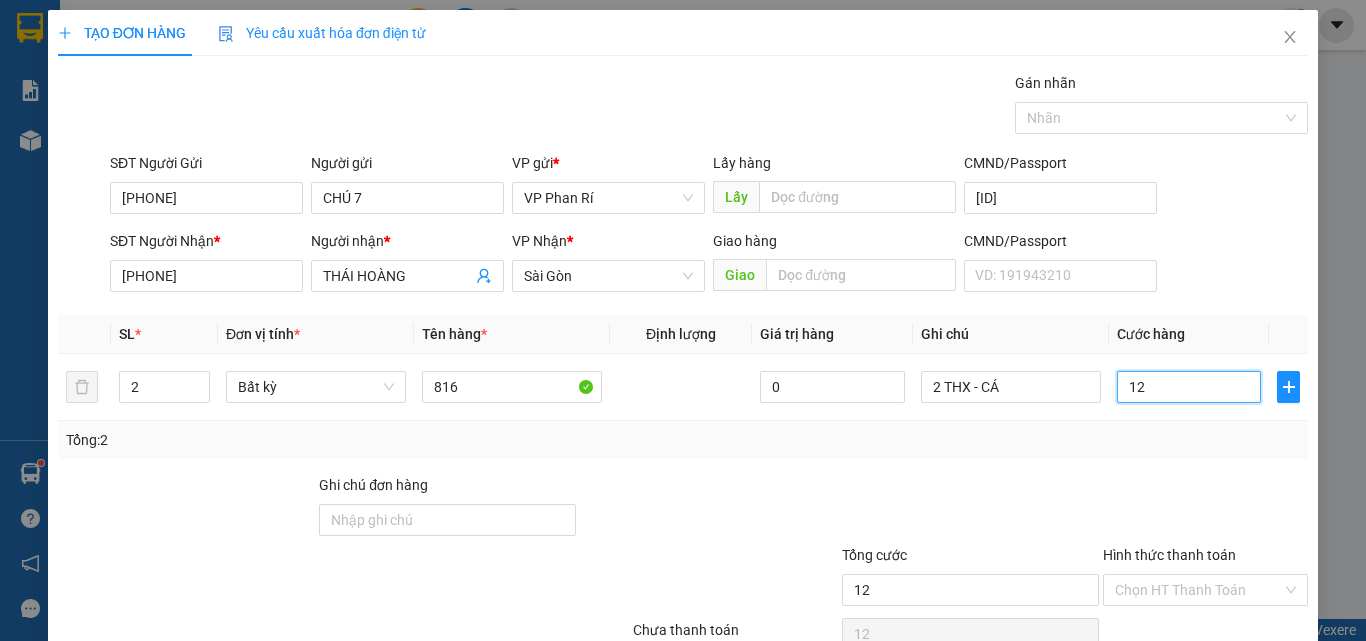type on "120" 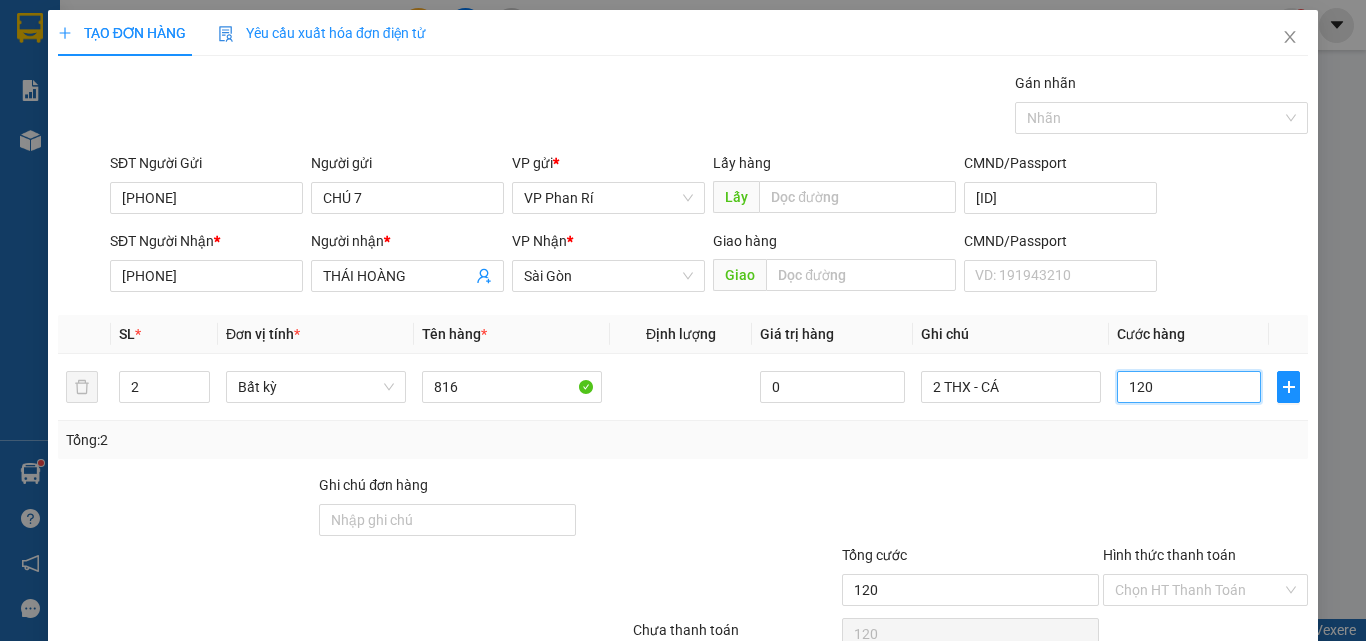scroll, scrollTop: 99, scrollLeft: 0, axis: vertical 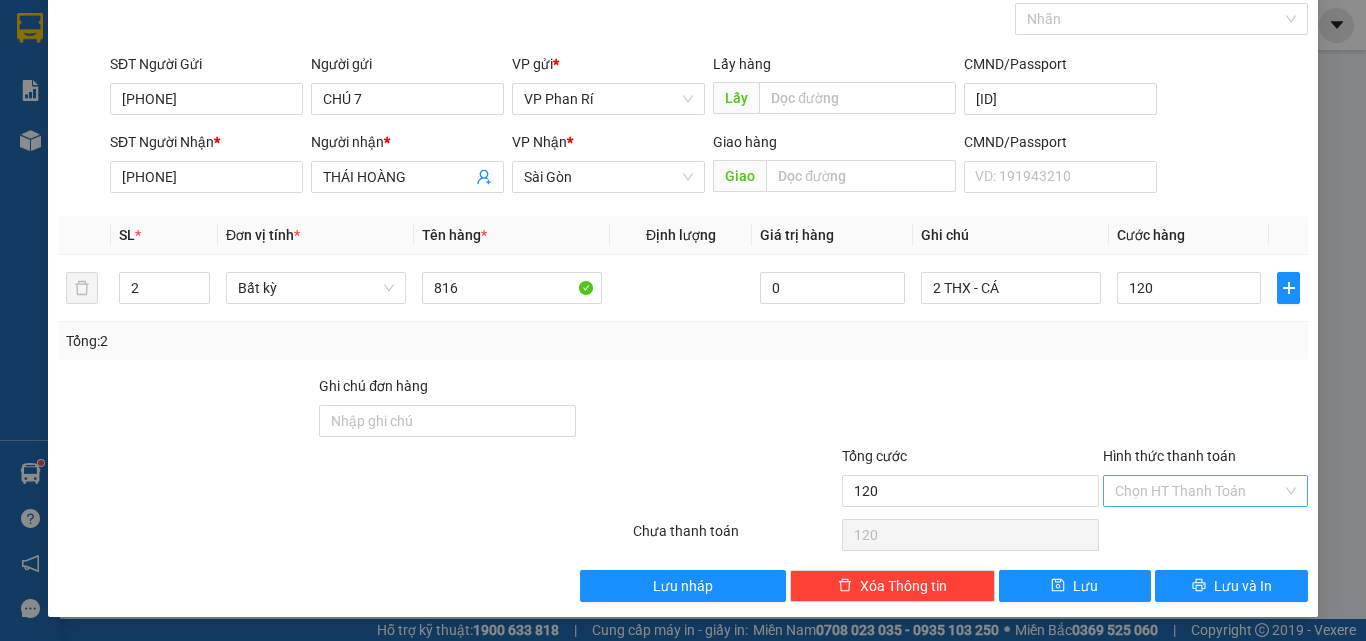 type on "120.000" 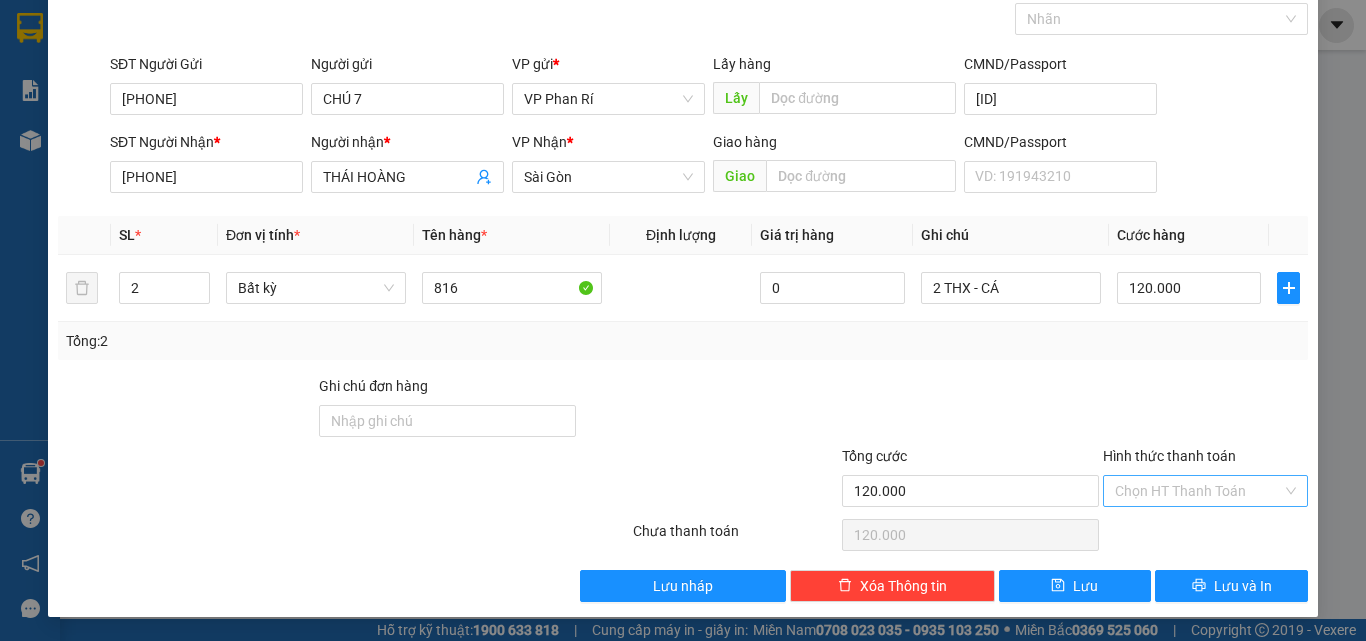 drag, startPoint x: 1178, startPoint y: 482, endPoint x: 1180, endPoint y: 497, distance: 15.132746 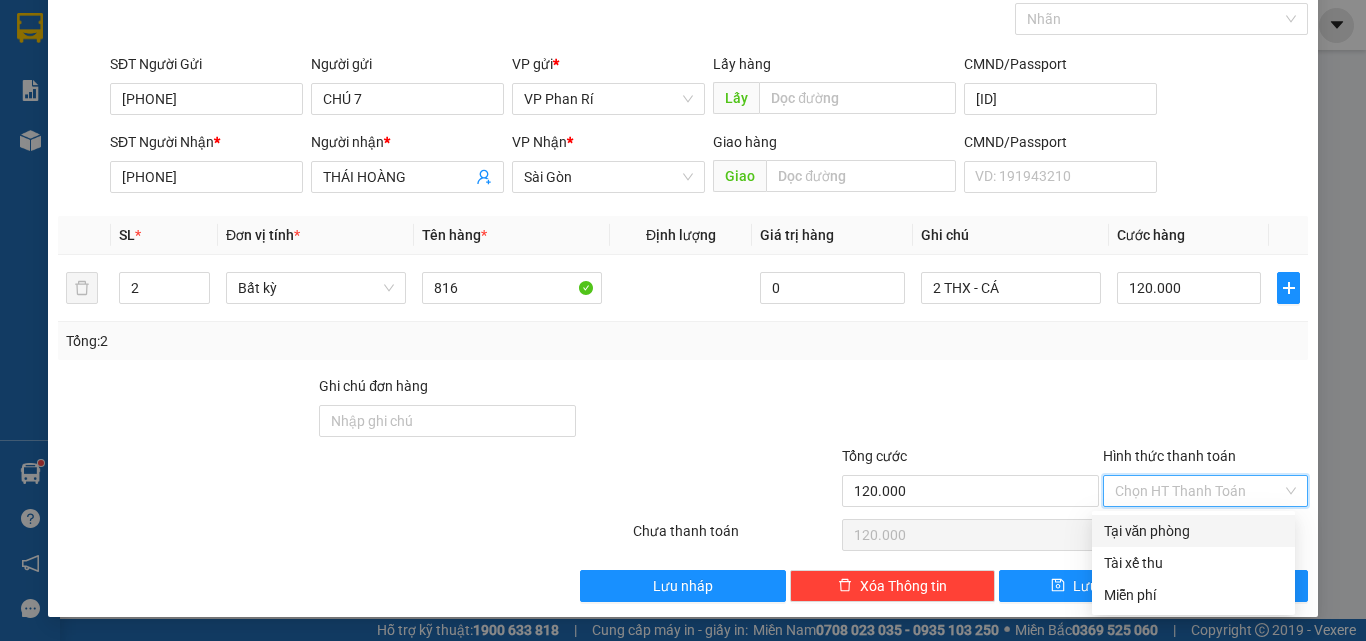 click on "Tại văn phòng" at bounding box center [1193, 531] 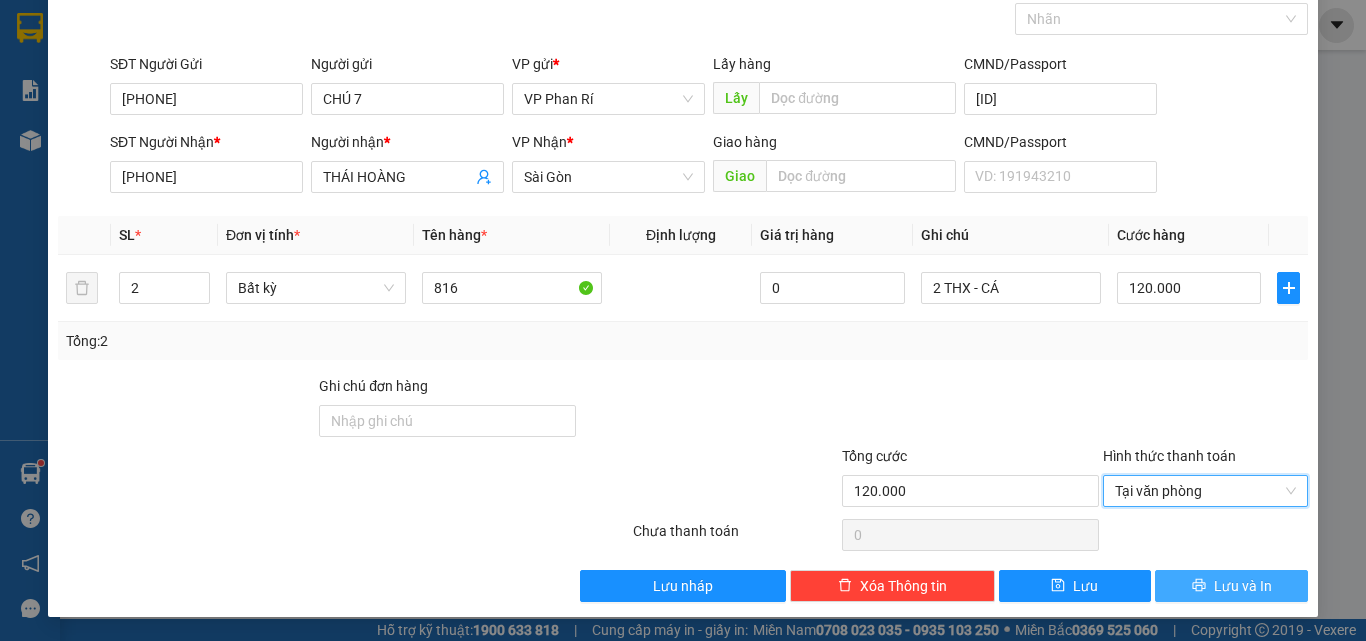 click on "Lưu và In" at bounding box center [1243, 586] 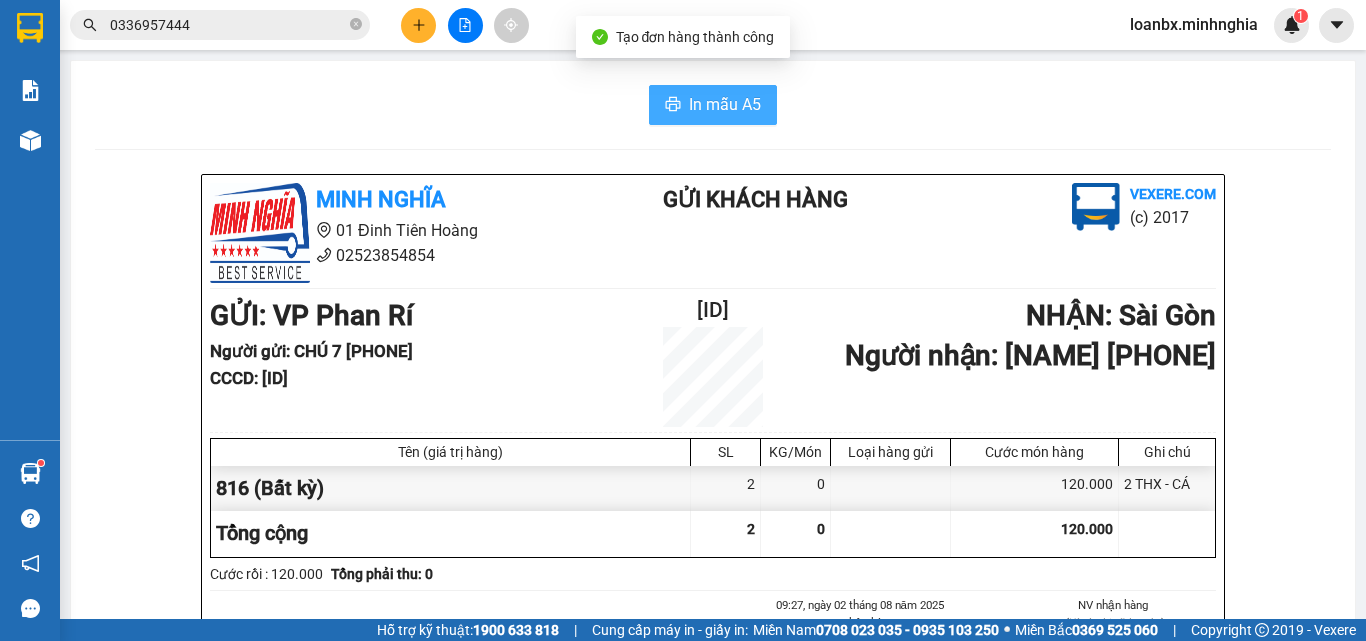 click on "In mẫu A5" at bounding box center [725, 104] 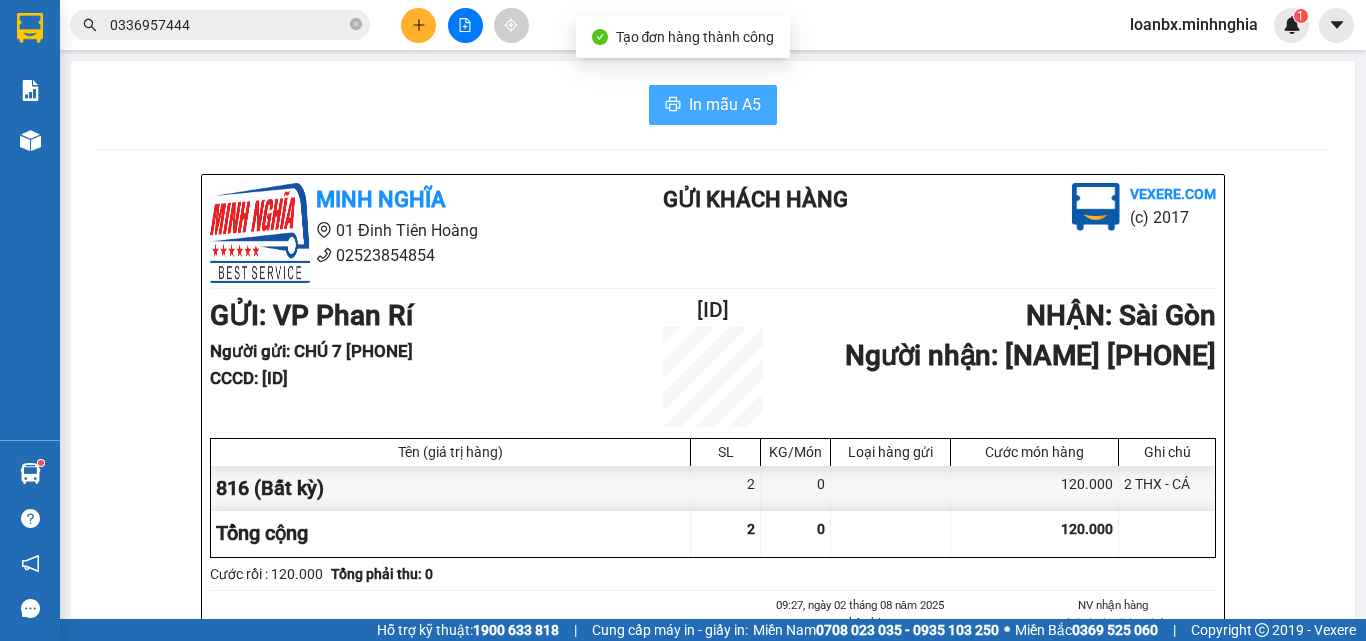scroll, scrollTop: 0, scrollLeft: 0, axis: both 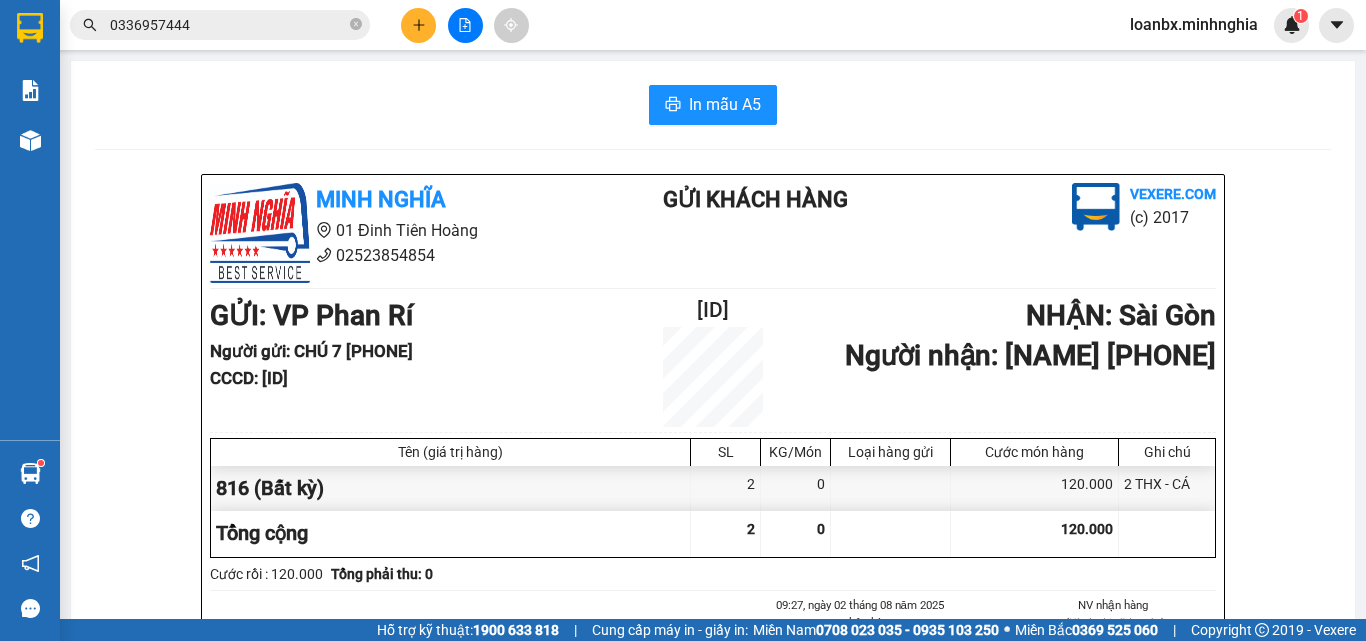 click at bounding box center (418, 25) 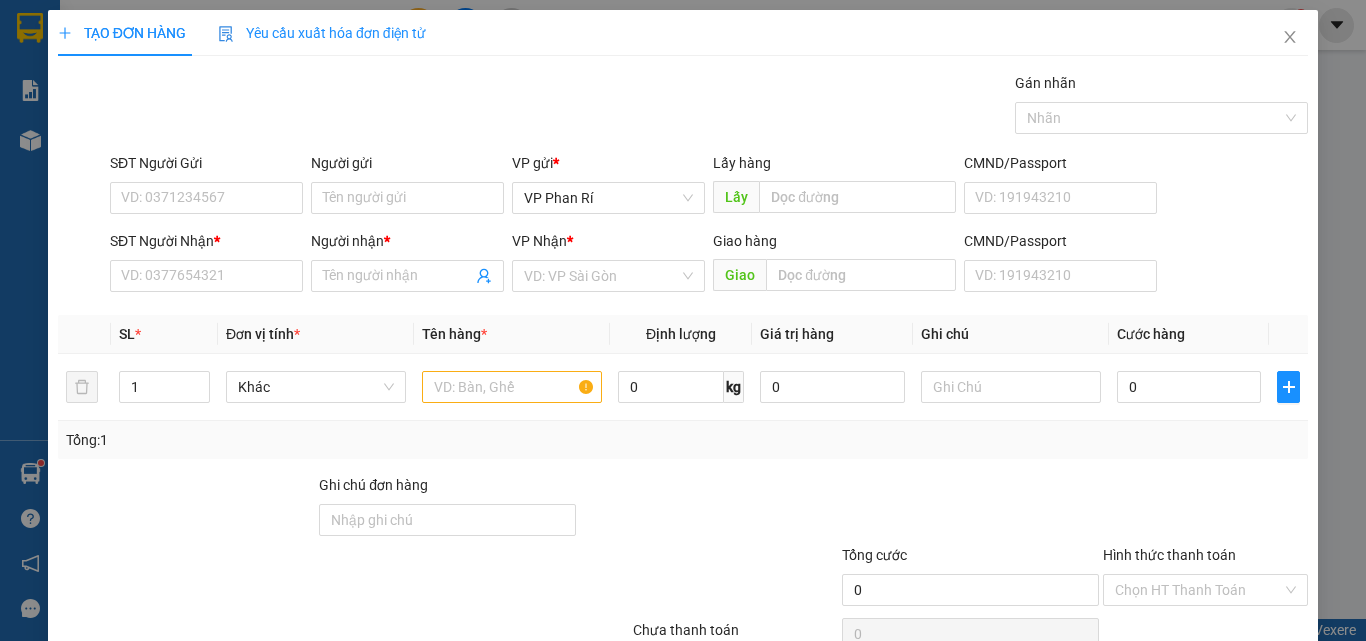 click on "SĐT Người Nhận  *" at bounding box center [206, 245] 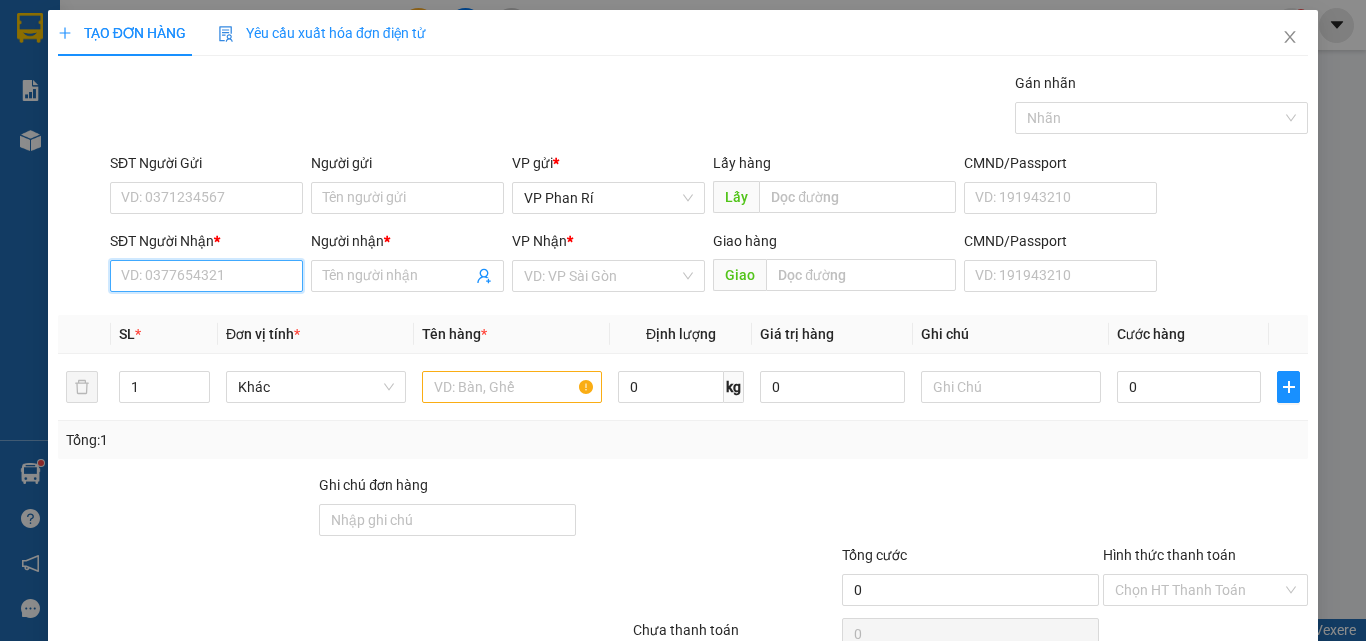click on "SĐT Người Nhận  *" at bounding box center [206, 276] 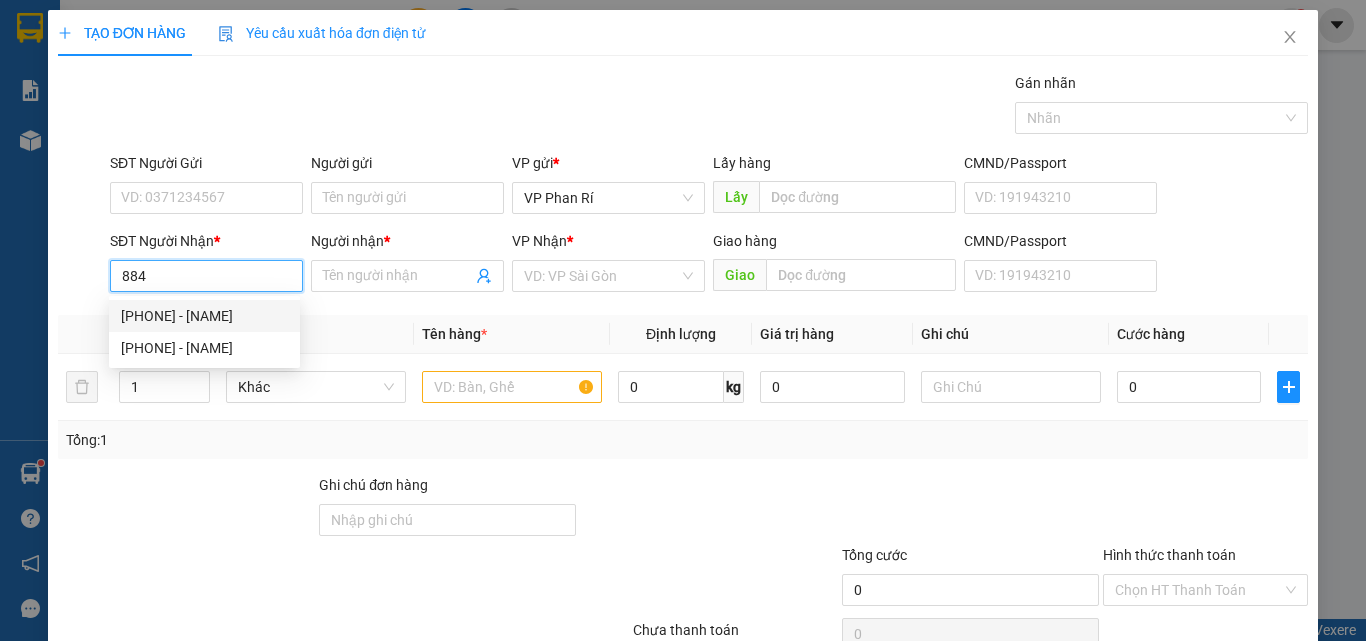 click on "[PHONE] - [NAME]" at bounding box center [204, 316] 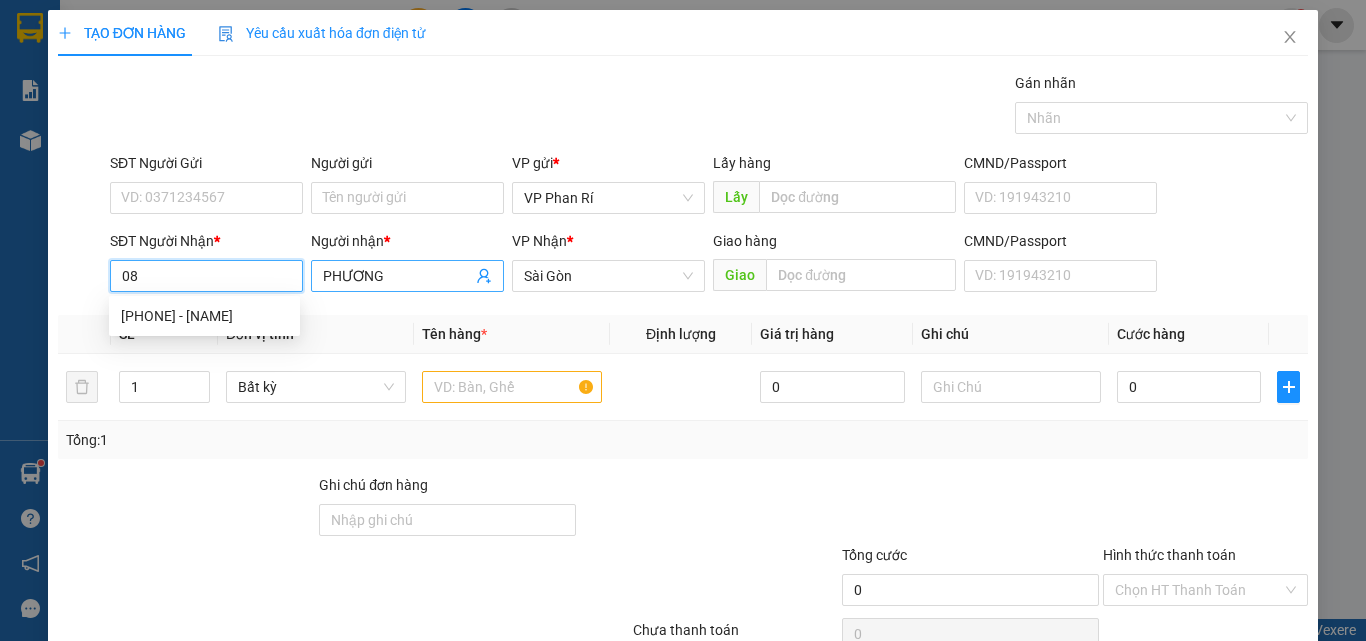 type on "0" 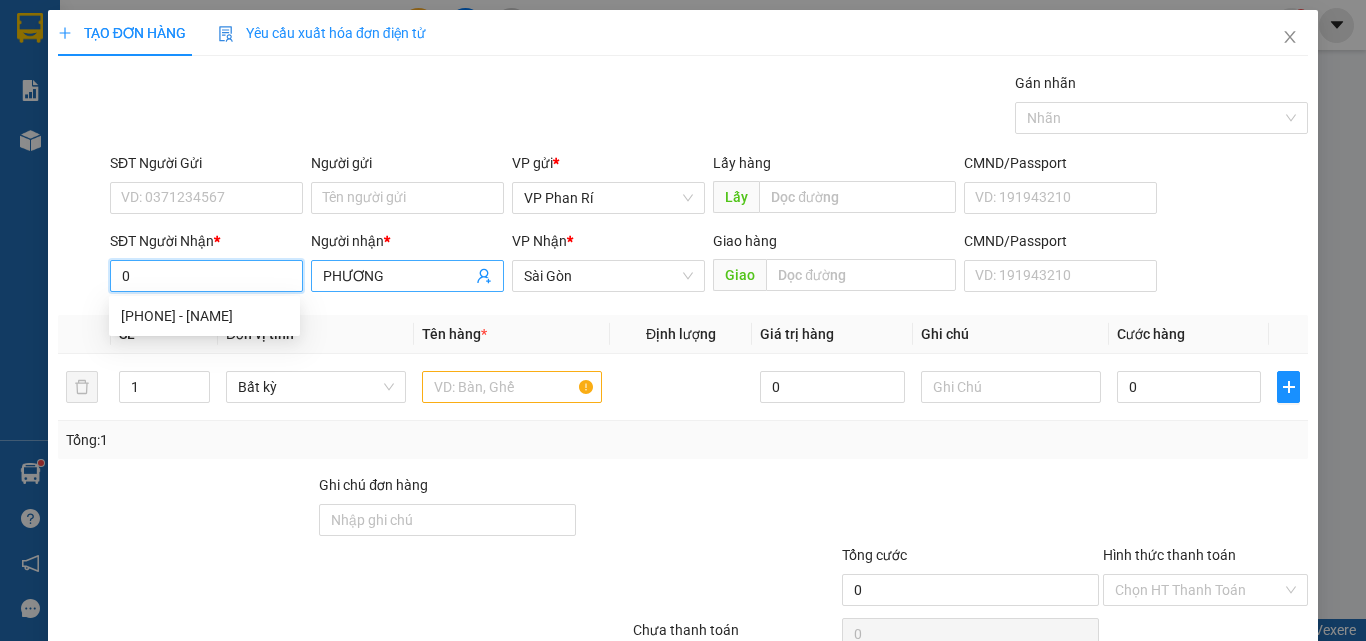 type 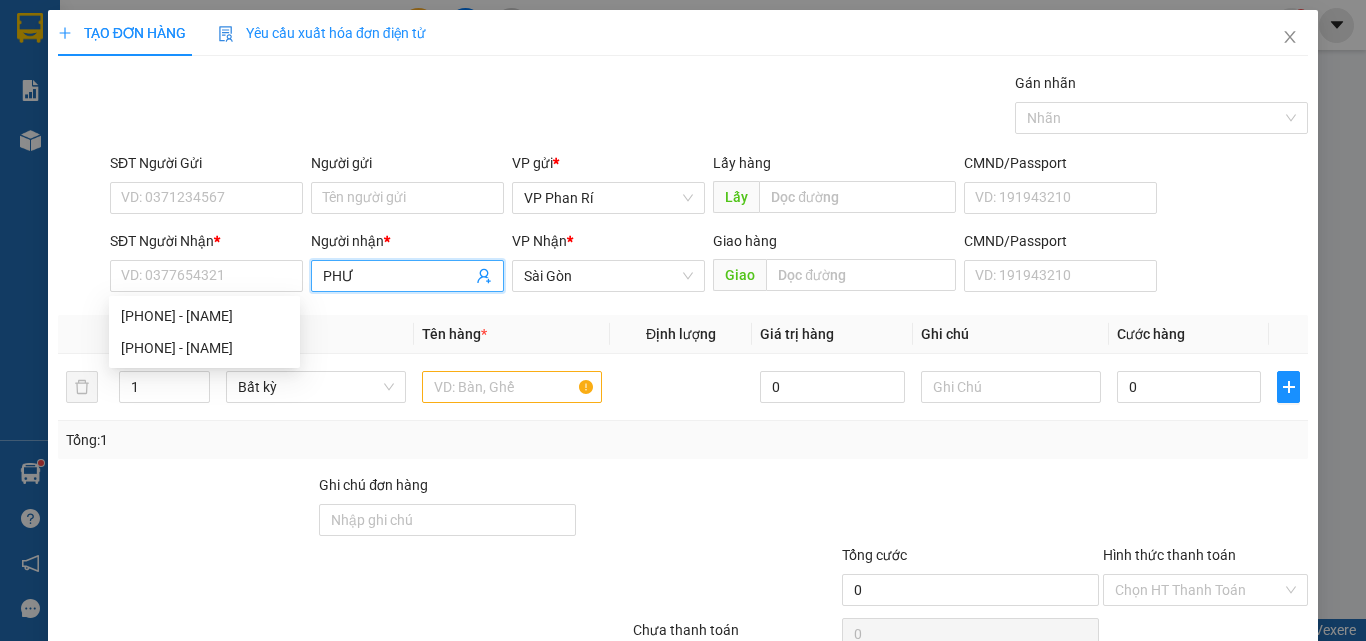 type on "PH" 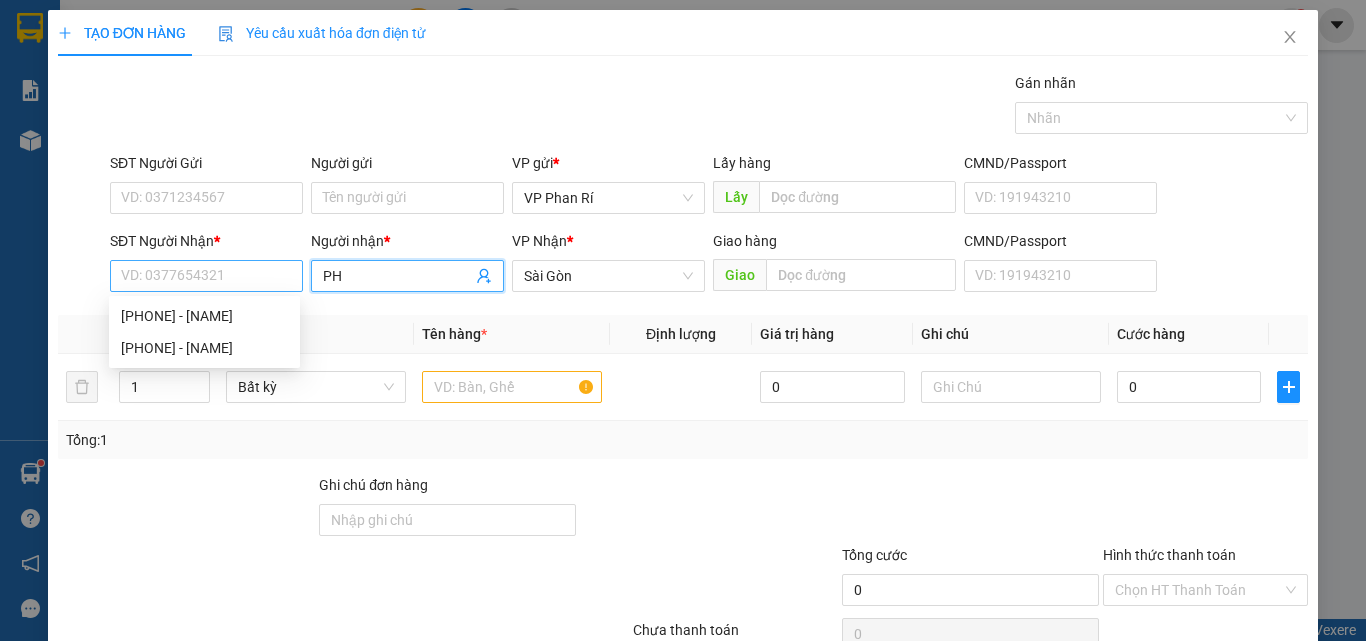 drag, startPoint x: 349, startPoint y: 276, endPoint x: 292, endPoint y: 275, distance: 57.00877 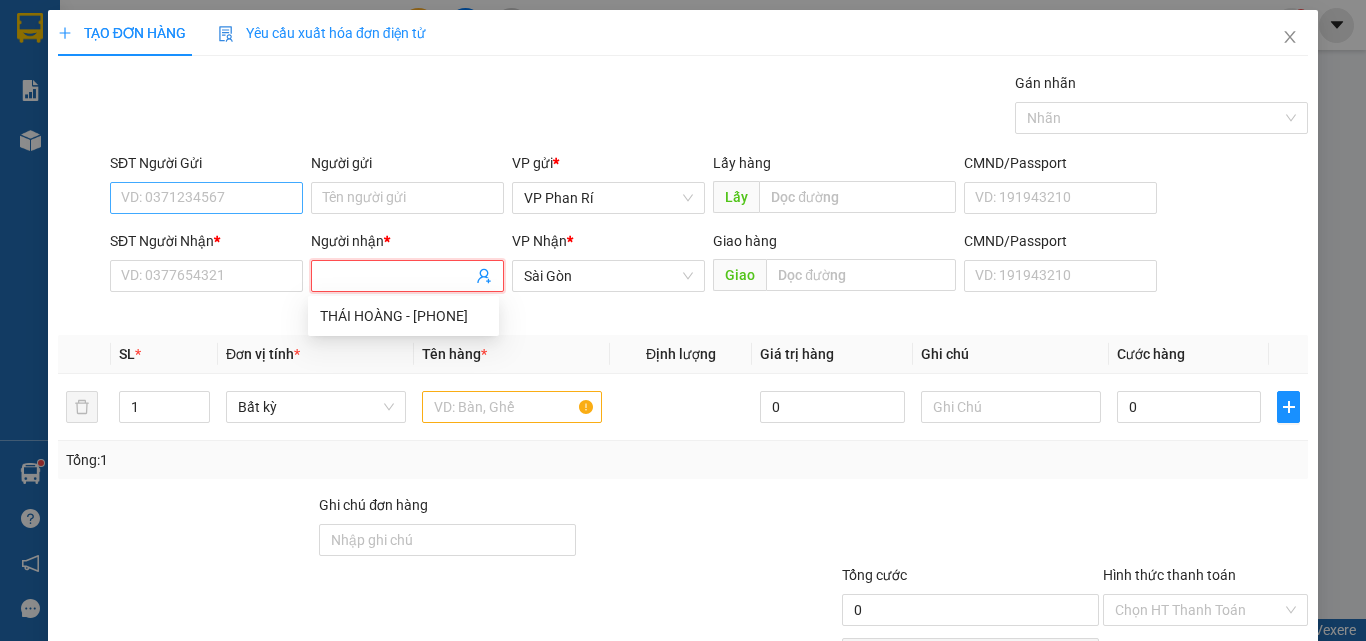 type 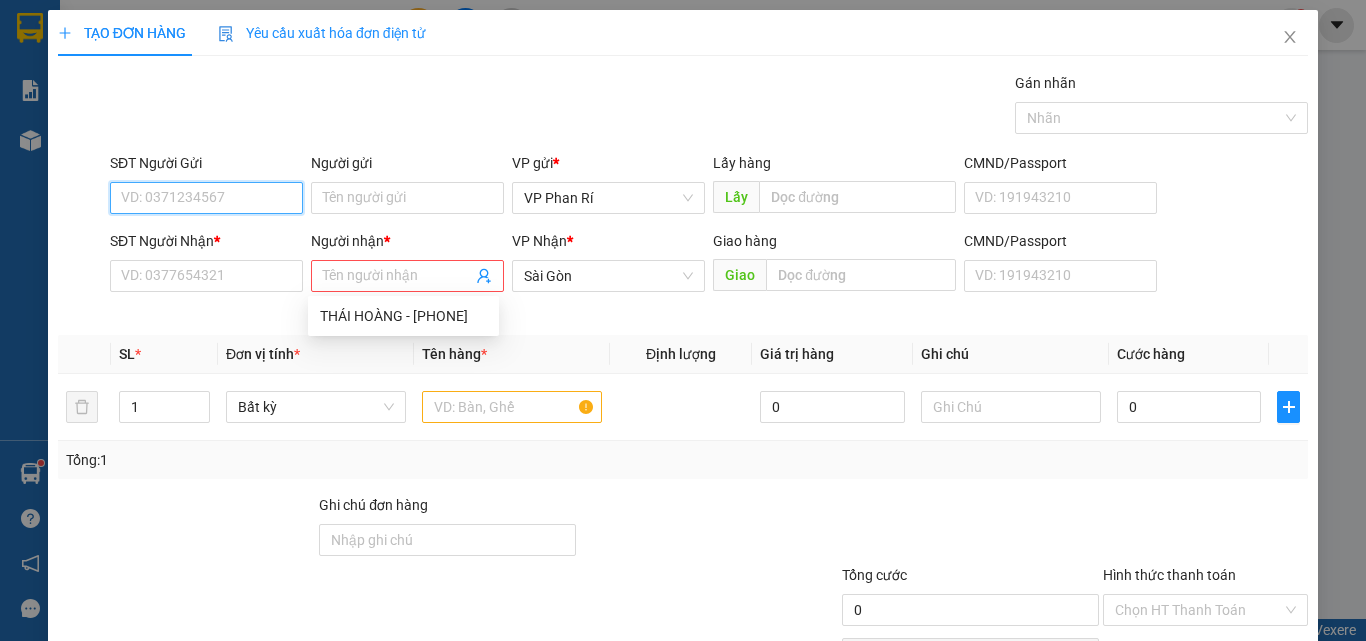 click on "SĐT Người Gửi" at bounding box center [206, 198] 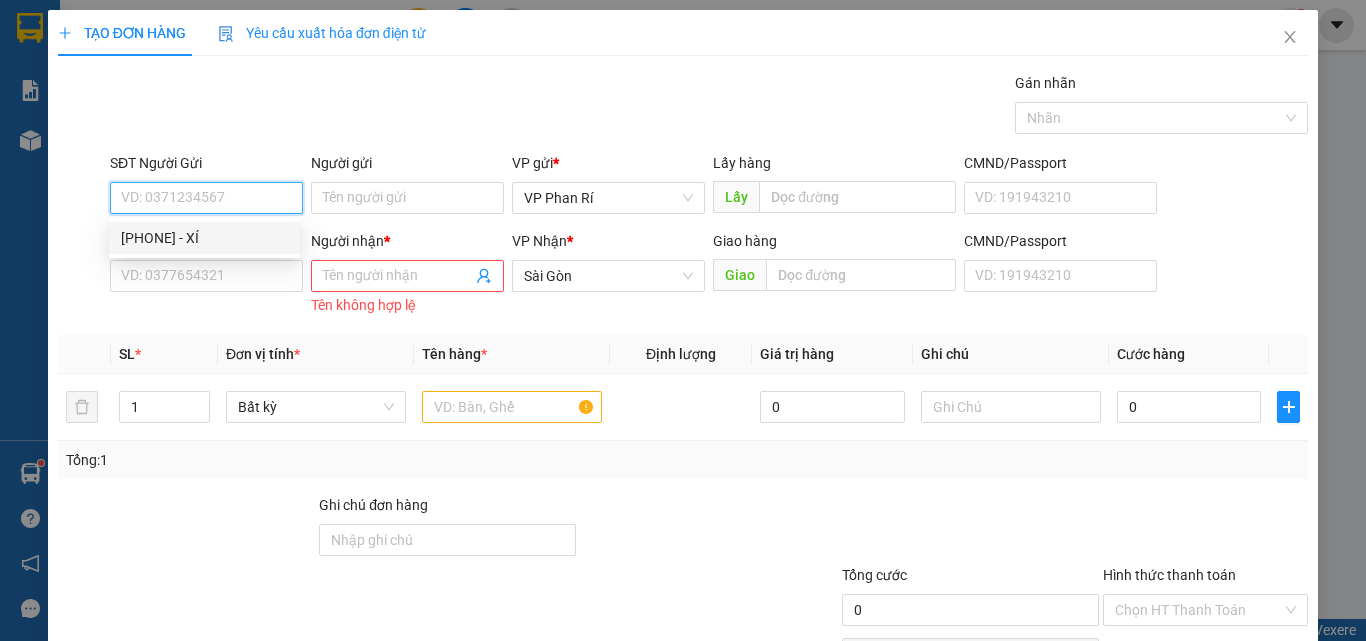 click on "[PHONE] - XÍ" at bounding box center (204, 238) 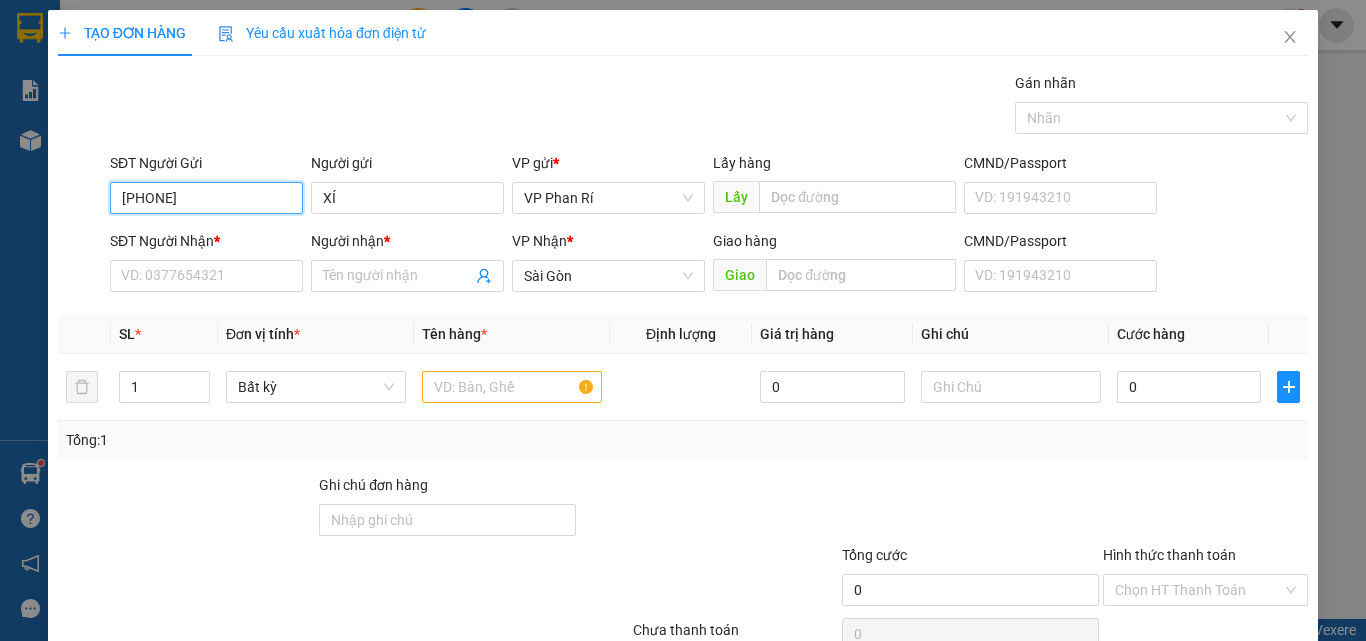 click on "[PHONE]" at bounding box center (206, 198) 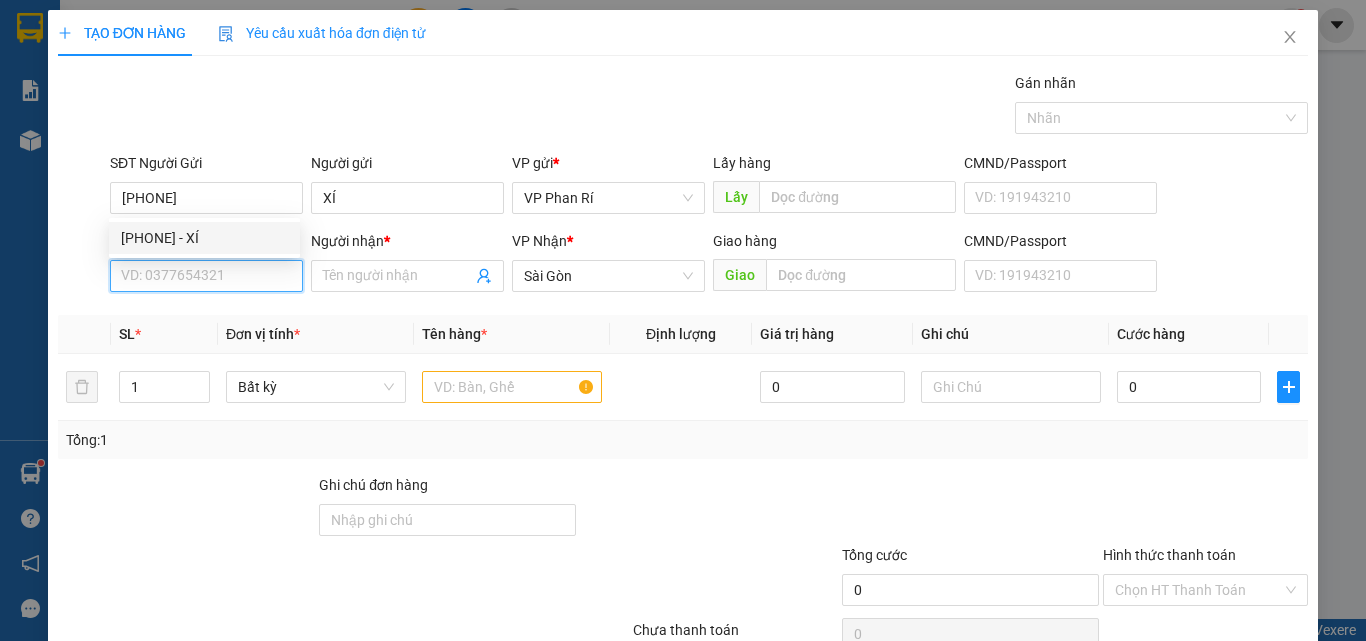 click on "SĐT Người Nhận  *" at bounding box center (206, 276) 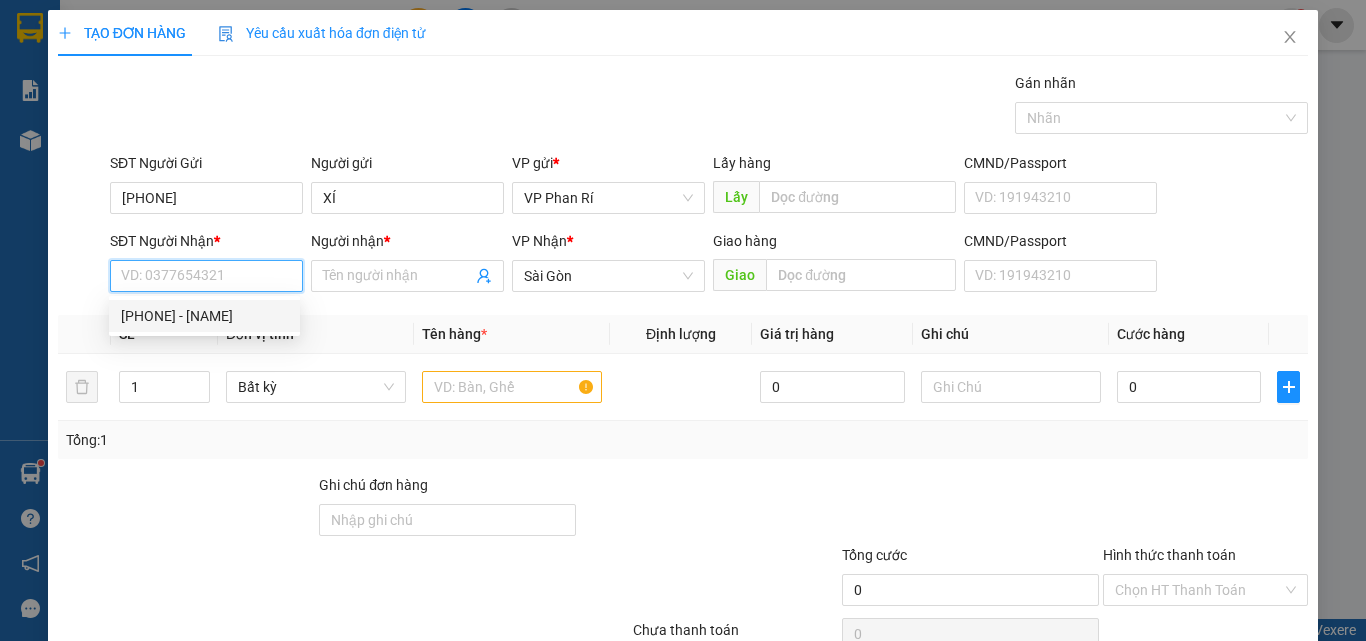 click on "[PHONE] - [NAME]" at bounding box center (204, 316) 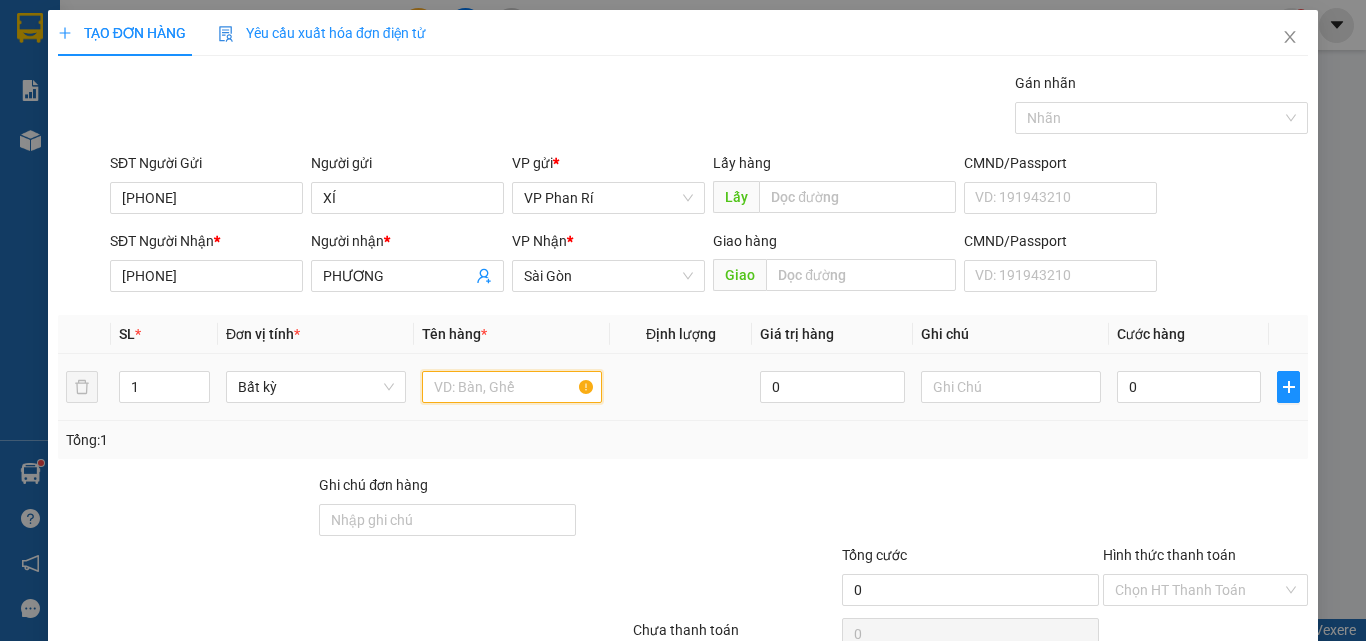 click at bounding box center (512, 387) 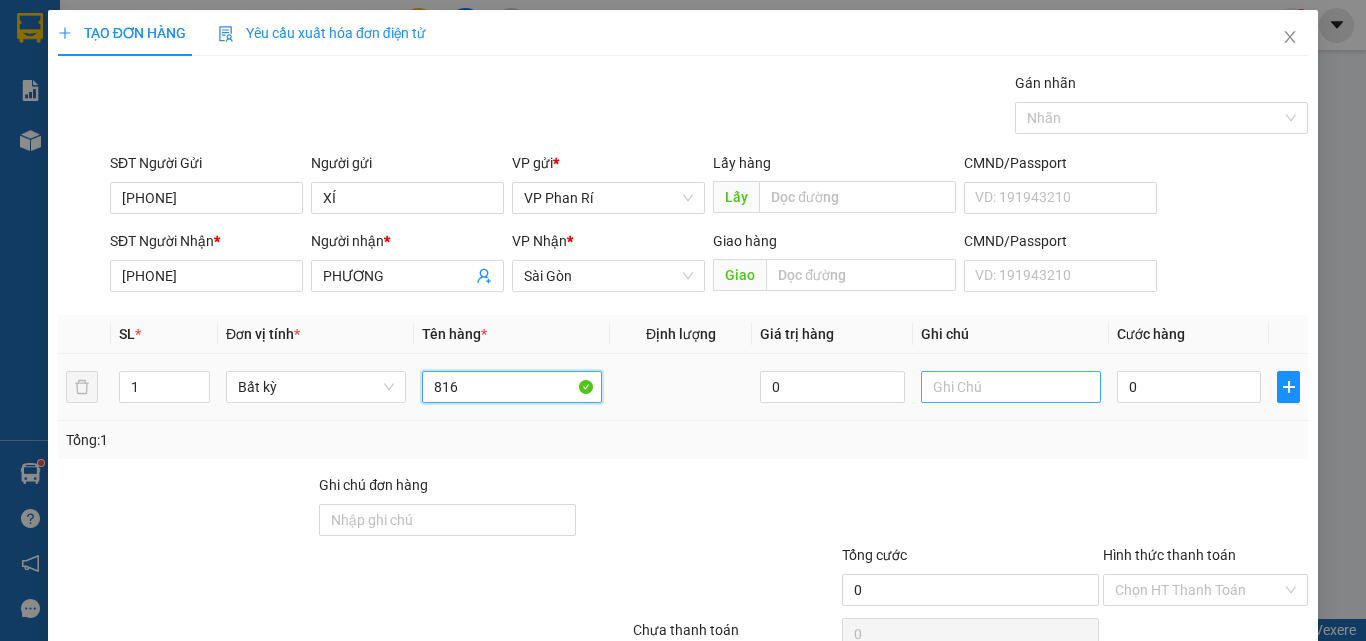 type on "816" 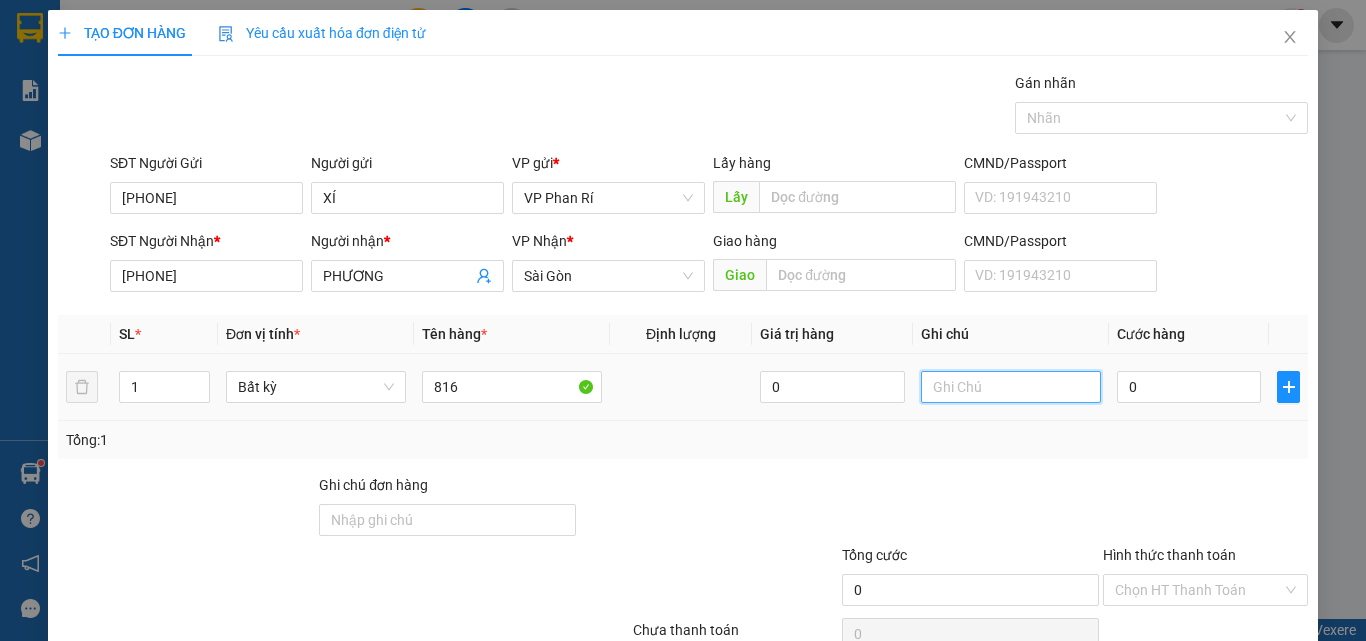 click at bounding box center [1011, 387] 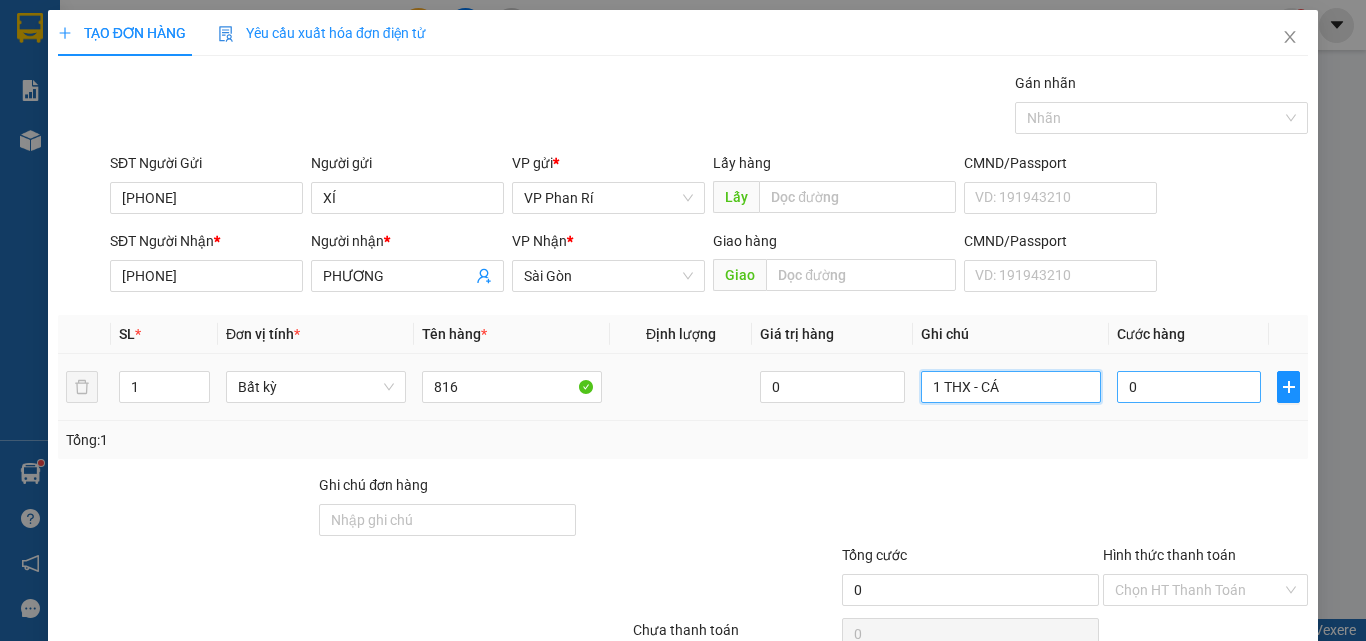 type on "1 THX - CÁ" 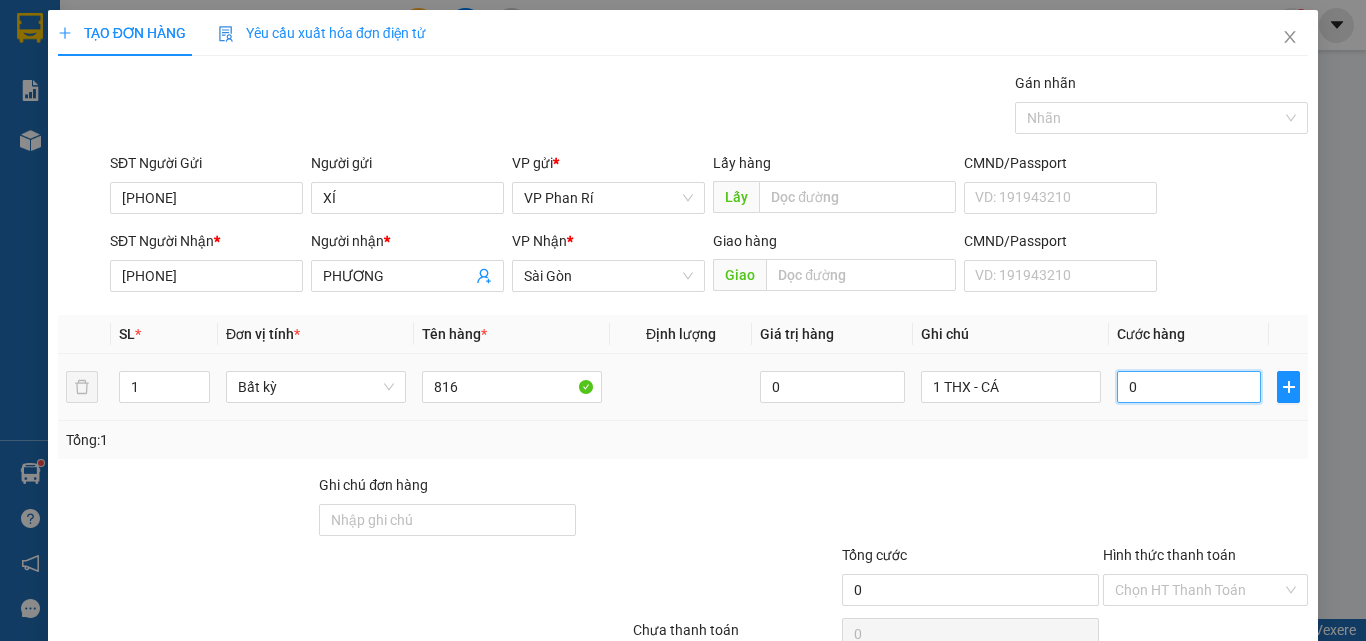 click on "0" at bounding box center (1189, 387) 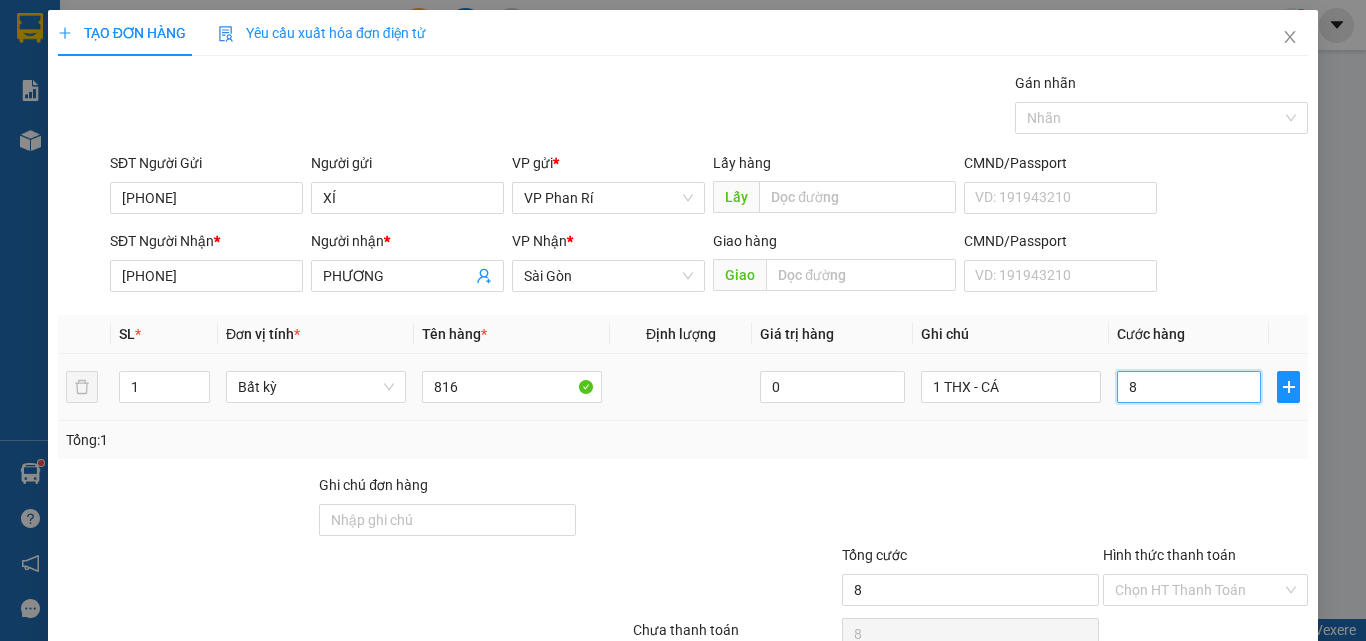 type on "80" 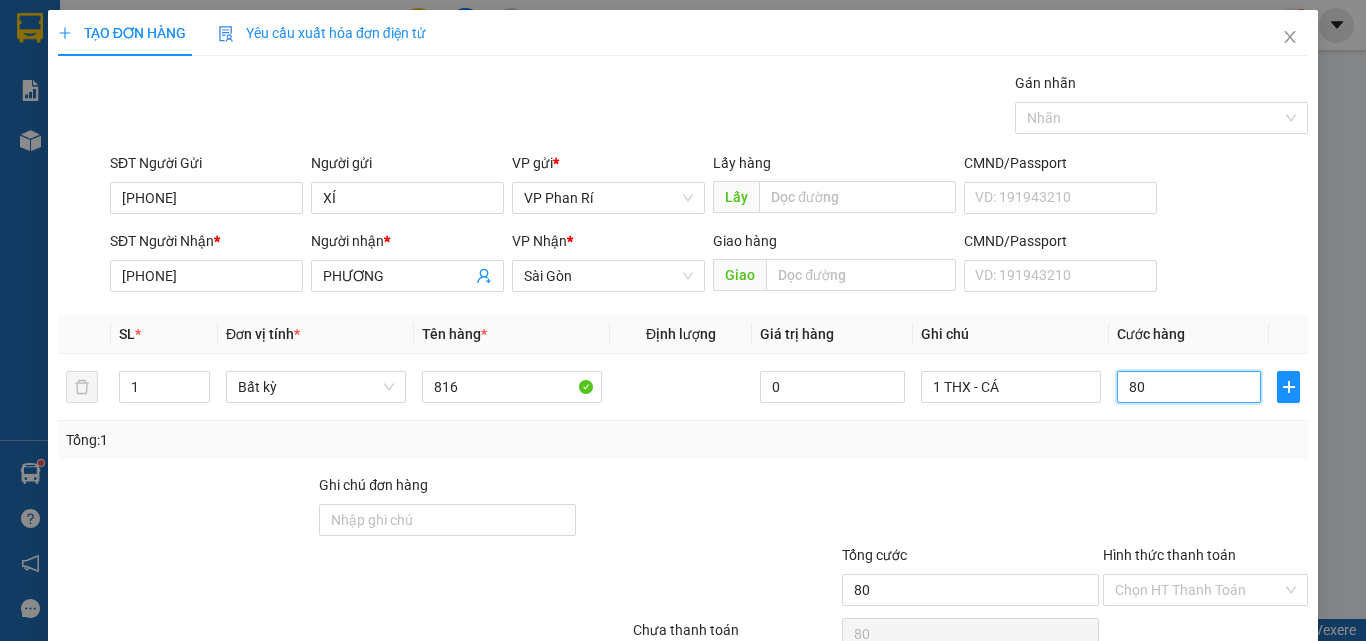 scroll, scrollTop: 99, scrollLeft: 0, axis: vertical 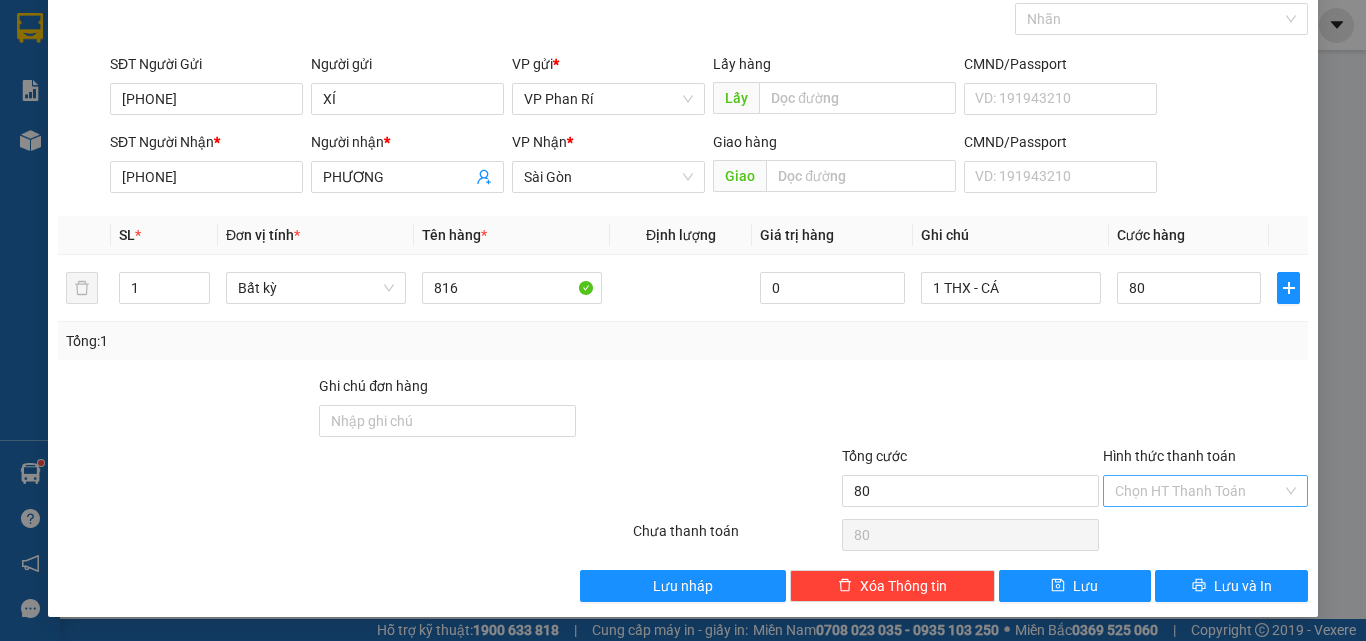 type on "80.000" 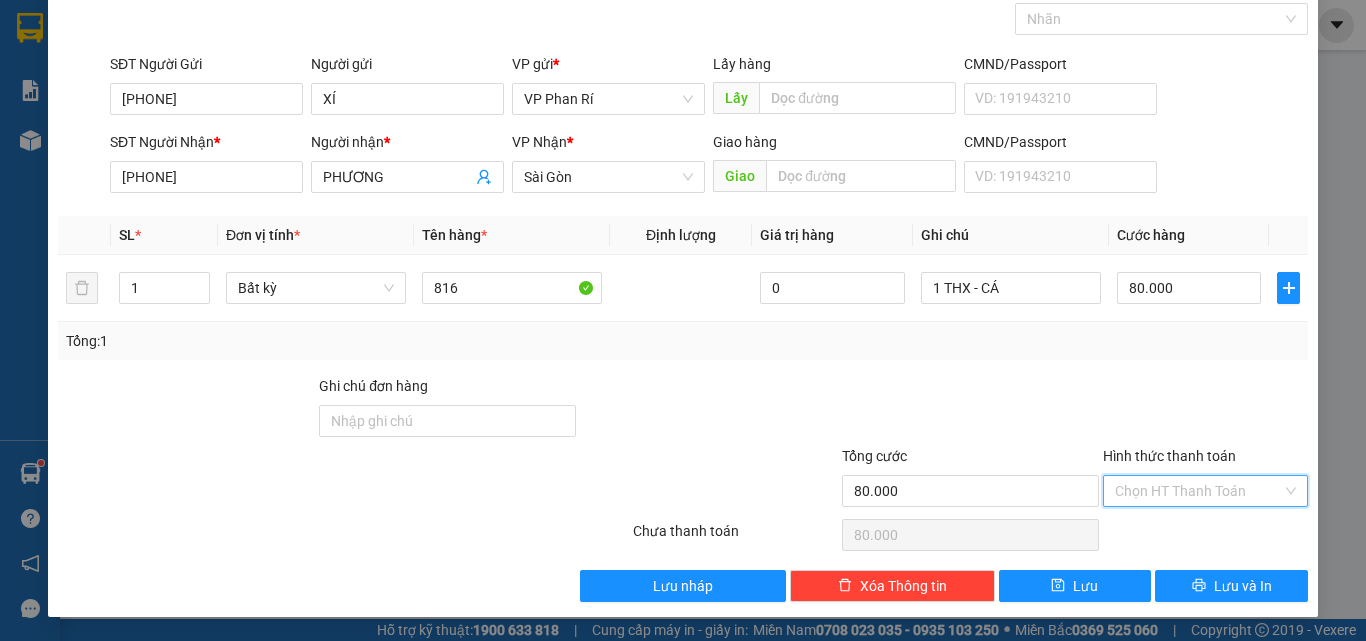 click on "Hình thức thanh toán" at bounding box center [1198, 491] 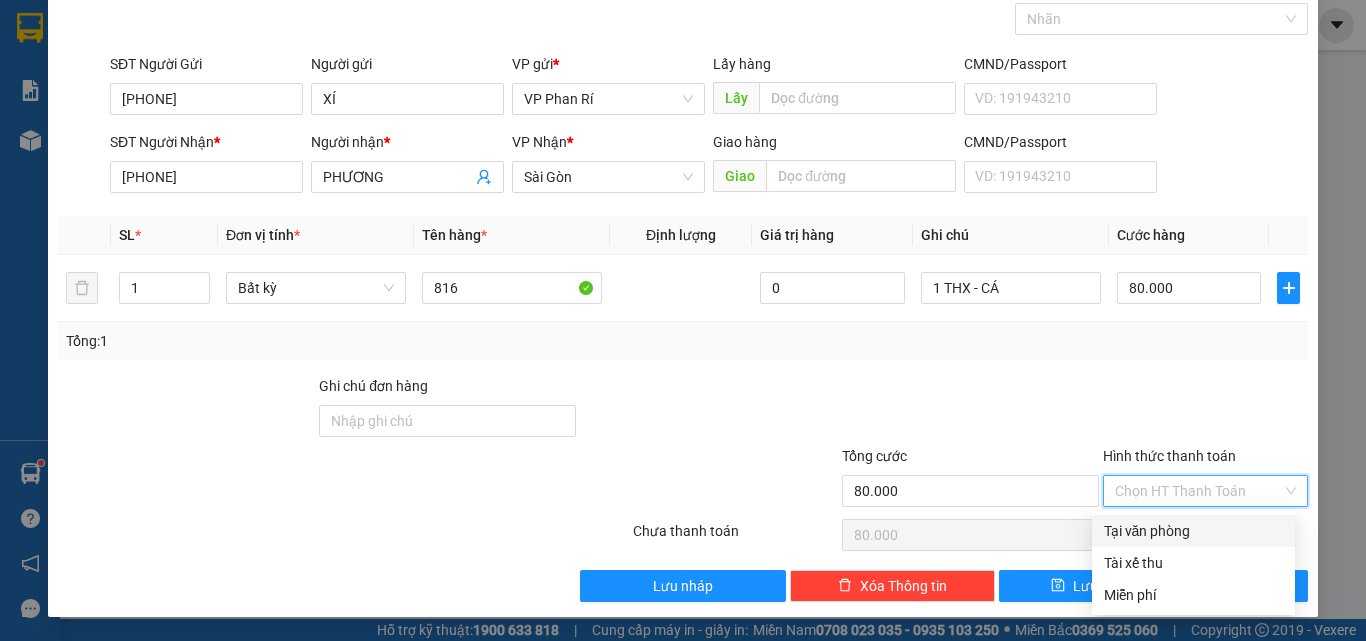 click on "Tại văn phòng" at bounding box center [1193, 531] 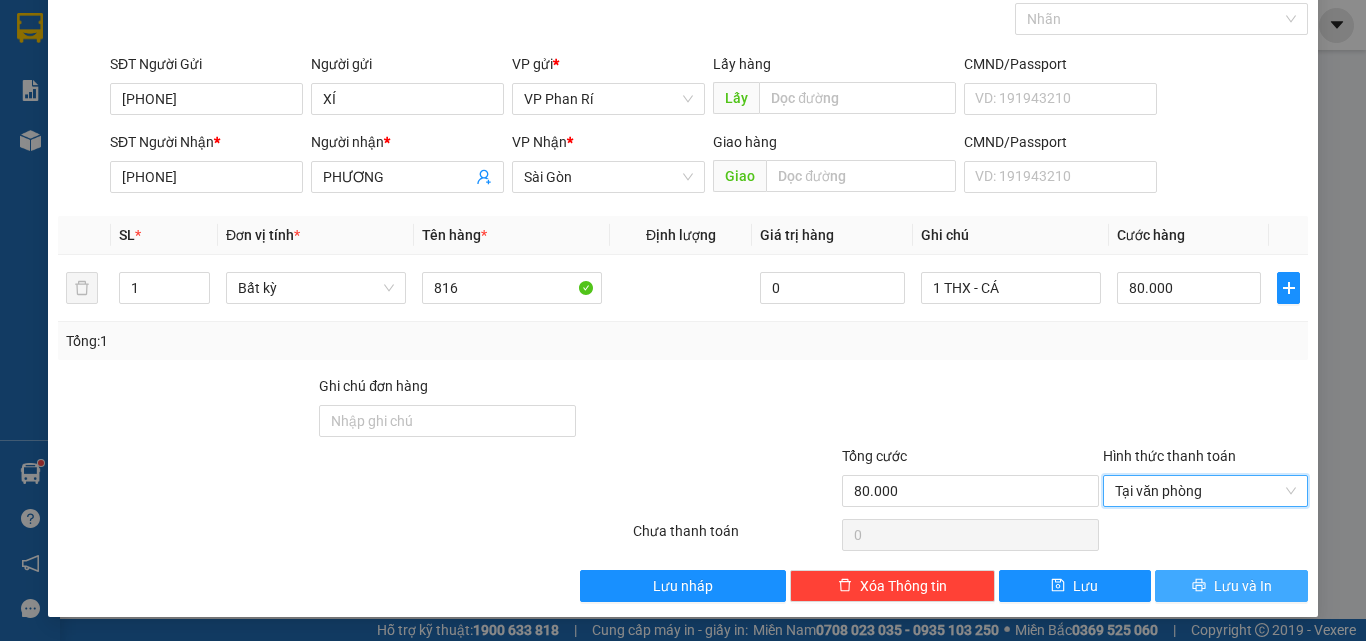 click 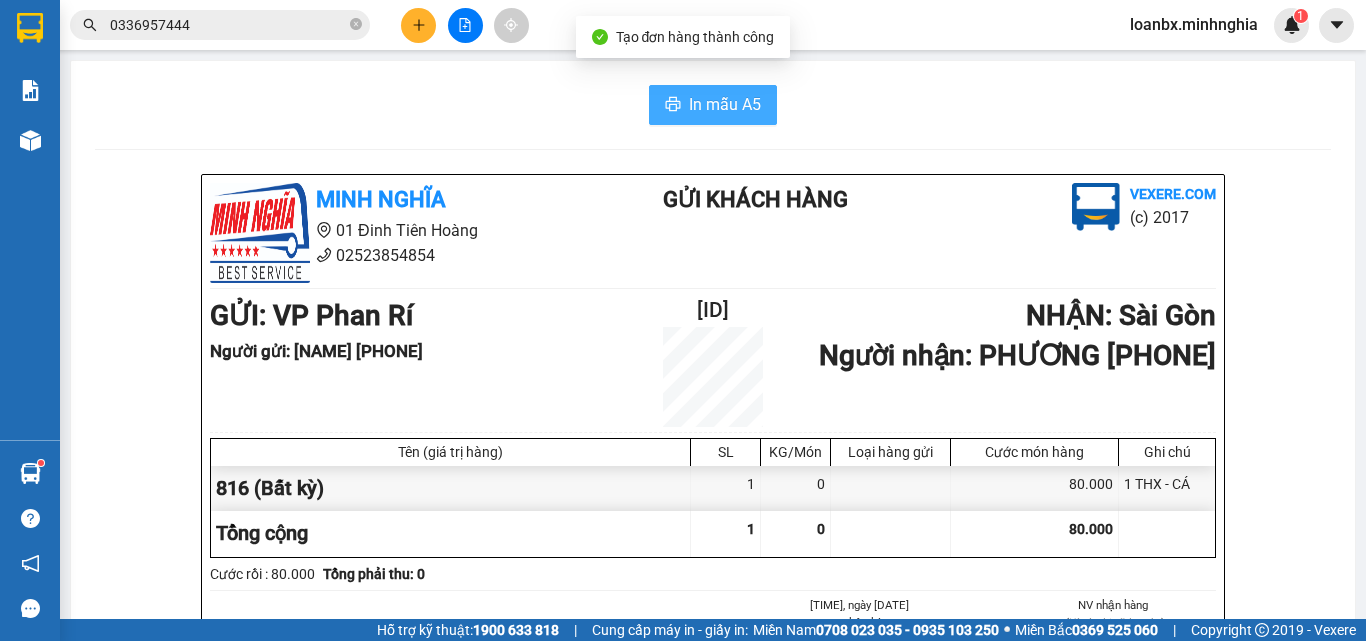 drag, startPoint x: 662, startPoint y: 129, endPoint x: 675, endPoint y: 112, distance: 21.400934 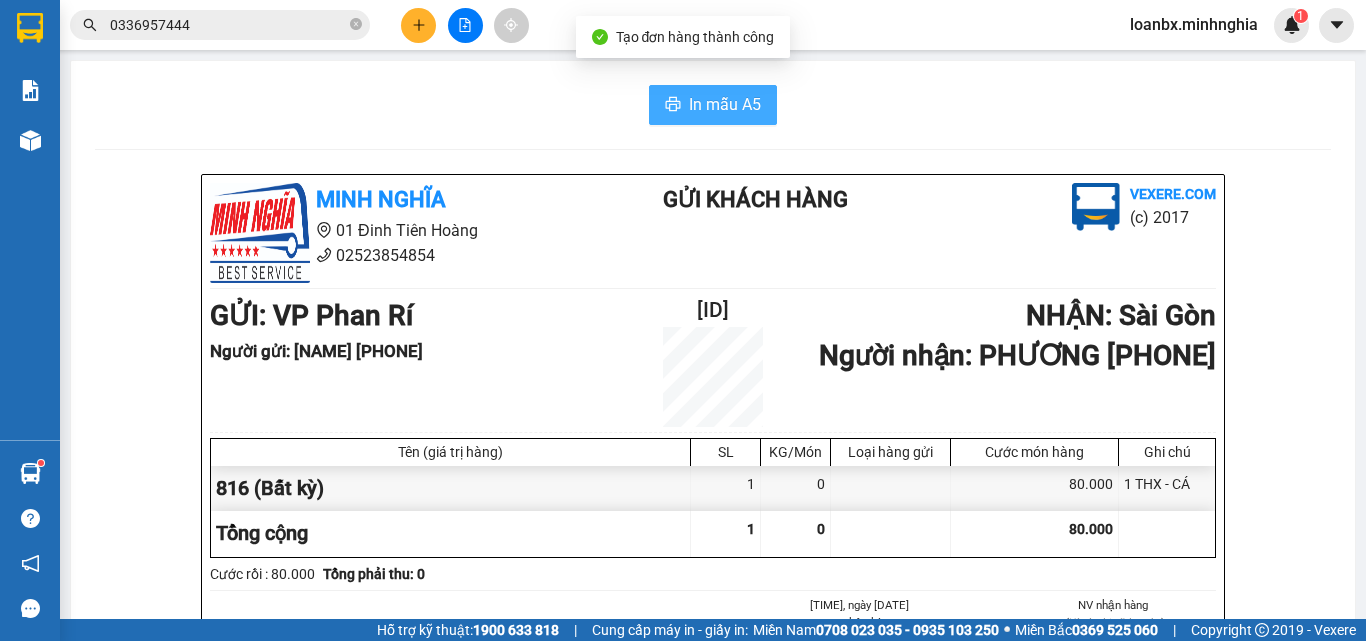 click on "In mẫu A5" at bounding box center (713, 105) 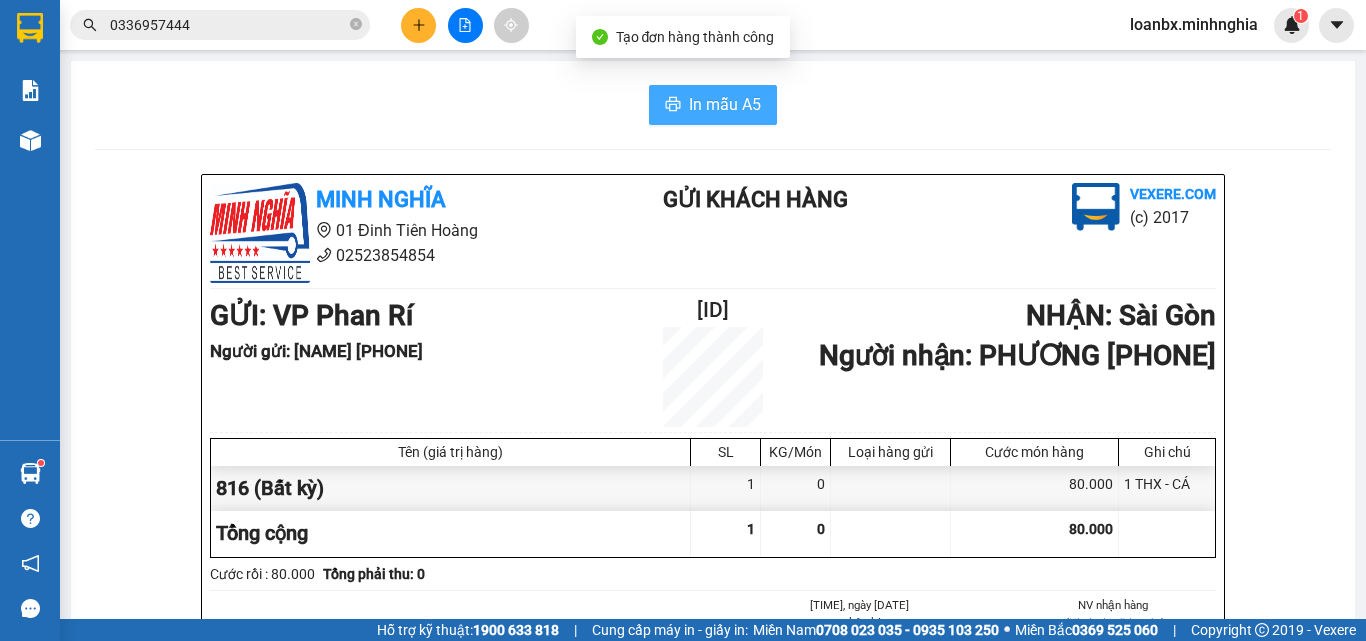 scroll, scrollTop: 0, scrollLeft: 0, axis: both 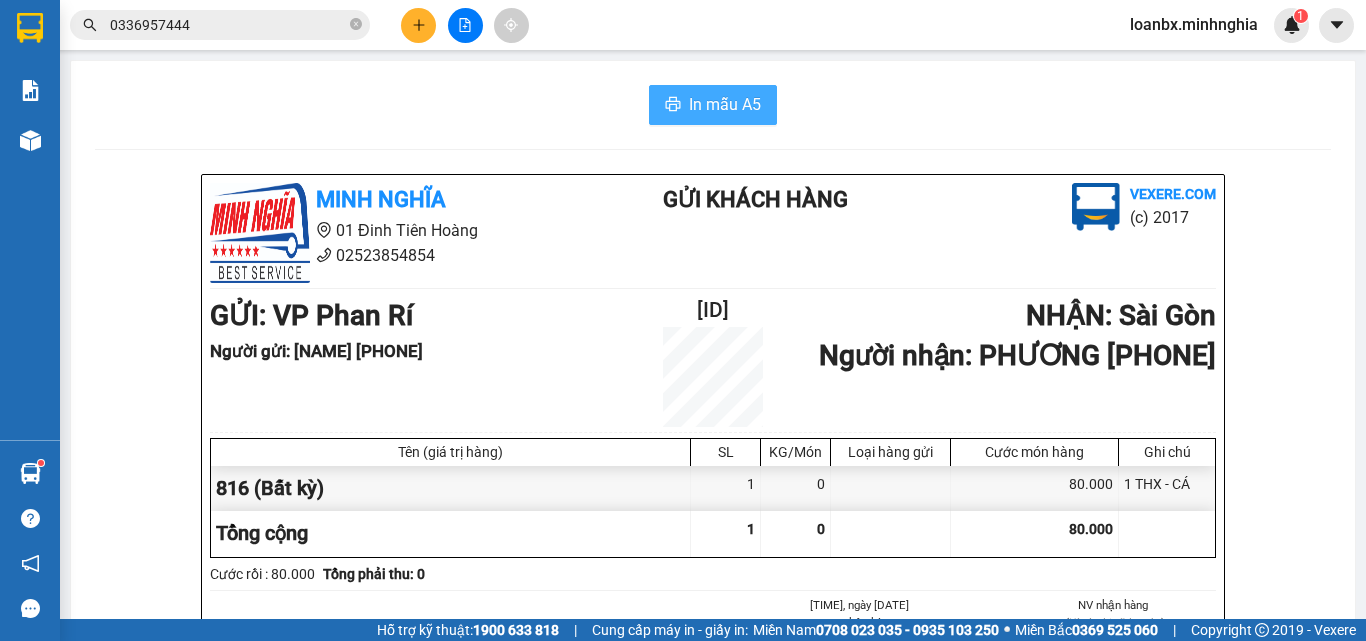 click on "In mẫu A5" at bounding box center (725, 104) 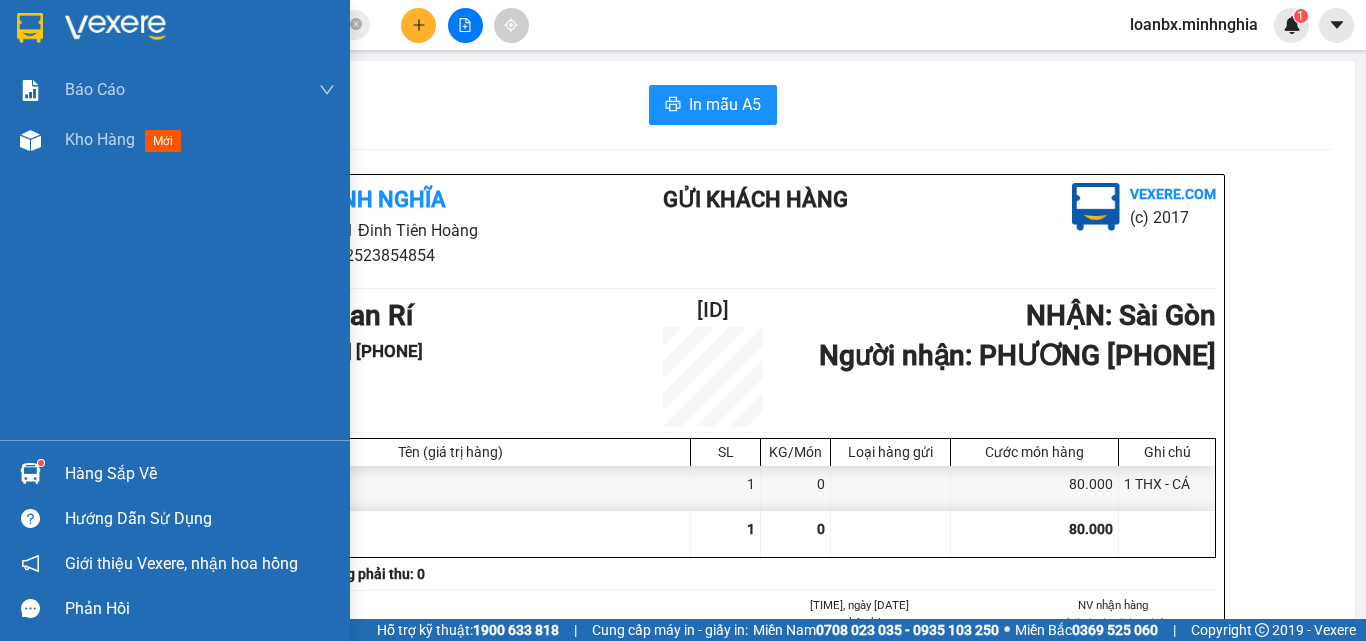drag, startPoint x: 86, startPoint y: 156, endPoint x: 184, endPoint y: 236, distance: 126.50692 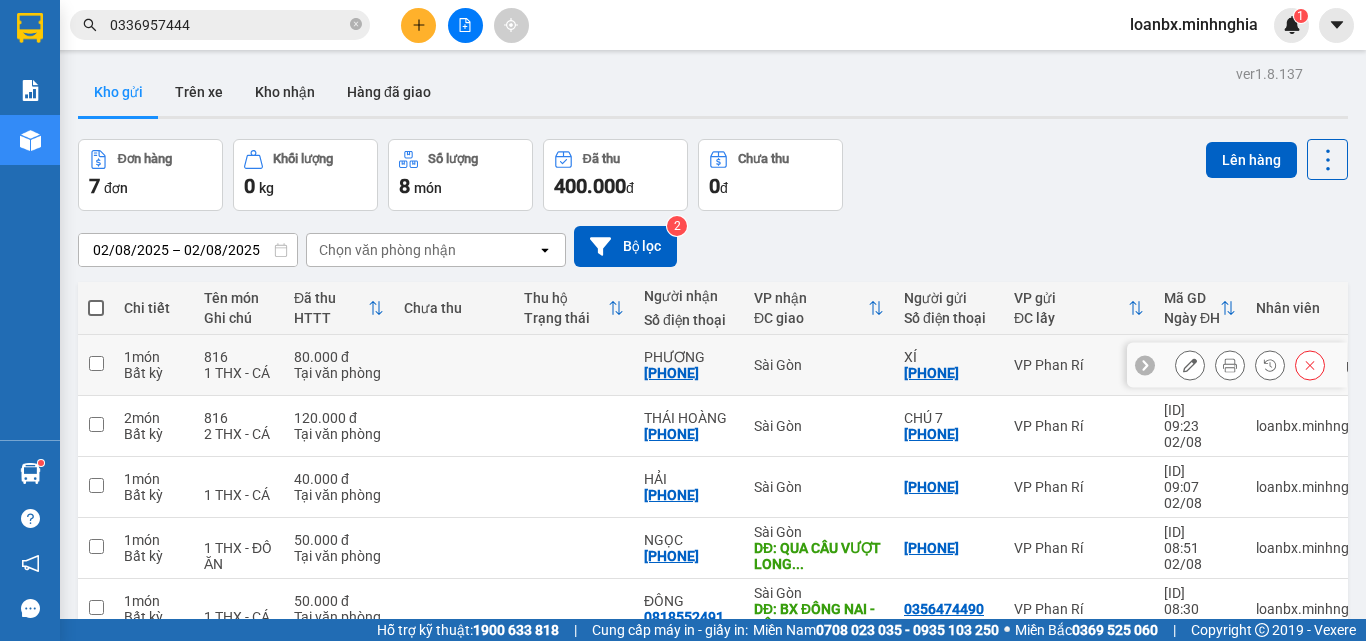 scroll, scrollTop: 185, scrollLeft: 0, axis: vertical 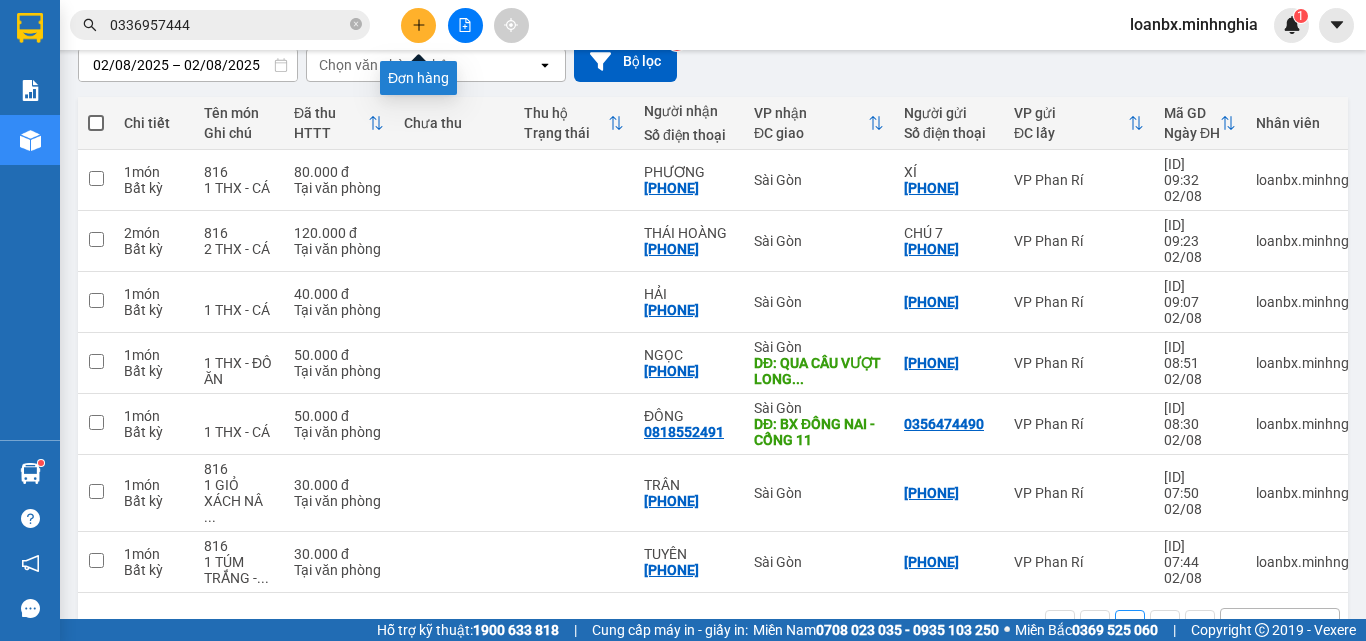 click at bounding box center (418, 25) 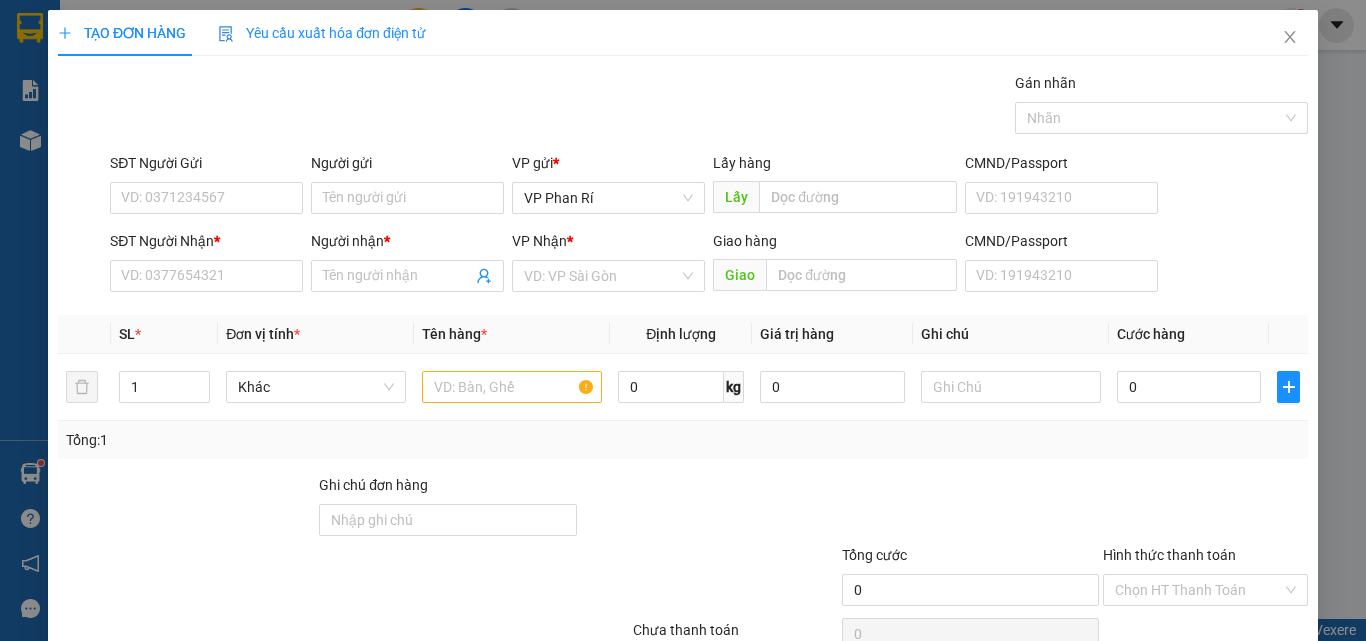 scroll, scrollTop: 0, scrollLeft: 0, axis: both 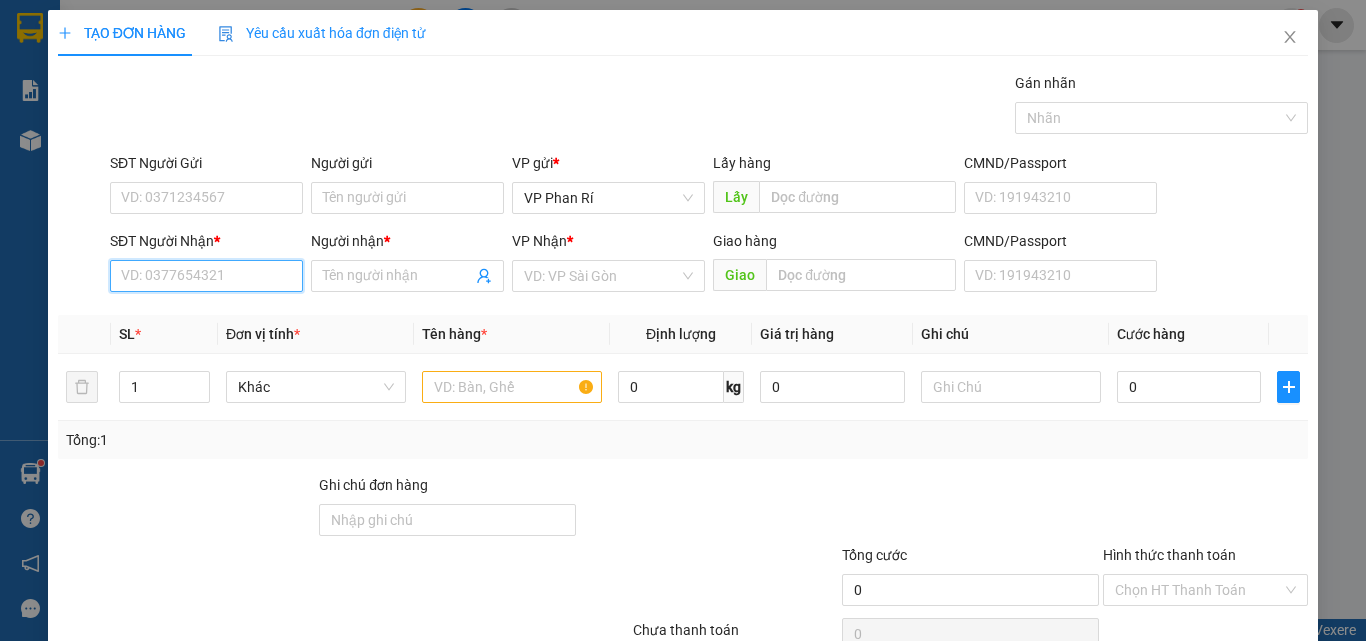 drag, startPoint x: 164, startPoint y: 284, endPoint x: 196, endPoint y: 237, distance: 56.859474 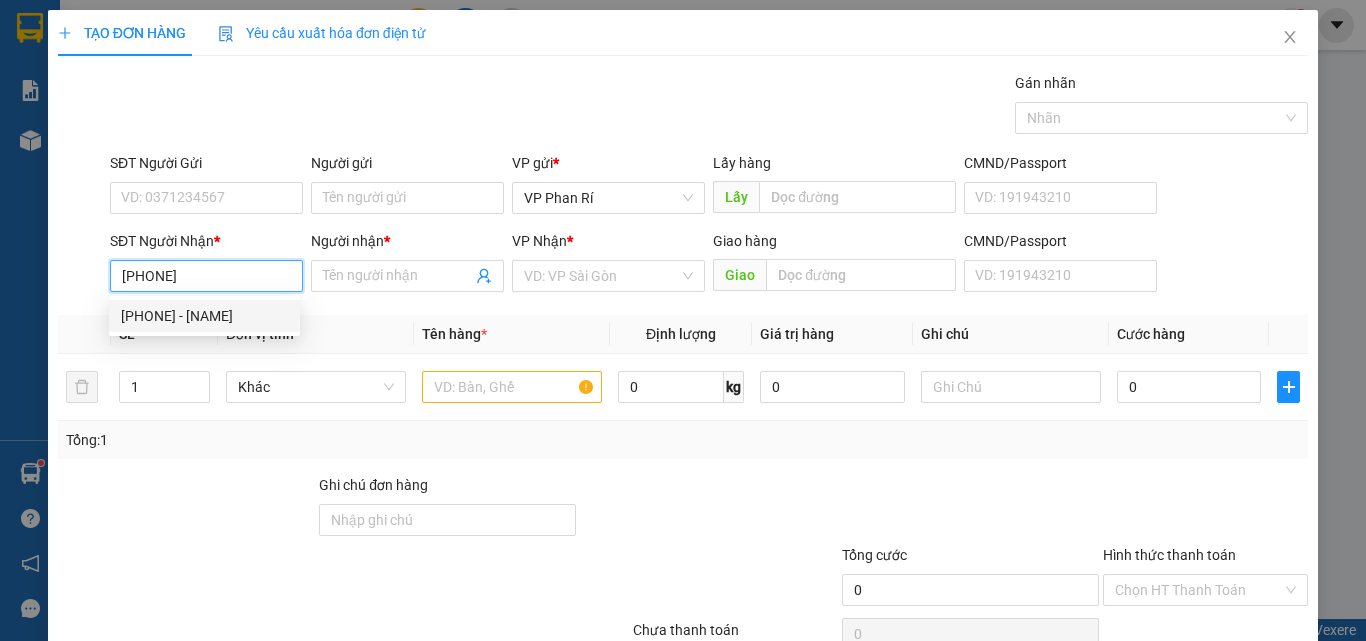 click on "[PHONE] - [NAME]" at bounding box center (204, 316) 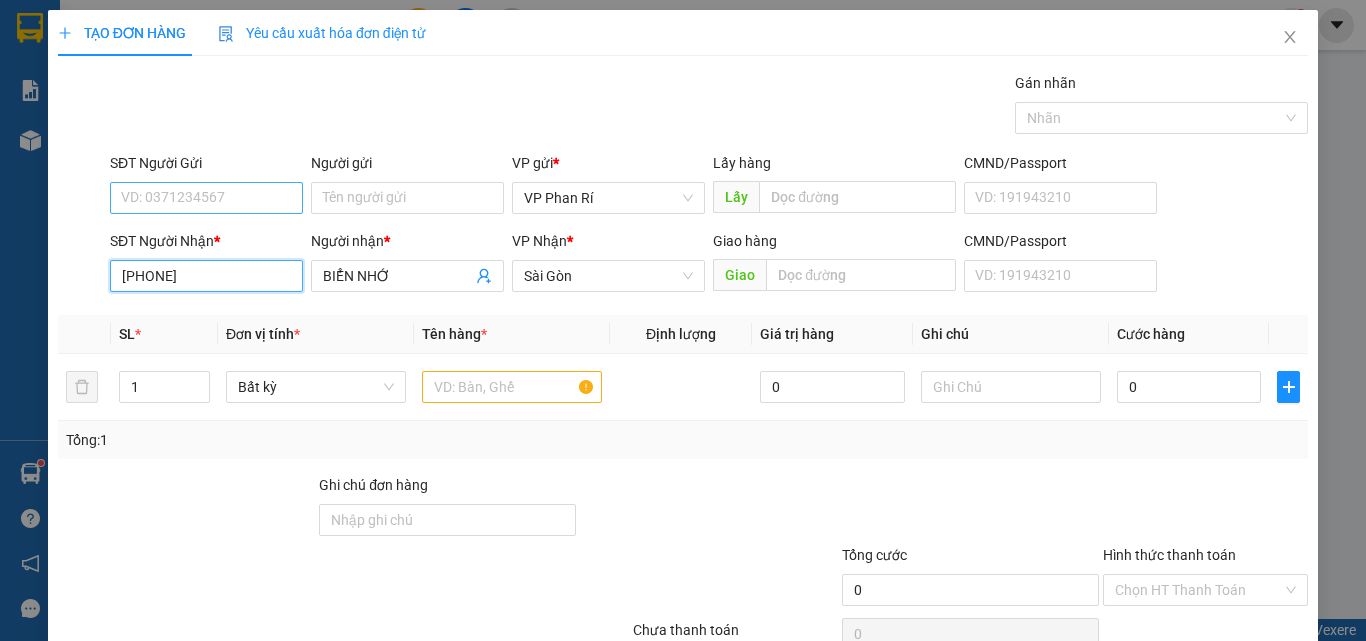type on "[PHONE]" 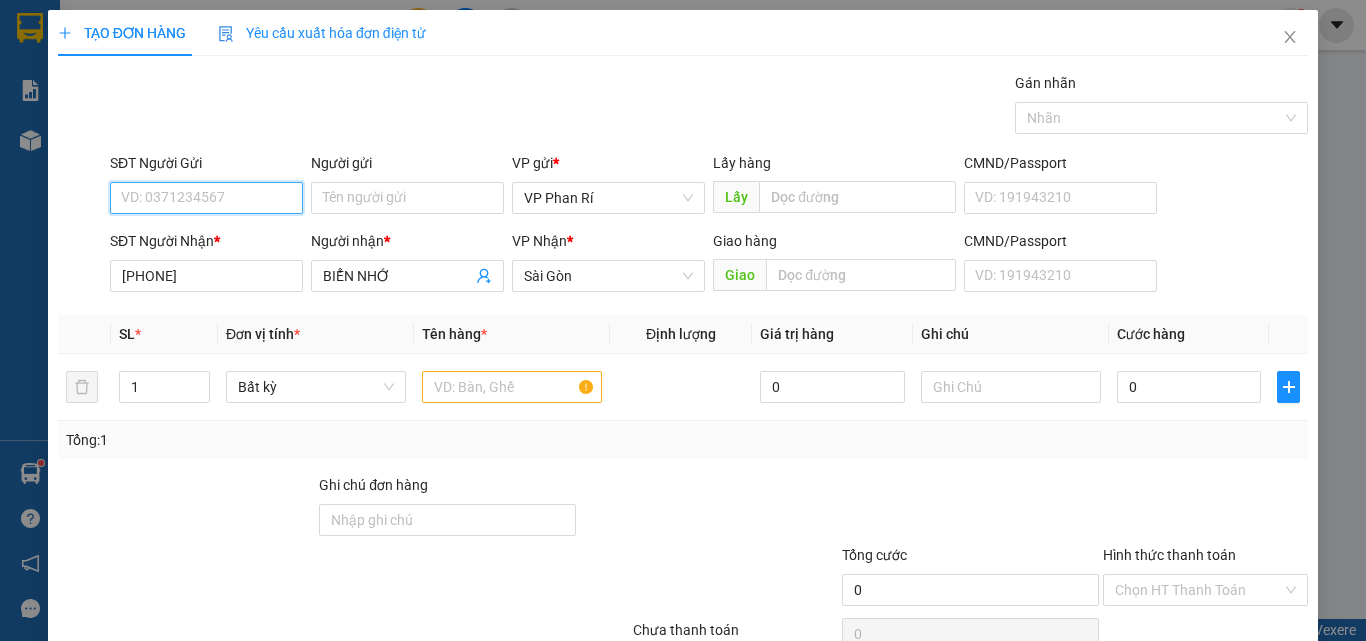 click on "SĐT Người Gửi" at bounding box center [206, 198] 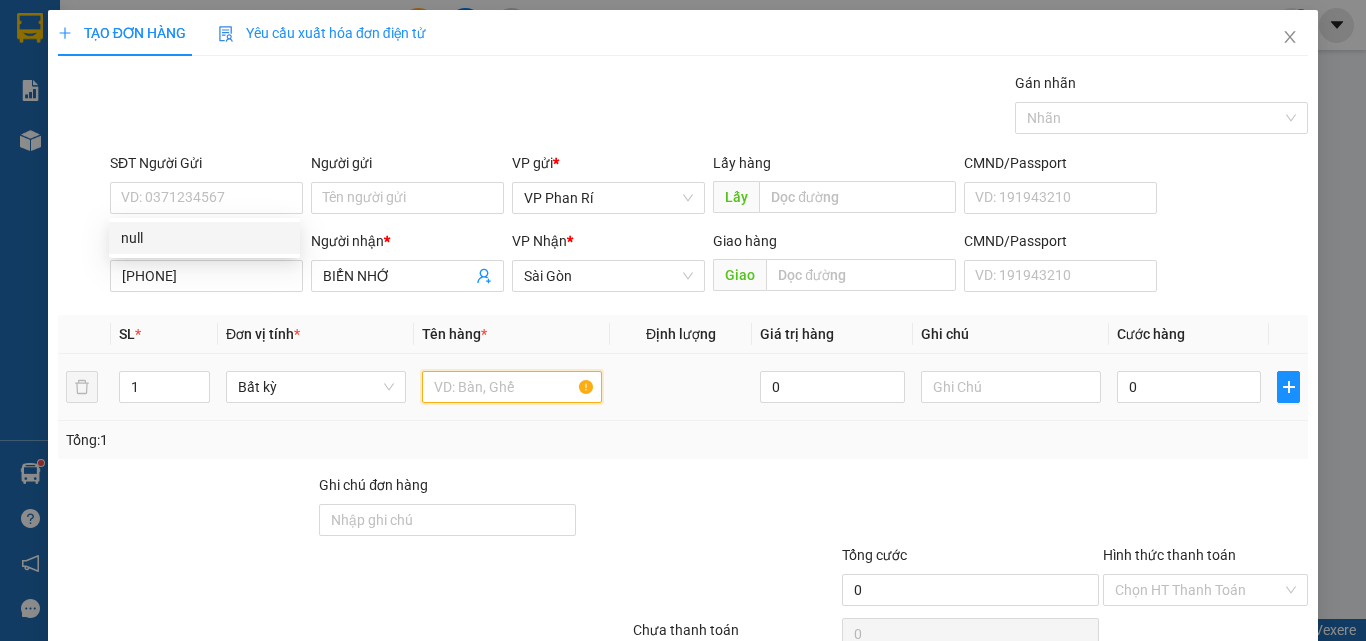 click at bounding box center (512, 387) 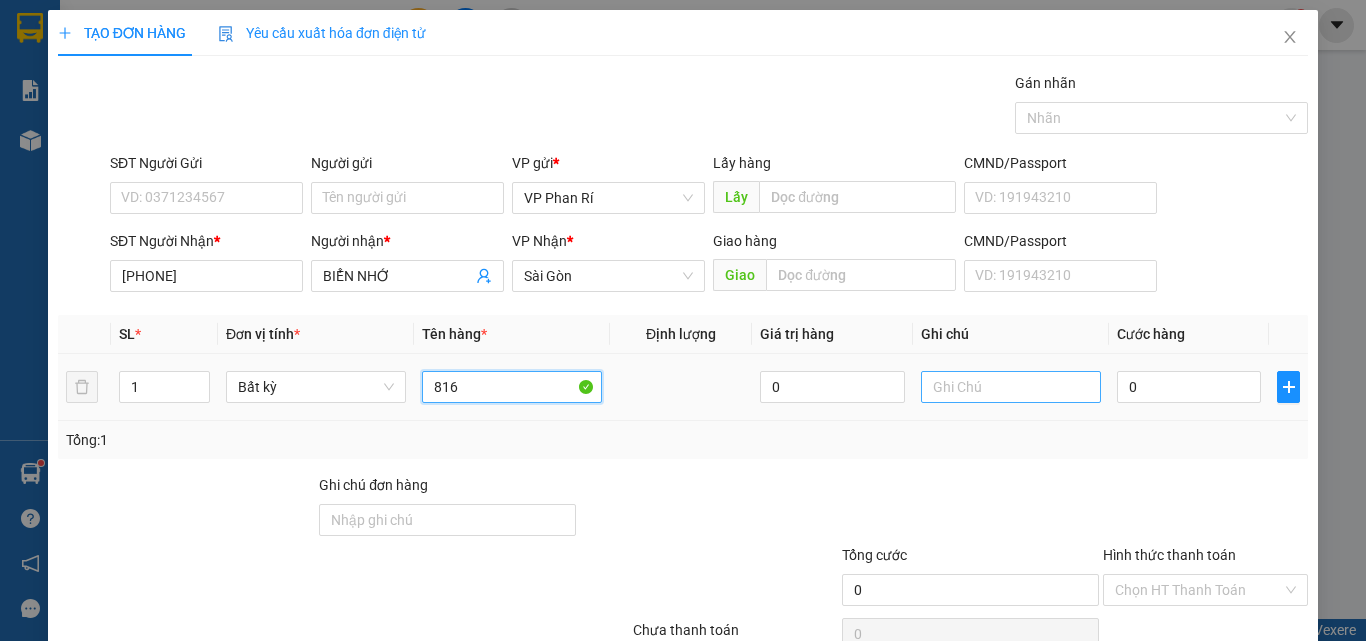 type on "816" 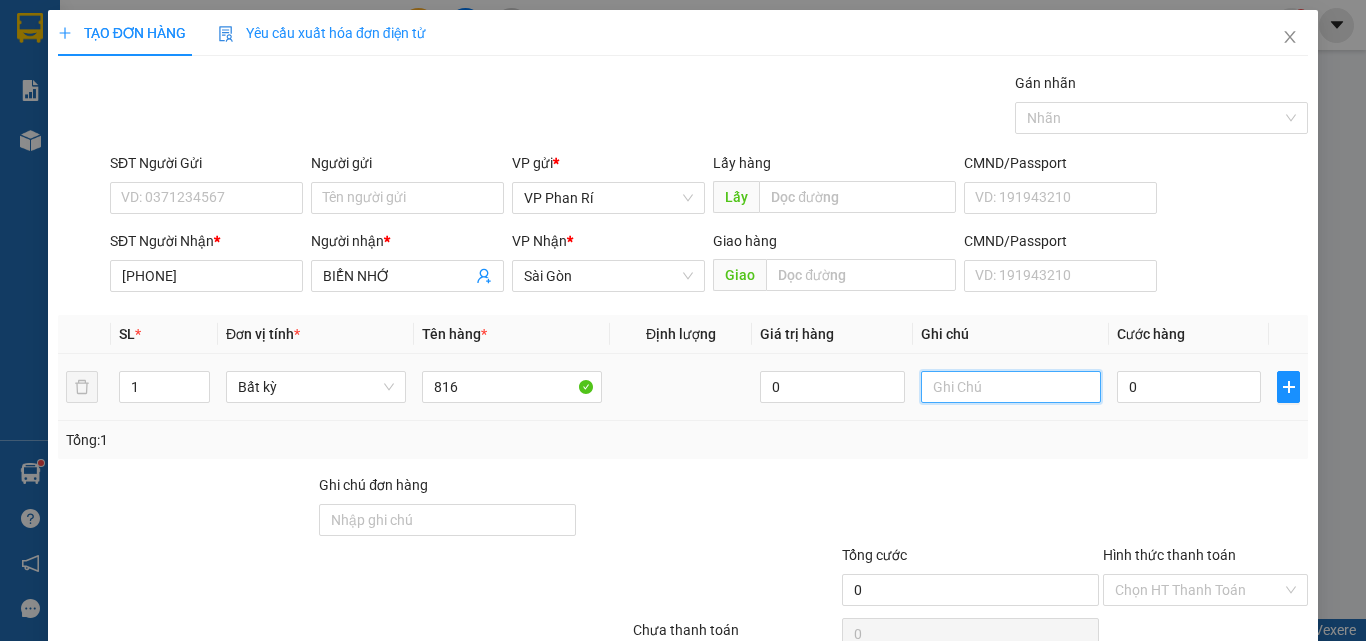 click at bounding box center (1011, 387) 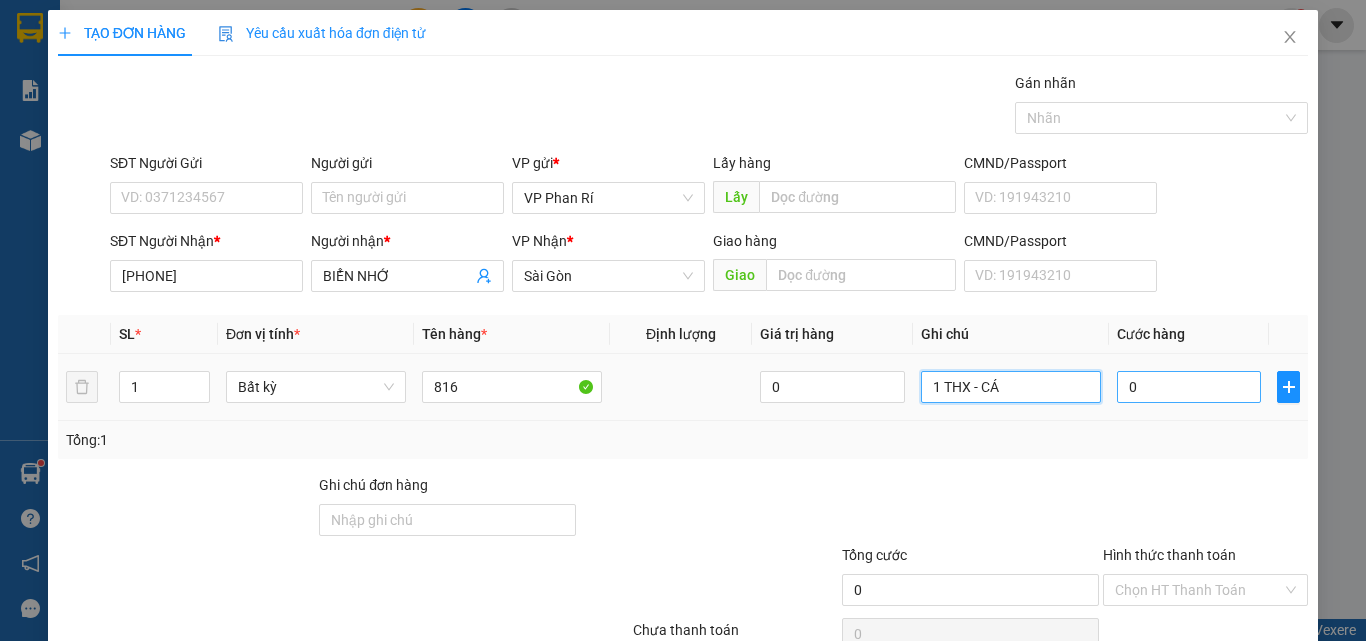 type on "1 THX - CÁ" 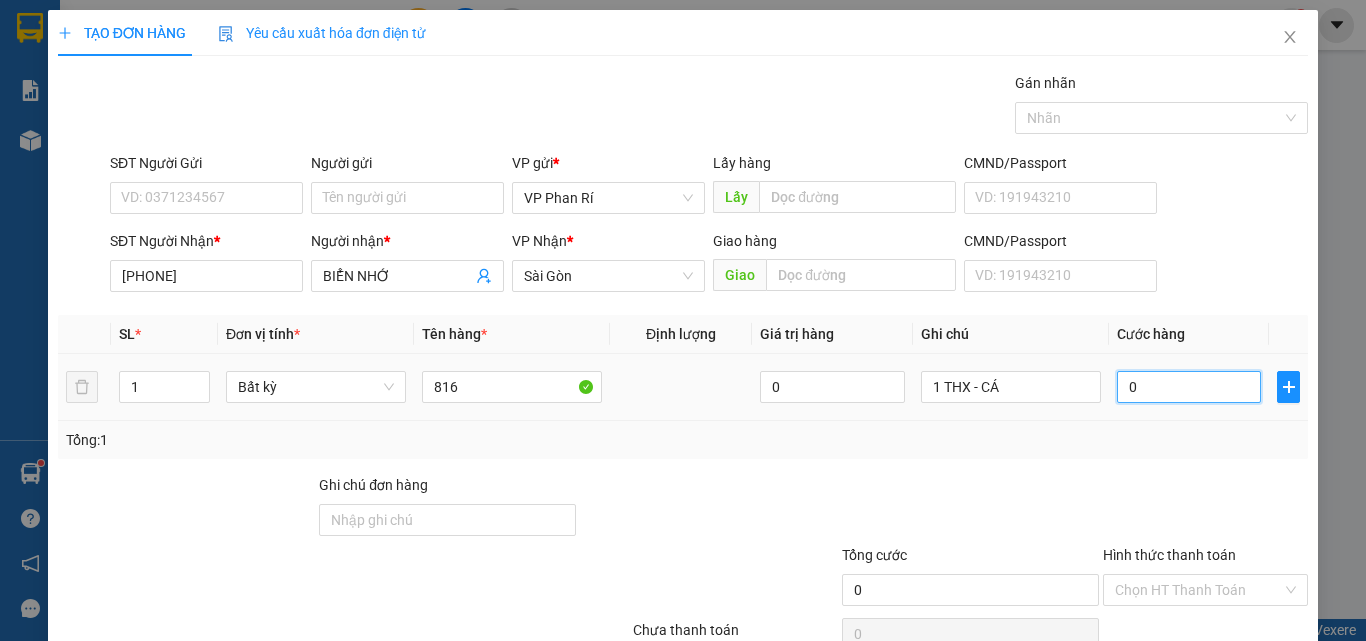 click on "0" at bounding box center (1189, 387) 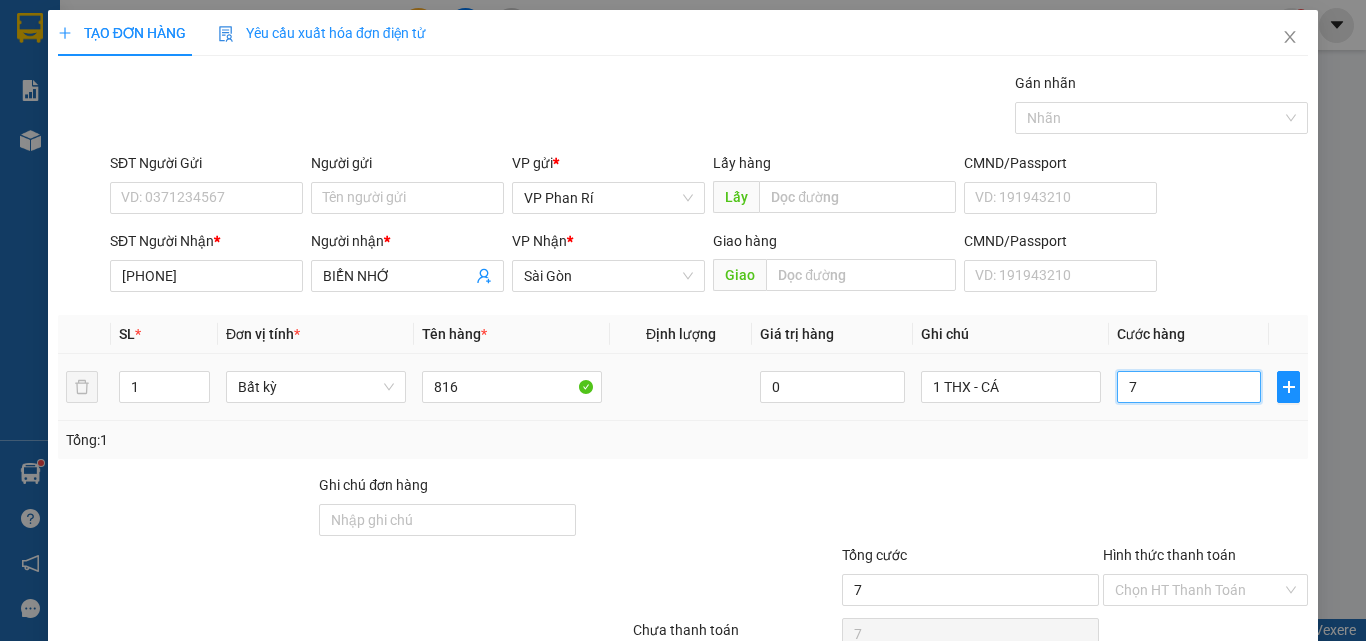 type on "70" 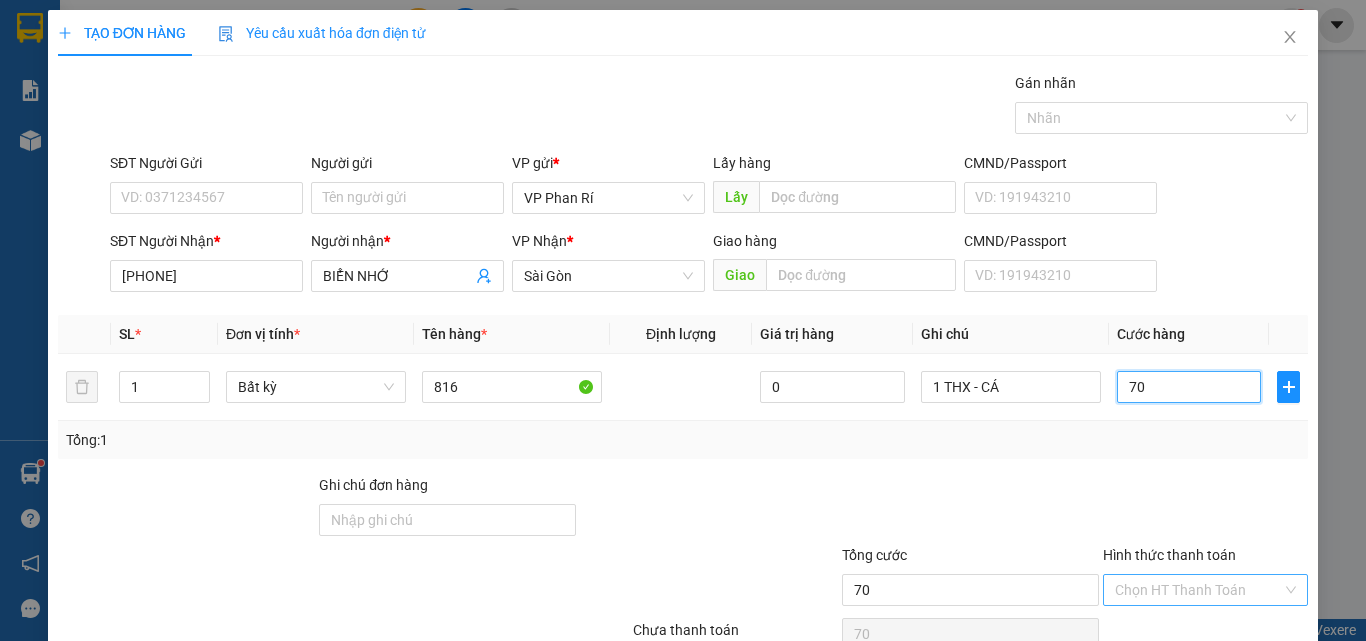 scroll, scrollTop: 99, scrollLeft: 0, axis: vertical 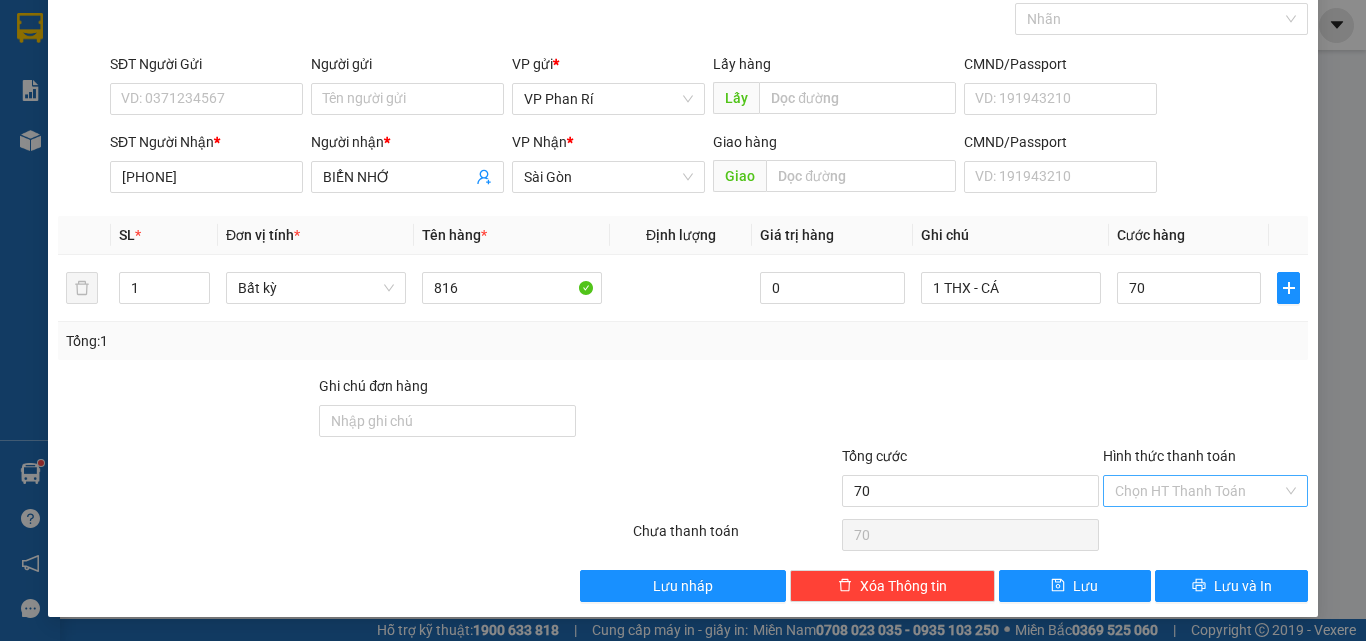 type on "70.000" 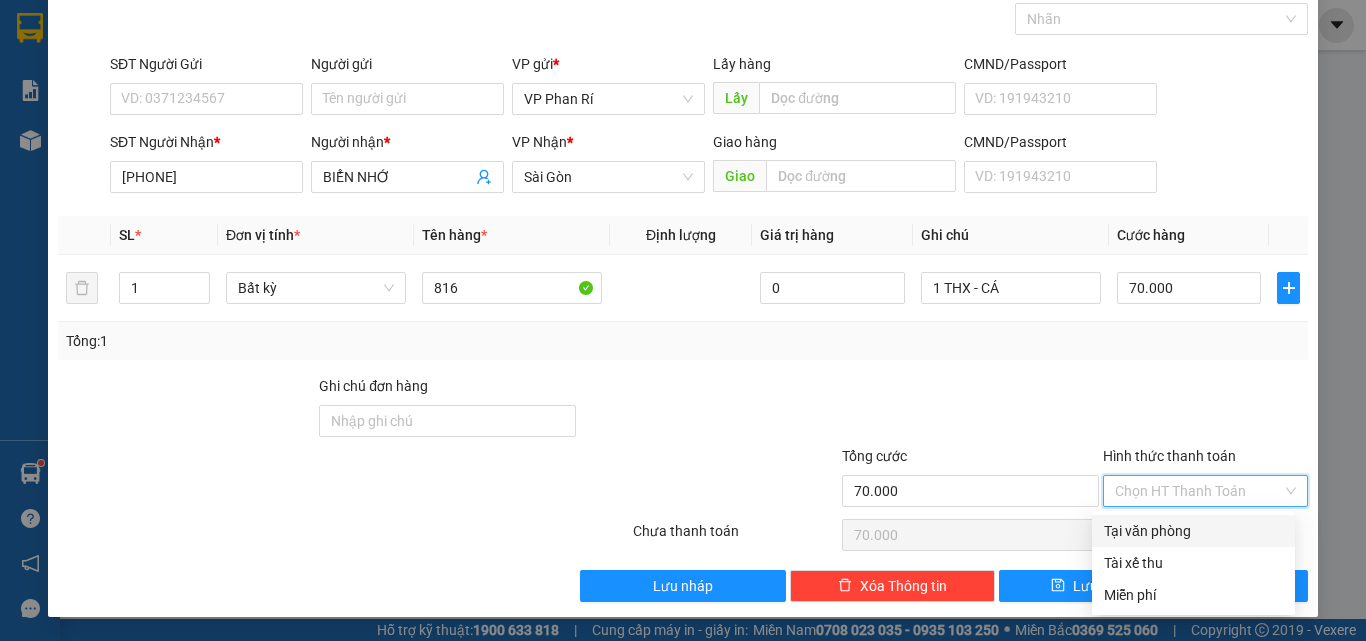 drag, startPoint x: 1198, startPoint y: 490, endPoint x: 1184, endPoint y: 509, distance: 23.600847 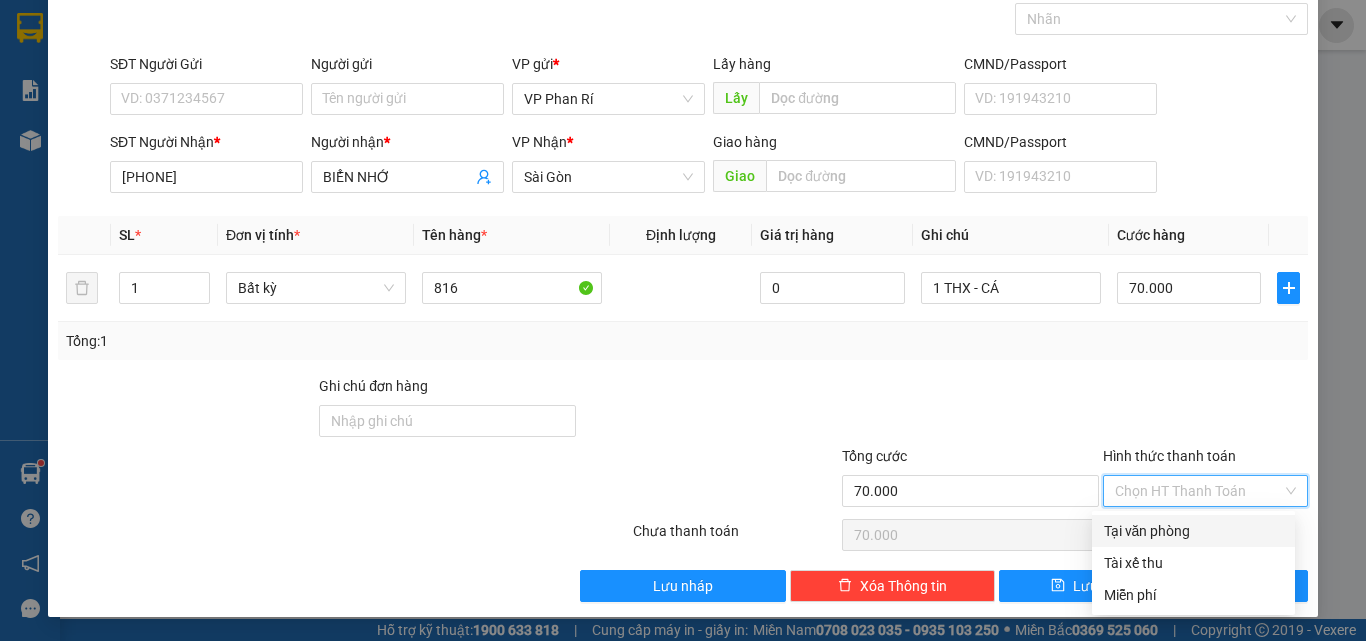 drag, startPoint x: 1178, startPoint y: 517, endPoint x: 1173, endPoint y: 536, distance: 19.646883 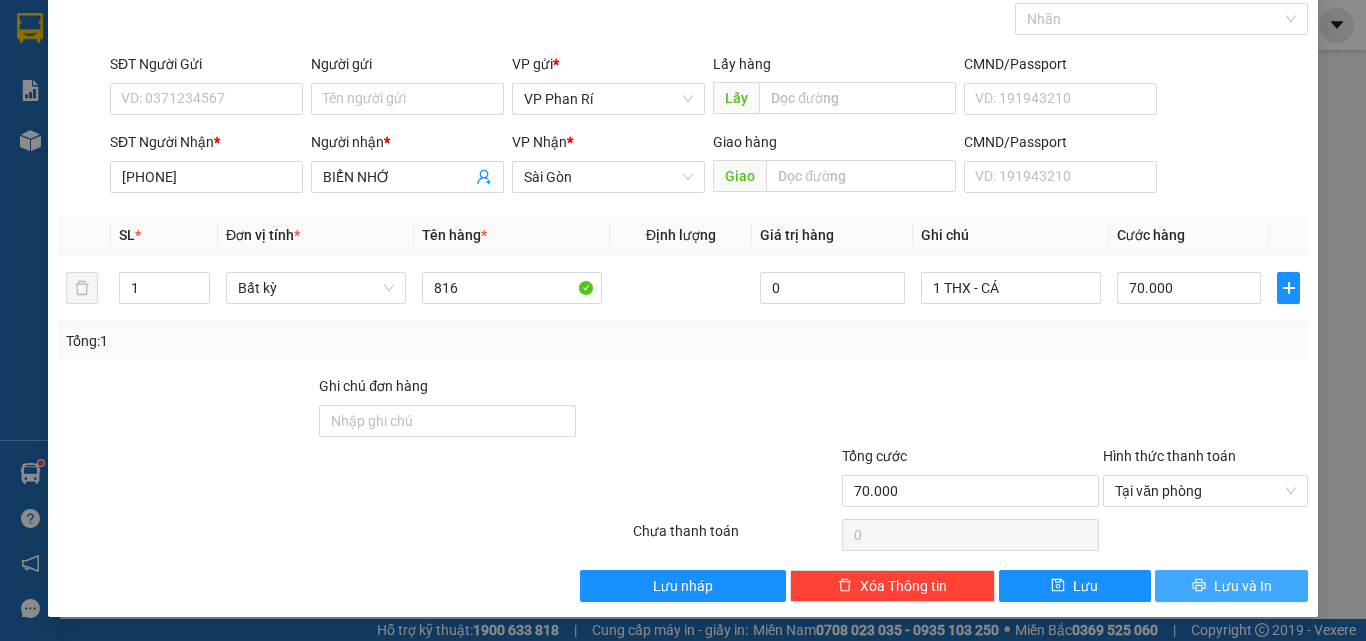 click on "Lưu và In" at bounding box center (1243, 586) 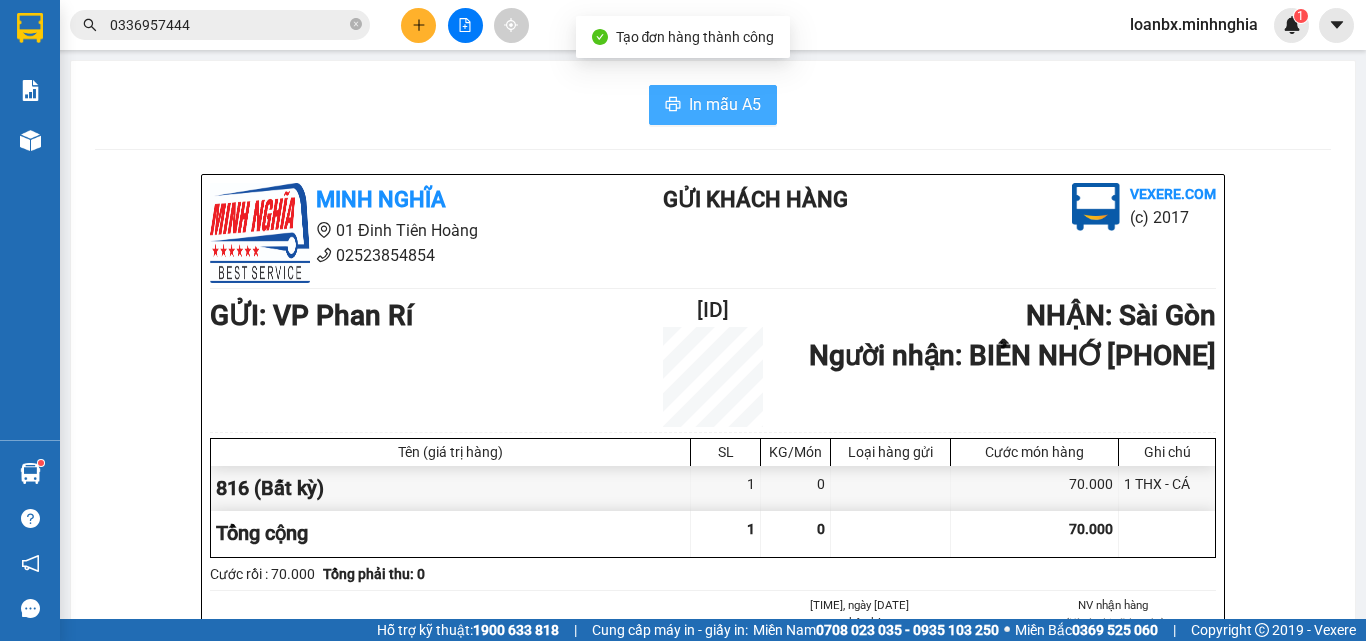 click on "In mẫu A5" at bounding box center [725, 104] 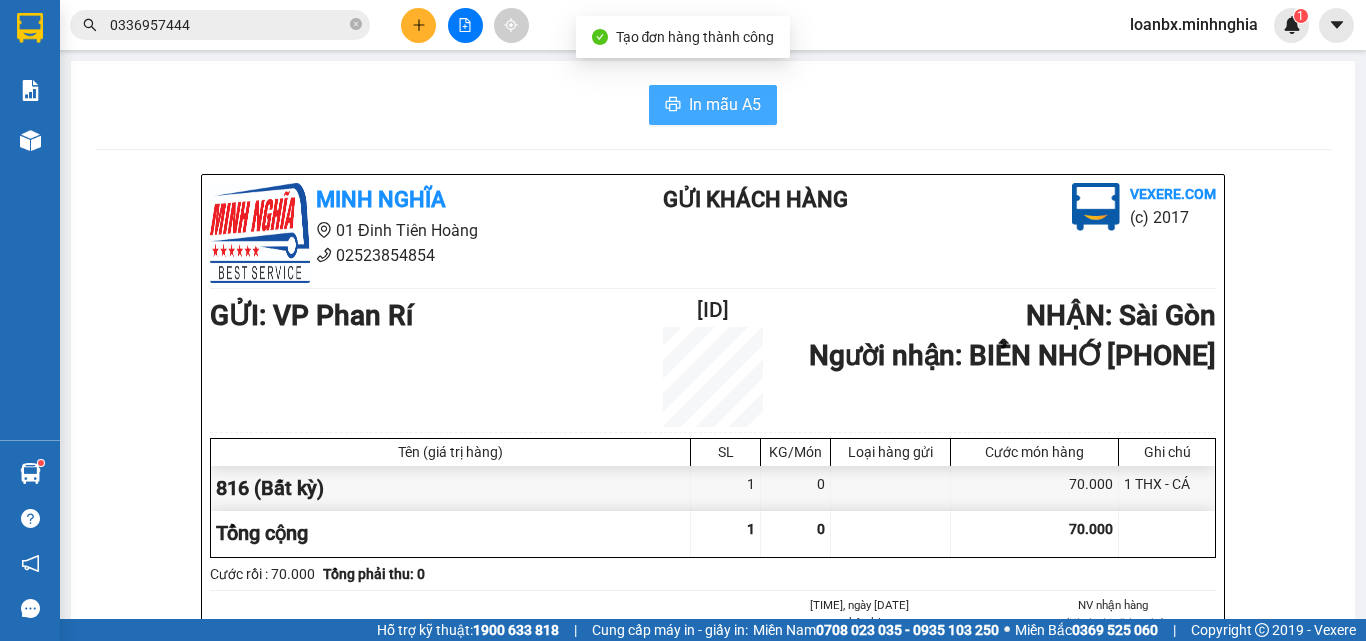 scroll, scrollTop: 0, scrollLeft: 0, axis: both 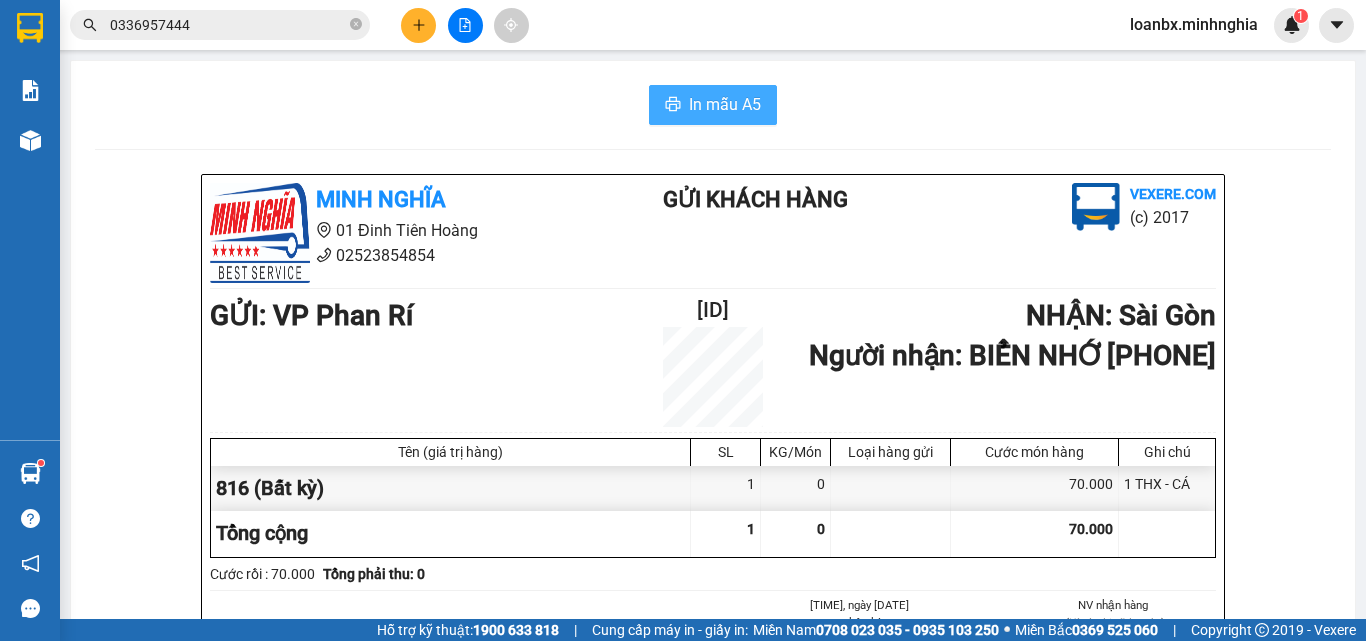 click on "In mẫu A5" at bounding box center (713, 105) 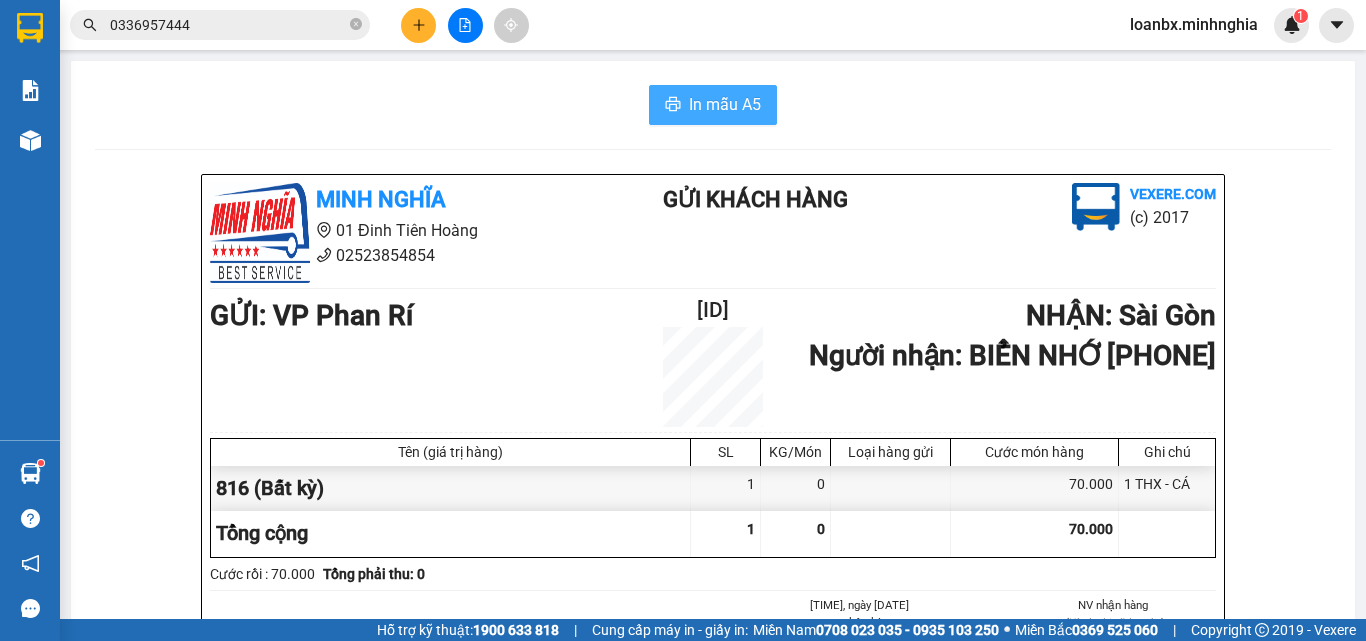 scroll, scrollTop: 0, scrollLeft: 0, axis: both 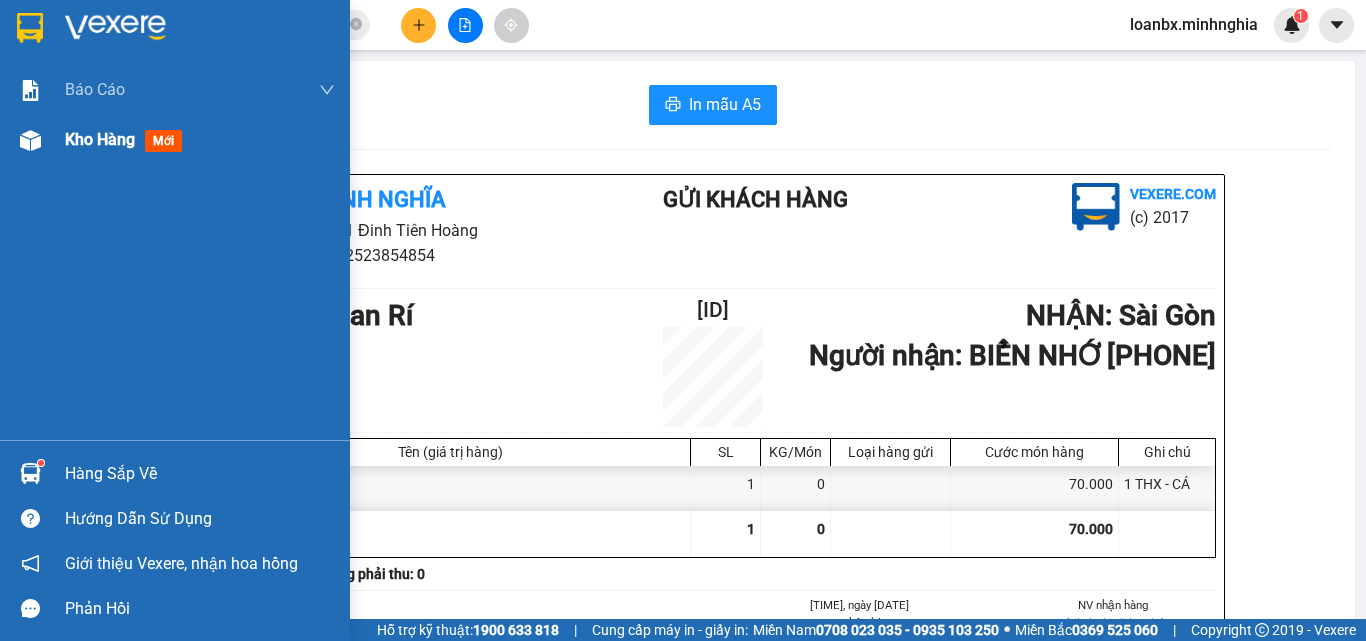 click on "Kho hàng mới" at bounding box center [127, 139] 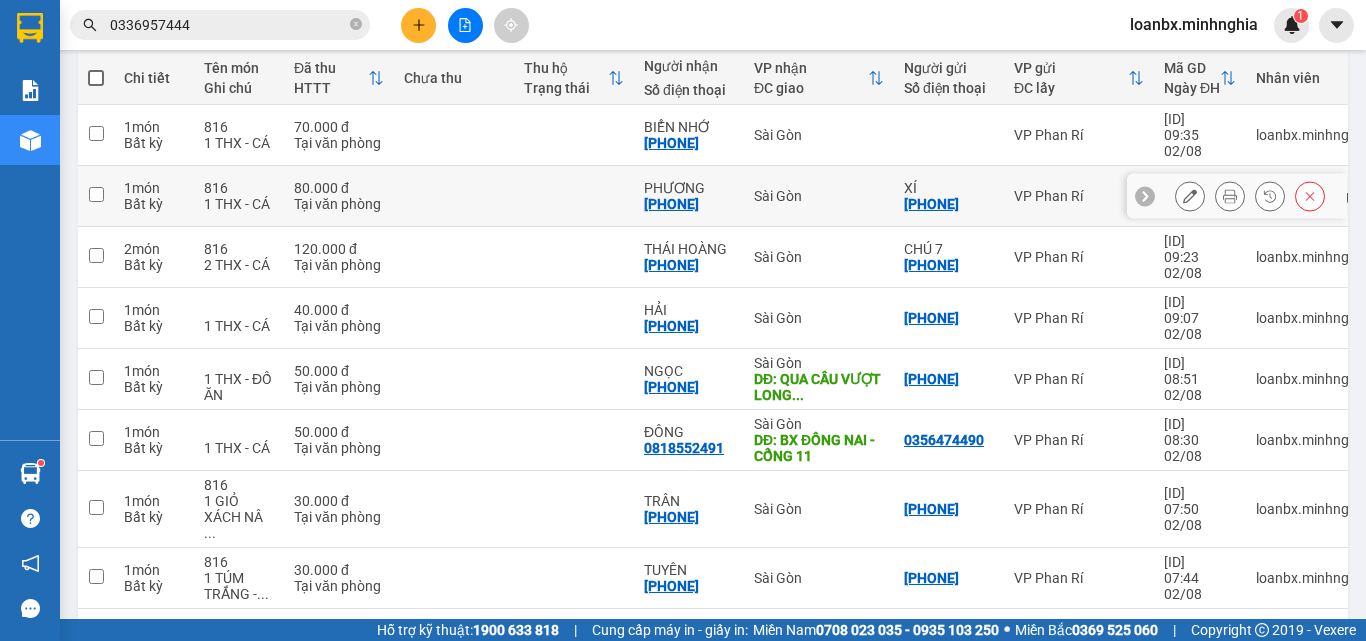 scroll, scrollTop: 130, scrollLeft: 0, axis: vertical 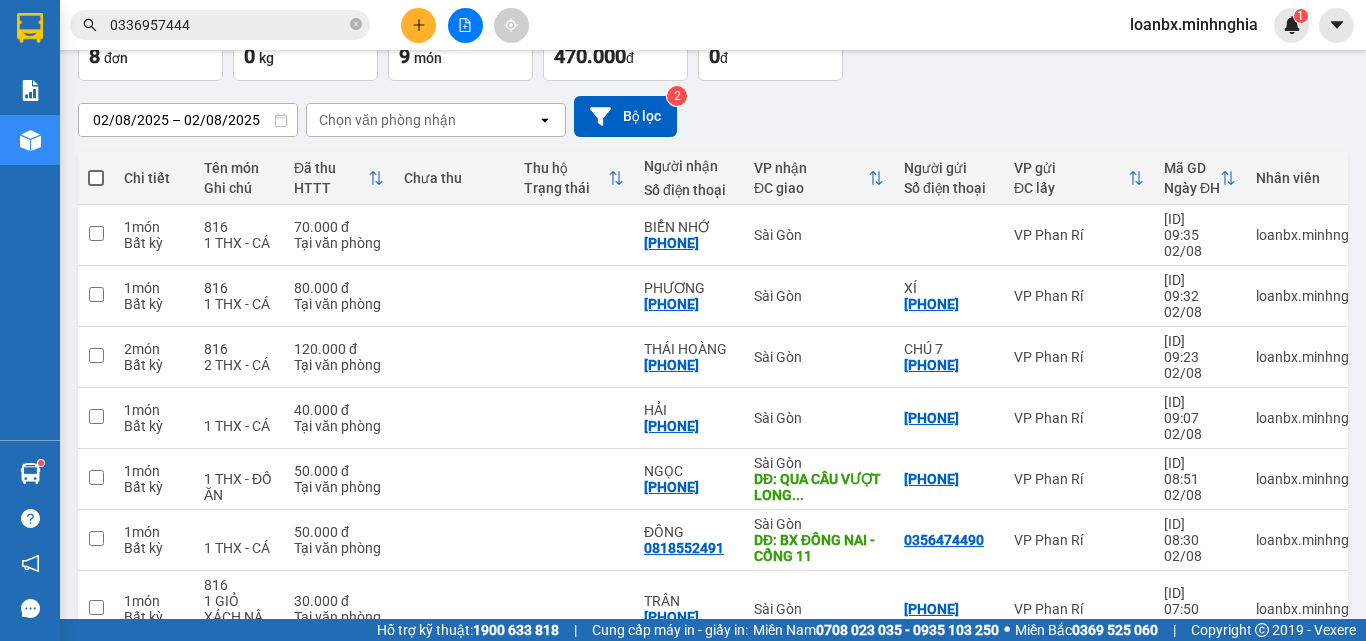 click at bounding box center (96, 178) 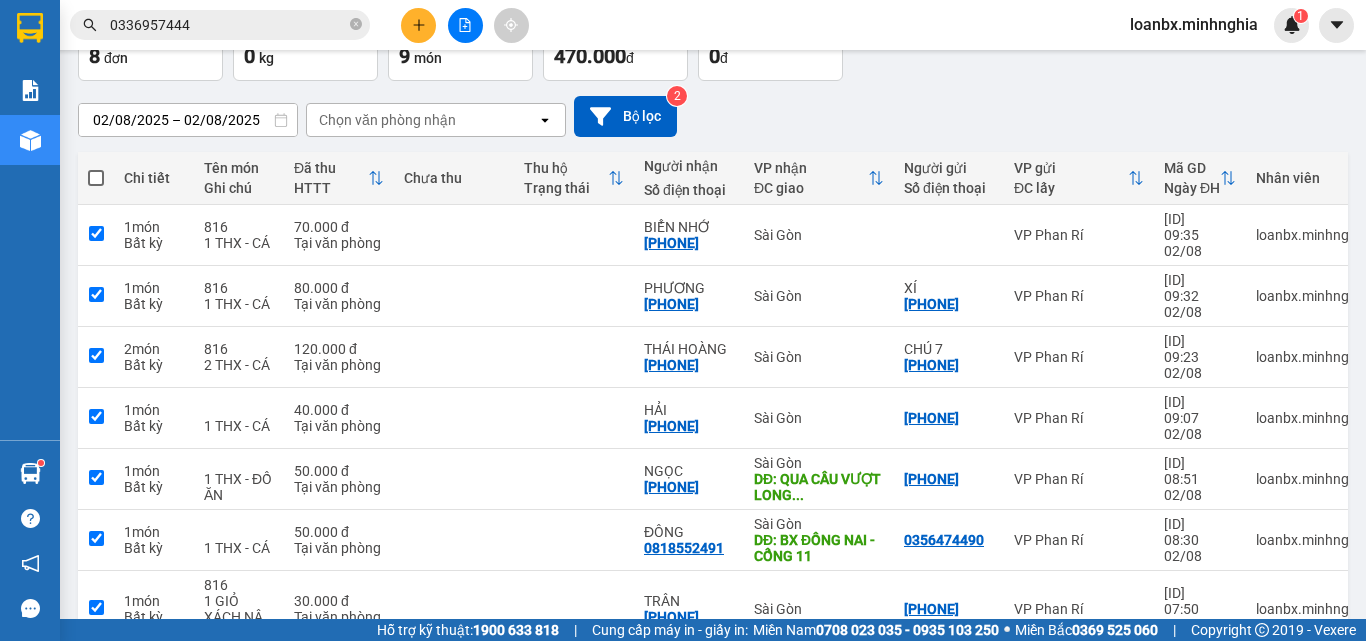 checkbox on "true" 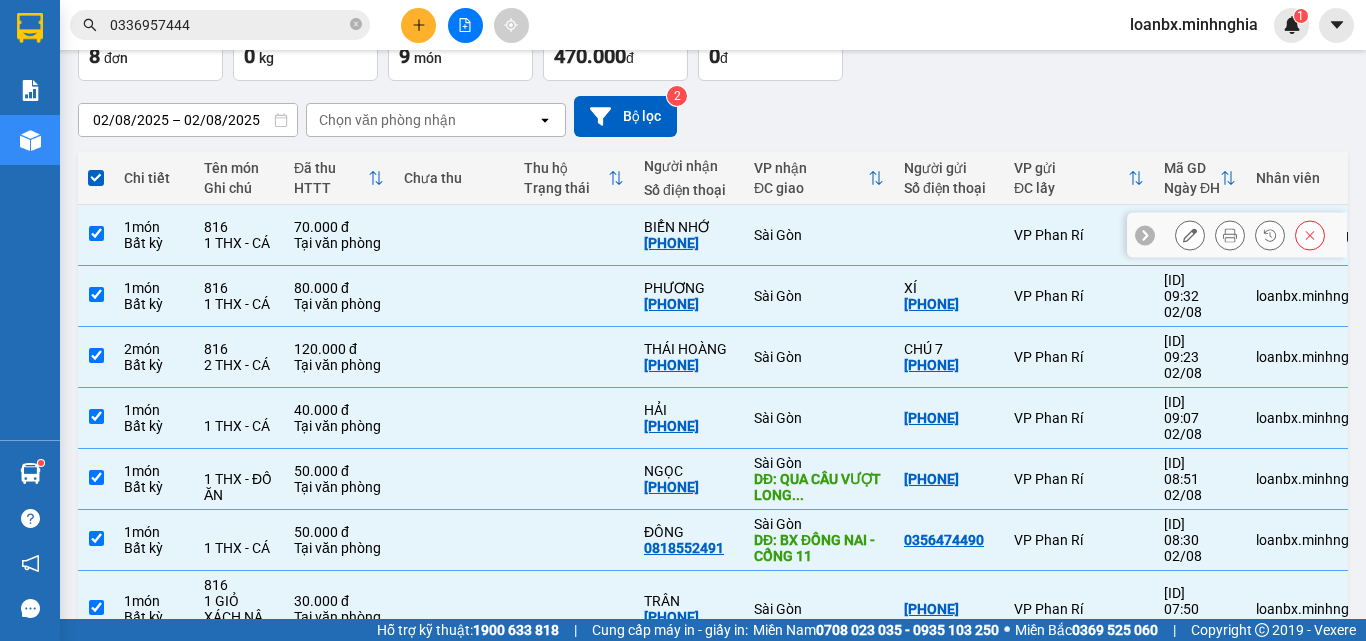 scroll, scrollTop: 0, scrollLeft: 0, axis: both 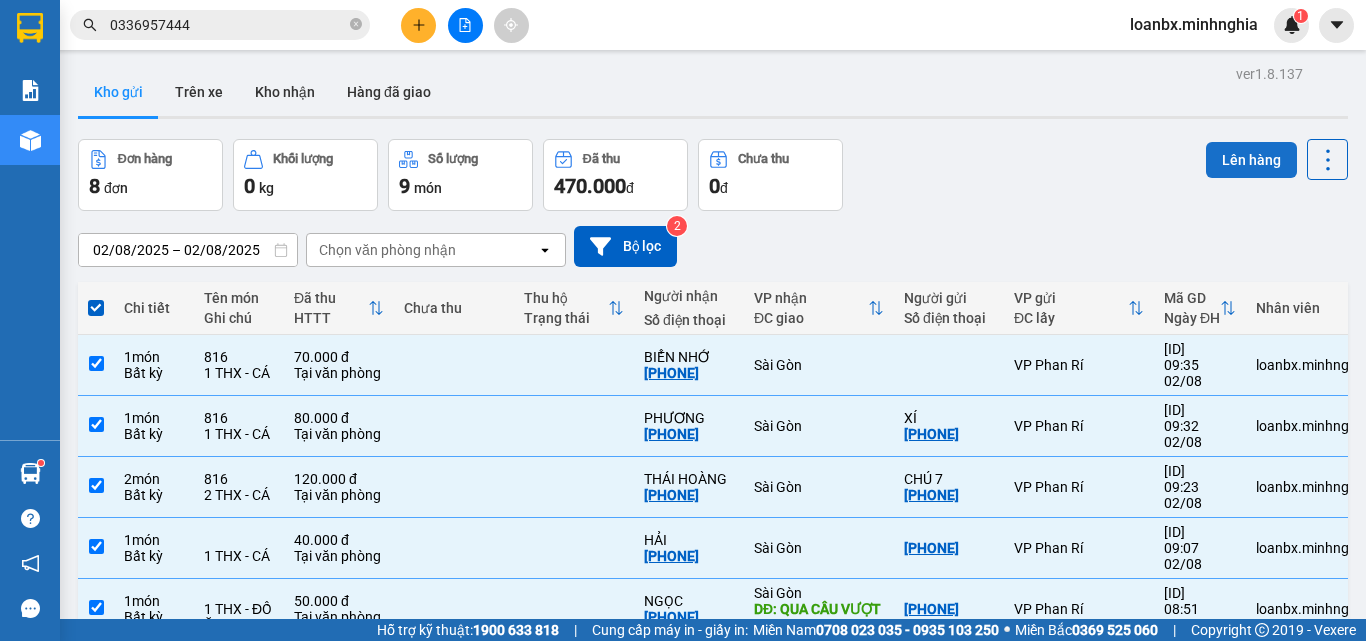 click on "Lên hàng" at bounding box center (1251, 160) 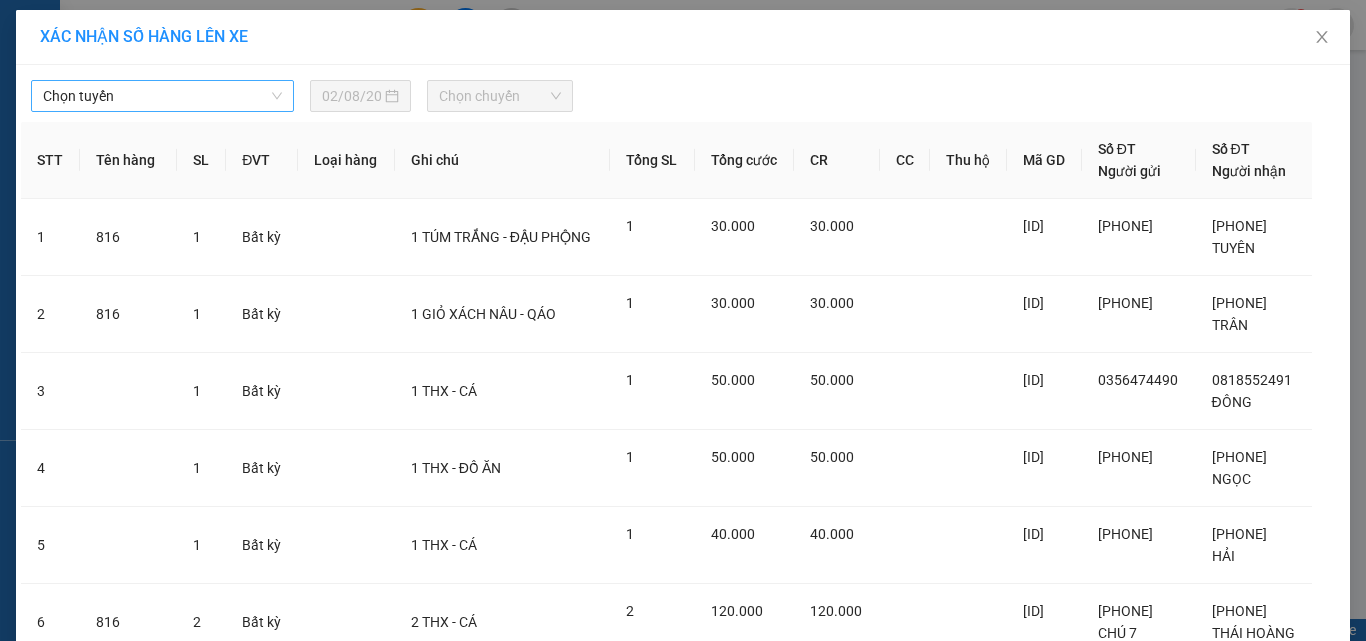 click on "Chọn tuyến" at bounding box center [162, 96] 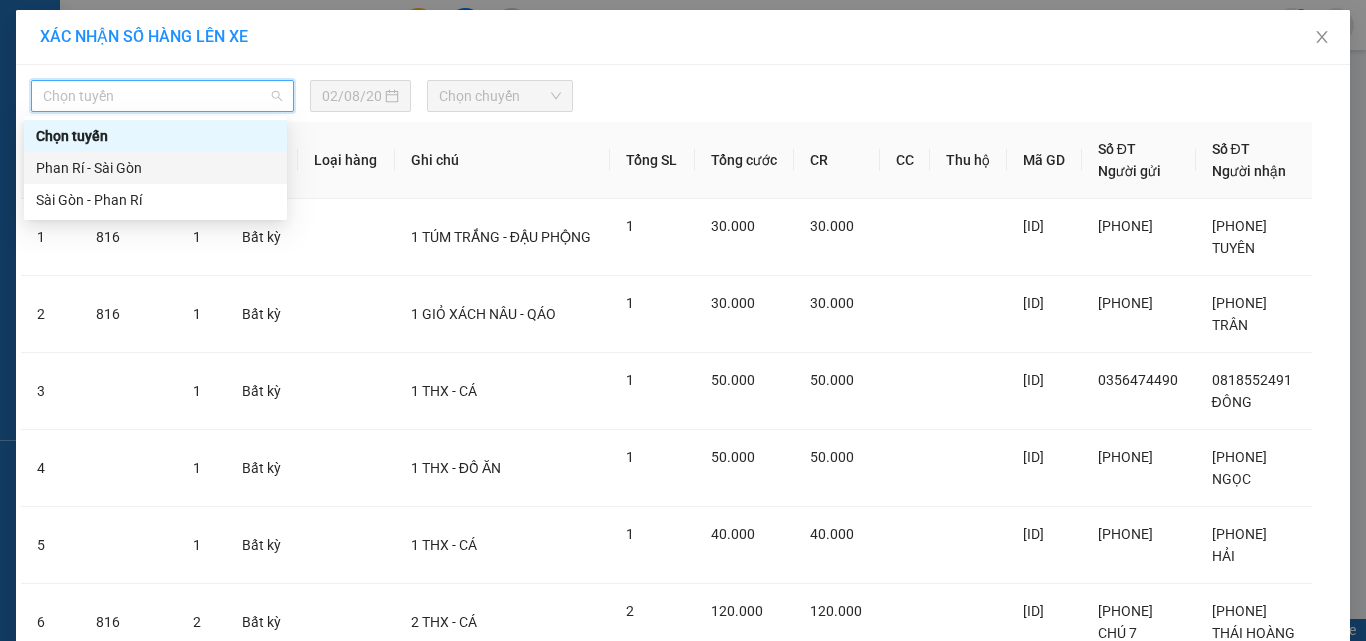 click on "Phan Rí - Sài Gòn" at bounding box center (155, 168) 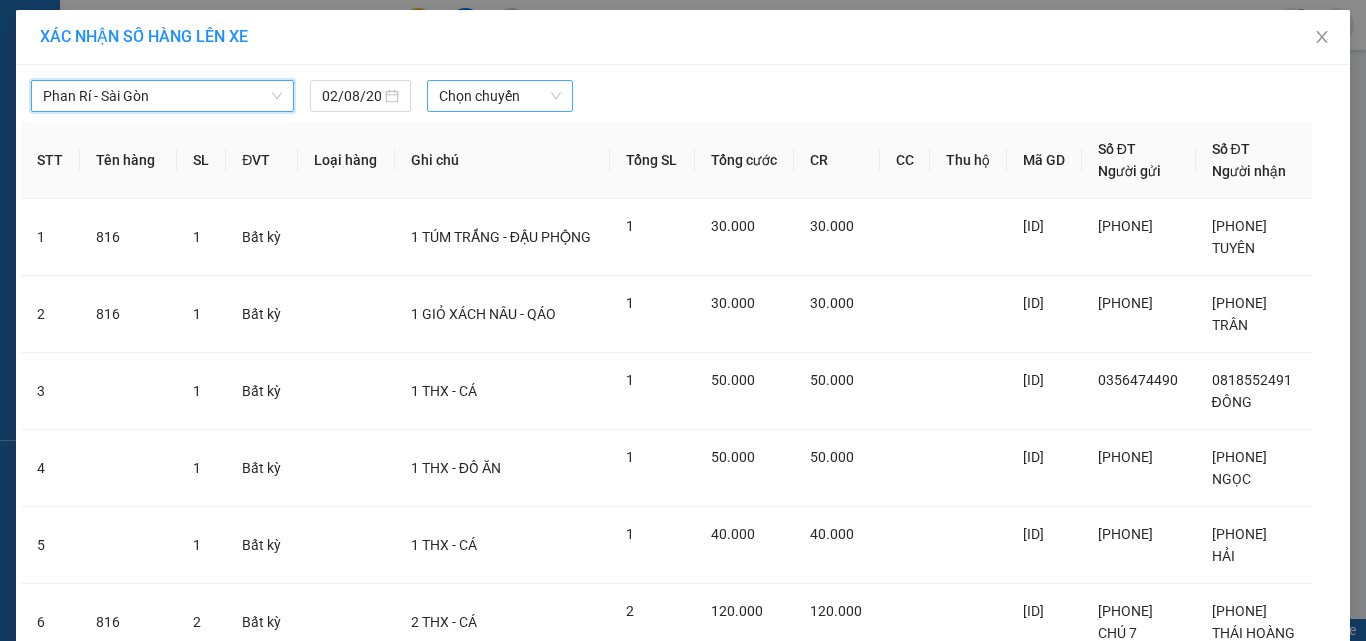 click on "Chọn chuyến" at bounding box center [500, 96] 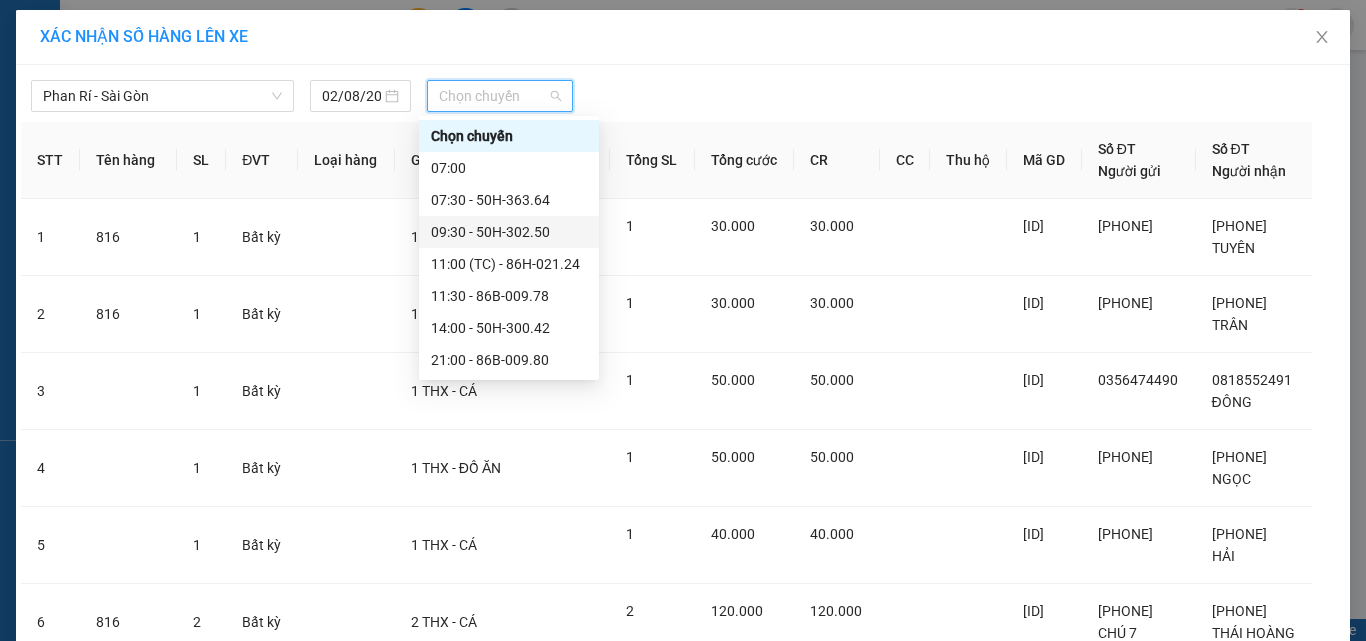 click on "09:30     - 50H-302.50" at bounding box center (509, 232) 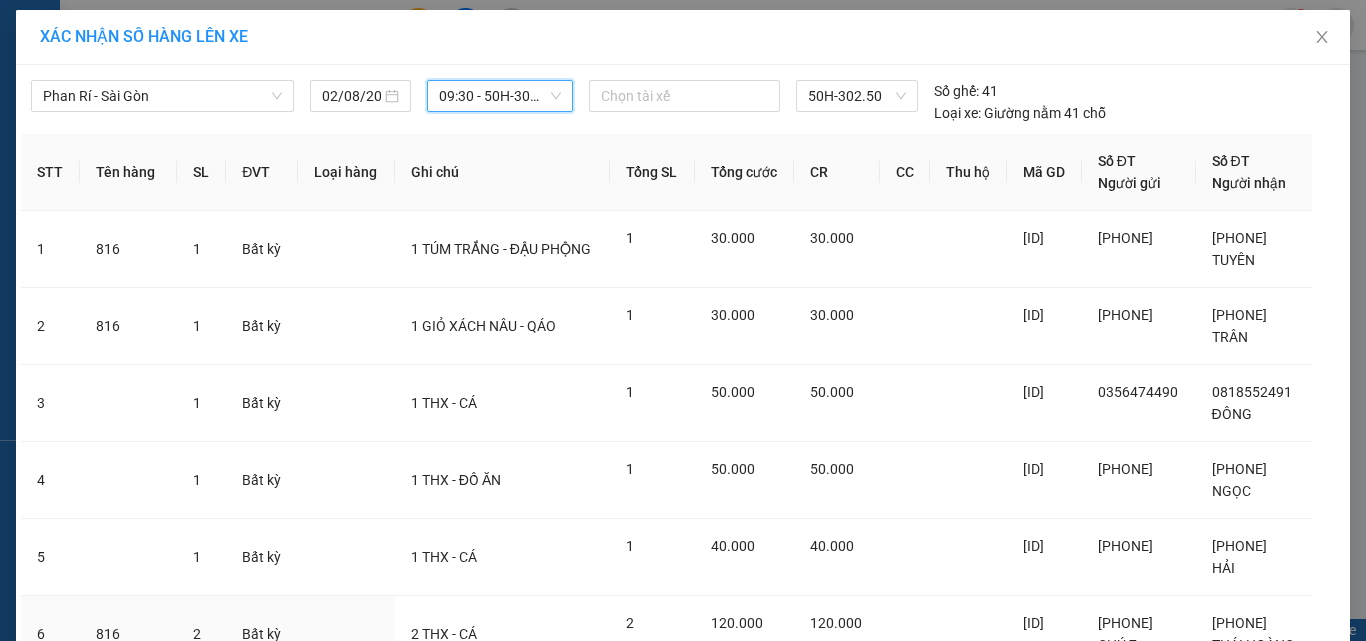 scroll, scrollTop: 376, scrollLeft: 0, axis: vertical 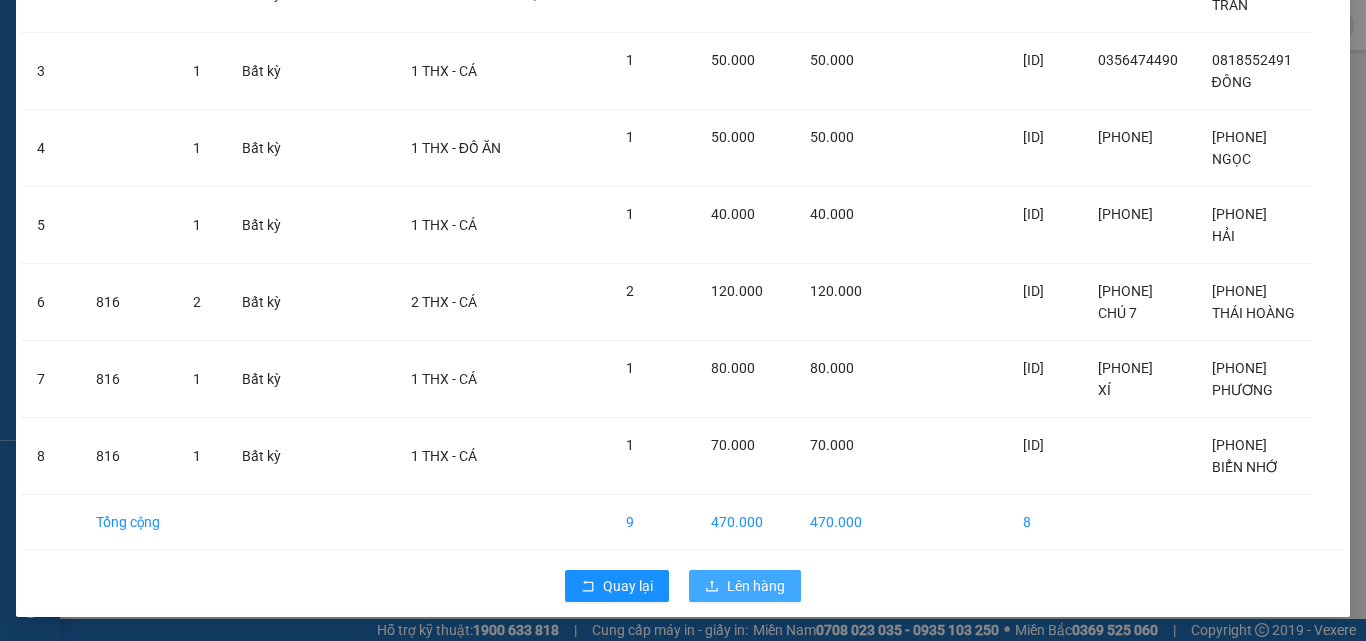 click at bounding box center (712, 587) 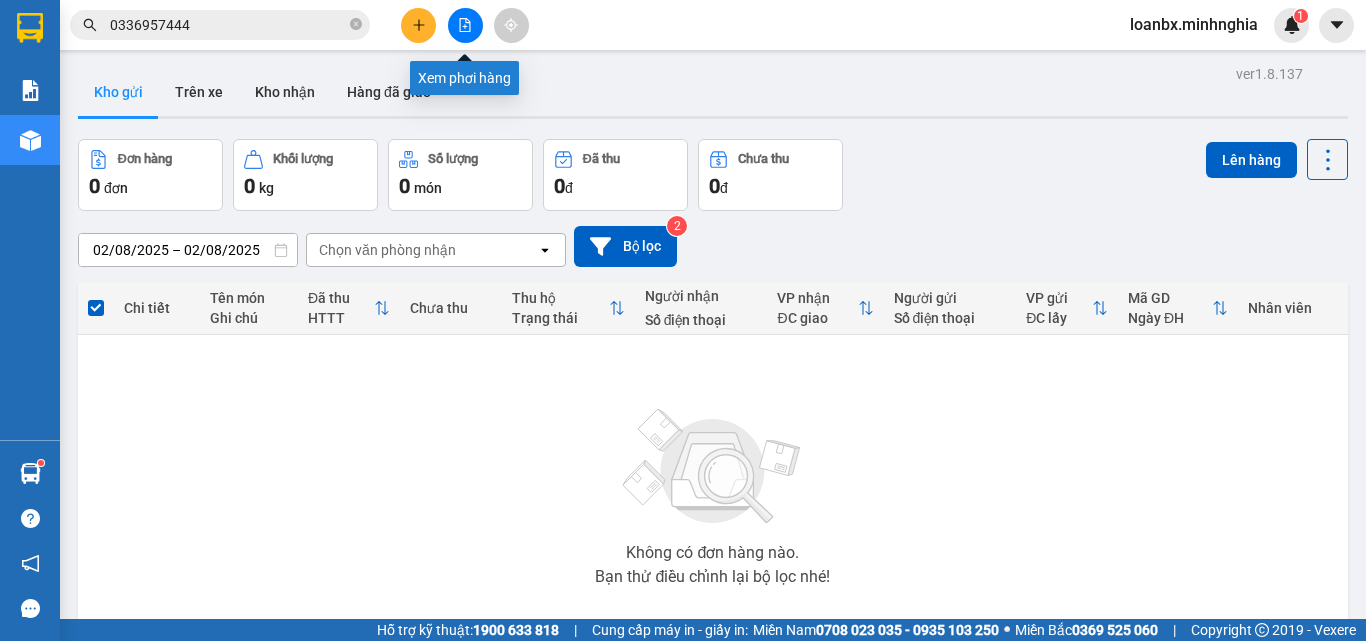 click 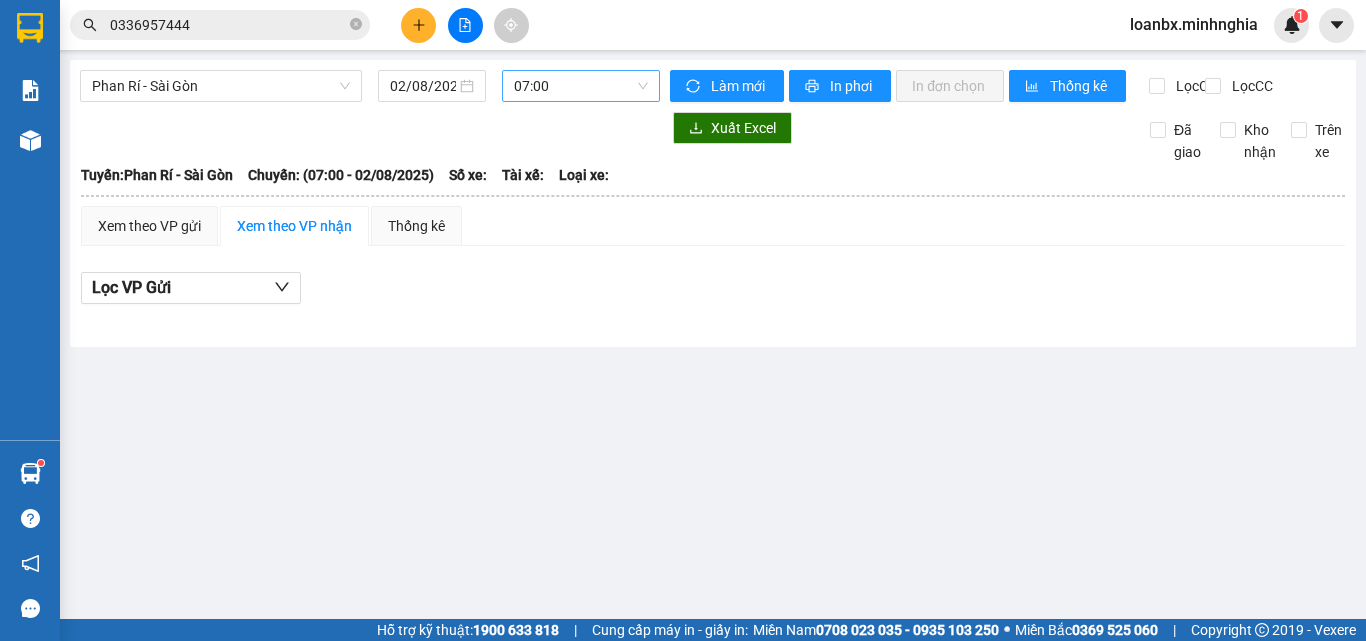 click on "07:00" at bounding box center (581, 86) 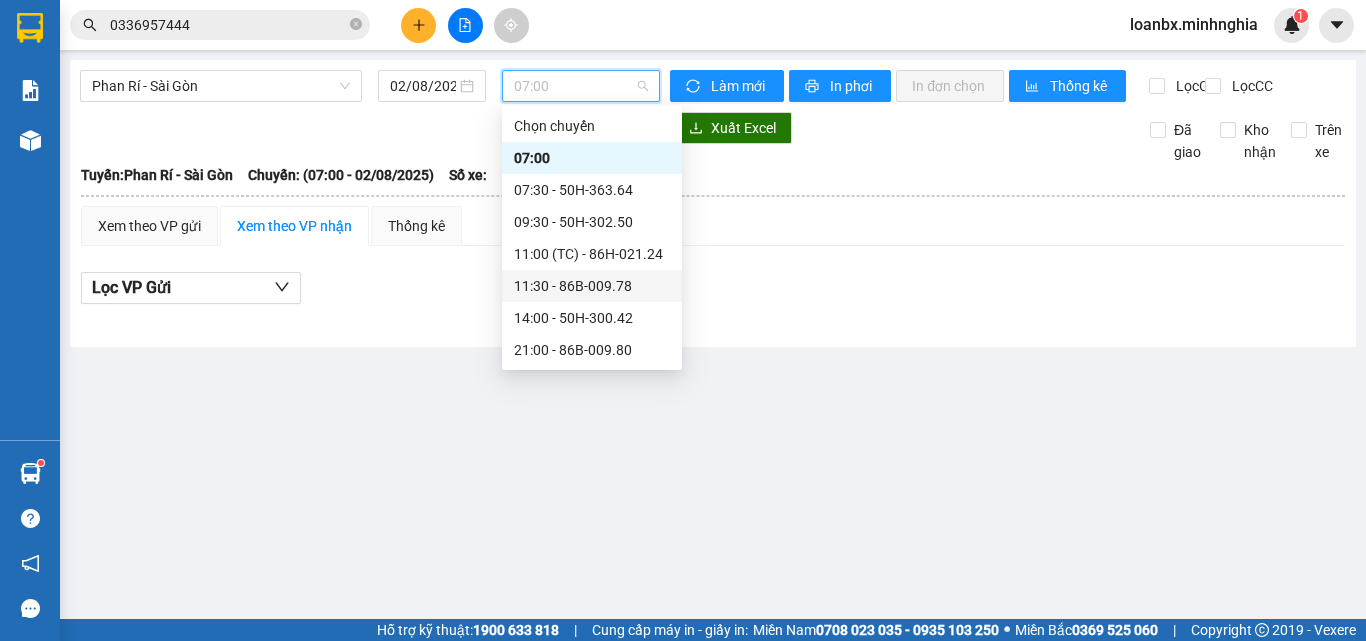click on "11:30     - 86B-009.78" at bounding box center (592, 286) 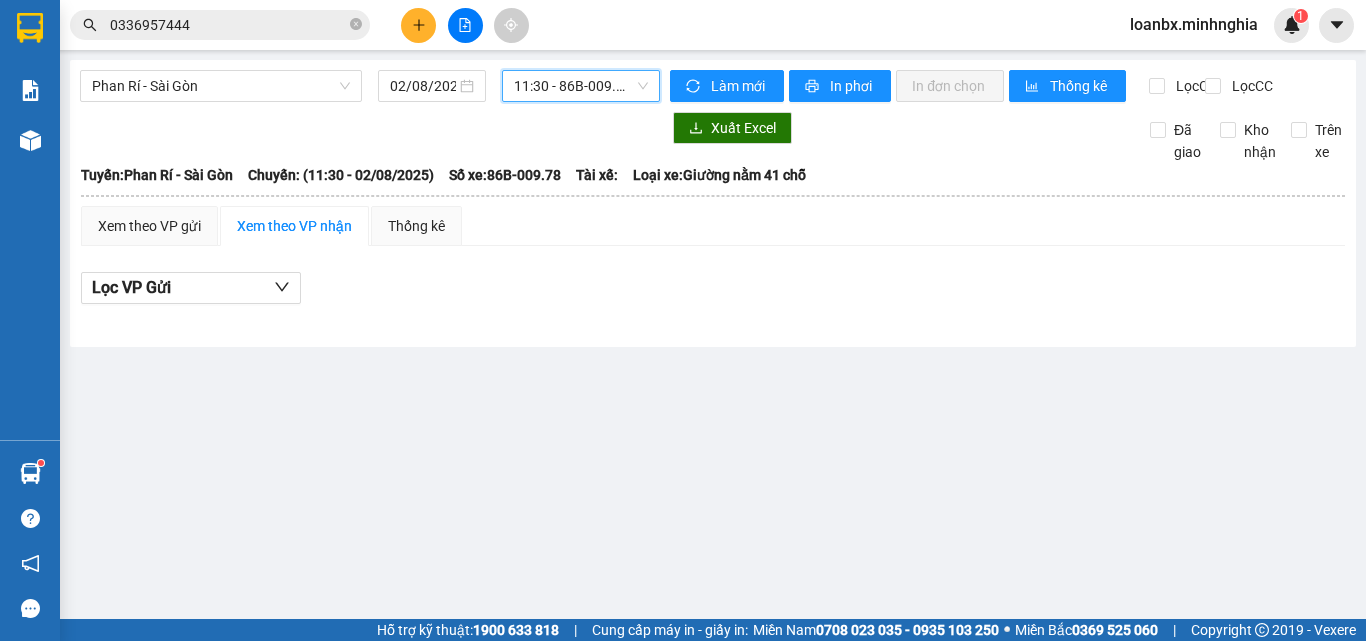 drag, startPoint x: 537, startPoint y: 86, endPoint x: 565, endPoint y: 124, distance: 47.201694 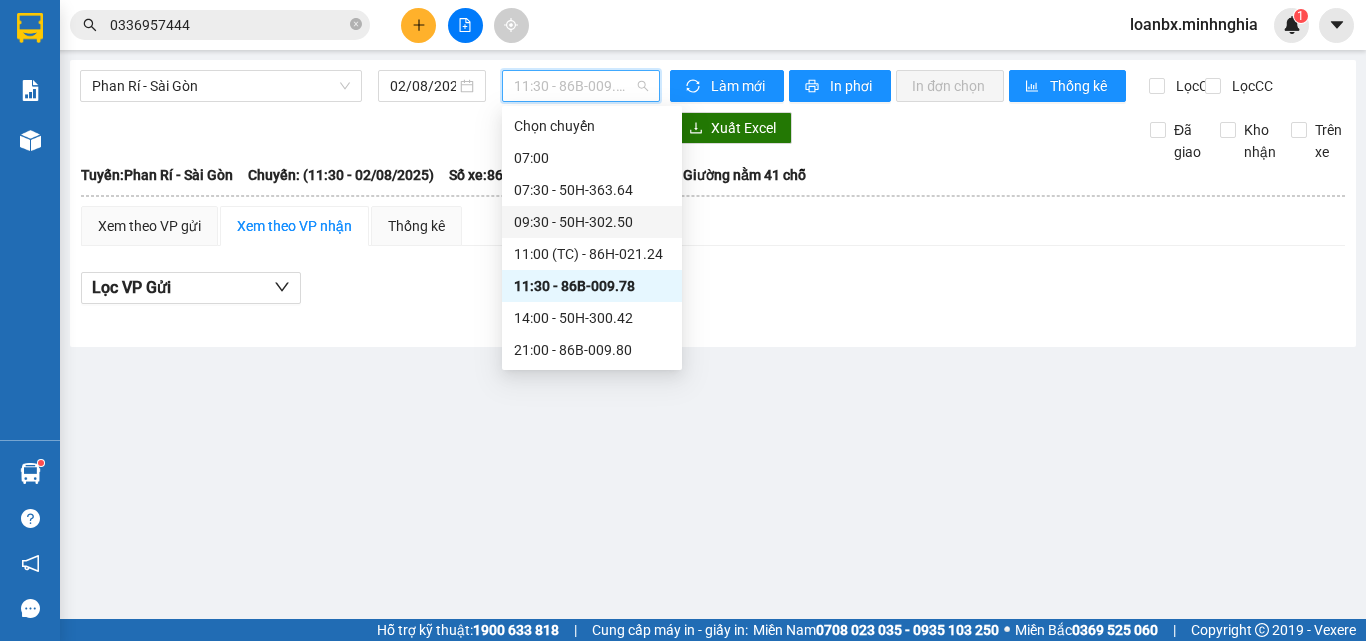 click on "09:30     - 50H-302.50" at bounding box center [592, 222] 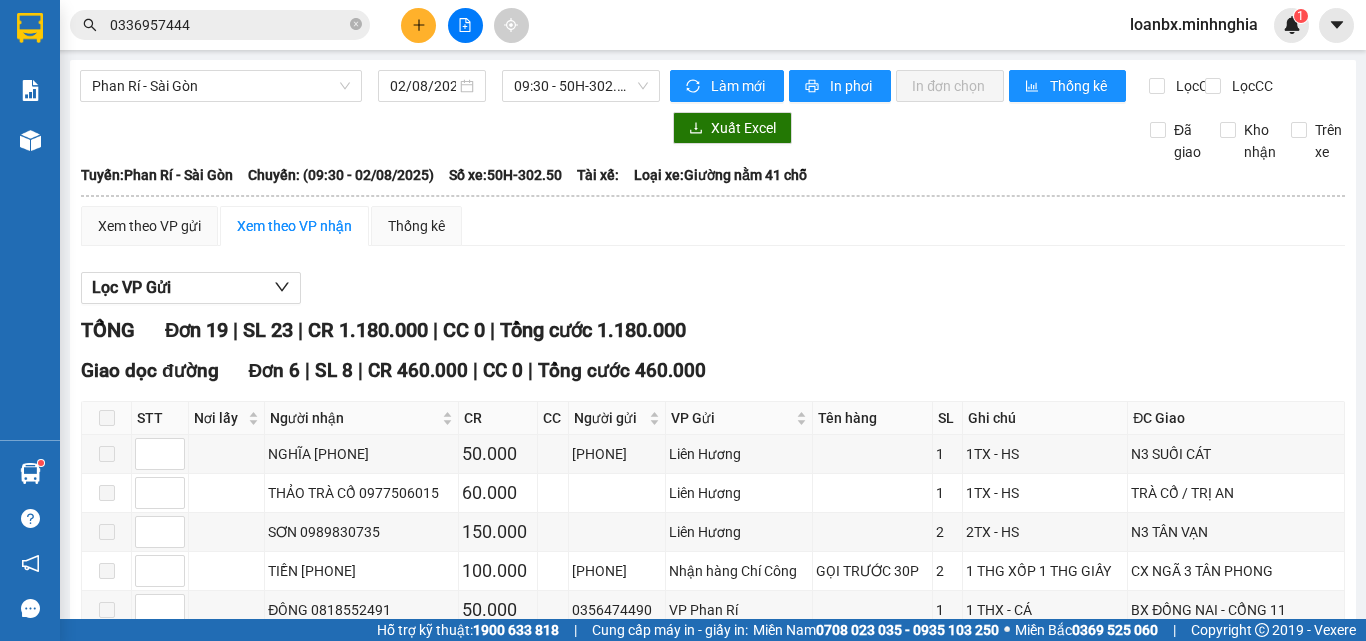 drag, startPoint x: 177, startPoint y: 230, endPoint x: 259, endPoint y: 328, distance: 127.78106 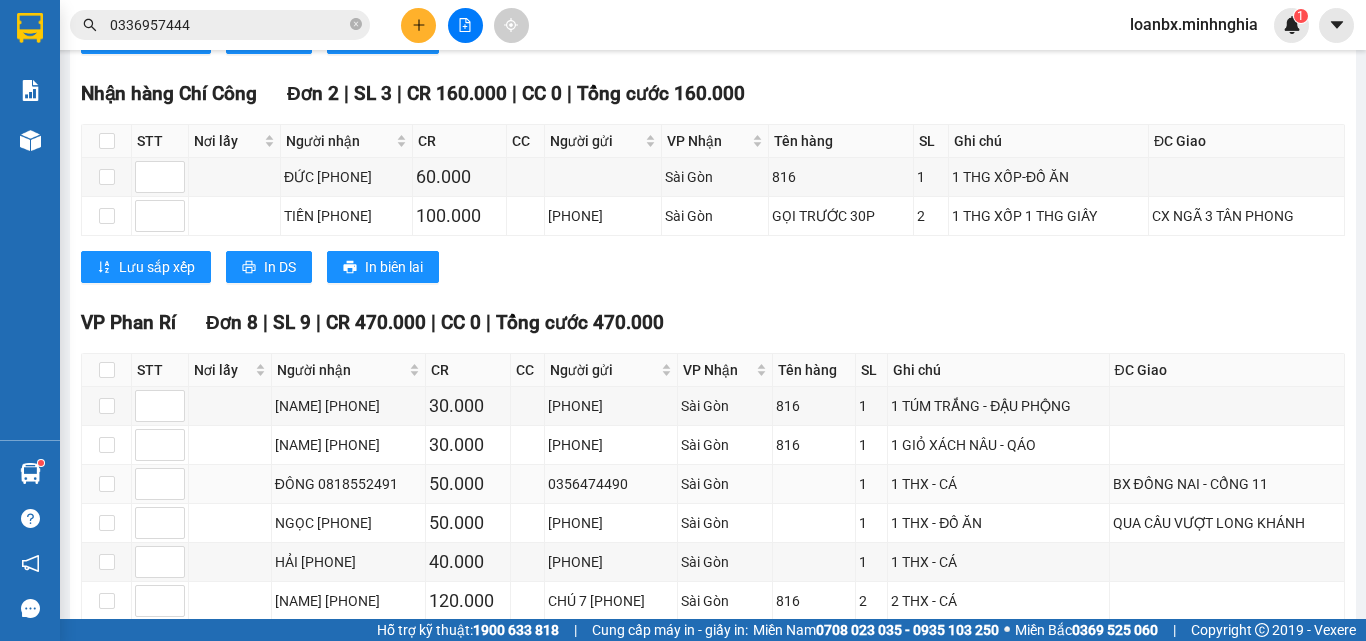 scroll, scrollTop: 979, scrollLeft: 0, axis: vertical 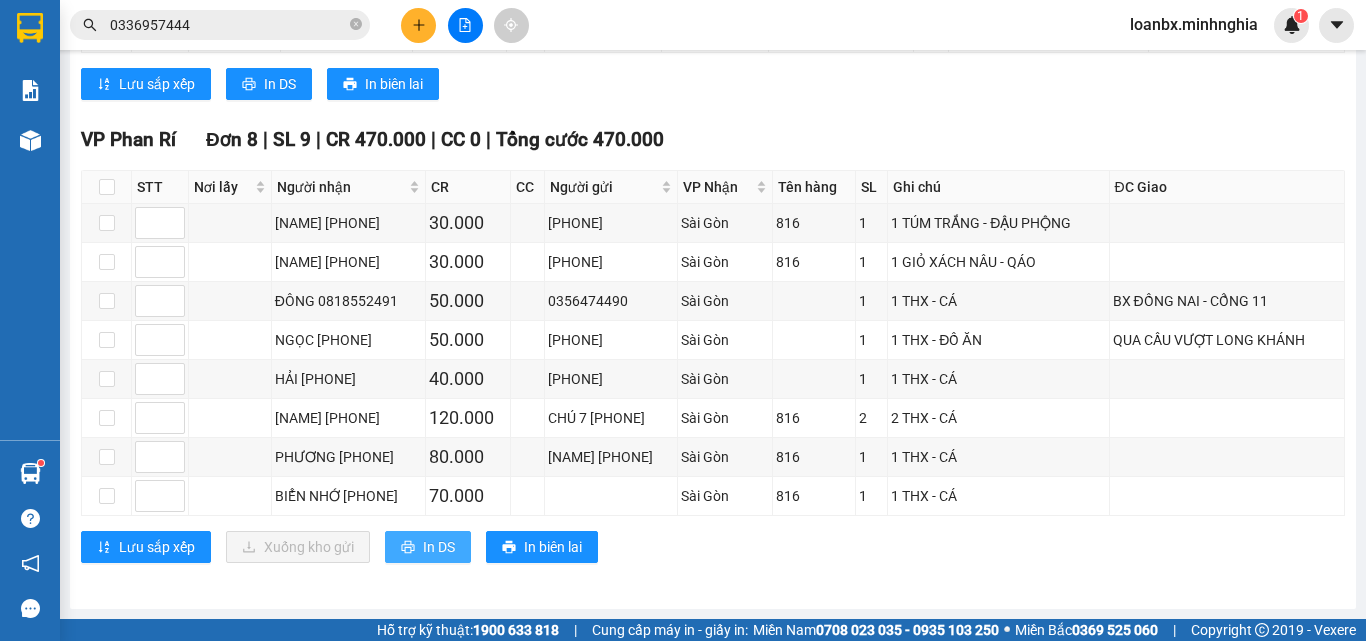 click on "In DS" at bounding box center (428, 547) 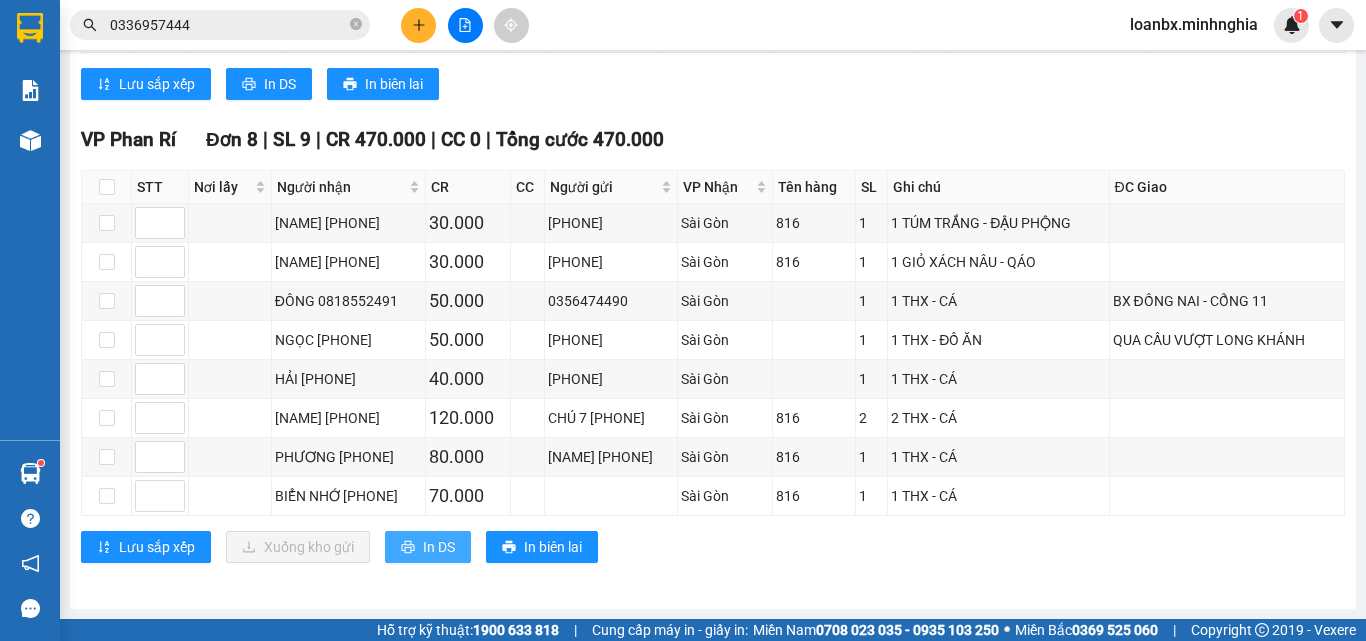 scroll, scrollTop: 0, scrollLeft: 0, axis: both 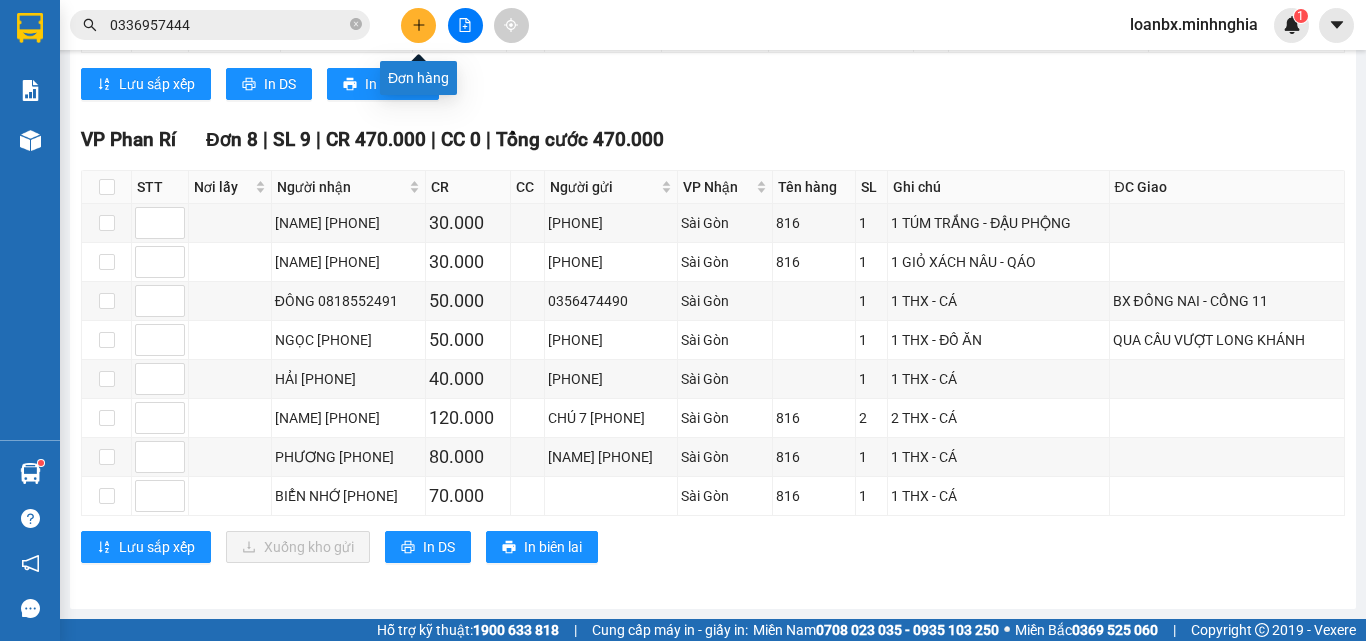 click at bounding box center [418, 25] 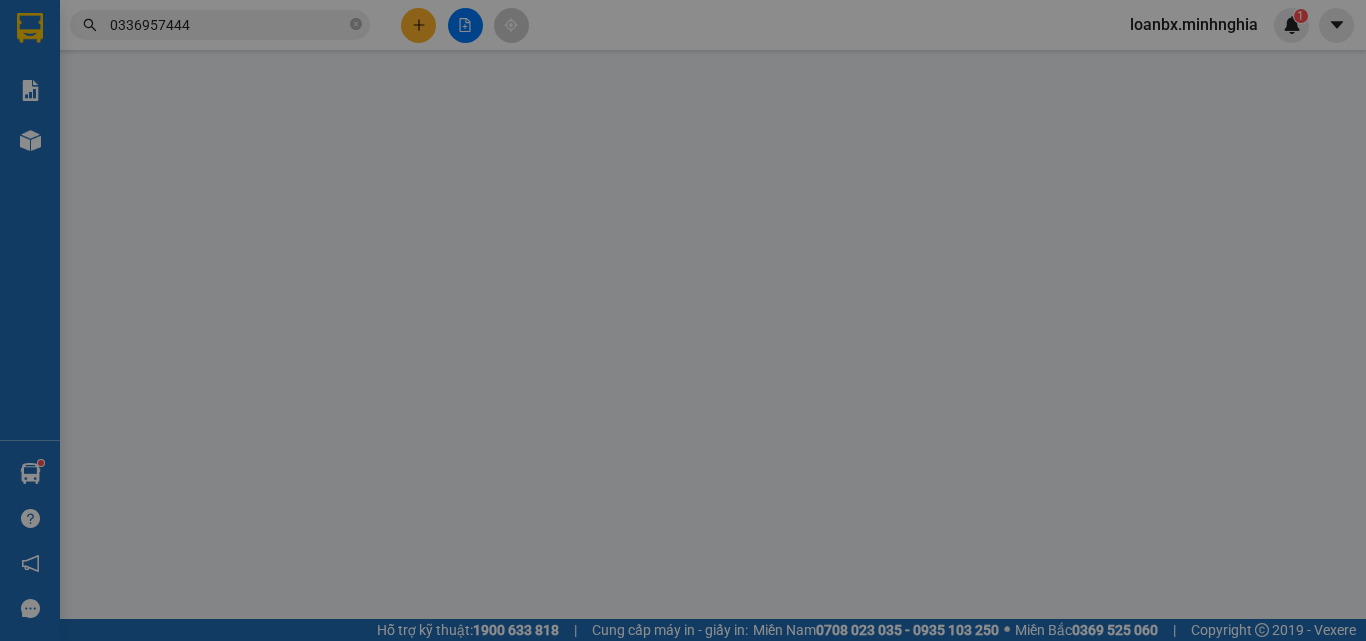 scroll, scrollTop: 0, scrollLeft: 0, axis: both 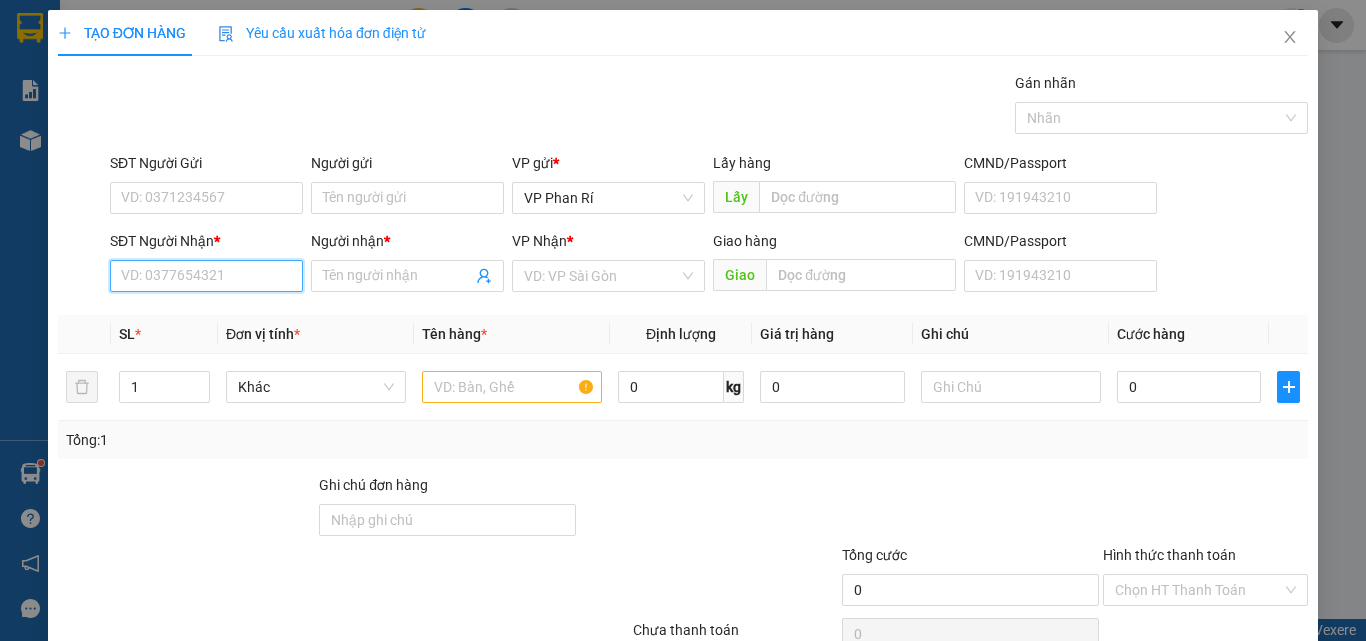 click on "SĐT Người Nhận  *" at bounding box center (206, 276) 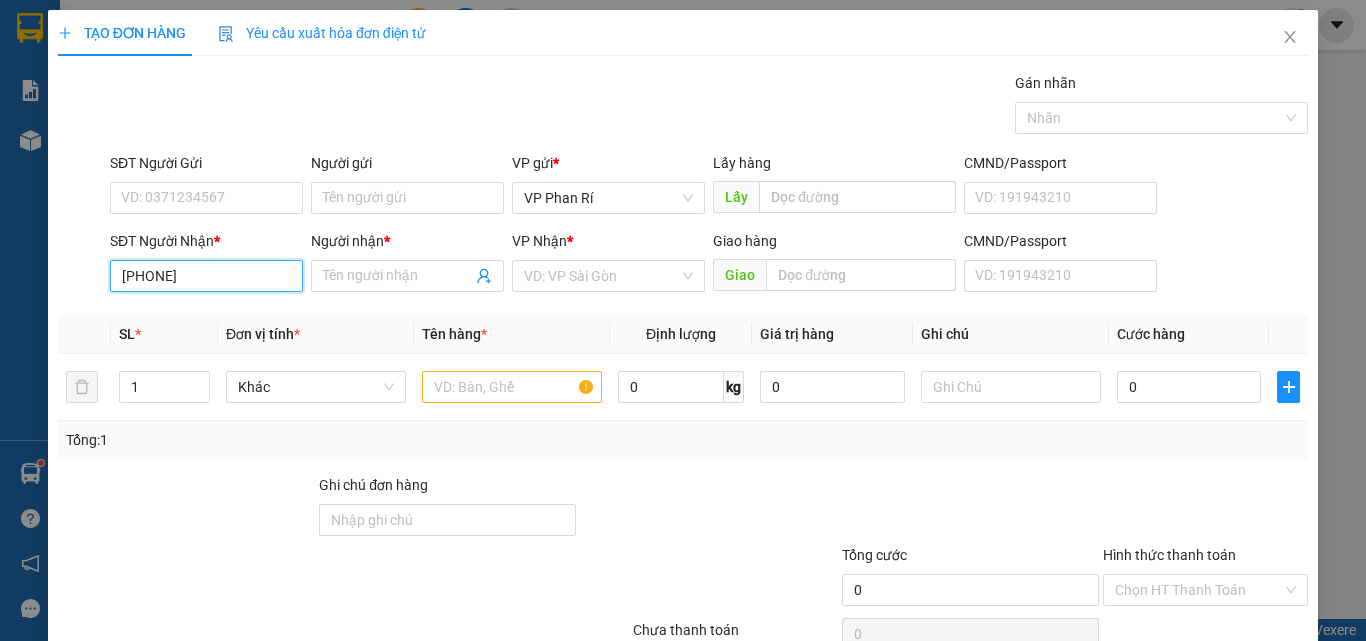 type on "[PHONE]" 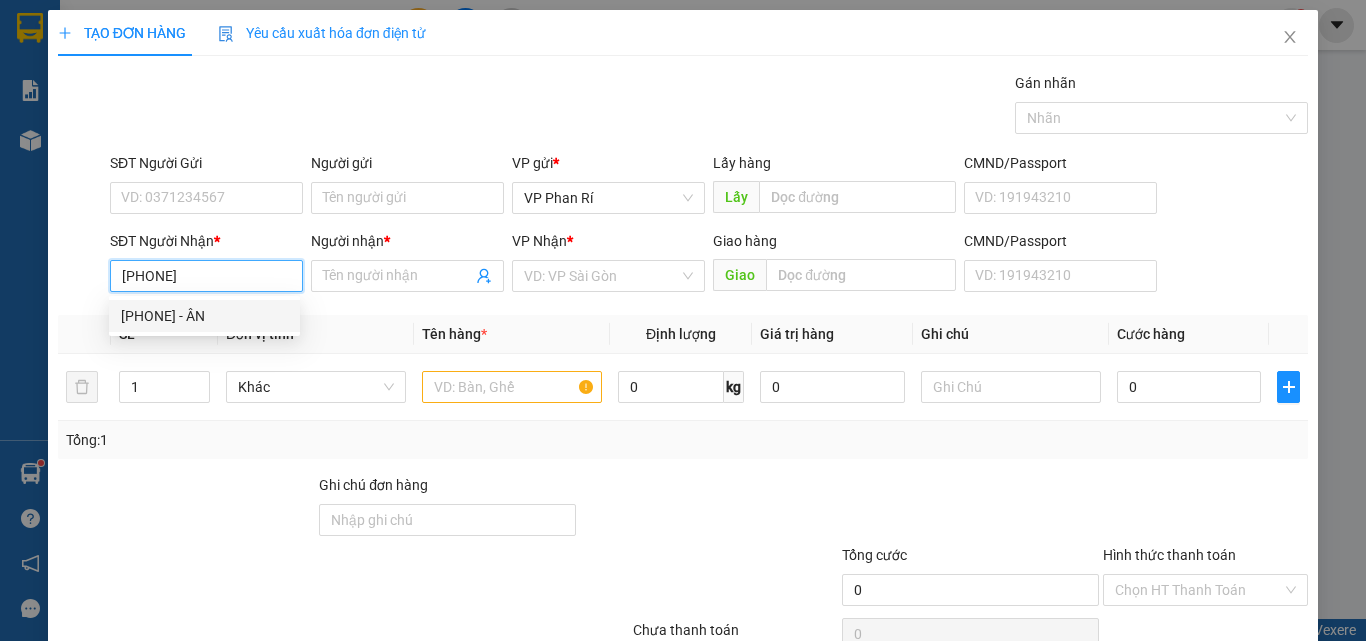 click on "[PHONE] - ÂN" at bounding box center (204, 316) 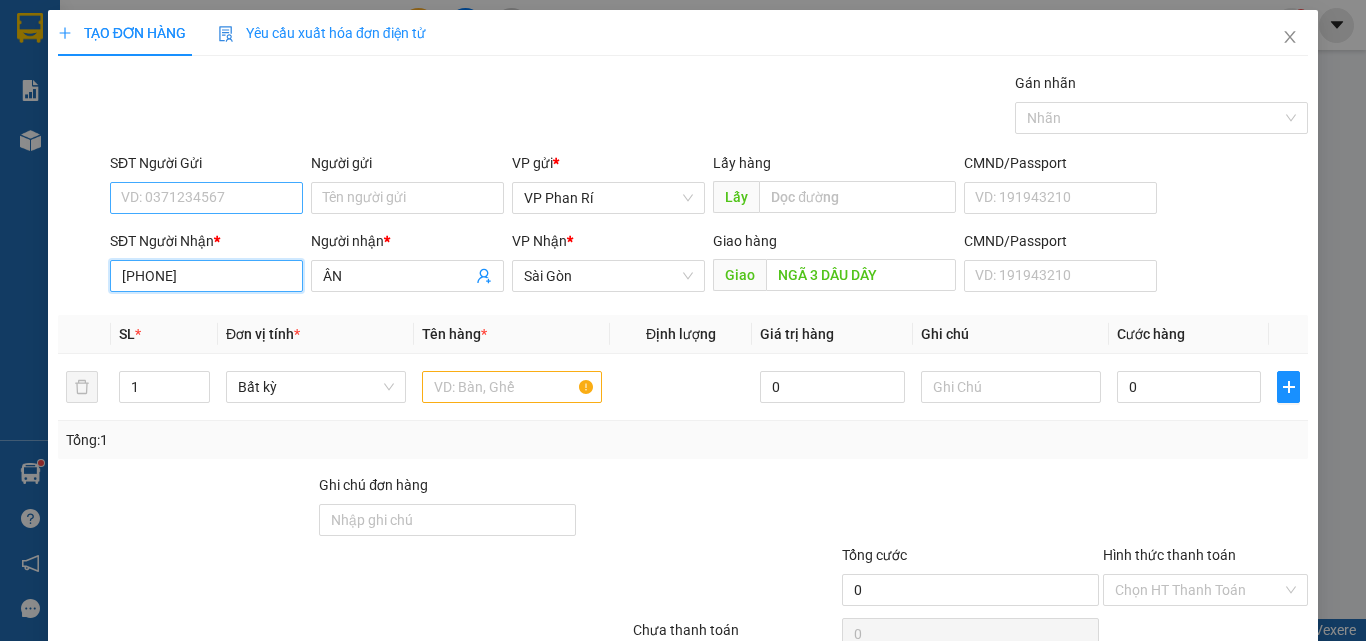 type on "[PHONE]" 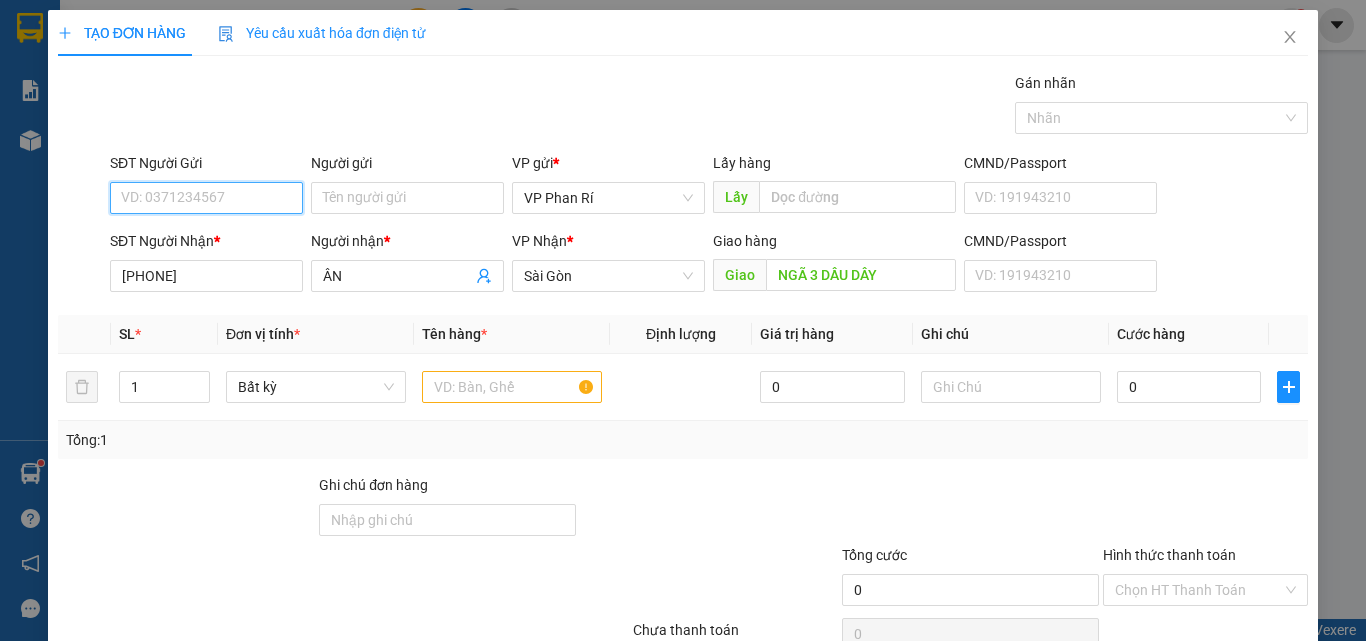 click on "SĐT Người Gửi" at bounding box center [206, 198] 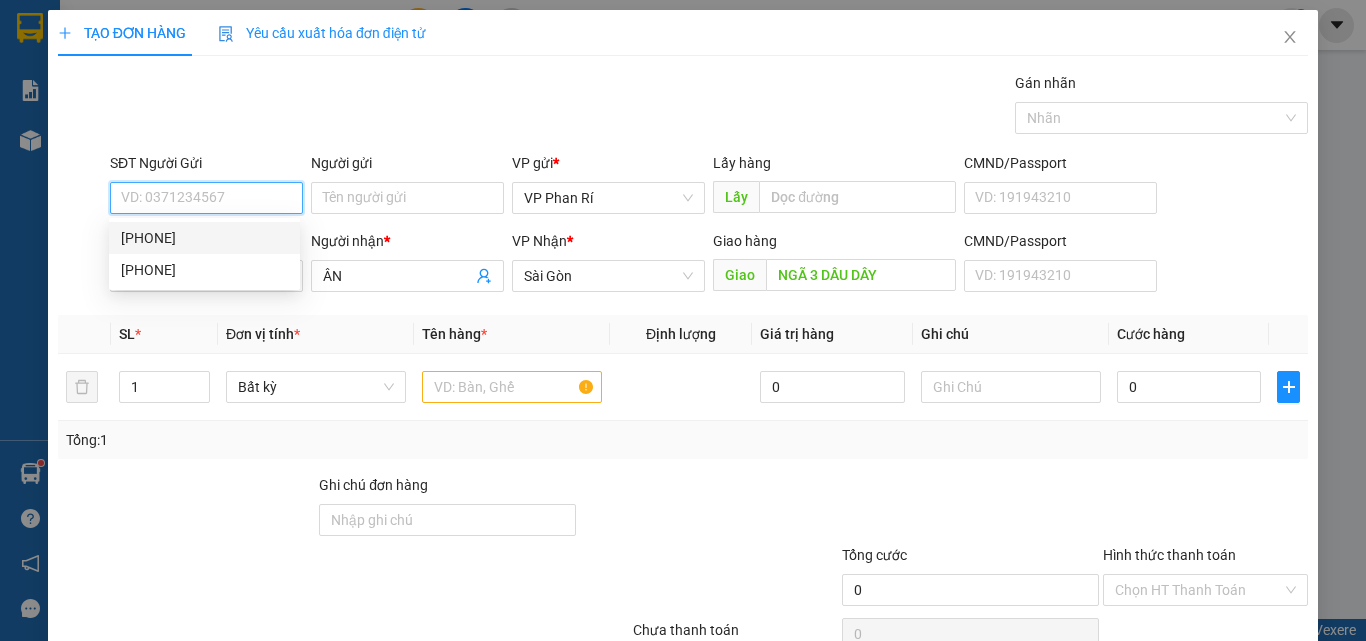 click on "[PHONE]" at bounding box center (204, 238) 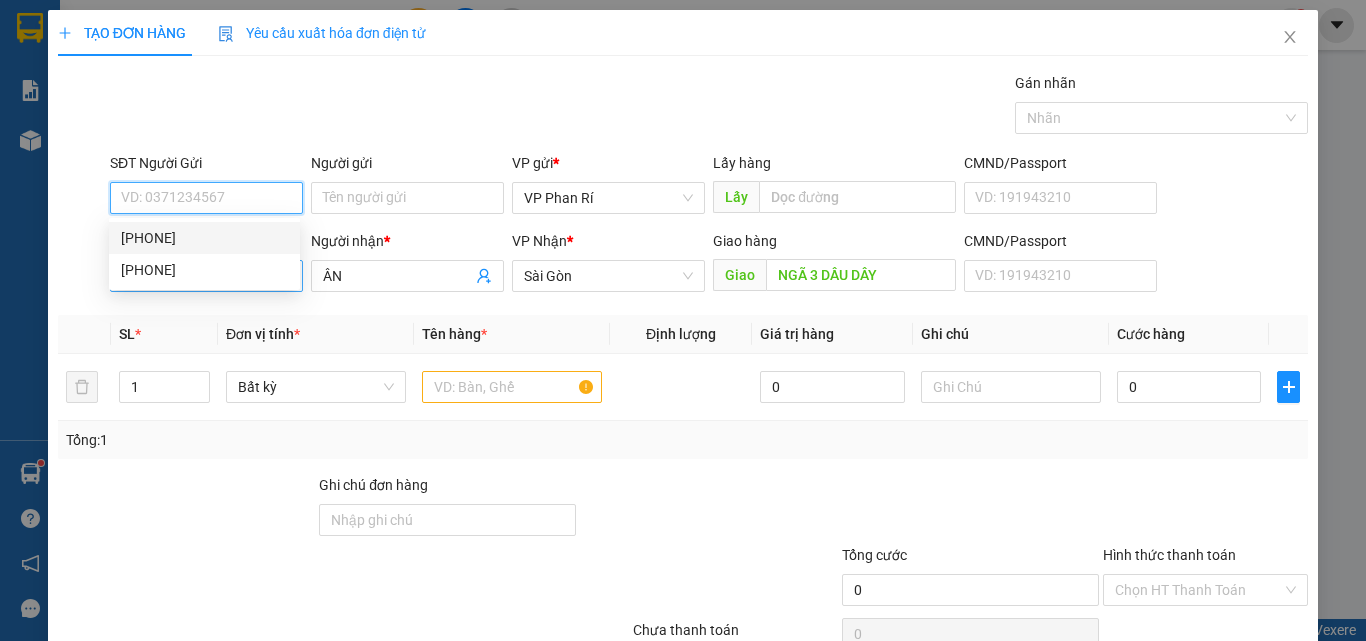 type on "[PHONE]" 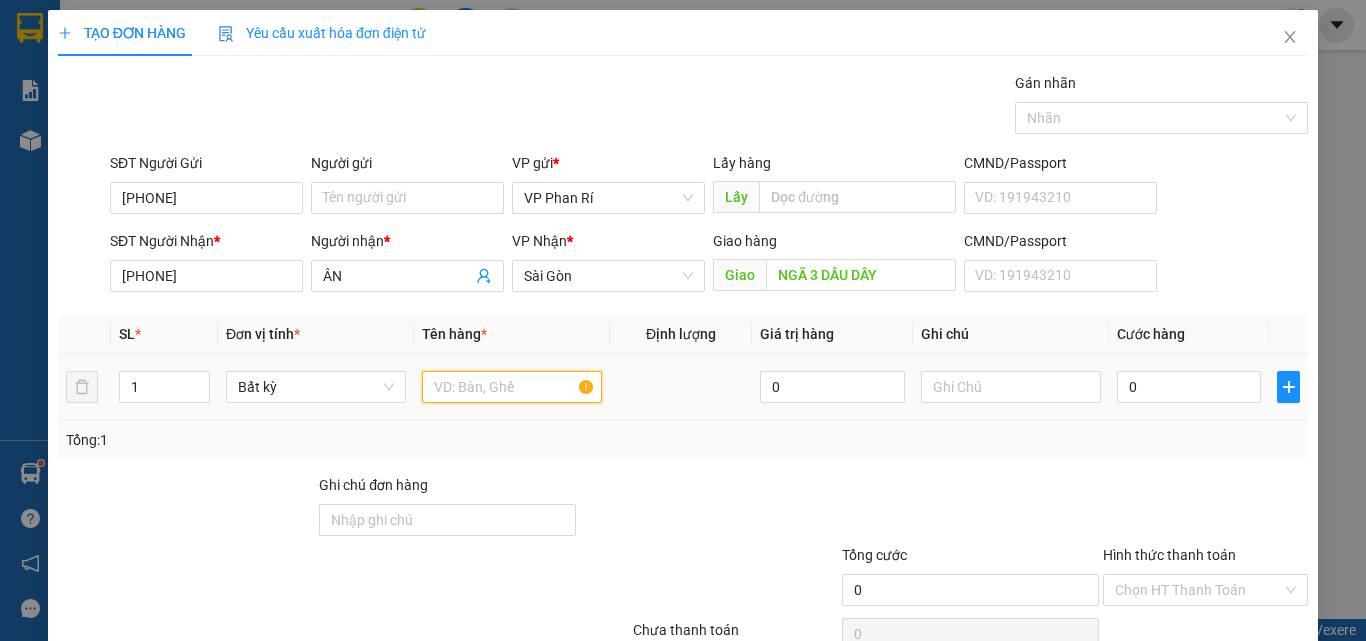 click at bounding box center (512, 387) 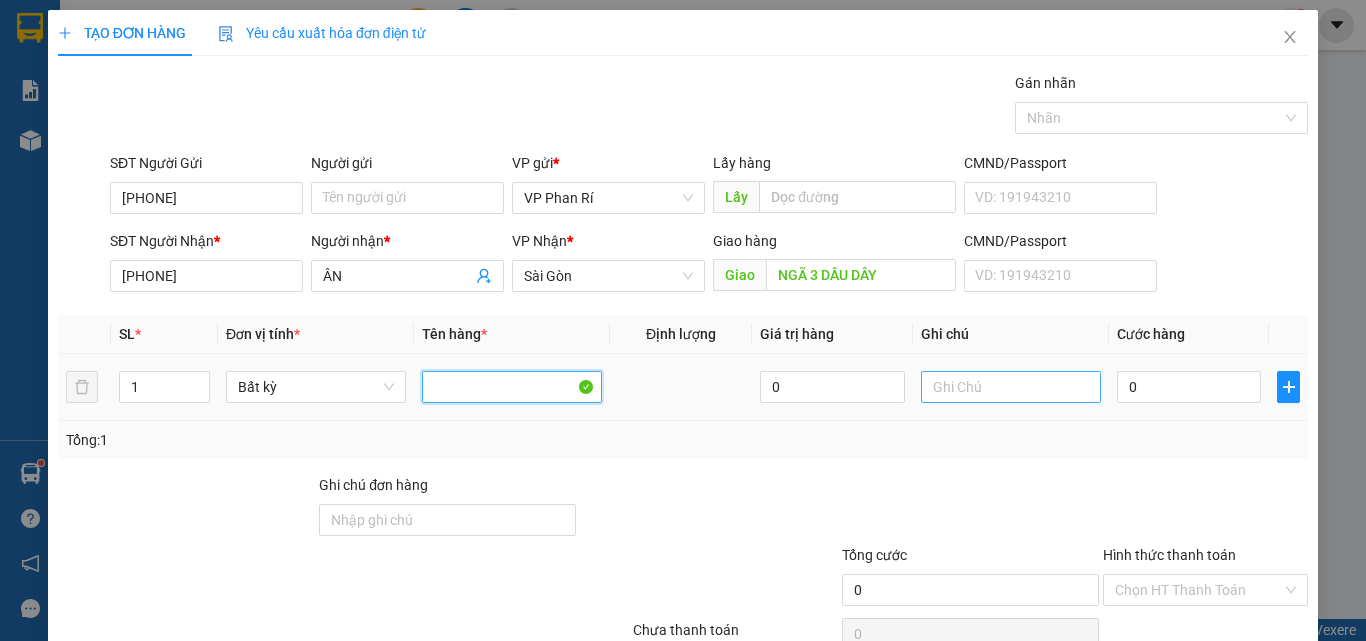 type 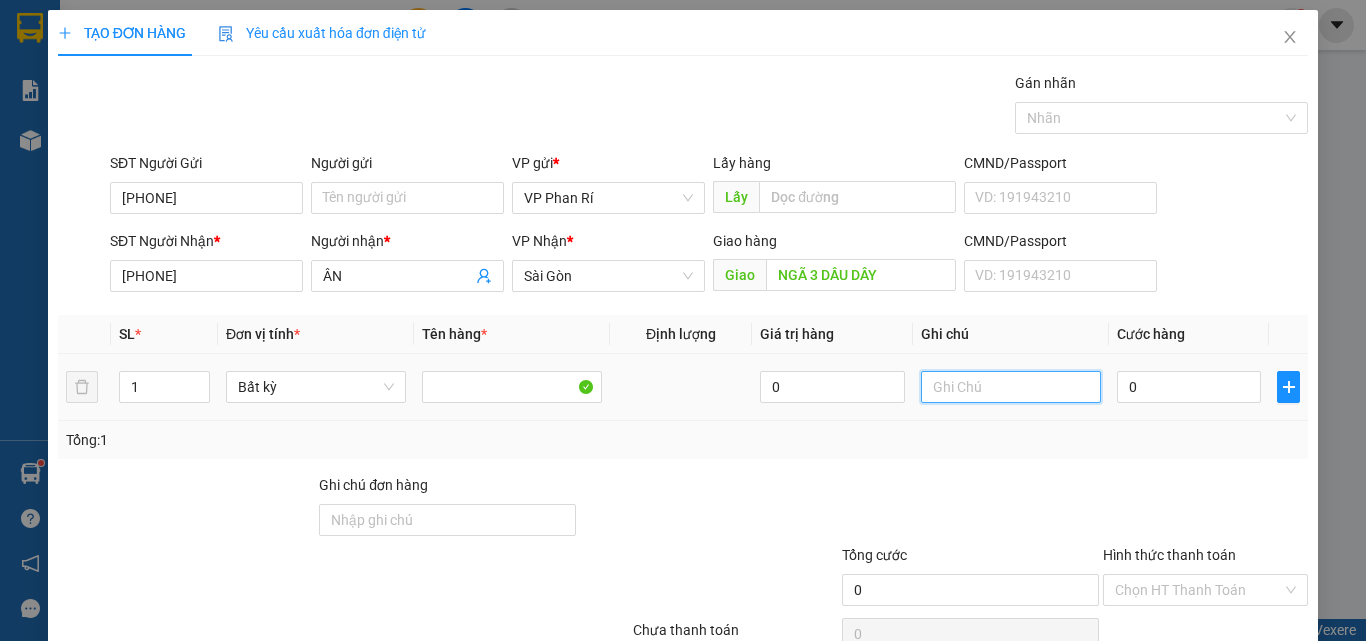 click at bounding box center (1011, 387) 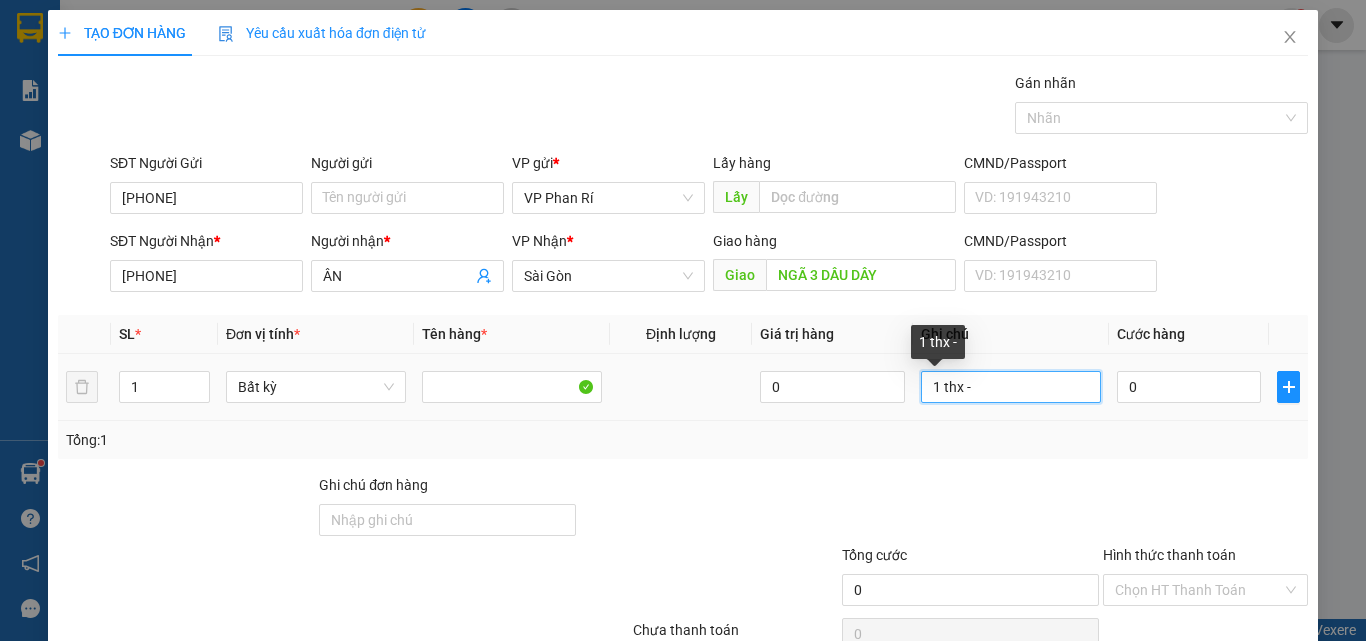 drag, startPoint x: 982, startPoint y: 387, endPoint x: 933, endPoint y: 393, distance: 49.365982 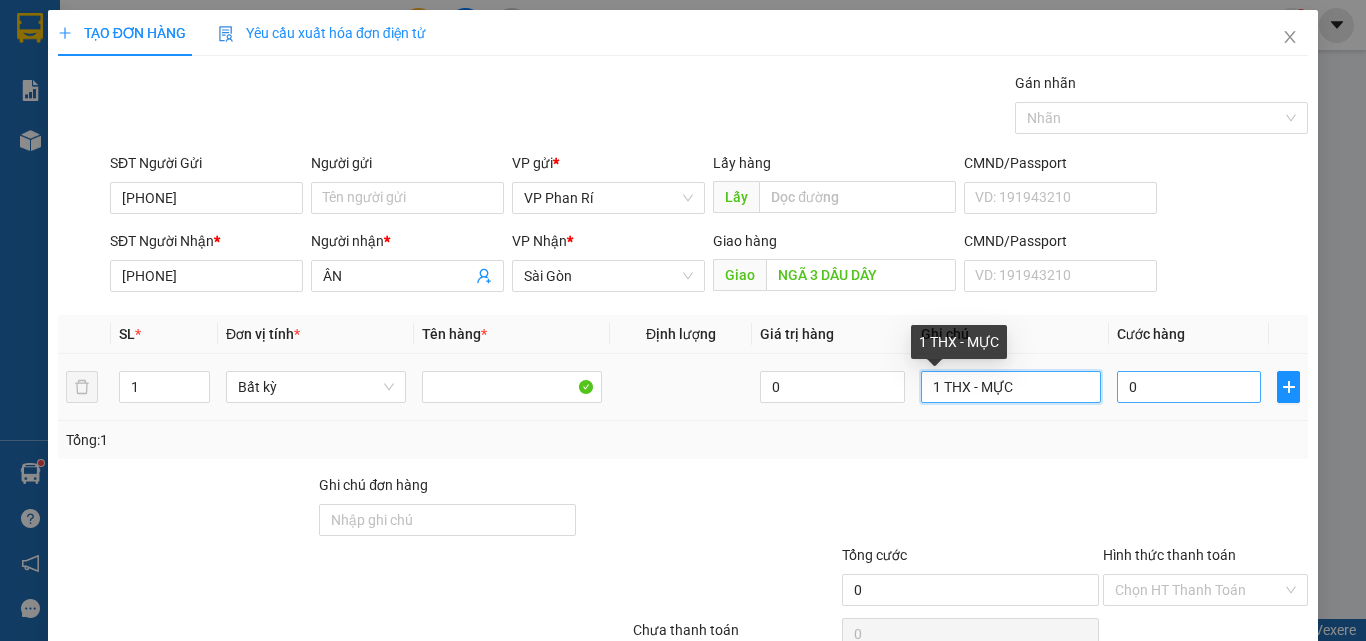 type on "1 THX - MỰC" 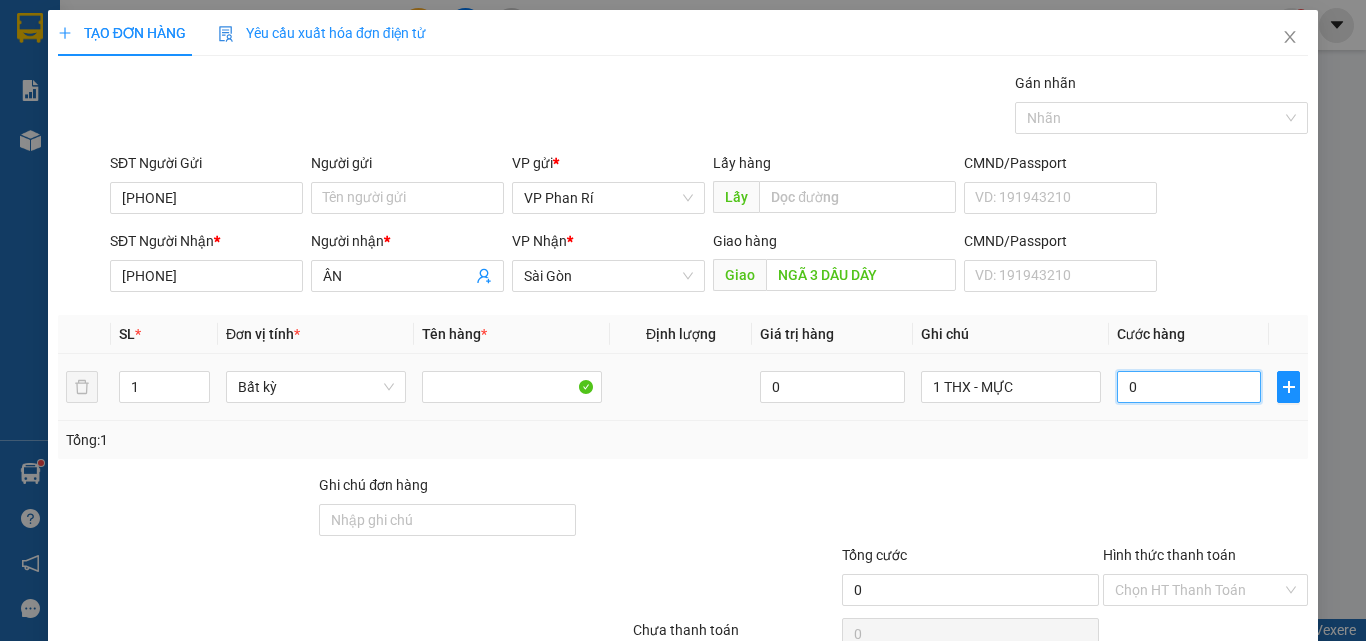 click on "0" at bounding box center (1189, 387) 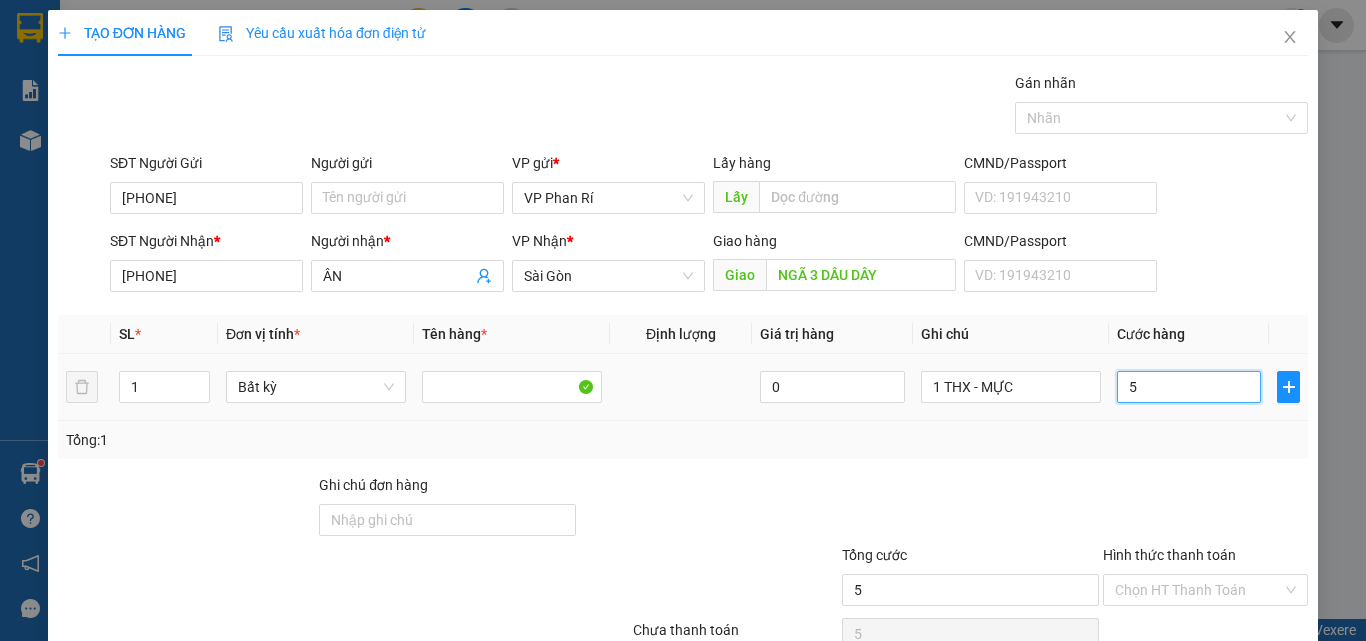 type on "50" 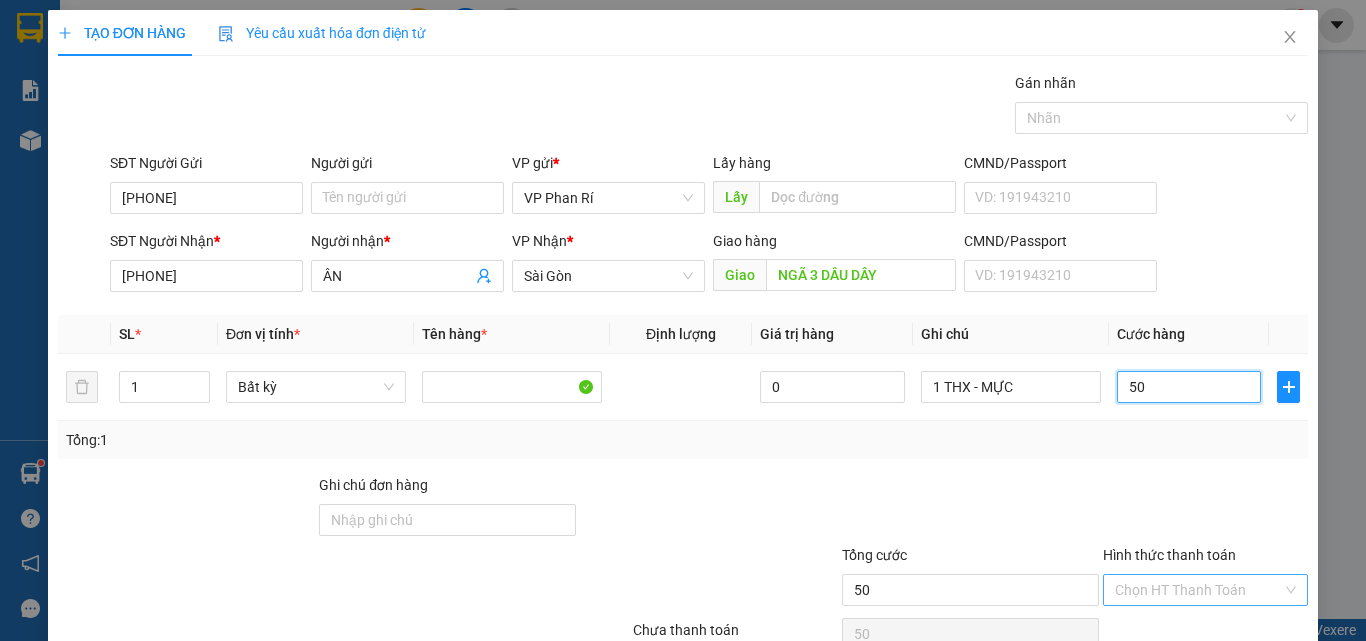 scroll, scrollTop: 99, scrollLeft: 0, axis: vertical 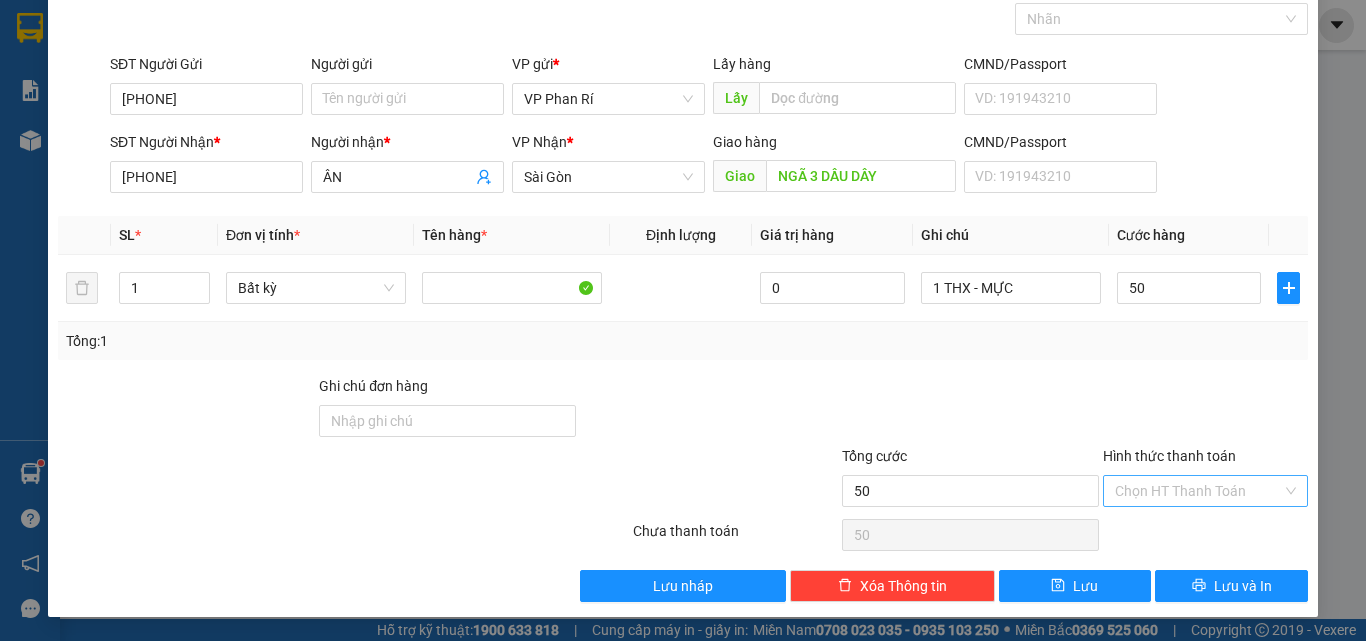 type on "50.000" 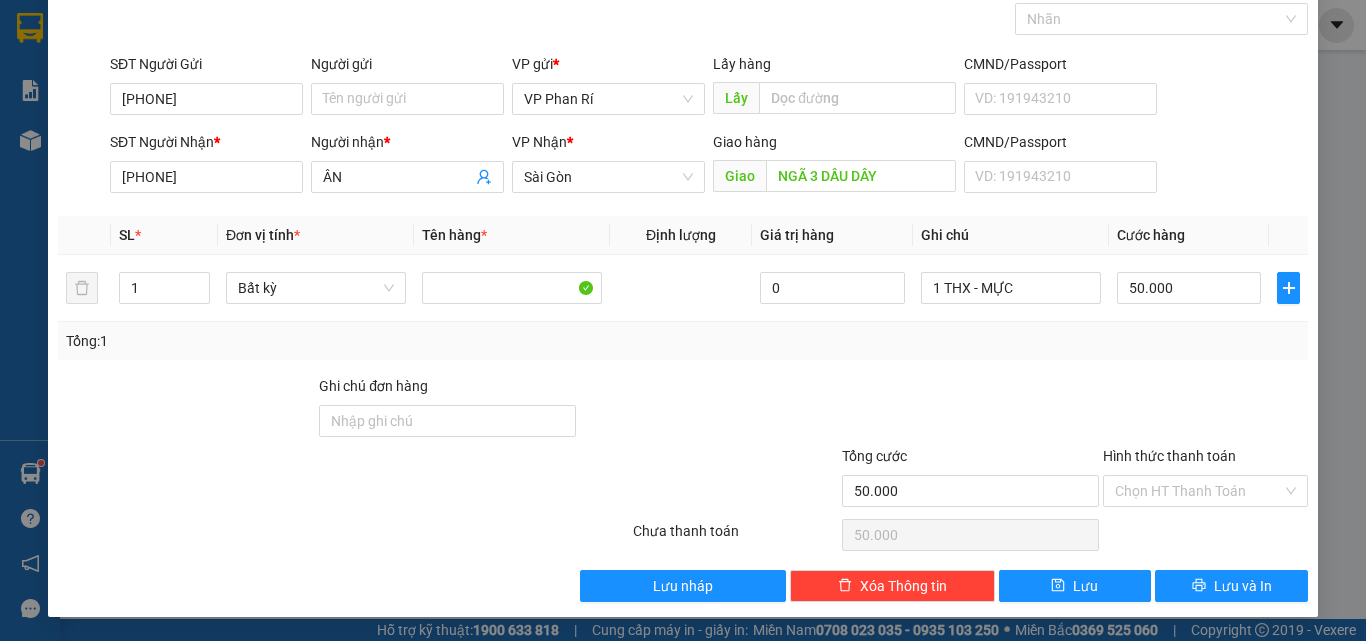 drag, startPoint x: 1166, startPoint y: 499, endPoint x: 1162, endPoint y: 523, distance: 24.33105 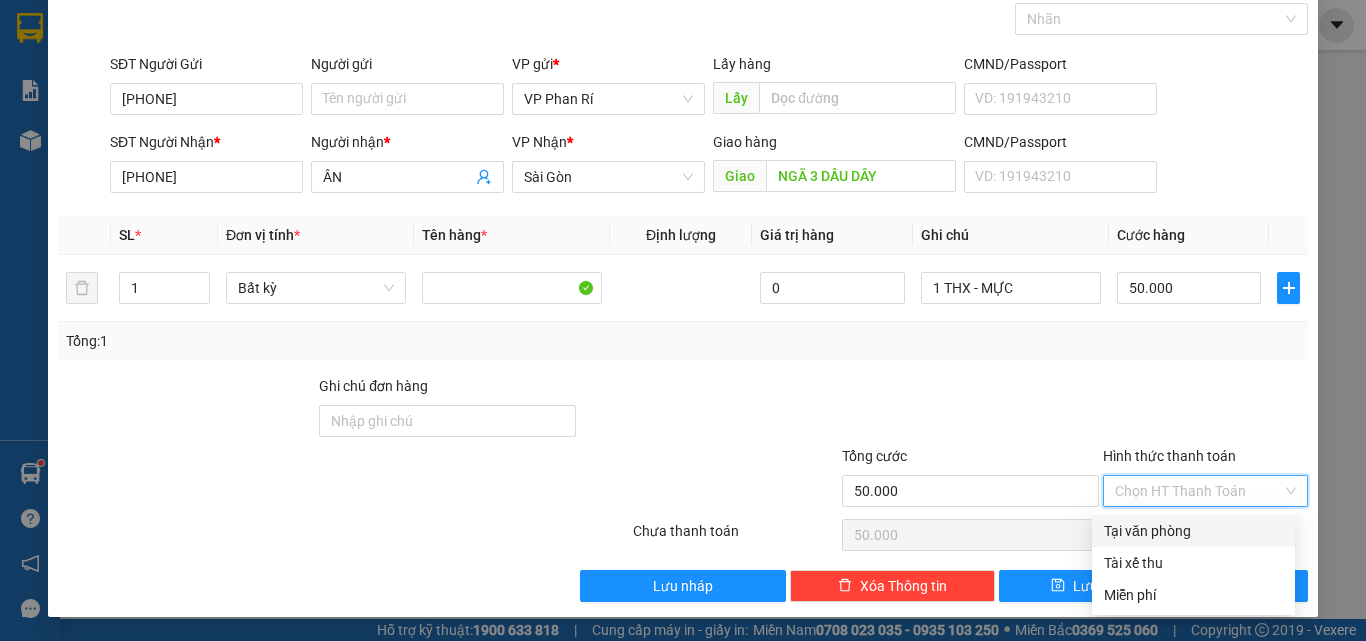 click on "Tại văn phòng" at bounding box center (1193, 531) 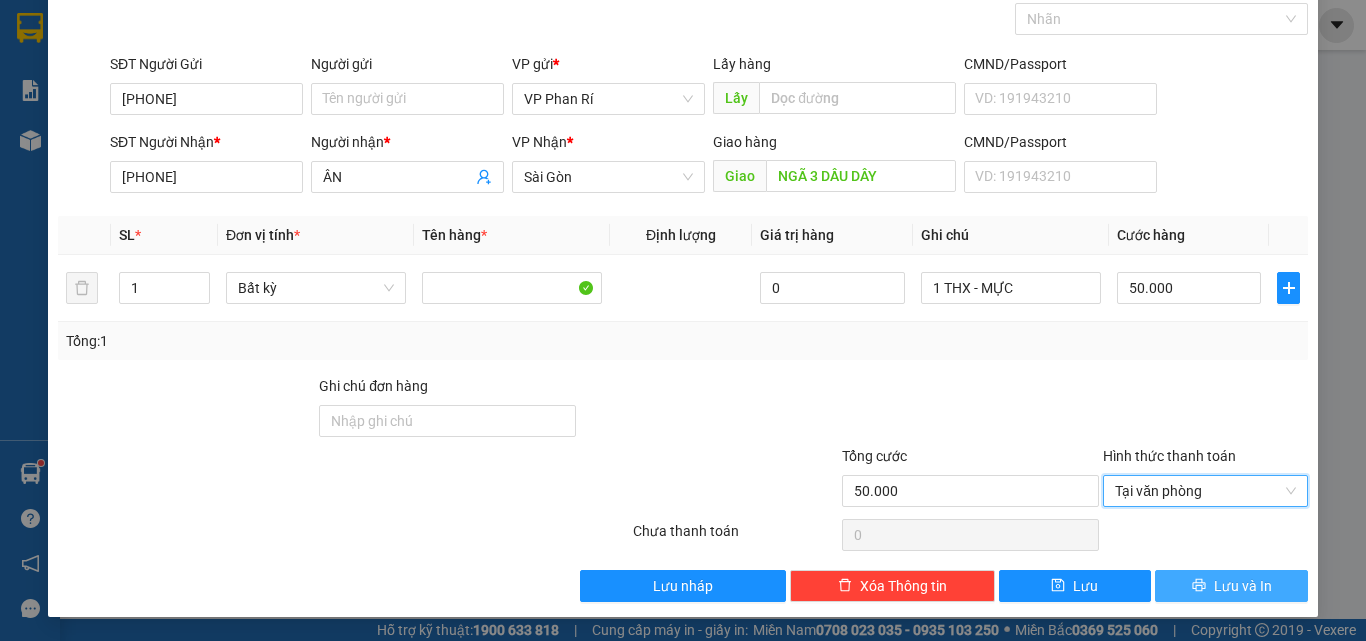 click on "Lưu và In" at bounding box center [1231, 586] 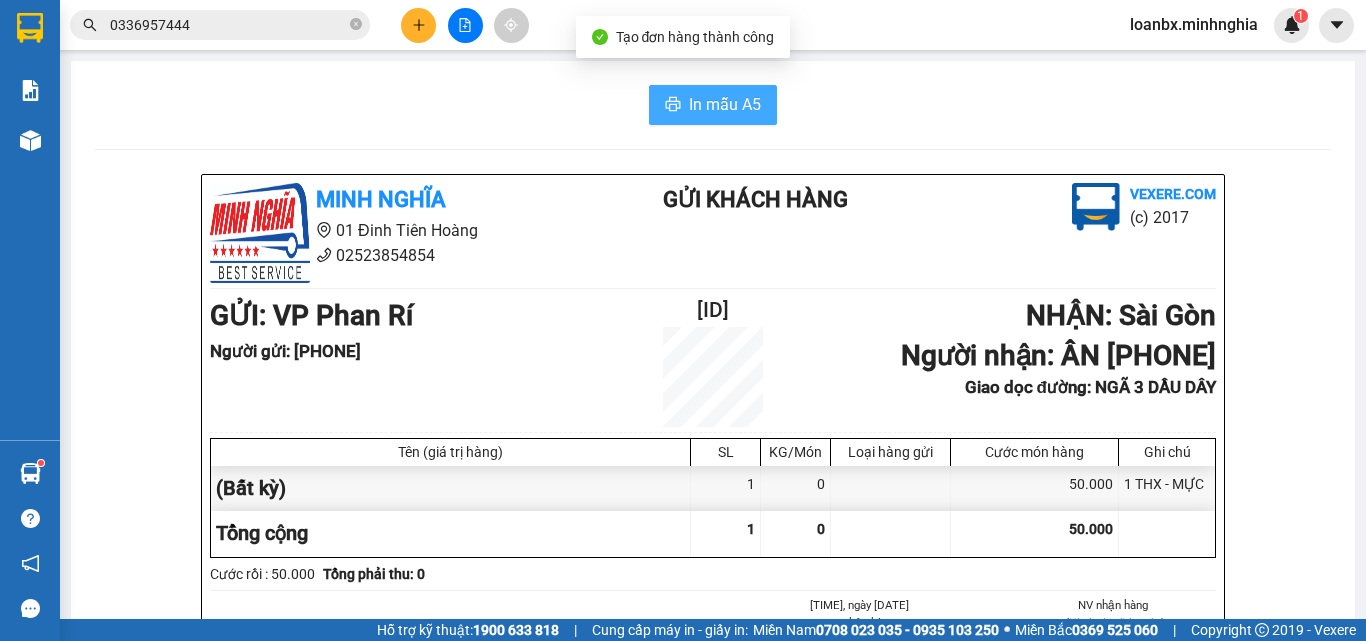click on "In mẫu A5" at bounding box center (725, 104) 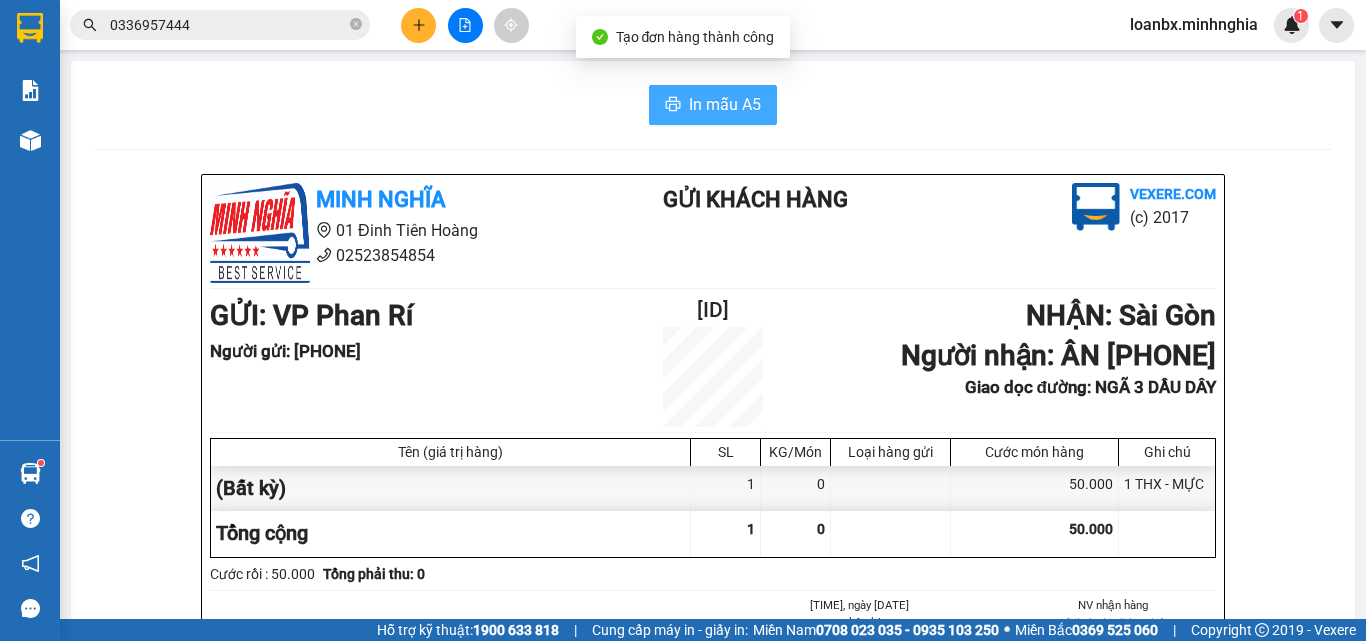 scroll, scrollTop: 0, scrollLeft: 0, axis: both 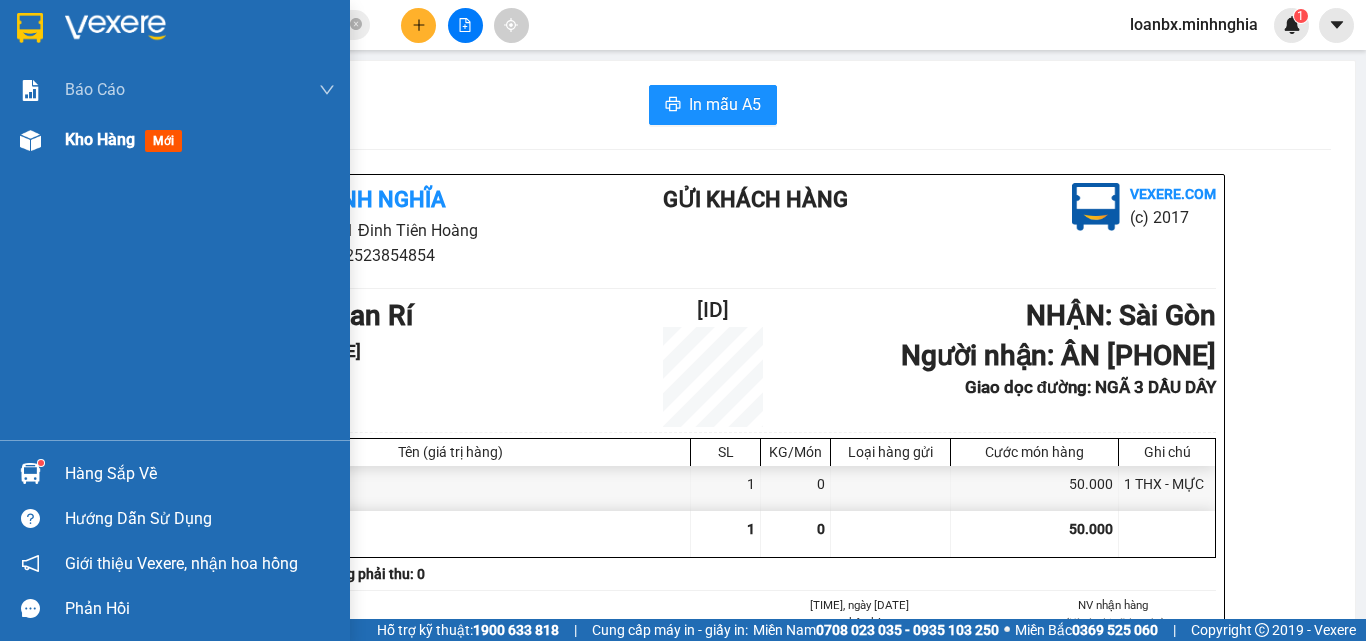 click on "Kho hàng mới" at bounding box center (175, 140) 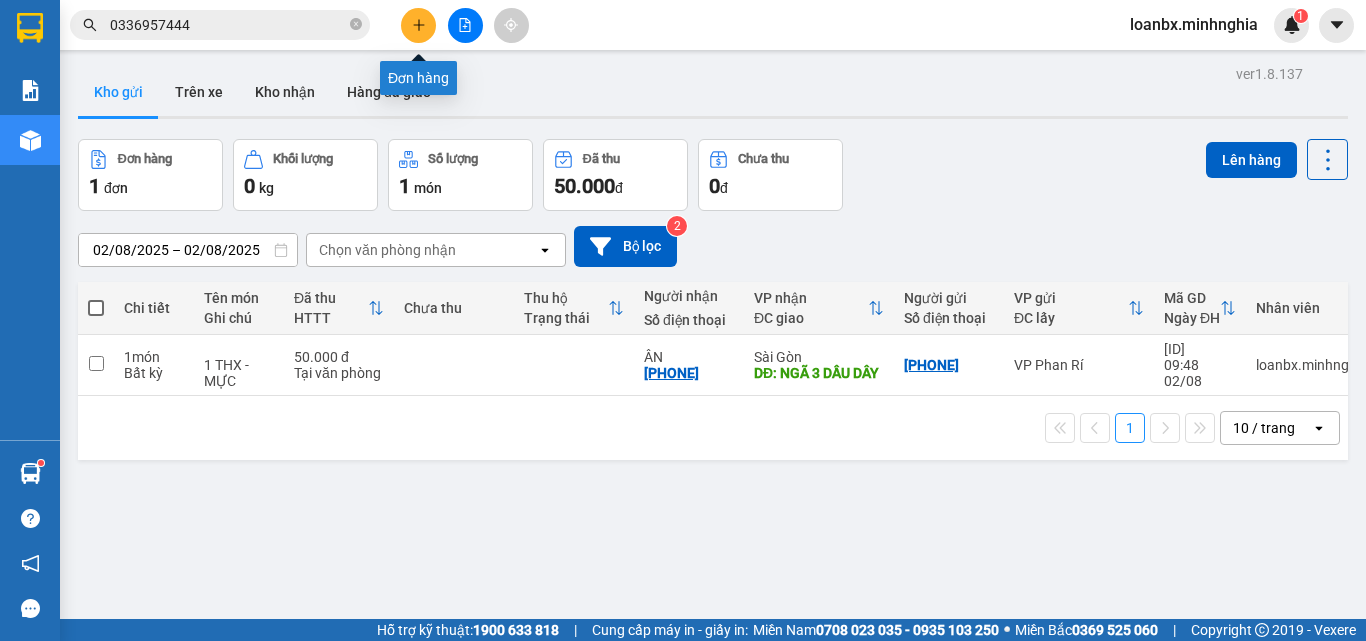click at bounding box center [418, 25] 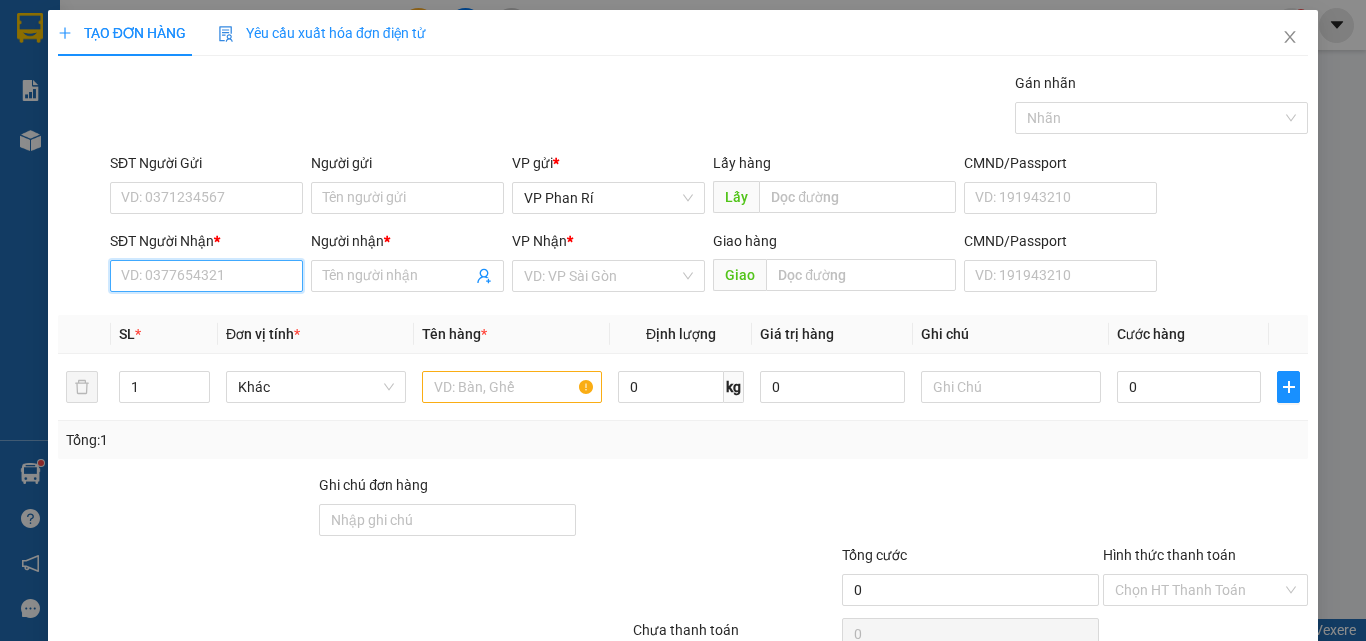 click on "SĐT Người Nhận  *" at bounding box center [206, 276] 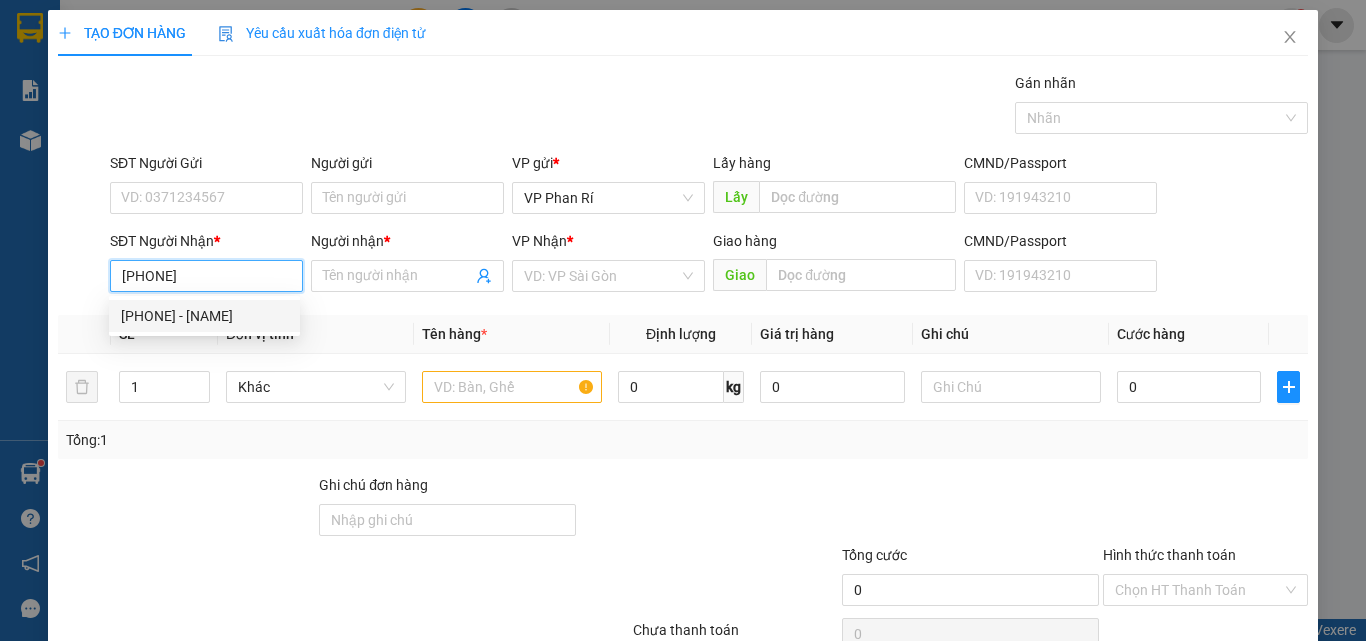 click on "[PHONE] - [NAME]" at bounding box center (204, 316) 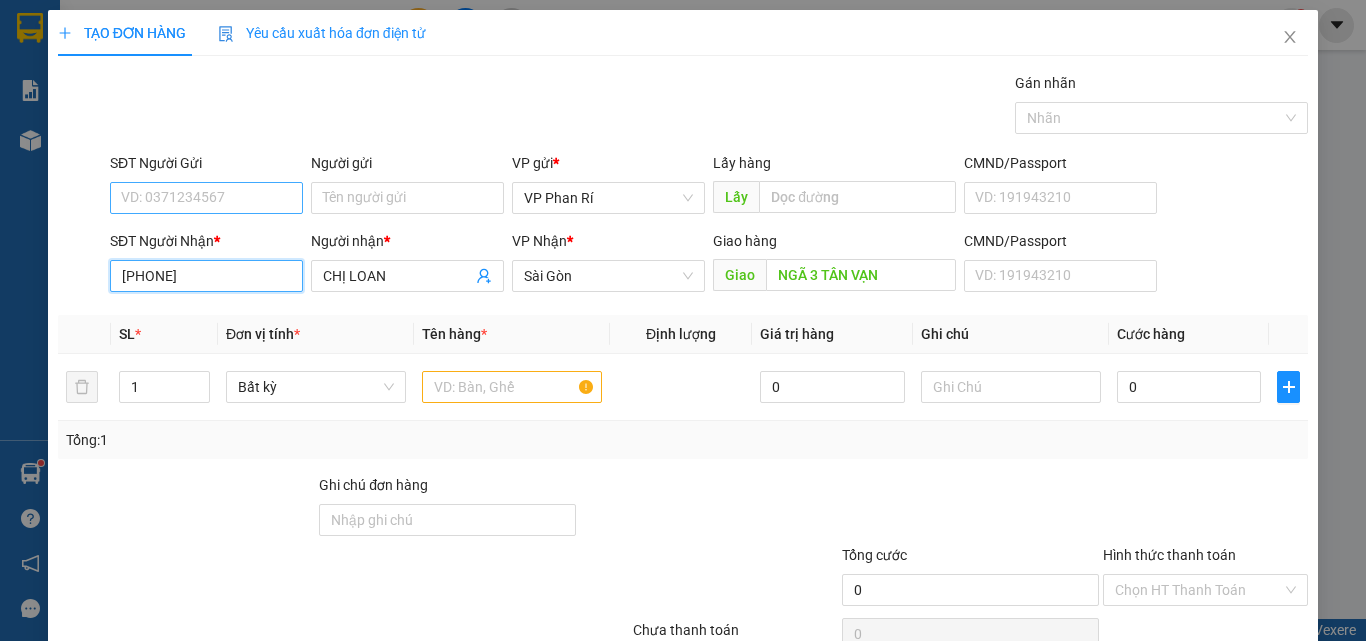 type on "[PHONE]" 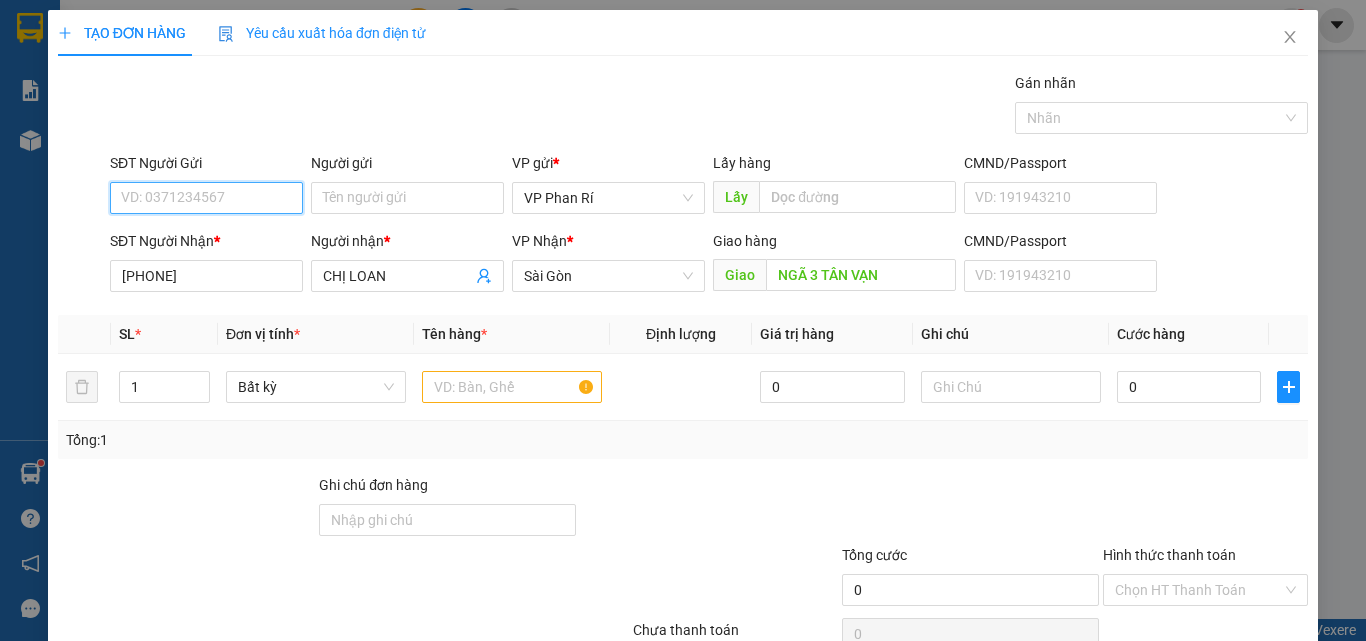 click on "SĐT Người Gửi" at bounding box center [206, 198] 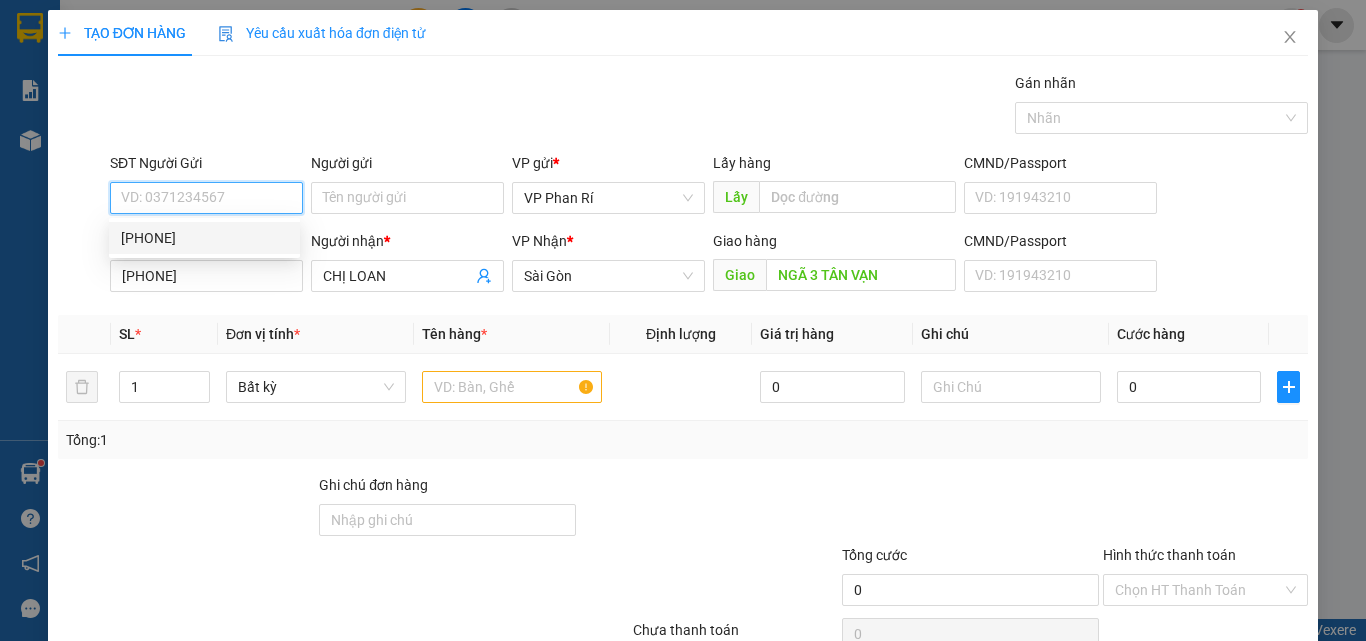 drag, startPoint x: 220, startPoint y: 246, endPoint x: 228, endPoint y: 253, distance: 10.630146 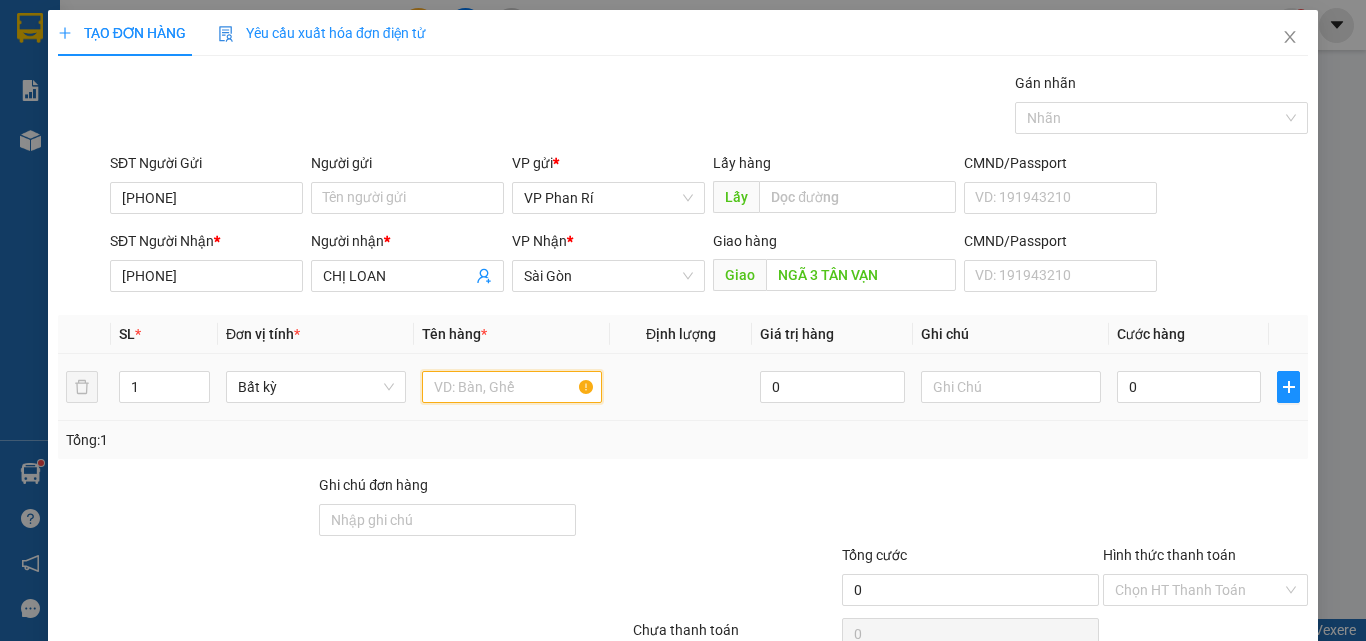 drag, startPoint x: 435, startPoint y: 383, endPoint x: 453, endPoint y: 387, distance: 18.439089 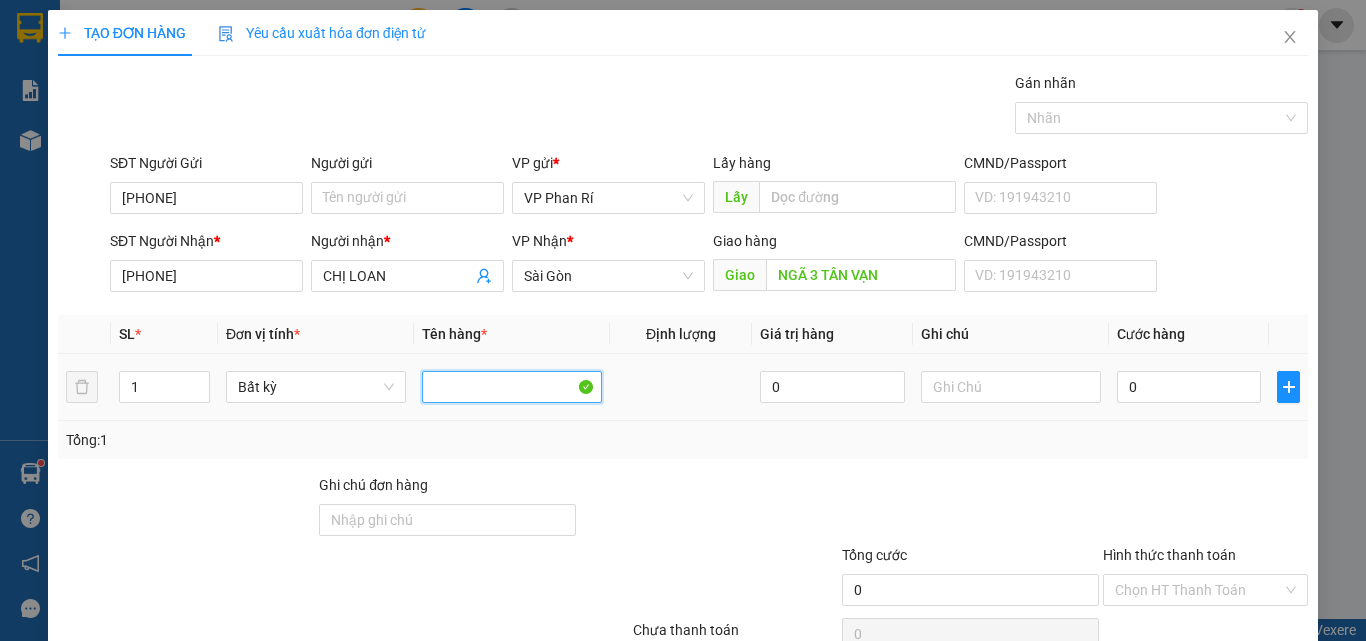 type 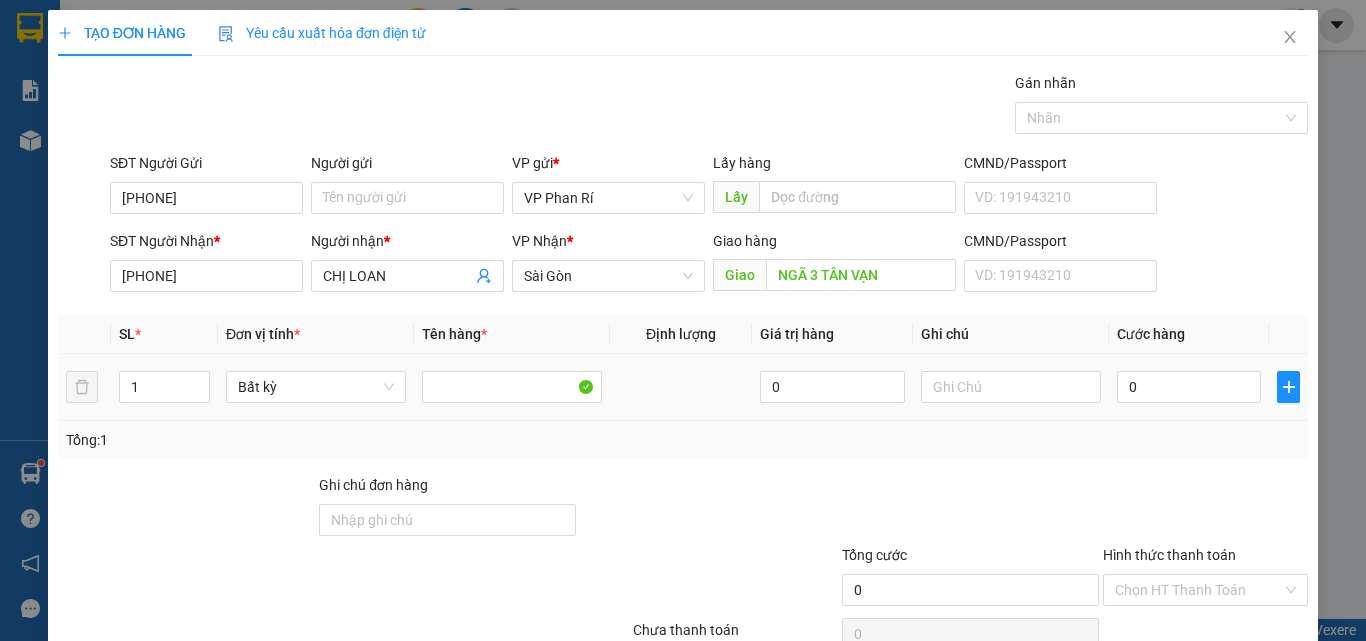 click at bounding box center (1011, 387) 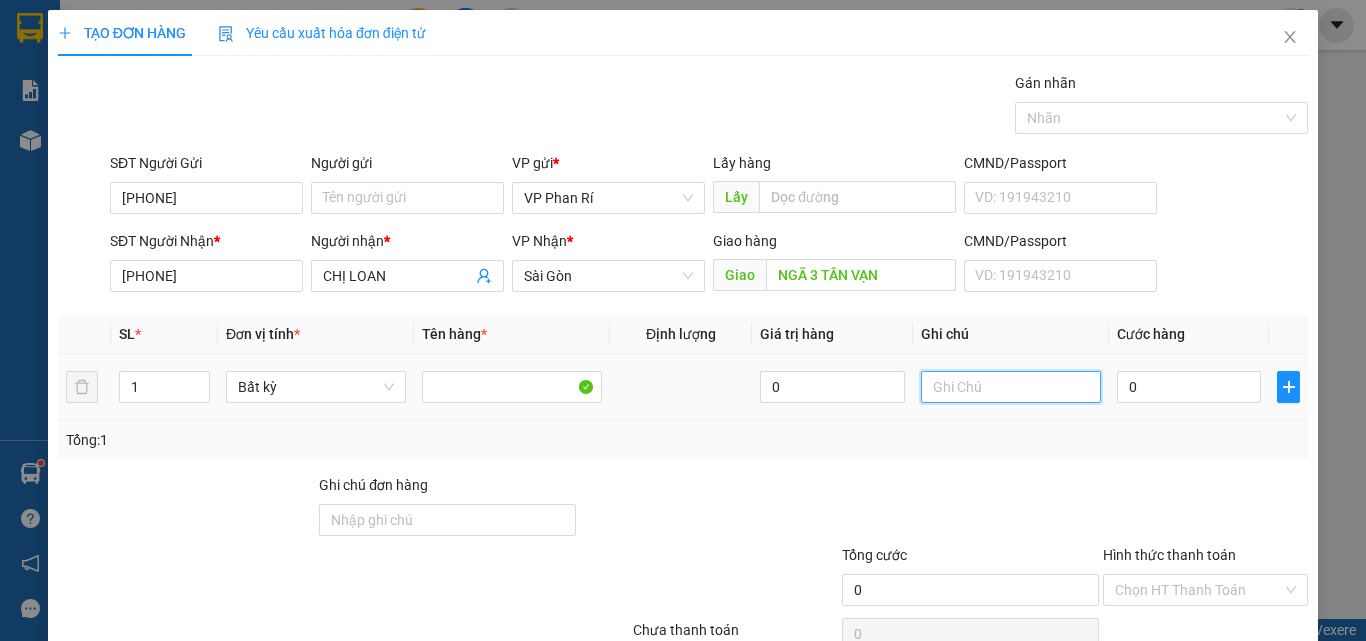click at bounding box center [1011, 387] 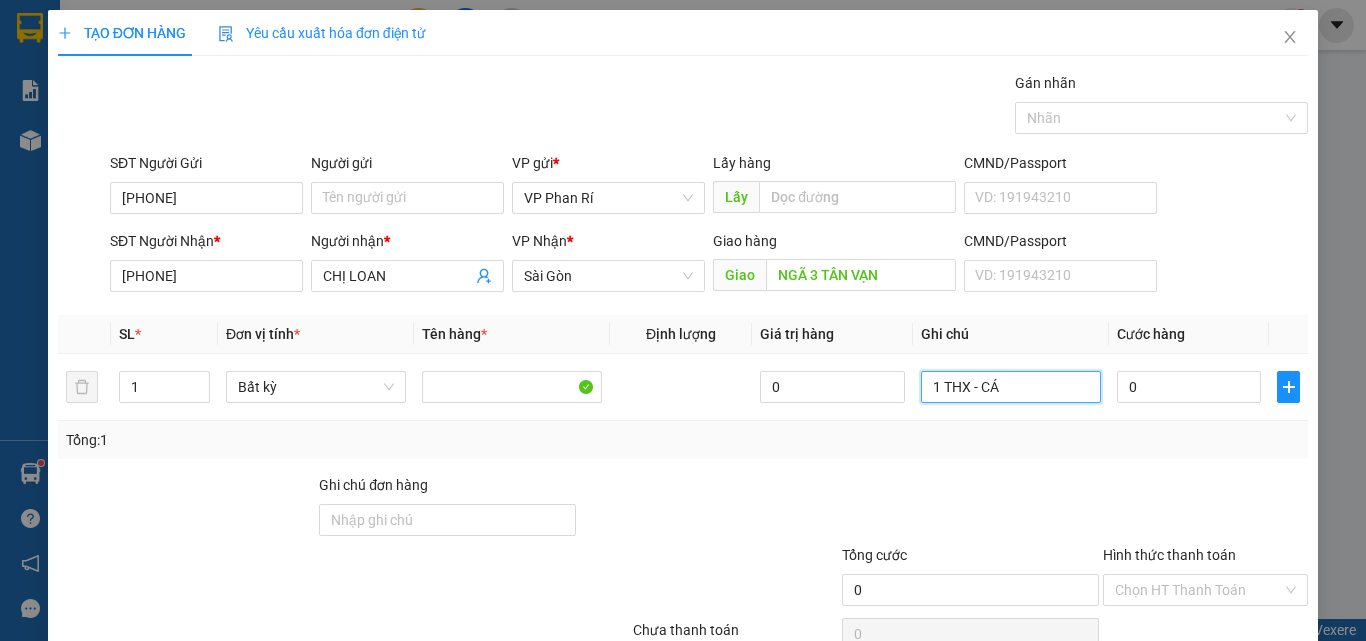type on "1 THX - CÁ" 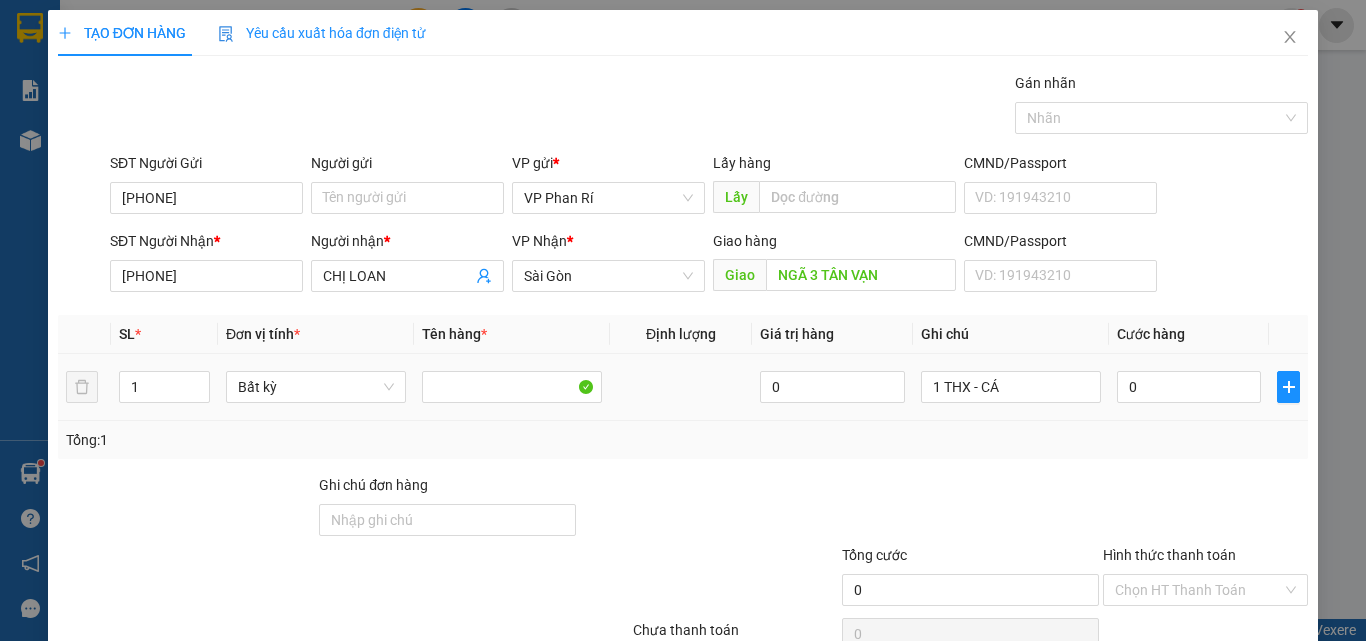 drag, startPoint x: 1077, startPoint y: 431, endPoint x: 1061, endPoint y: 417, distance: 21.260292 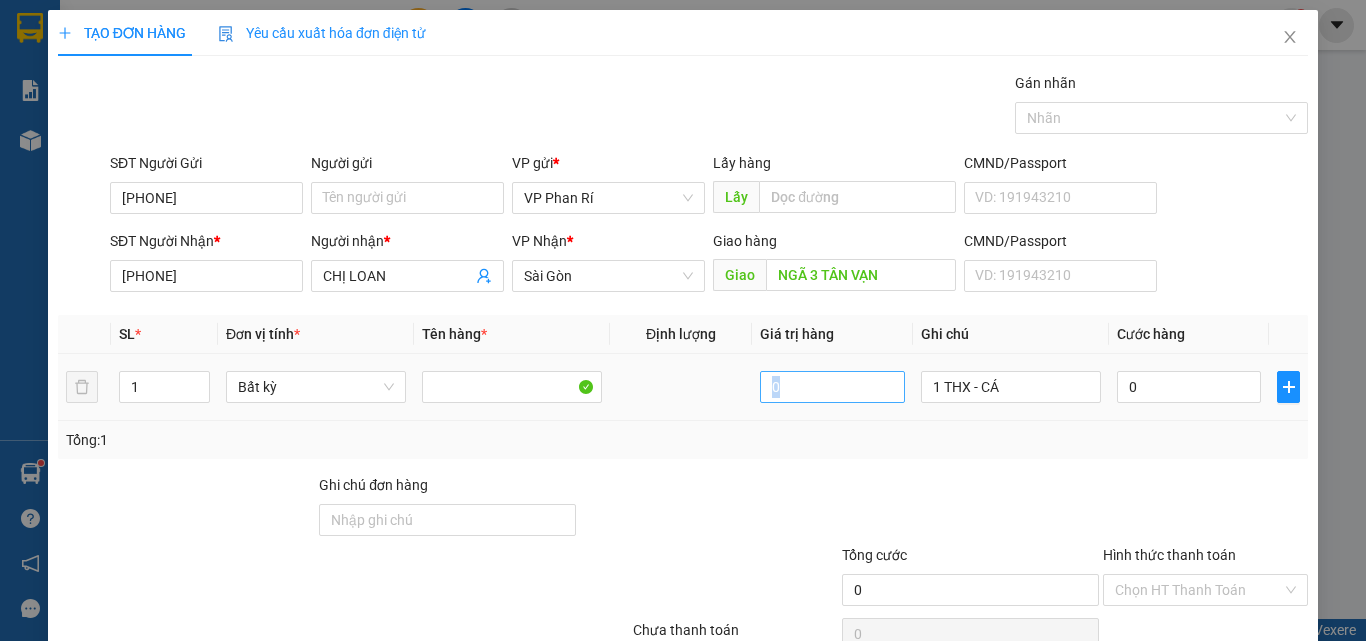 drag, startPoint x: 1048, startPoint y: 405, endPoint x: 888, endPoint y: 397, distance: 160.19987 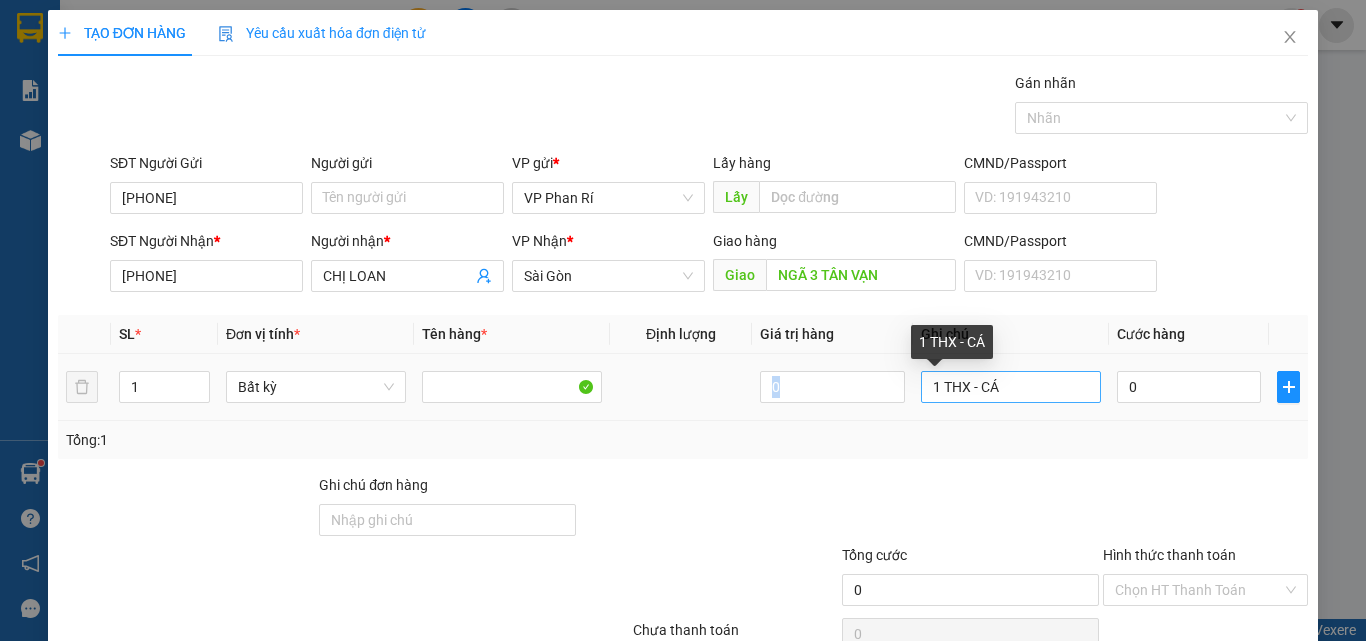 copy 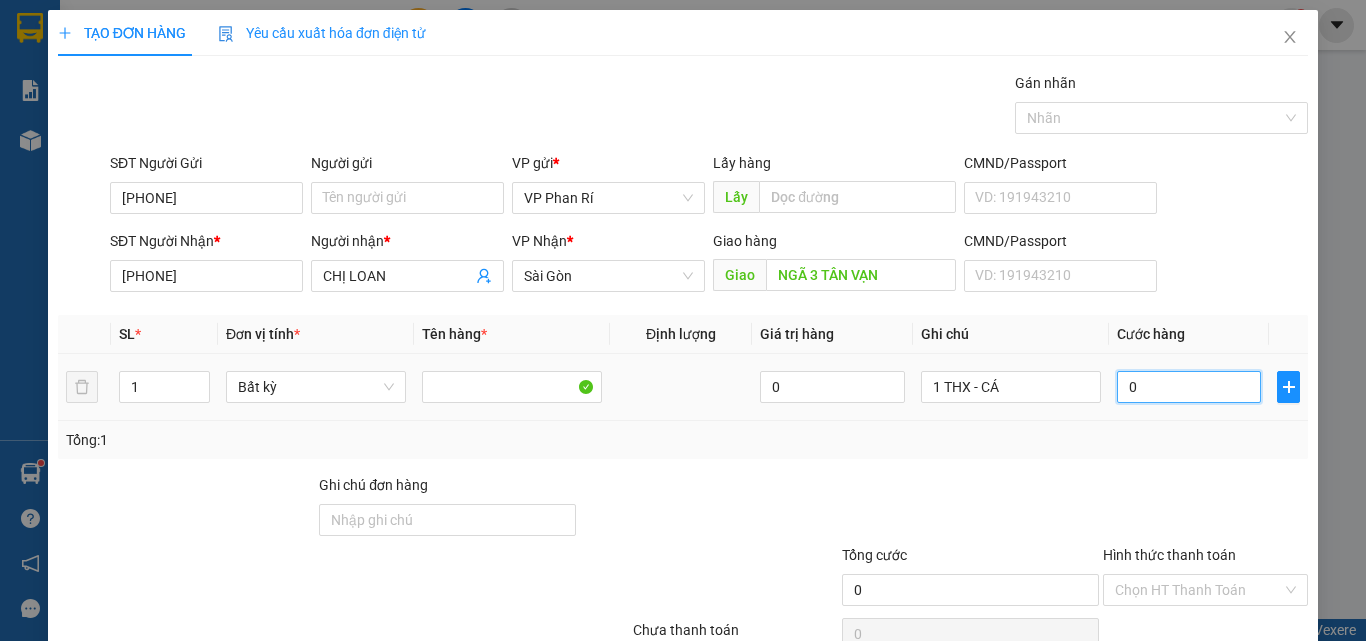 click on "0" at bounding box center [1189, 387] 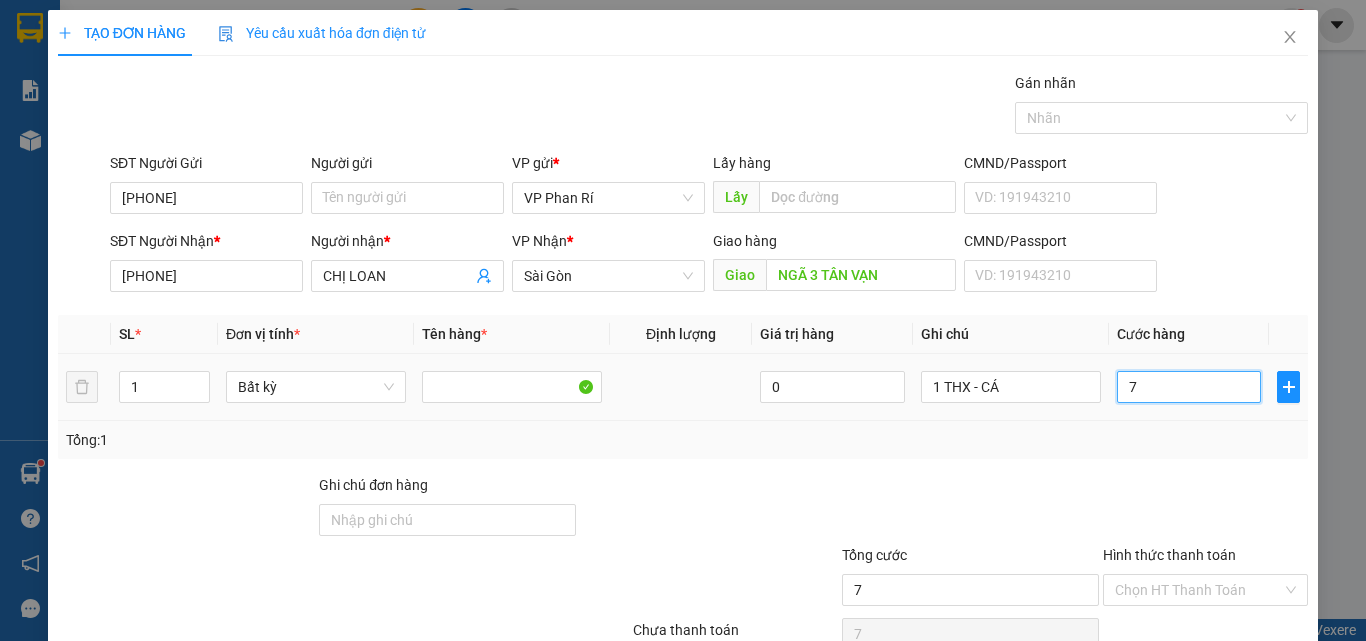 type on "70" 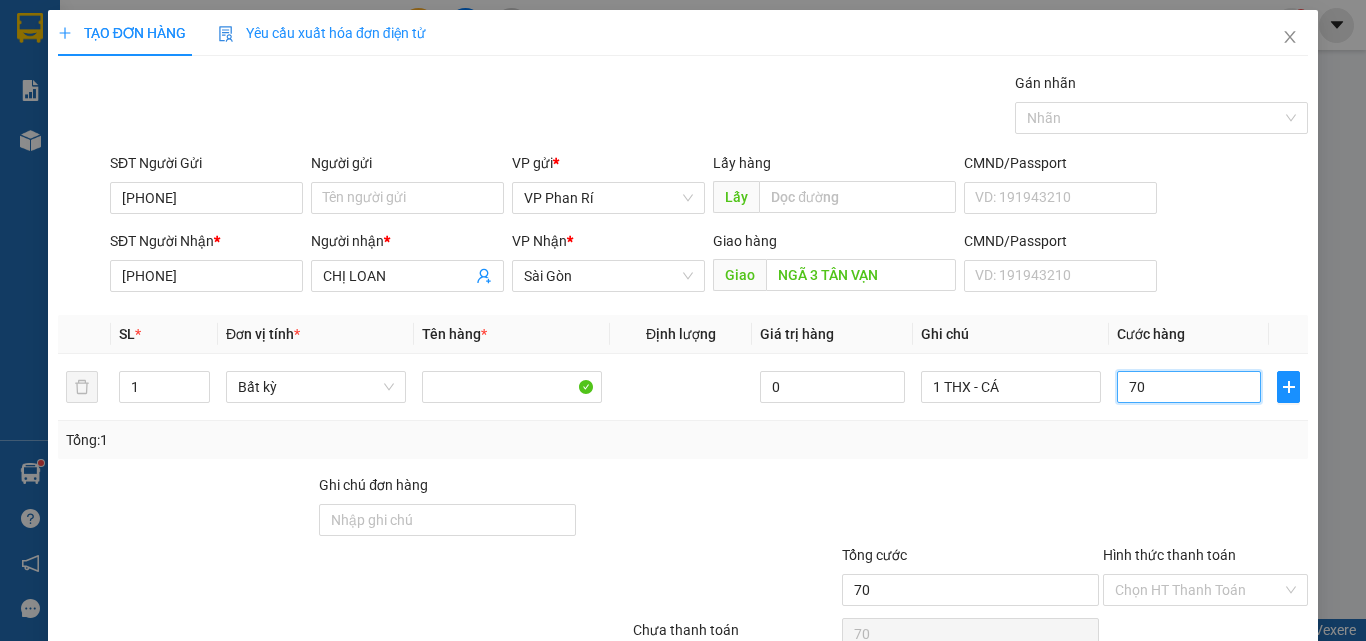 scroll, scrollTop: 99, scrollLeft: 0, axis: vertical 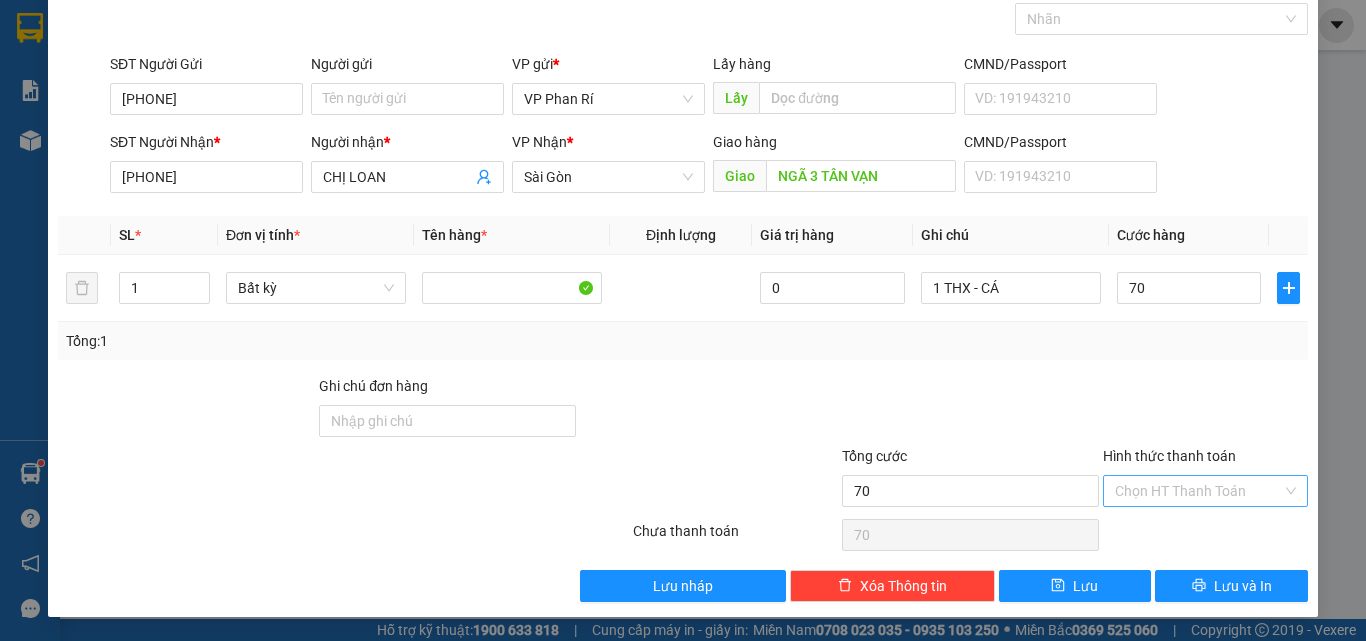 type on "70.000" 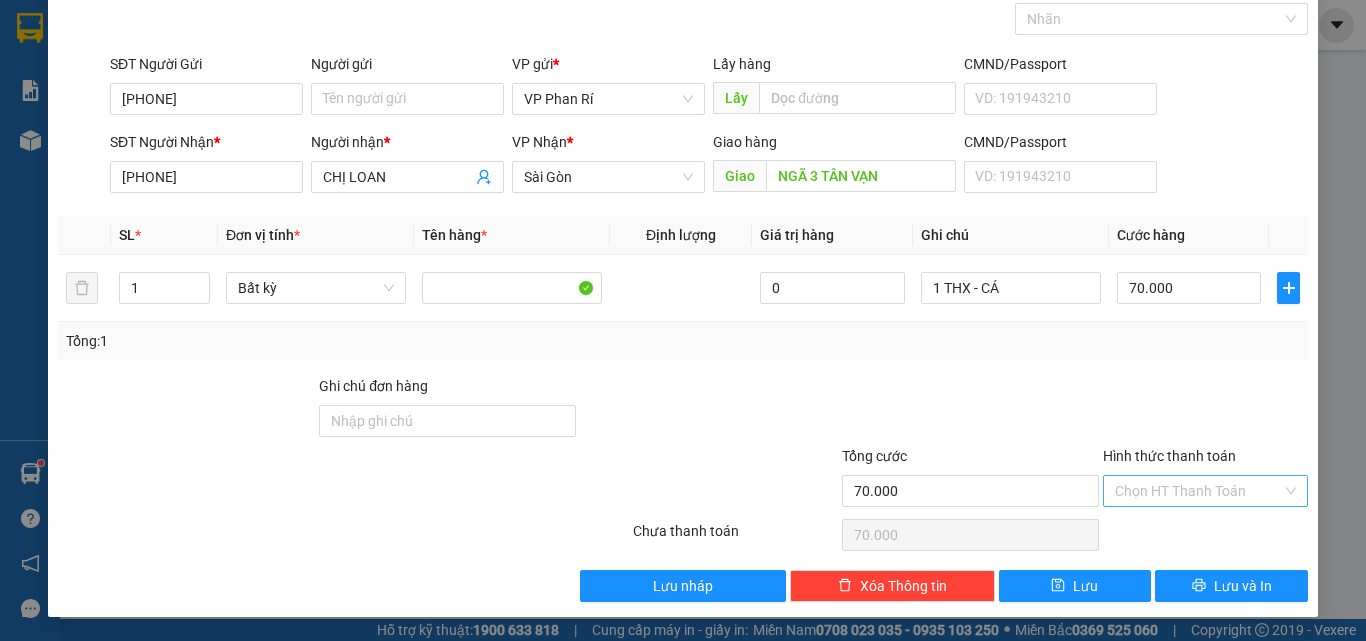 click on "Hình thức thanh toán" at bounding box center [1198, 491] 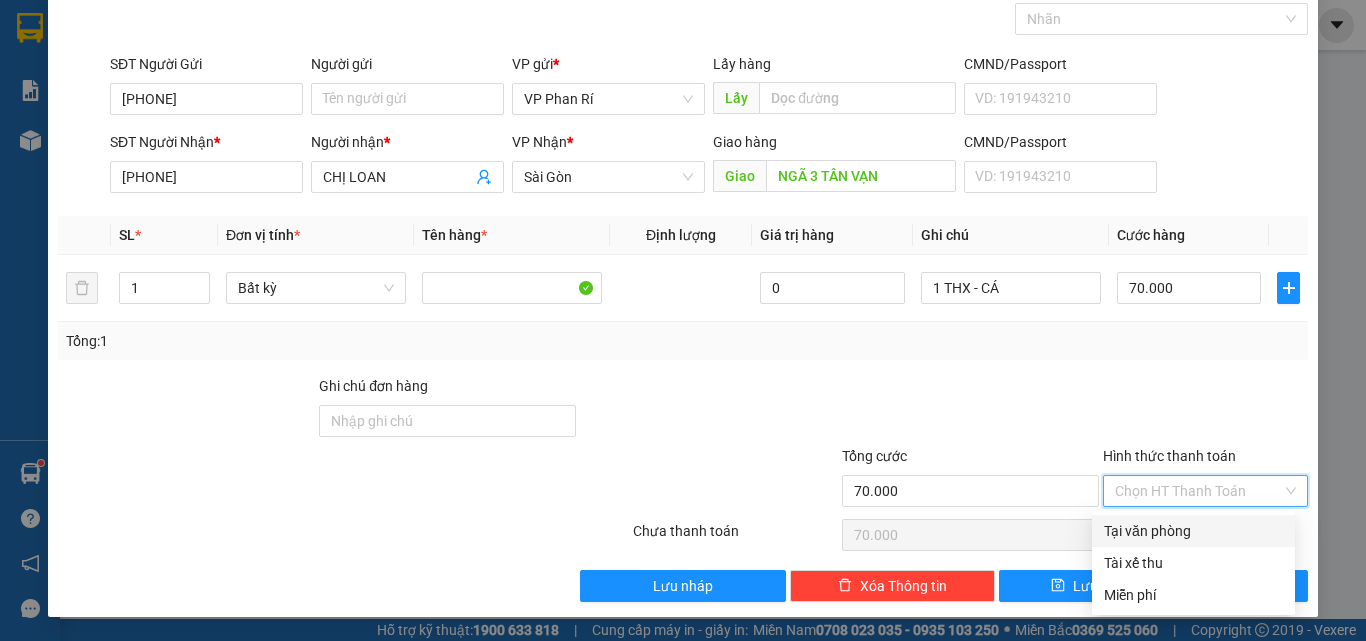 click on "Tại văn phòng" at bounding box center (1193, 531) 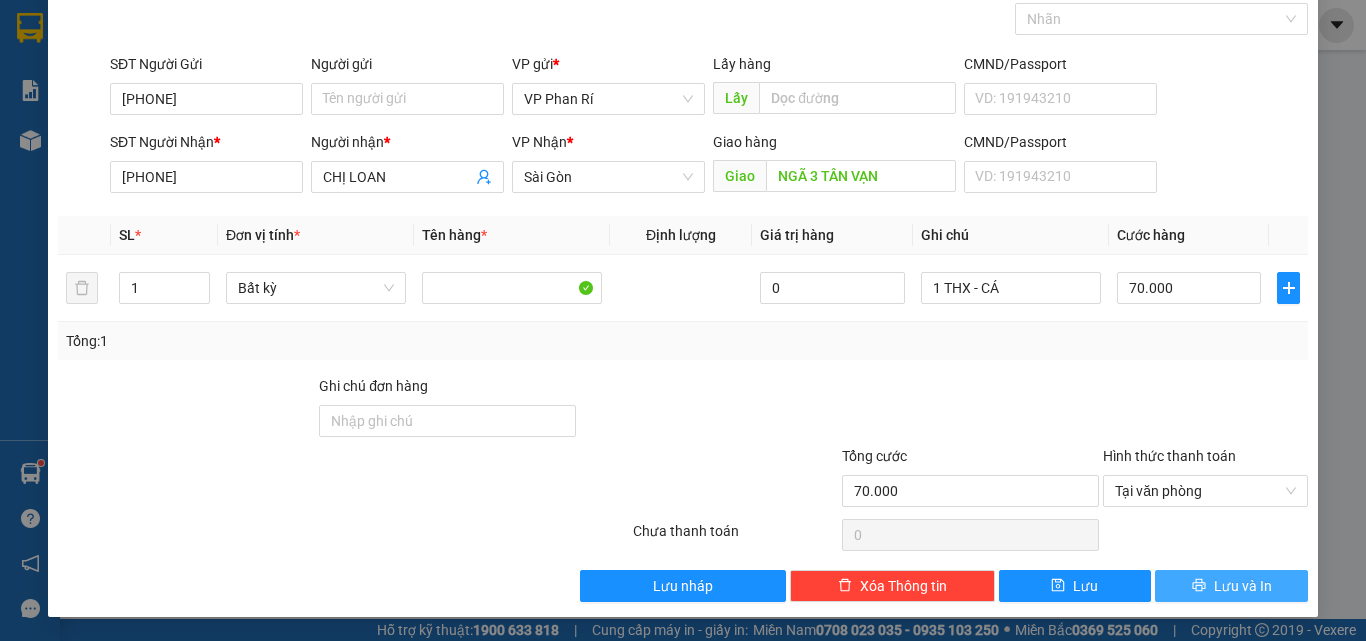 click on "Lưu và In" at bounding box center (1243, 586) 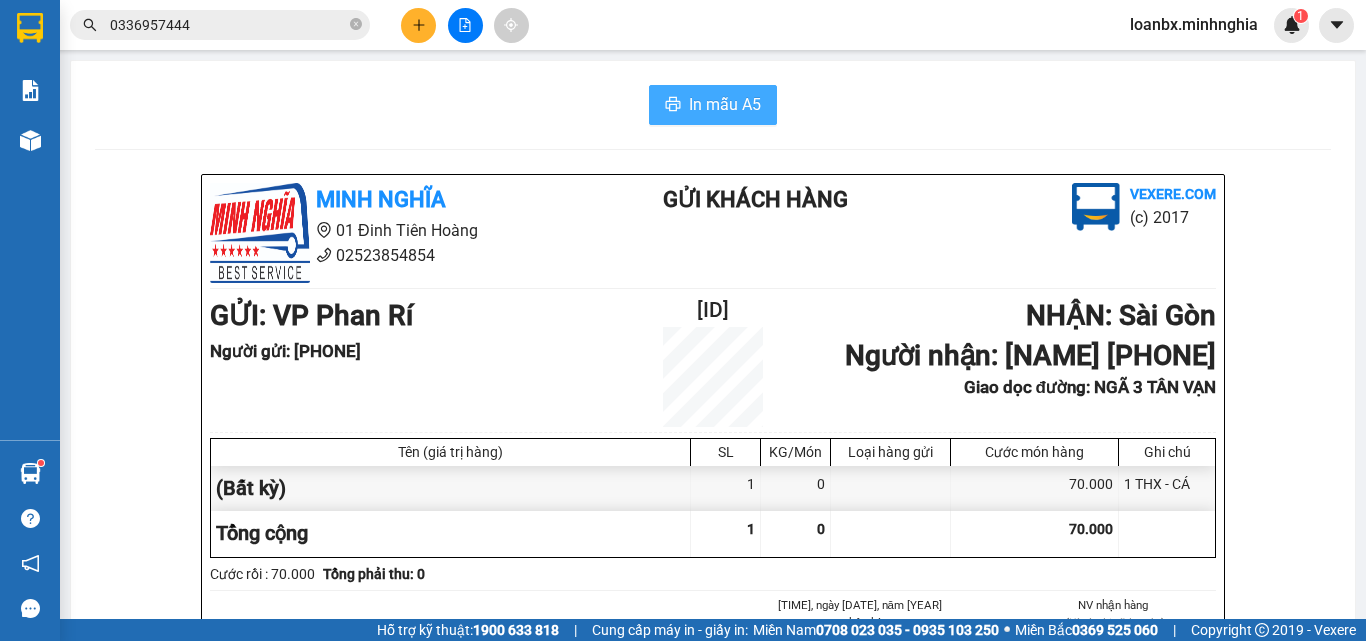 click on "In mẫu A5" at bounding box center (725, 104) 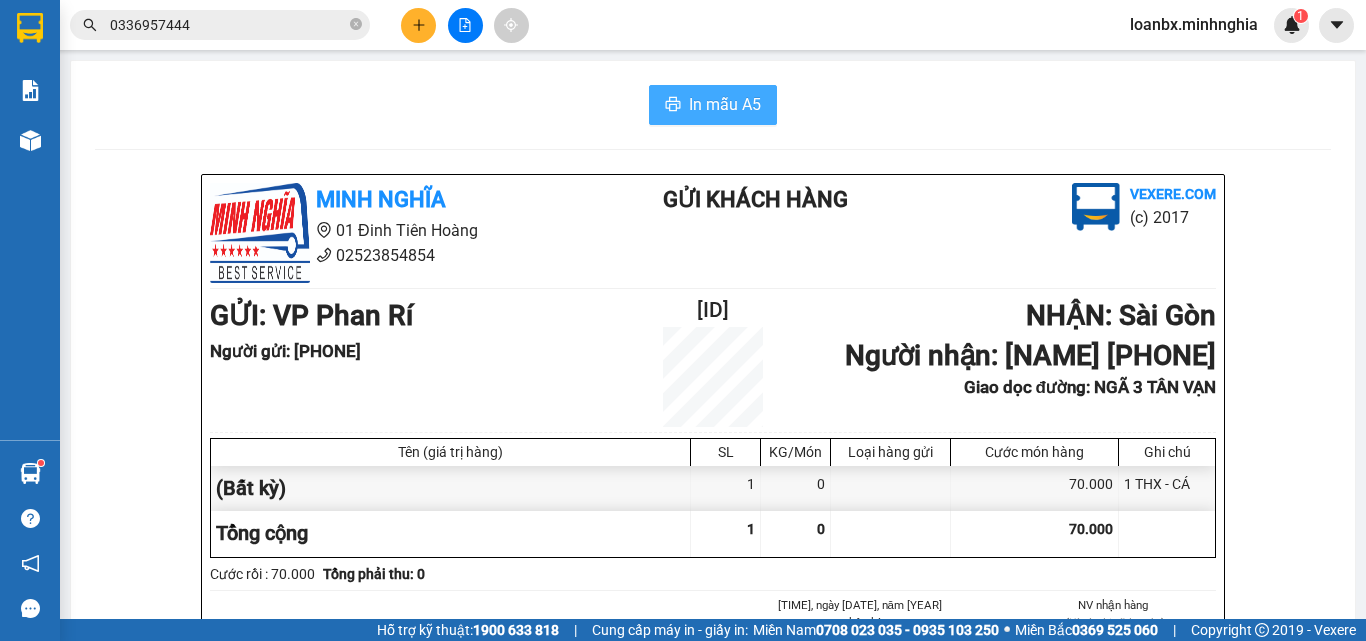 scroll, scrollTop: 0, scrollLeft: 0, axis: both 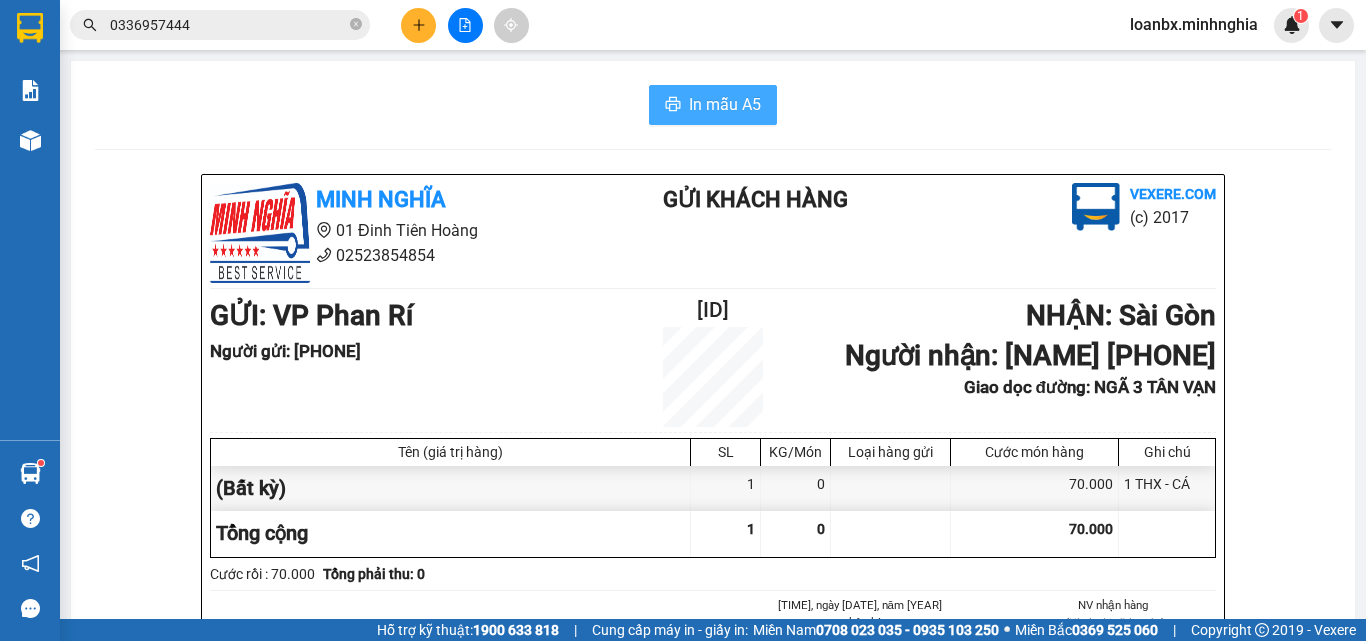 click on "In mẫu A5" at bounding box center [725, 104] 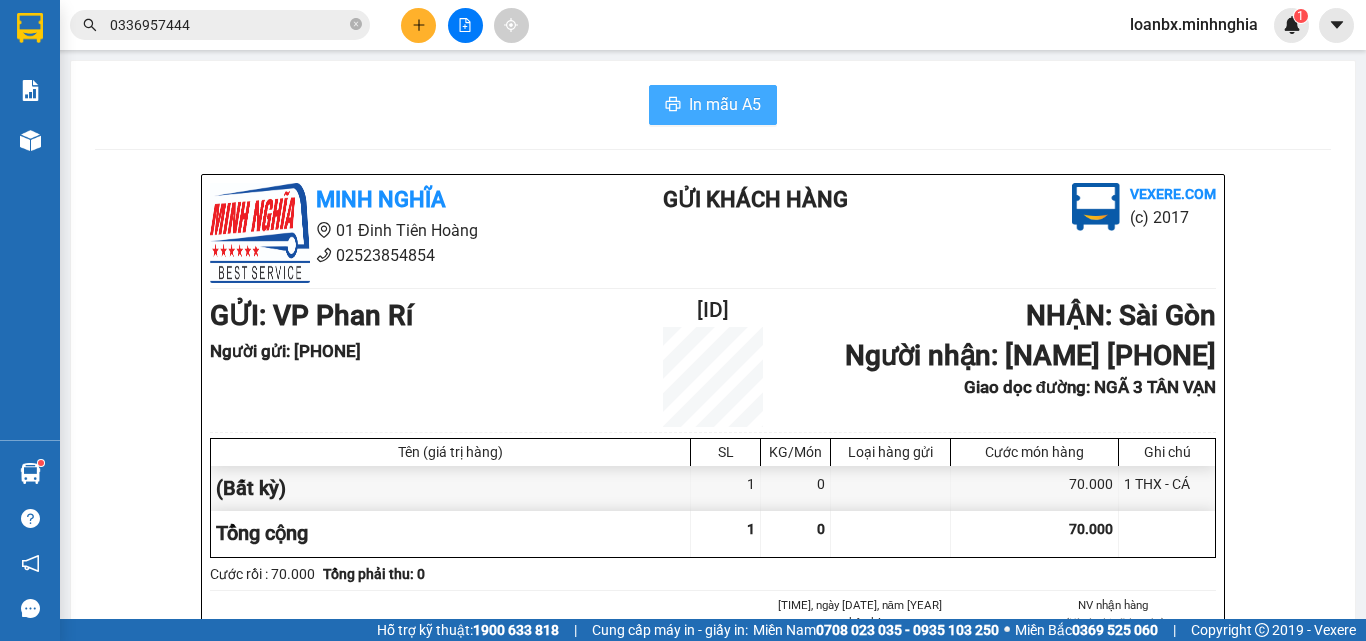 scroll, scrollTop: 0, scrollLeft: 0, axis: both 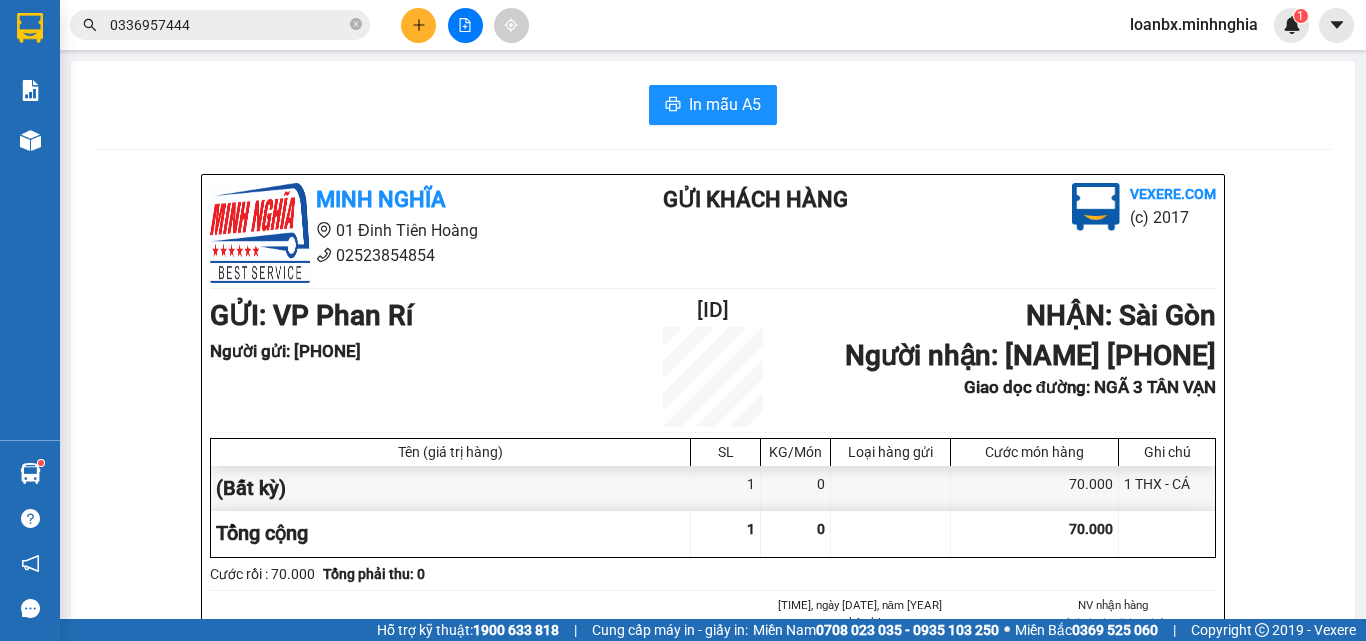 click at bounding box center (418, 25) 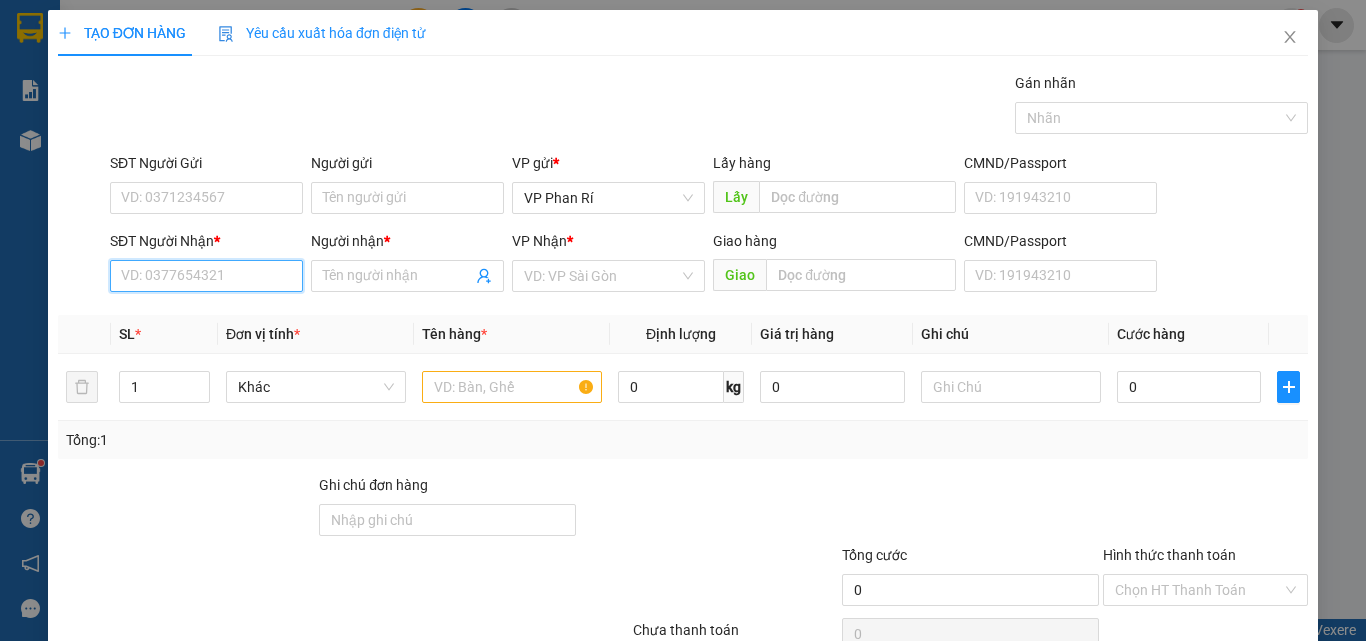 click on "SĐT Người Nhận  *" at bounding box center [206, 276] 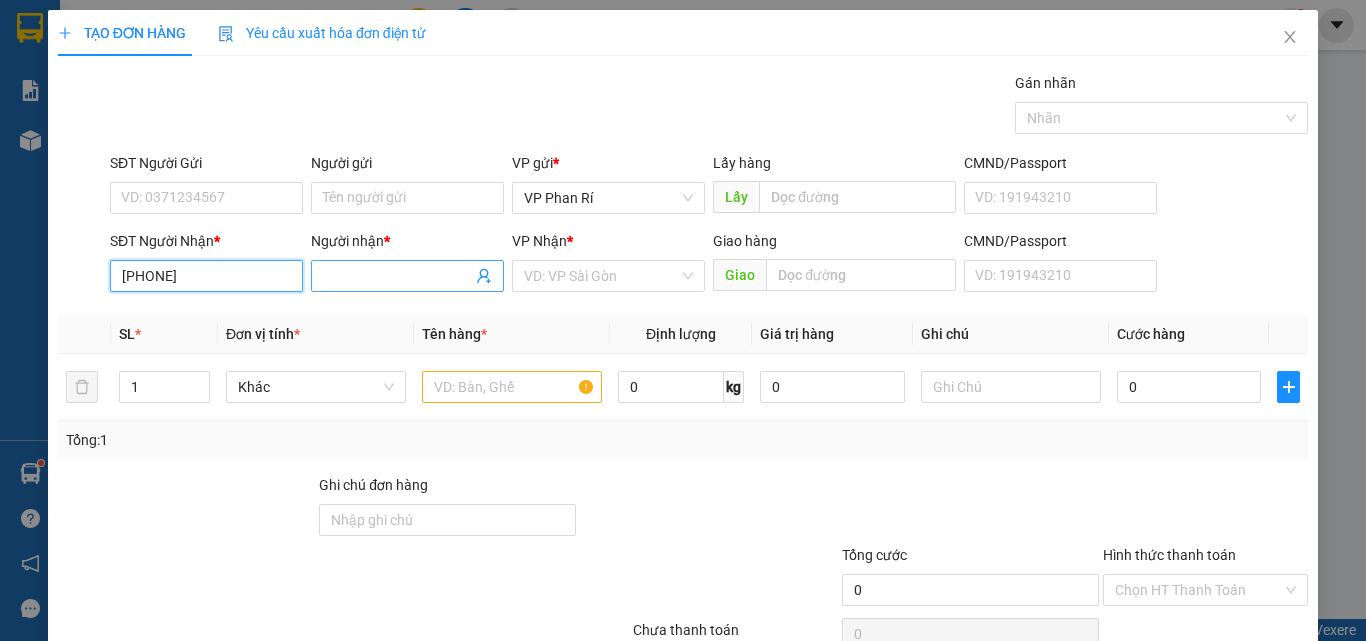 type on "[PHONE]" 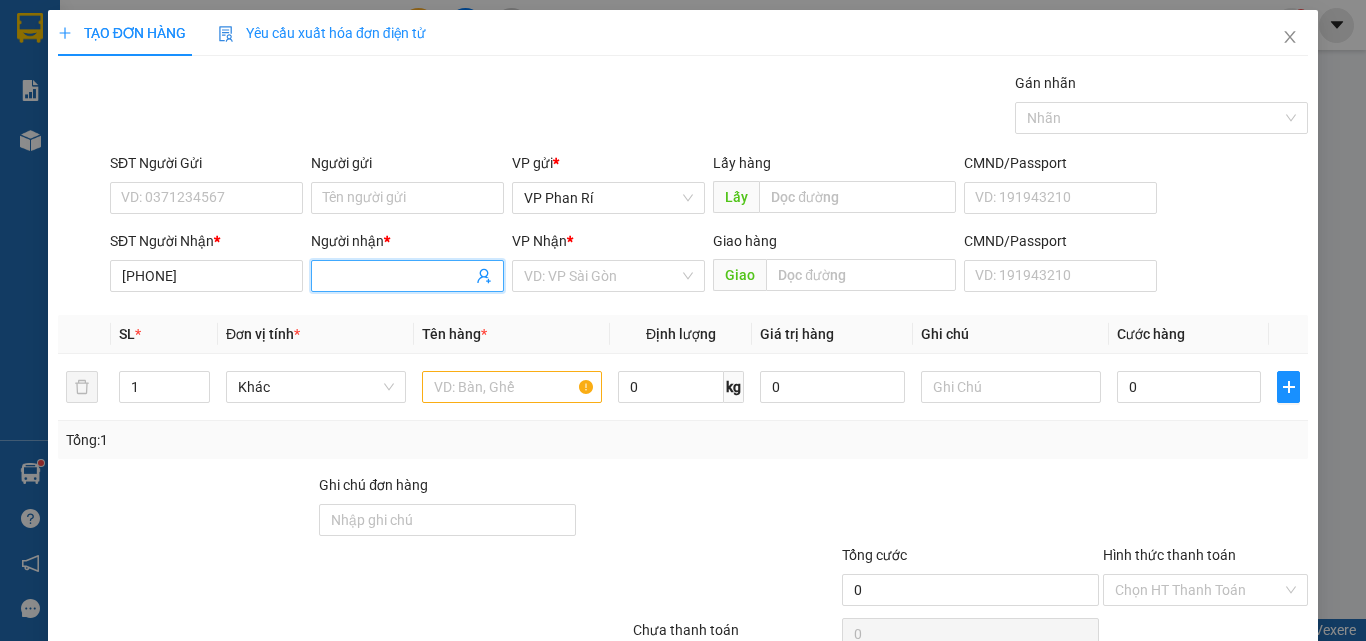 click on "Người nhận  *" at bounding box center [397, 276] 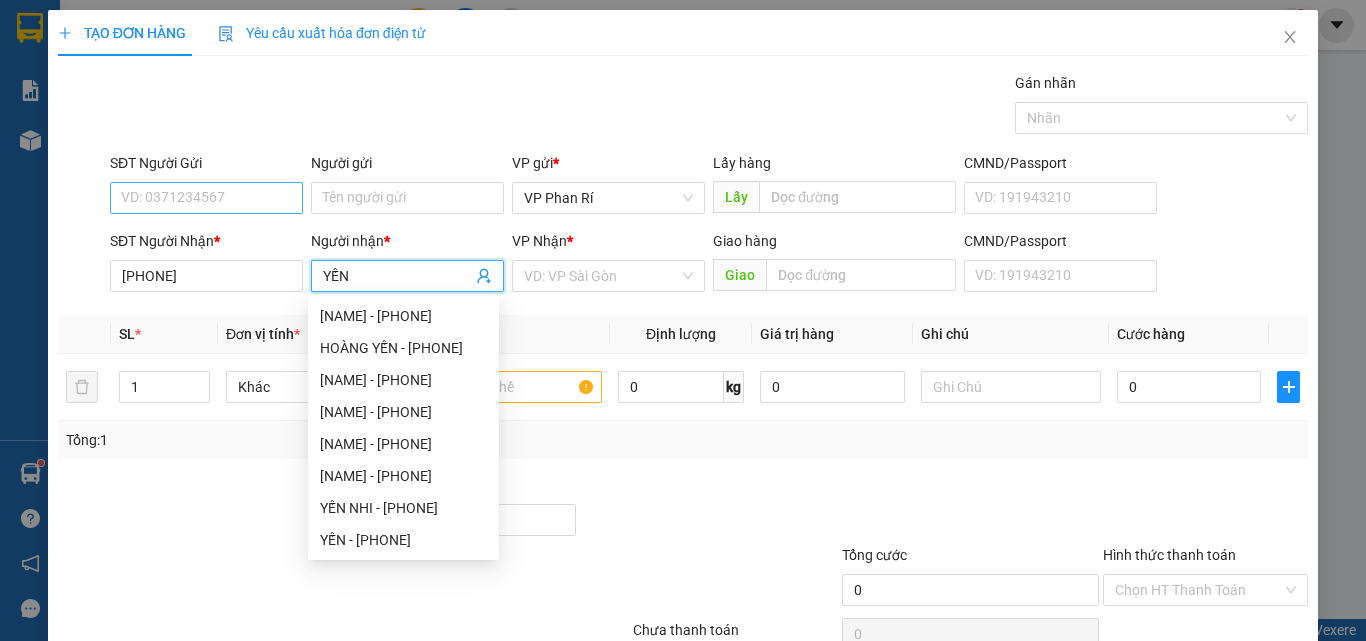 type on "YẾN" 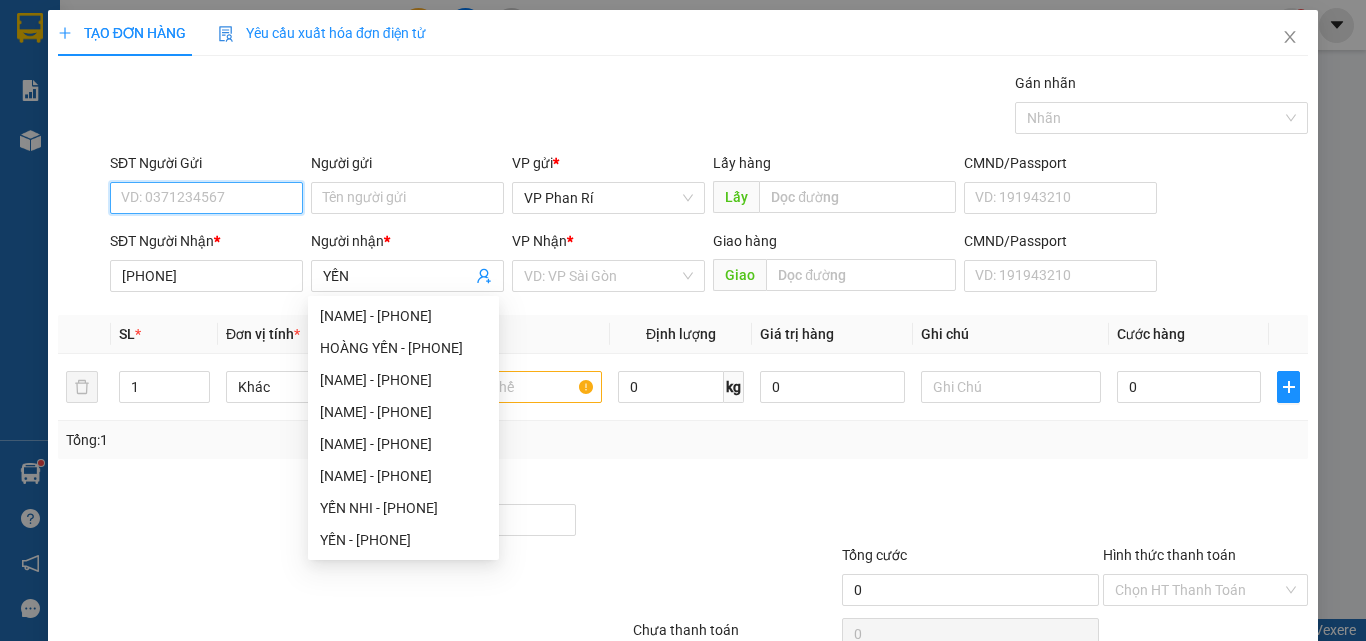 click on "SĐT Người Gửi" at bounding box center [206, 198] 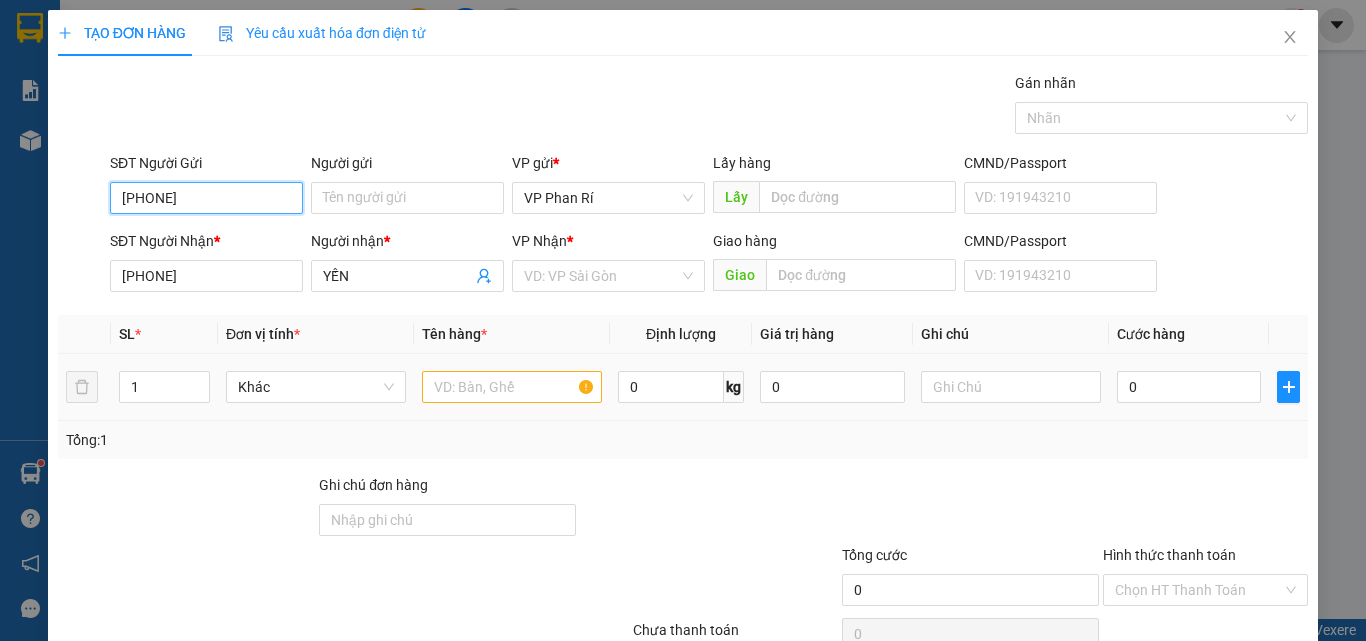type on "[PHONE]" 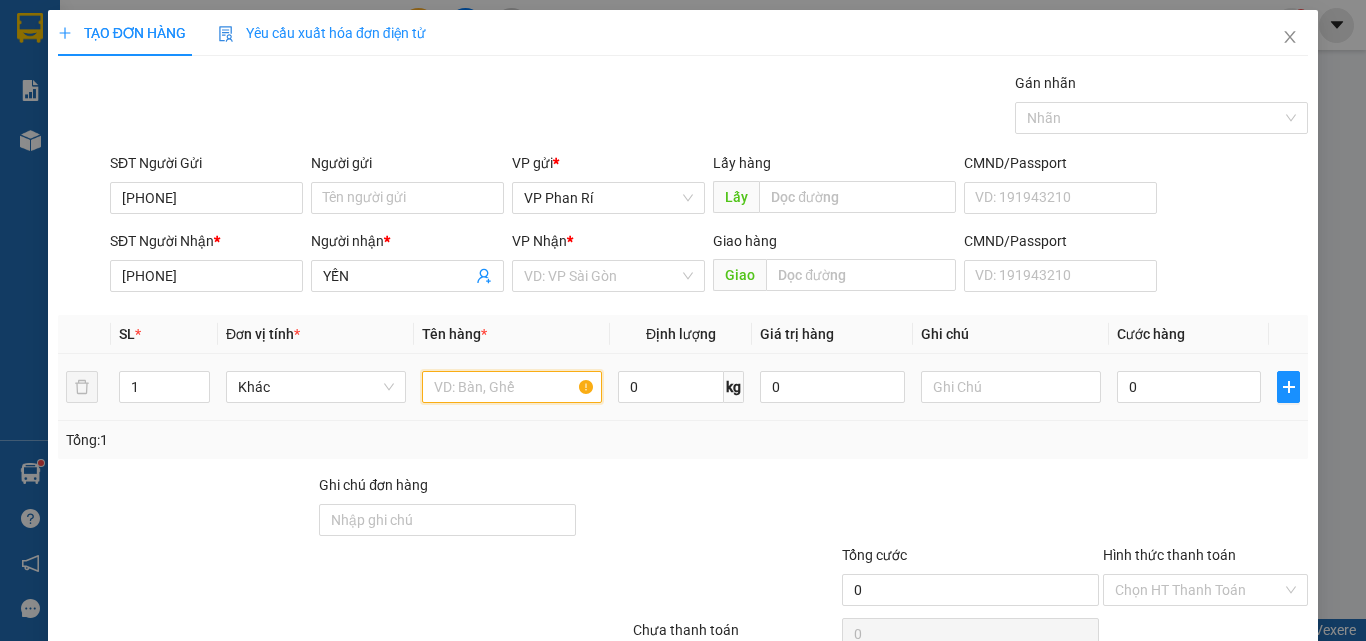 click at bounding box center (512, 387) 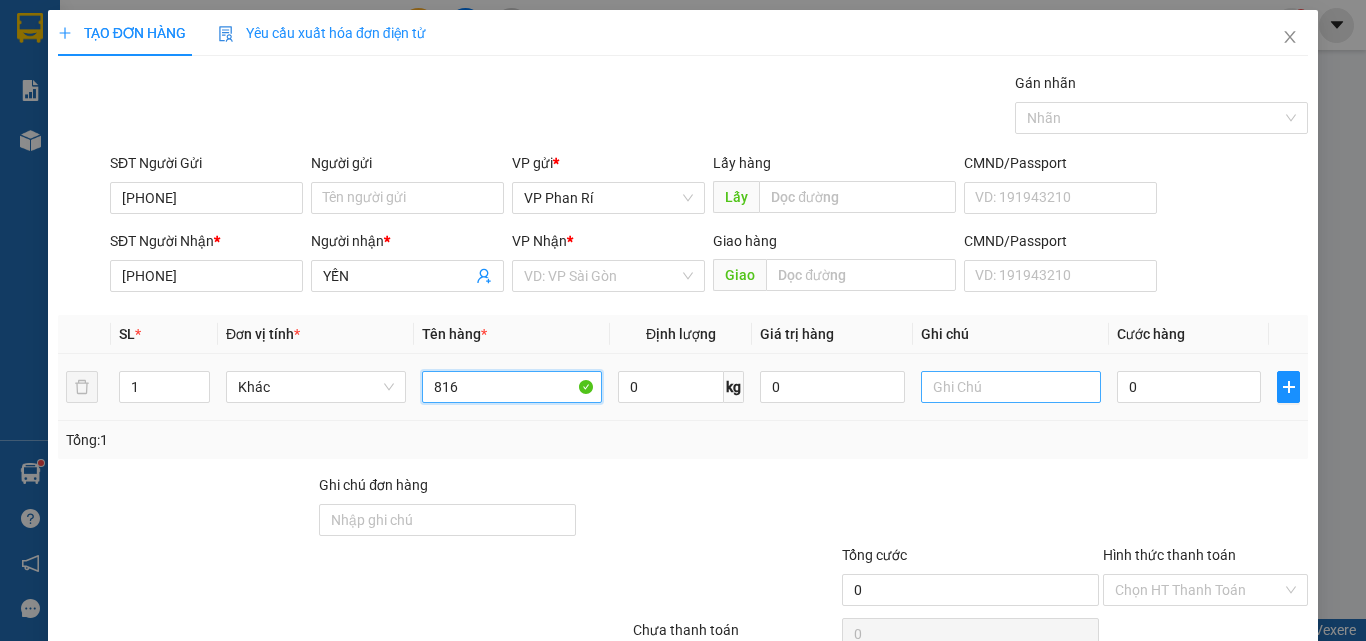 type on "816" 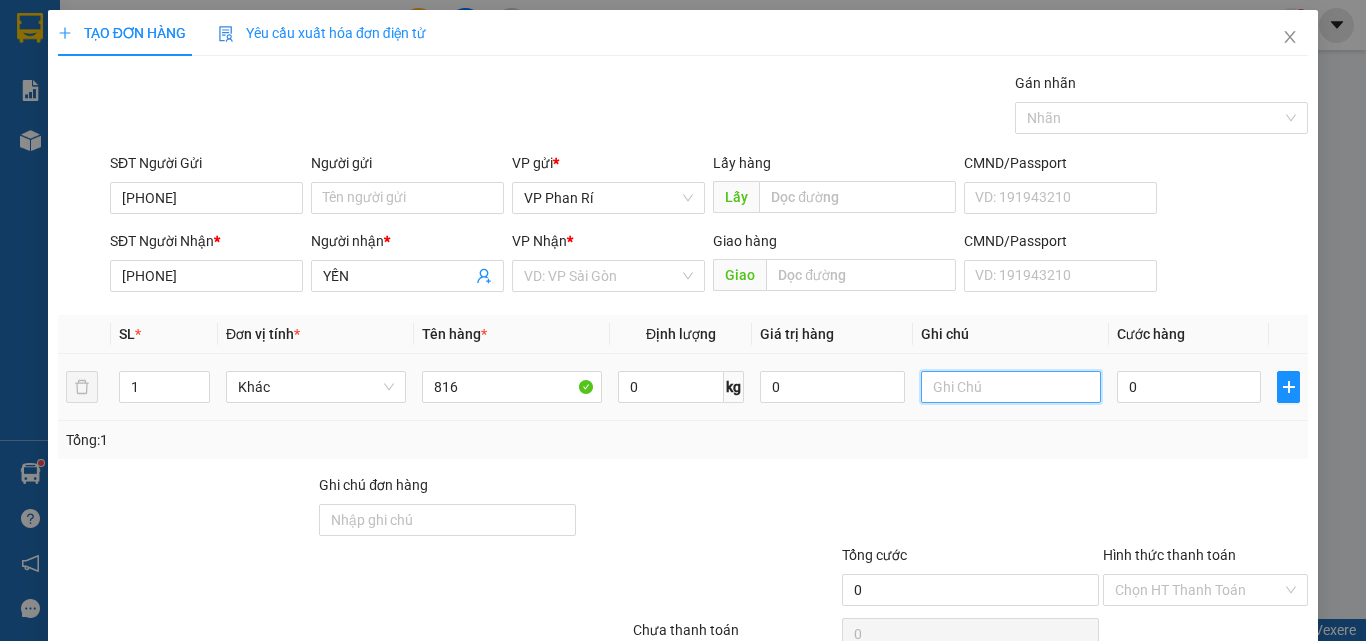 click at bounding box center (1011, 387) 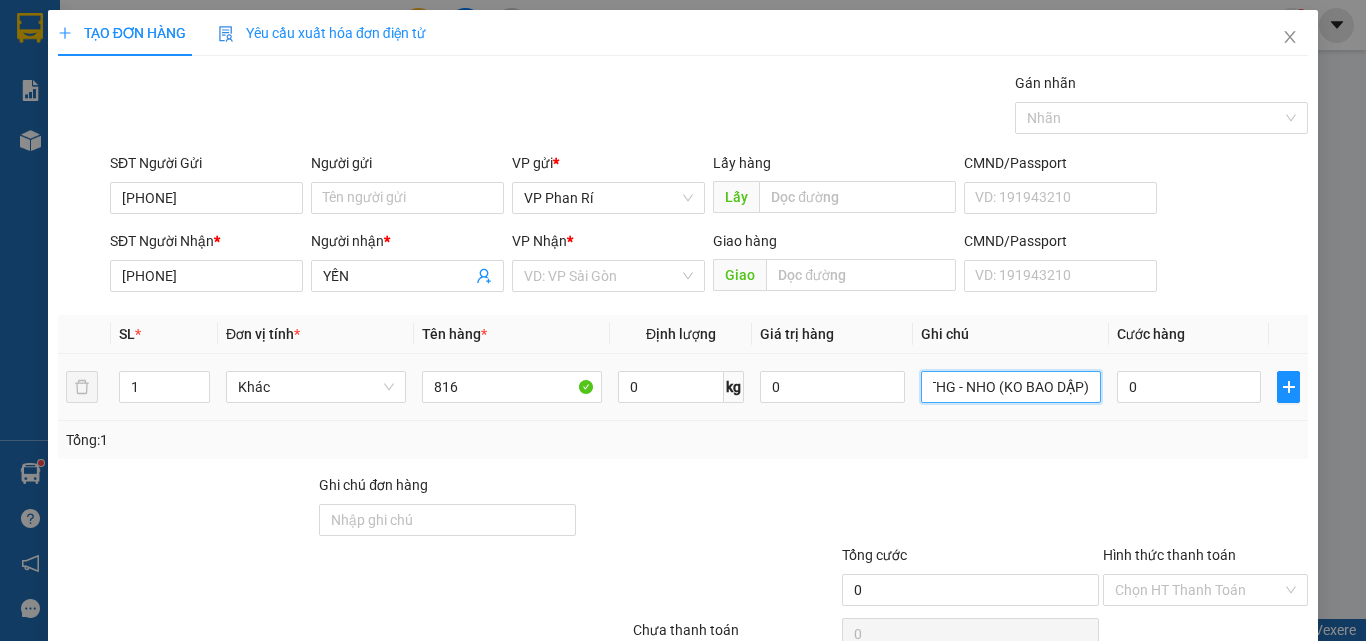 scroll, scrollTop: 0, scrollLeft: 21, axis: horizontal 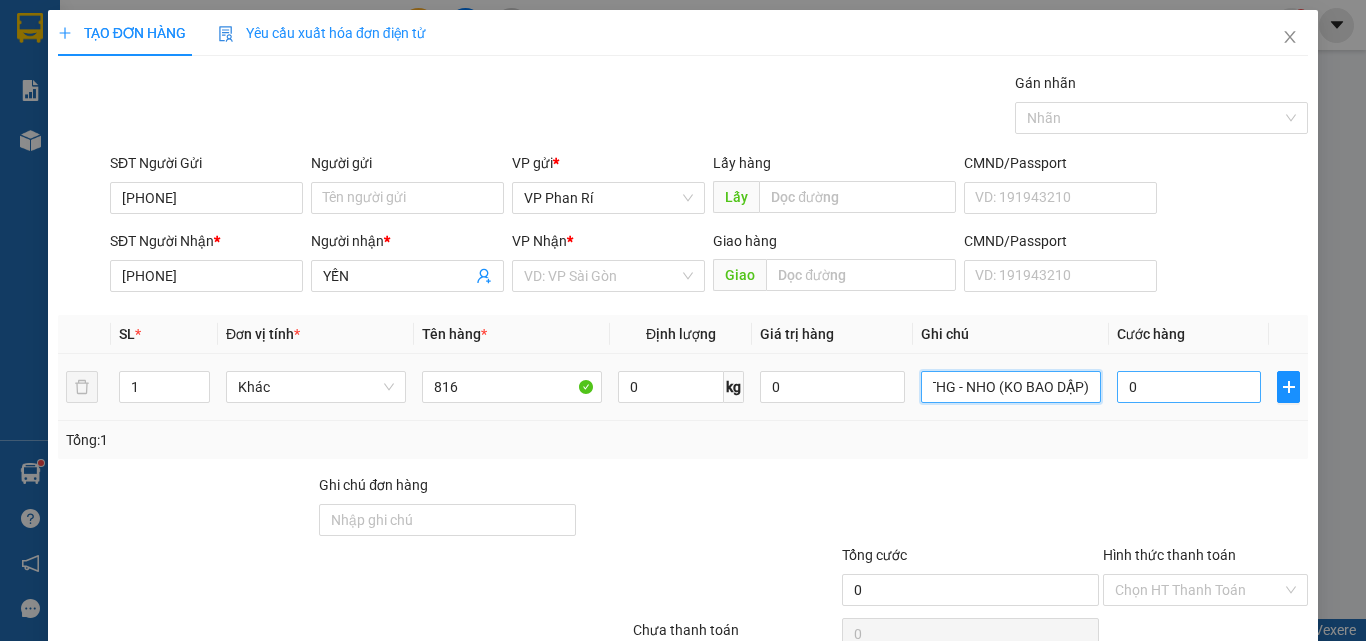 type on "1 THG - NHO (KO BAO DẬP)" 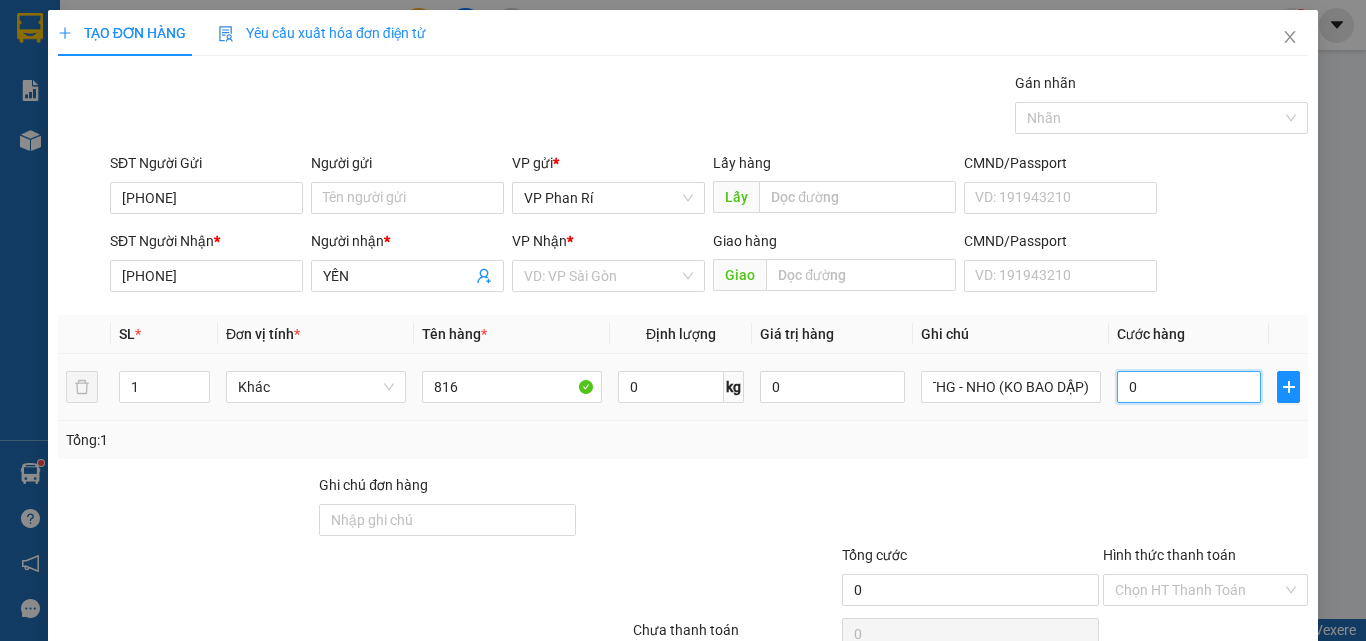 scroll, scrollTop: 0, scrollLeft: 0, axis: both 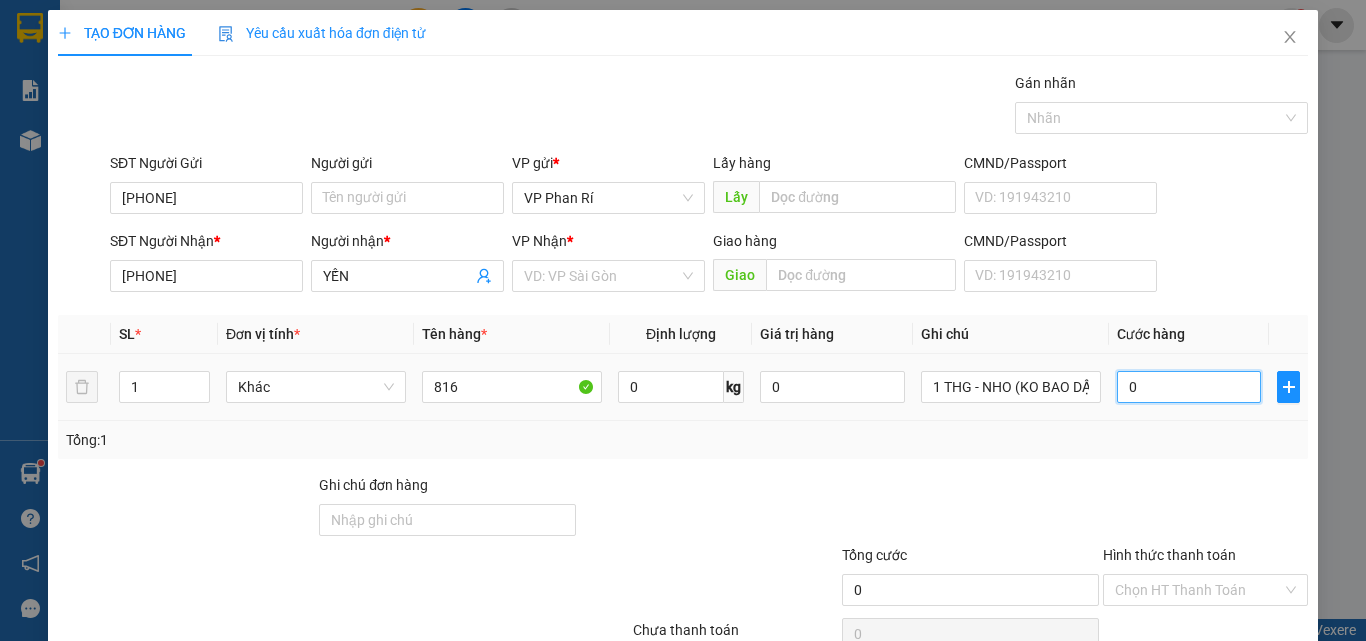 click on "0" at bounding box center (1189, 387) 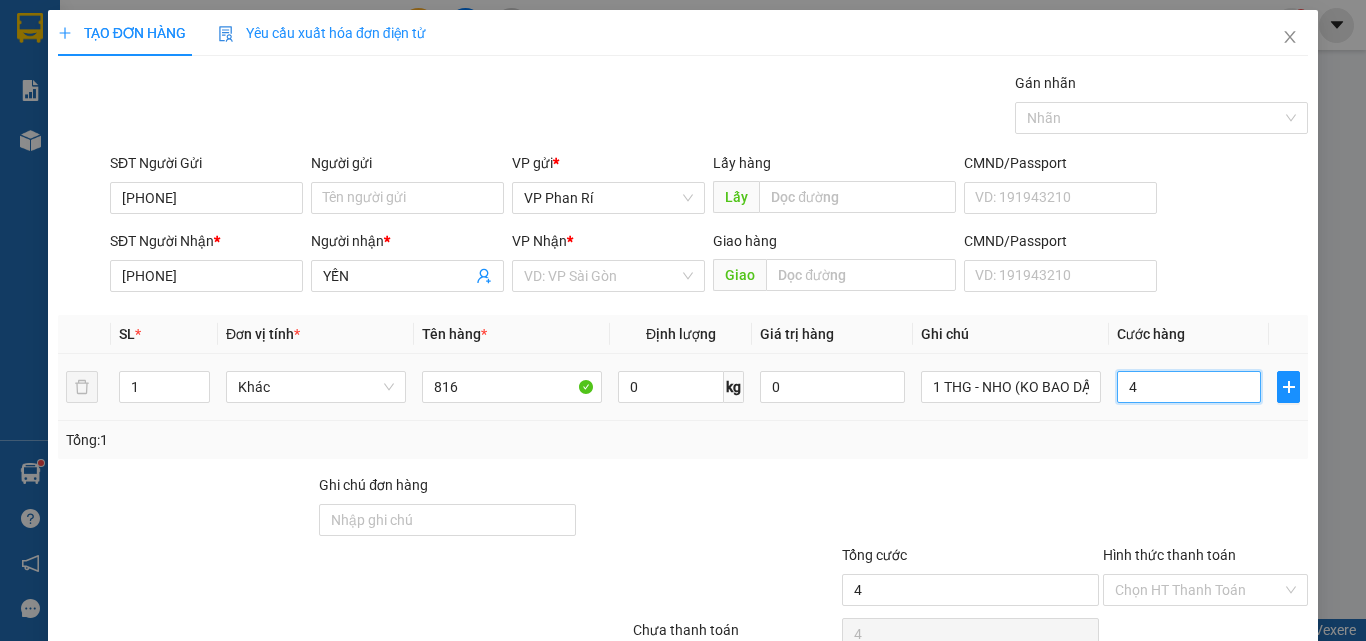 type on "40" 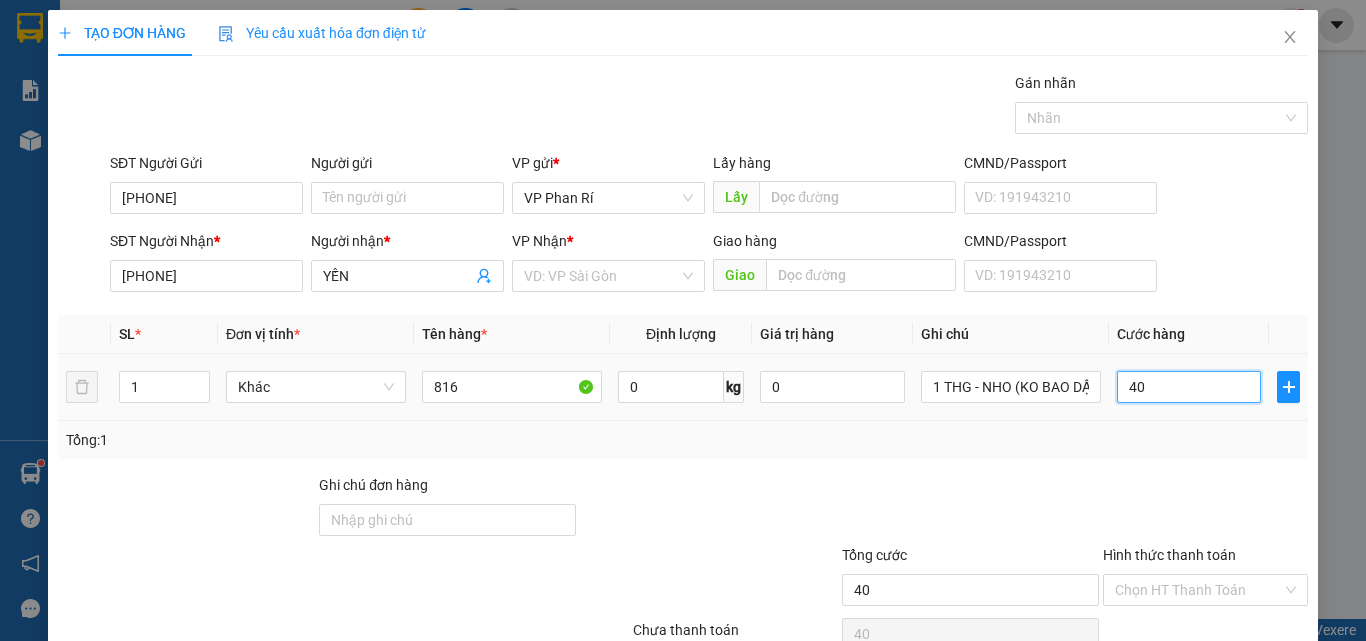 scroll, scrollTop: 99, scrollLeft: 0, axis: vertical 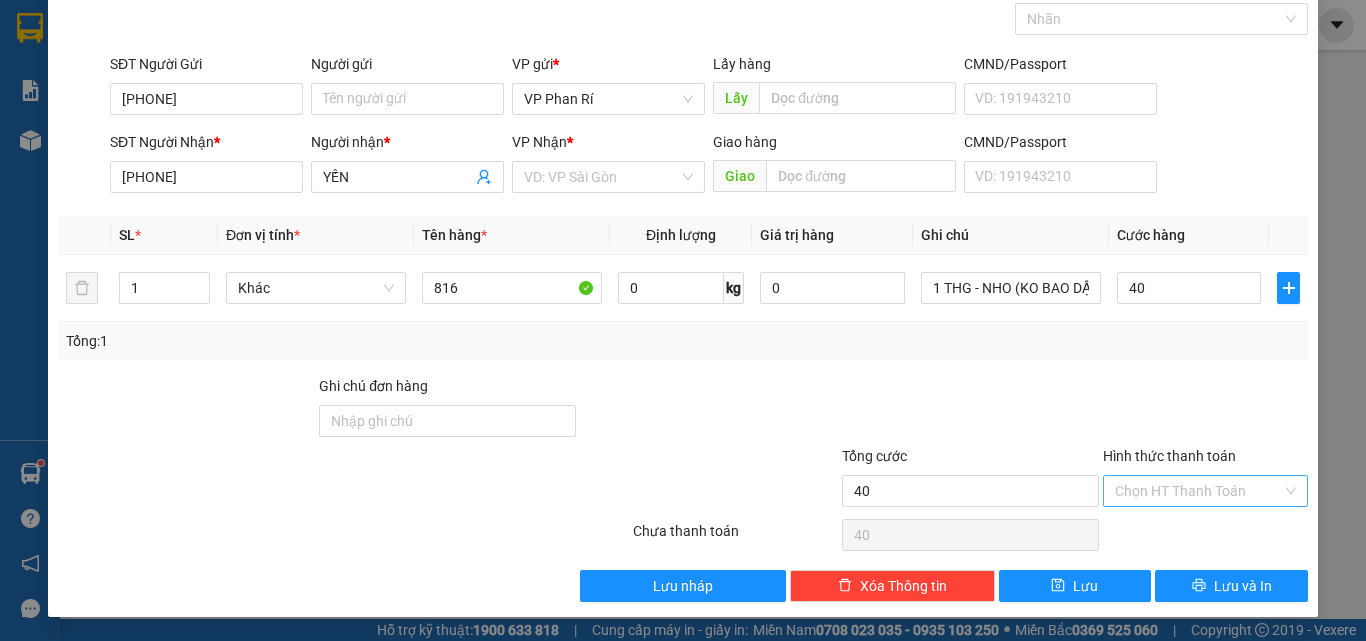 type on "40.000" 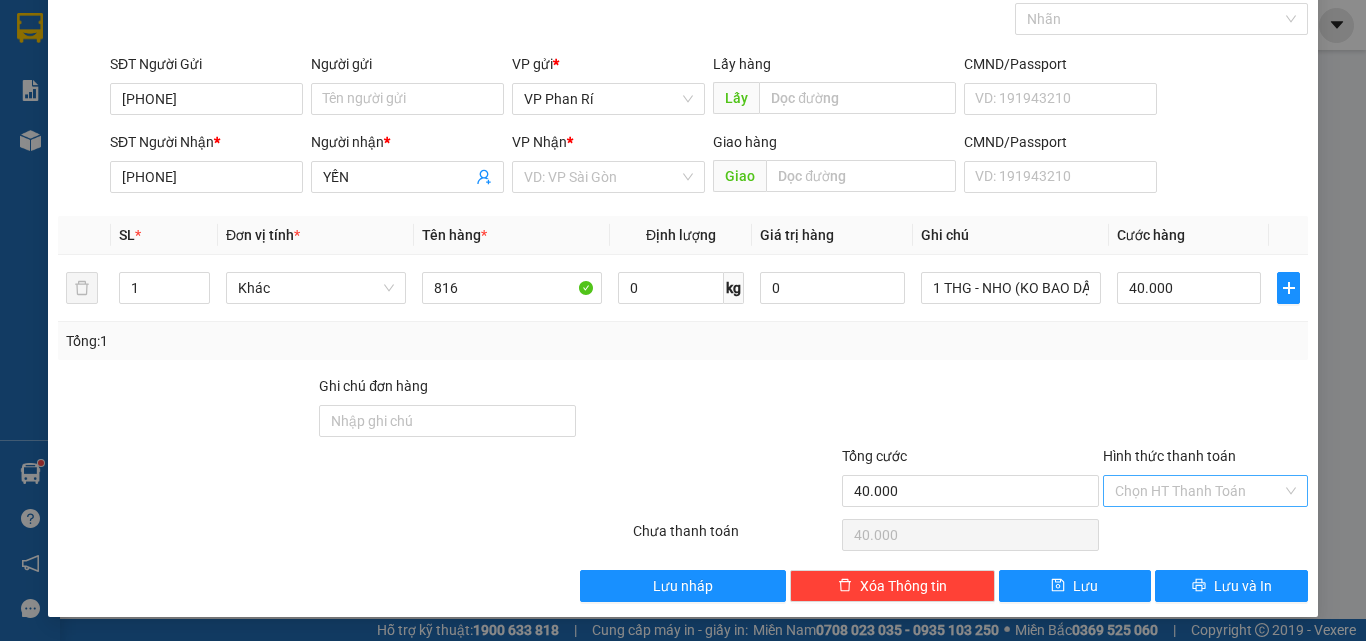 drag, startPoint x: 1171, startPoint y: 490, endPoint x: 1171, endPoint y: 504, distance: 14 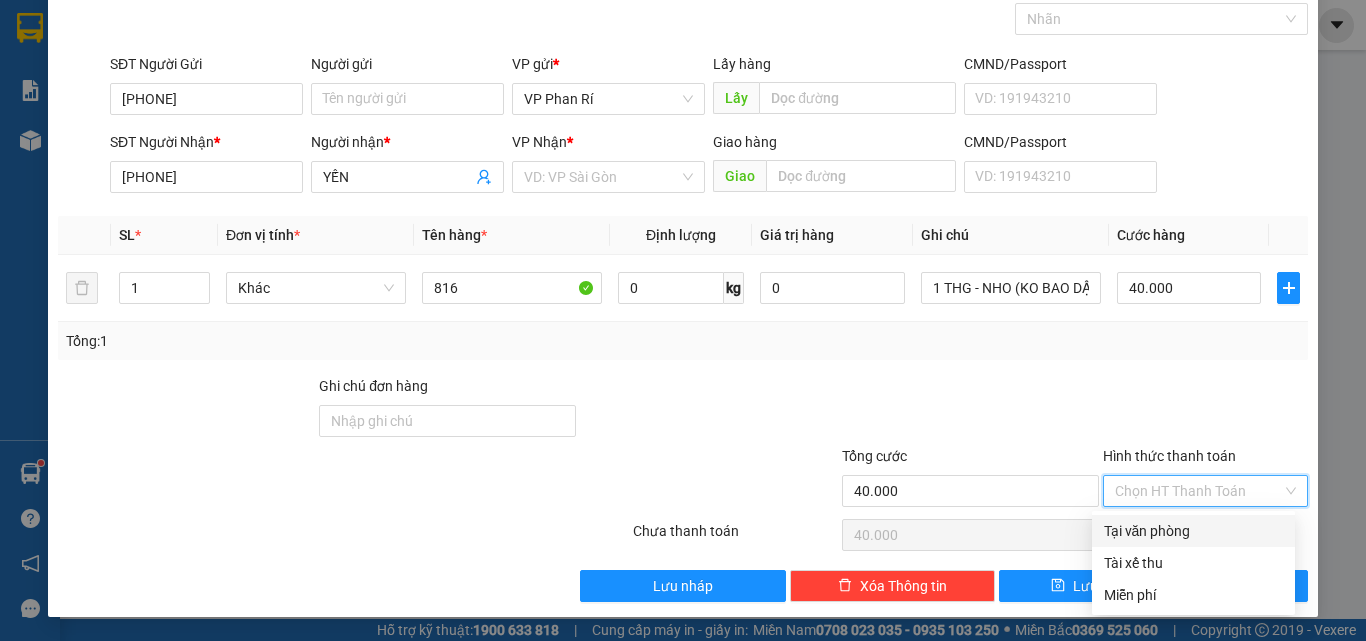 click on "Tại văn phòng" at bounding box center (1193, 531) 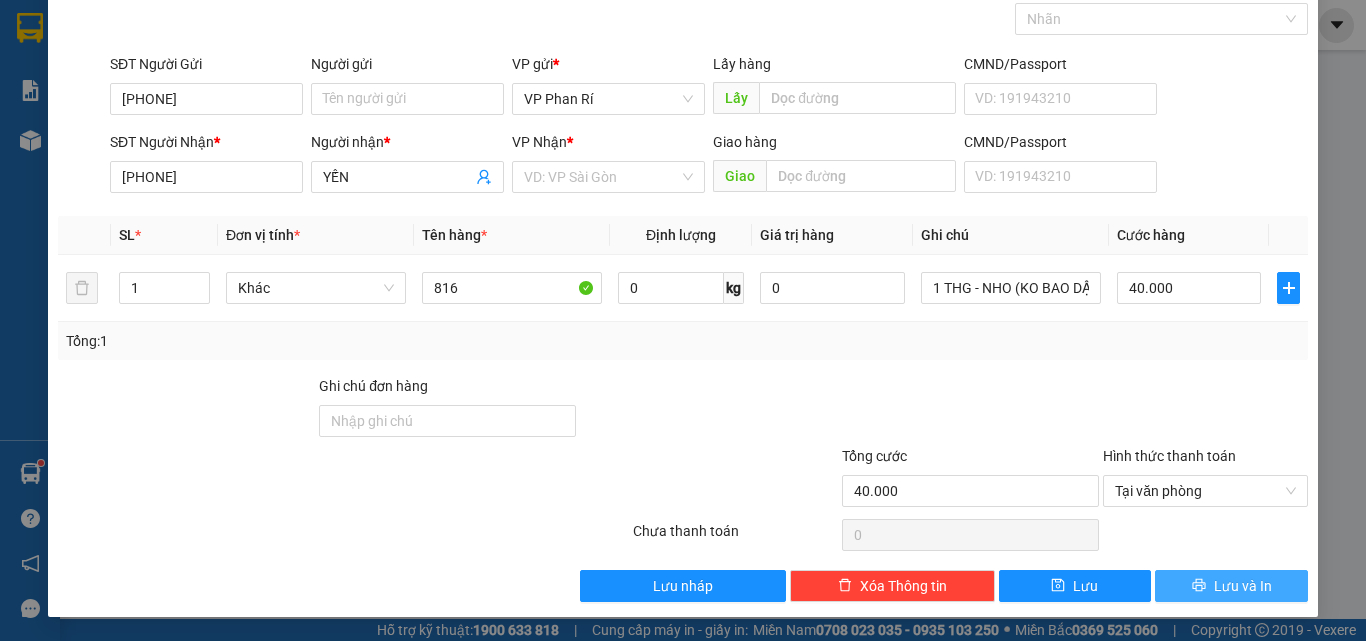 click on "Lưu và In" at bounding box center [1243, 586] 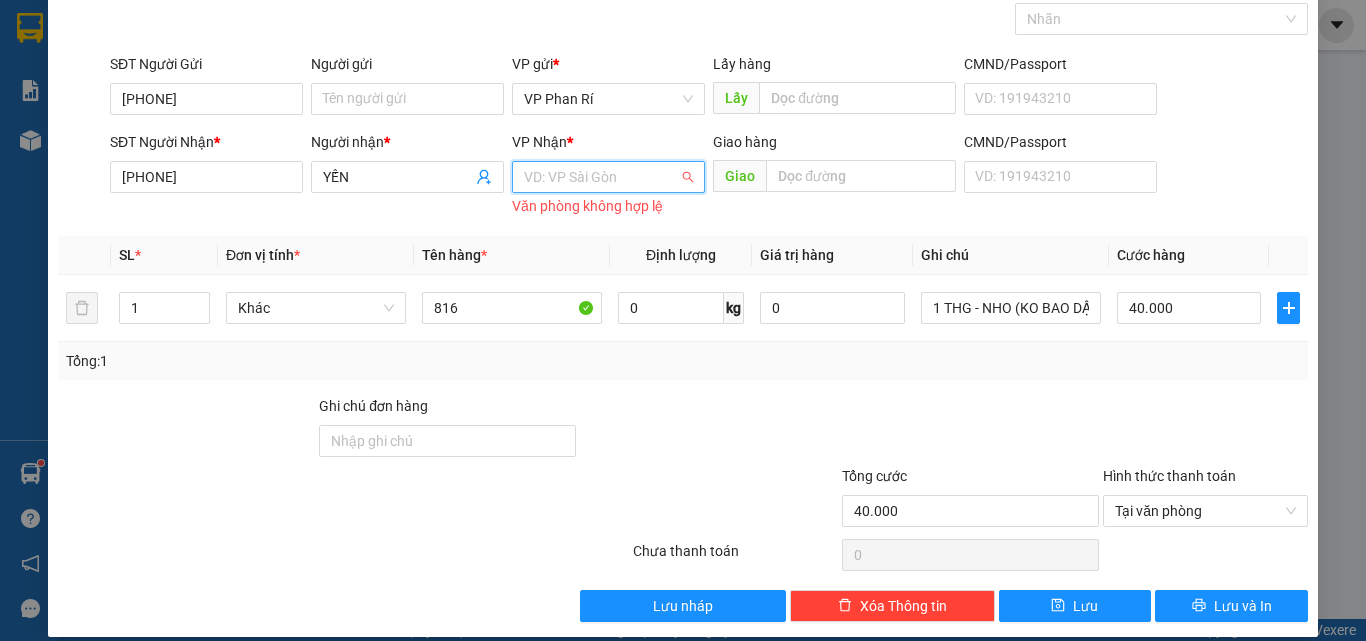 drag, startPoint x: 622, startPoint y: 167, endPoint x: 615, endPoint y: 192, distance: 25.96151 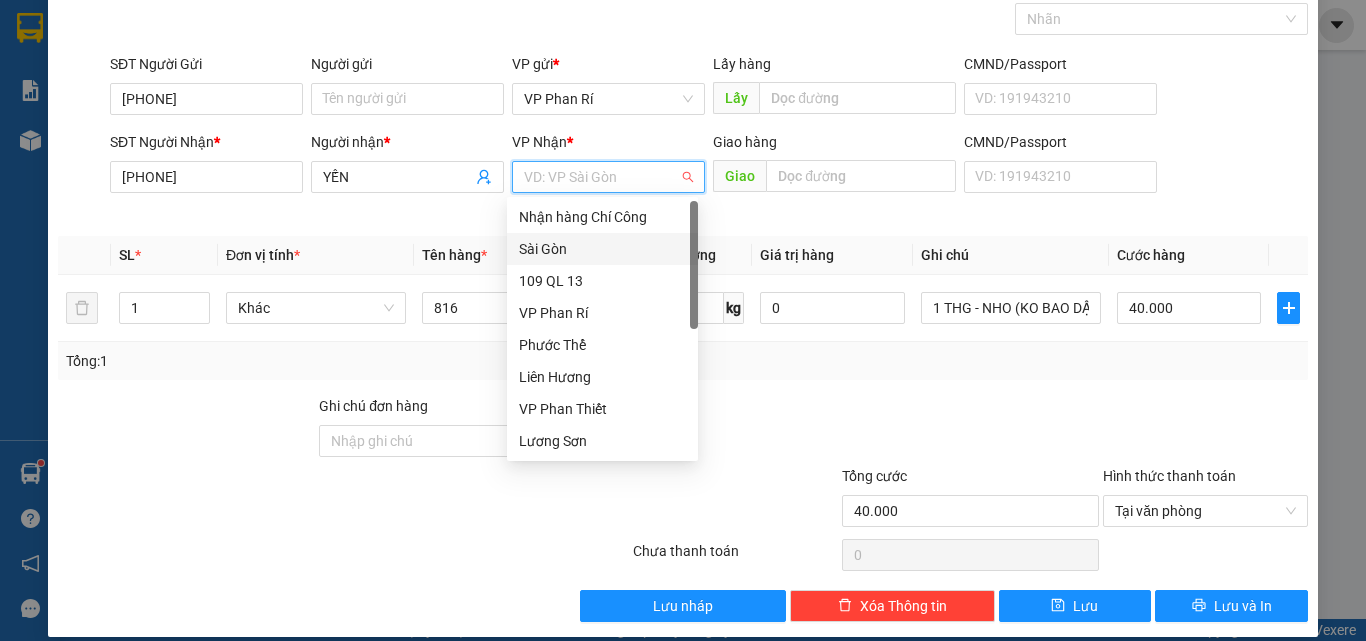 click on "Sài Gòn" at bounding box center (602, 249) 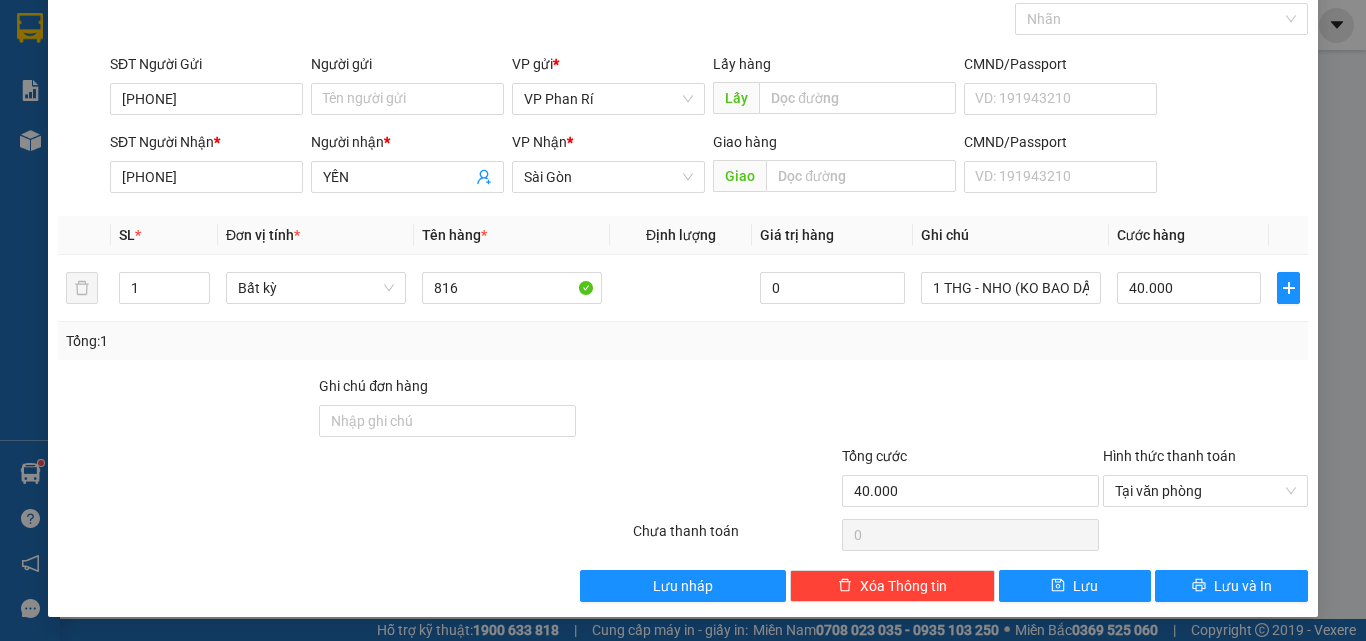 click on "Transit Pickup Surcharge Ids Transit Deliver Surcharge Ids Transit Deliver Surcharge Transit Deliver Surcharge Gói vận chuyển  * Tiêu chuẩn Gán nhãn   Nhãn SĐT Người Gửi [PHONE] Người gửi Tên người gửi VP gửi  * VP Phan Rí Lấy hàng Lấy CMND/Passport VD: [ID] SĐT Người Nhận  * [PHONE] Người nhận  * YẾN VP Nhận  * Sài Gòn Giao hàng Giao CMND/Passport VD: [ID] SL  * Đơn vị tính  * Tên hàng  * Định lượng Giá trị hàng Ghi chú Cước hàng                   1 Bất kỳ 816 0 1 THG - NHO (KO BAO DẬP) 40.000 Tổng:  1 Ghi chú đơn hàng Tổng cước 40.000 Hình thức thanh toán Tại văn phòng Số tiền thu trước 0 Tại văn phòng Chưa thanh toán 0 Lưu nháp Xóa Thông tin Lưu Lưu và In Tại văn phòng Tài xế thu Tại văn phòng Tài xế thu Miễn phí" at bounding box center [683, 287] 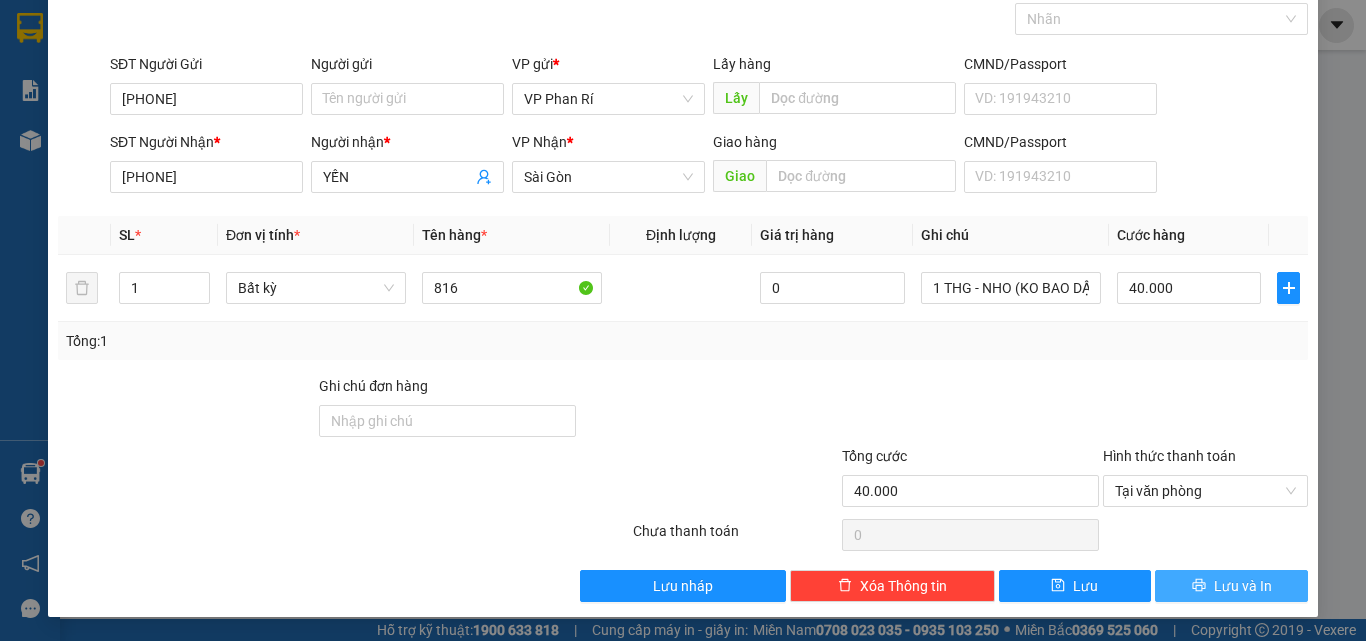 click on "Lưu và In" at bounding box center [1243, 586] 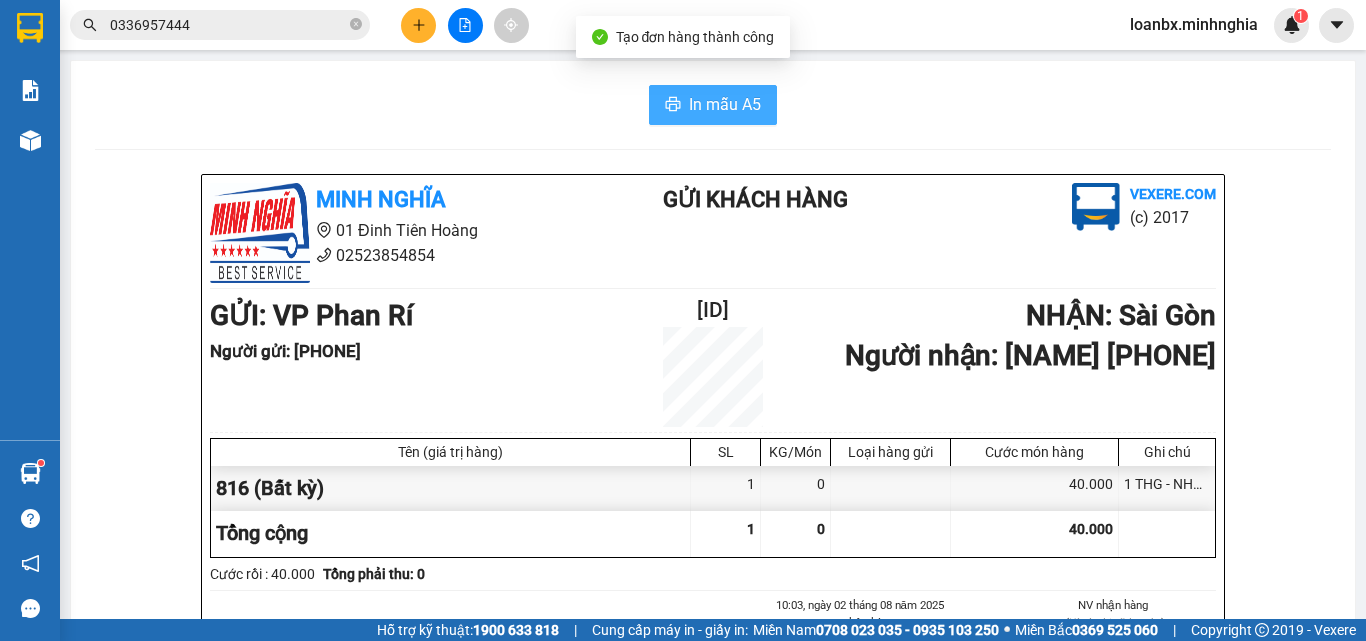 click 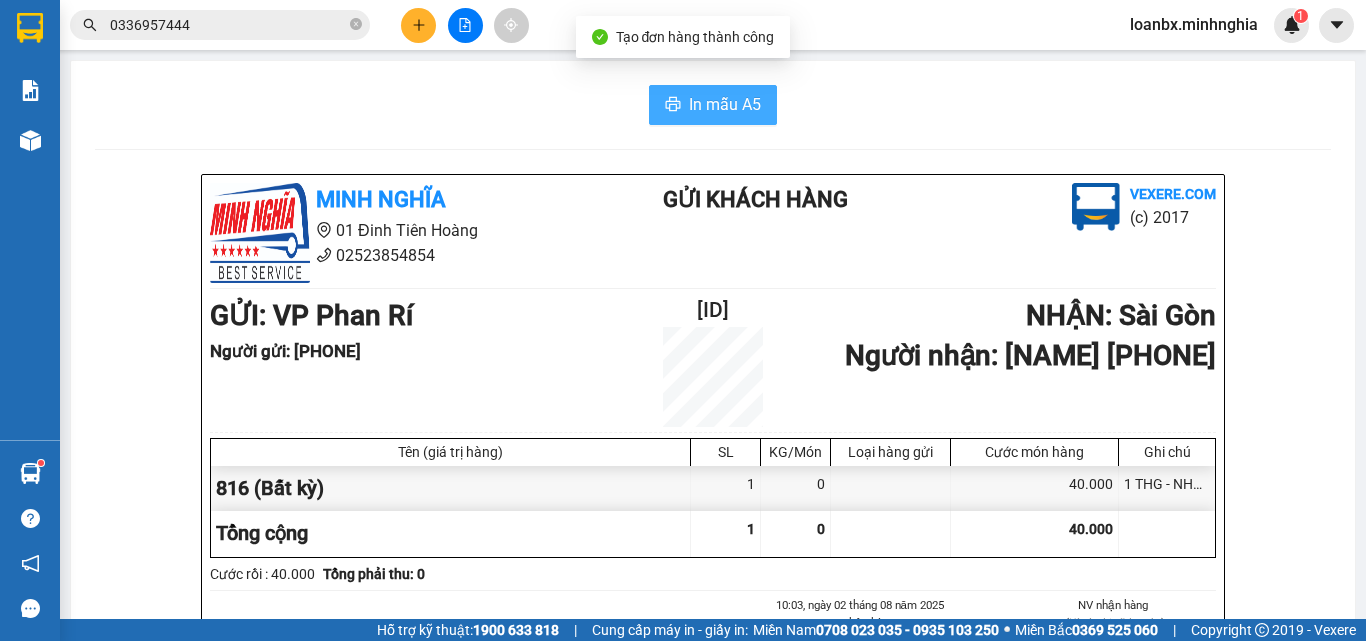 scroll, scrollTop: 0, scrollLeft: 0, axis: both 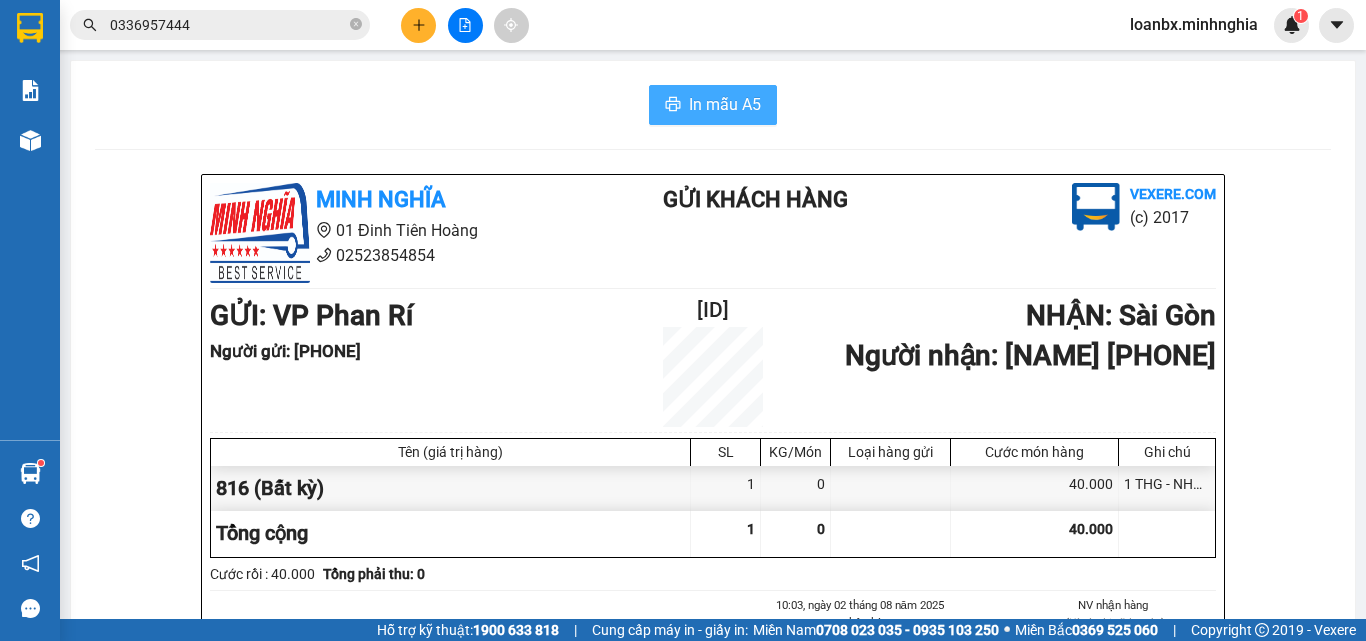 click on "In mẫu A5" at bounding box center [725, 104] 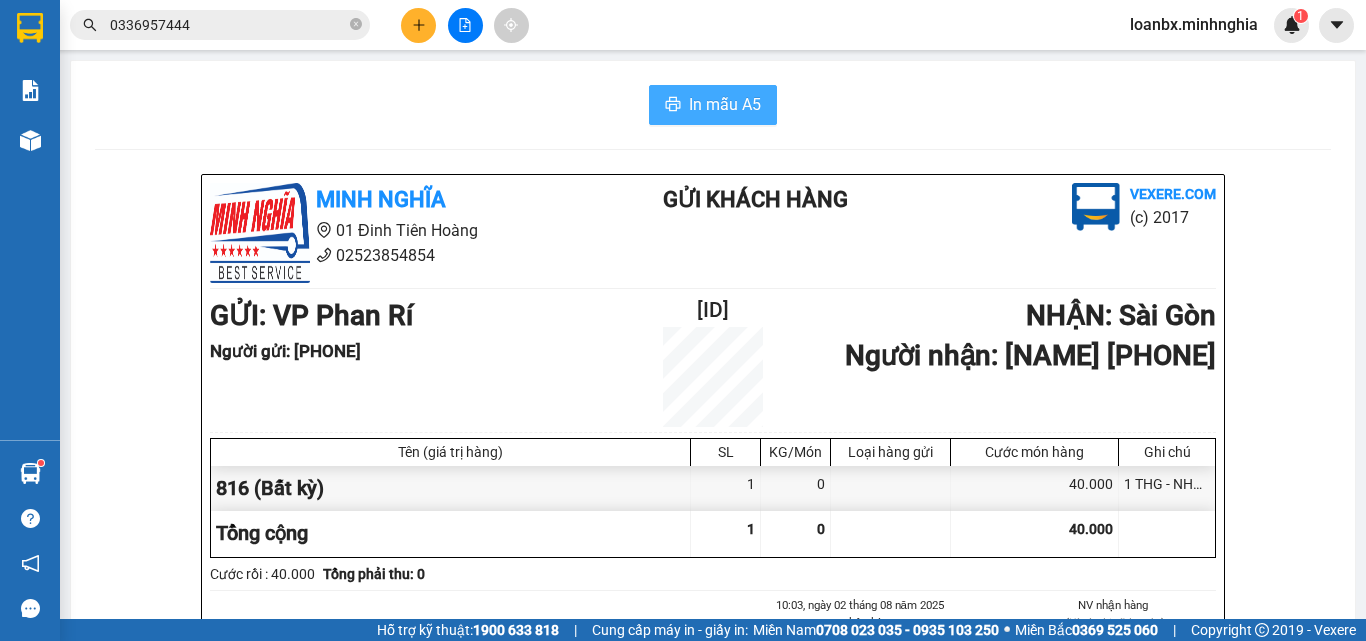scroll, scrollTop: 0, scrollLeft: 0, axis: both 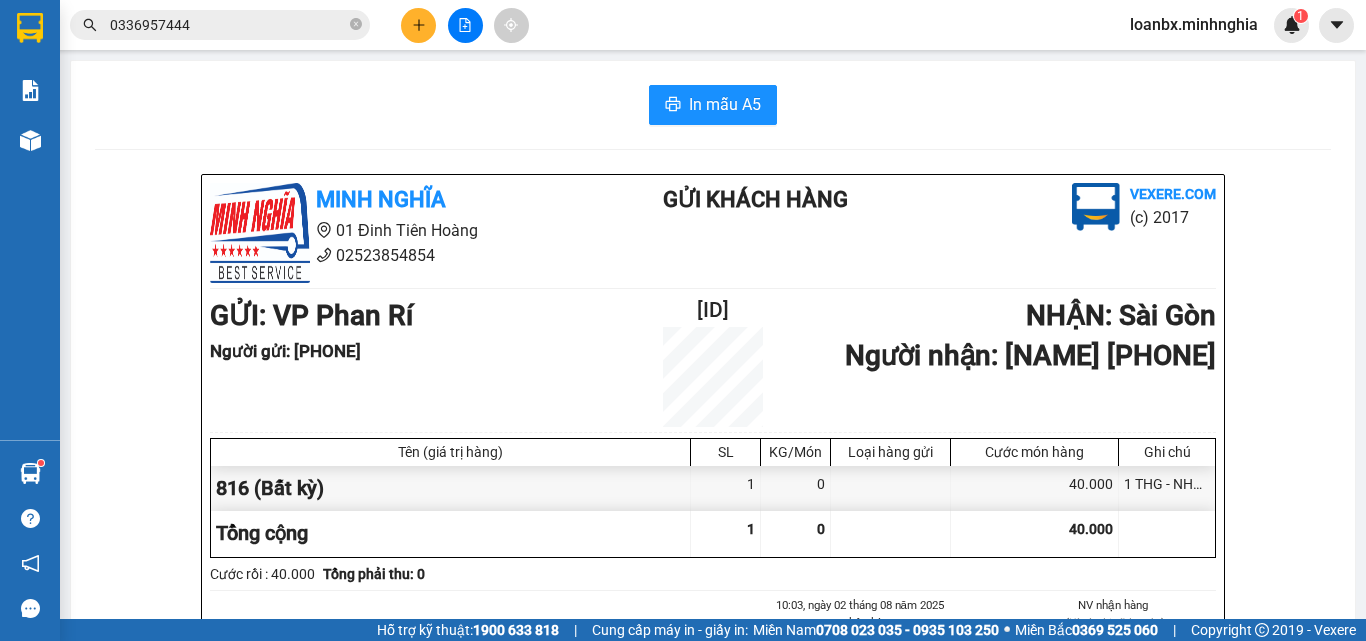click at bounding box center (418, 25) 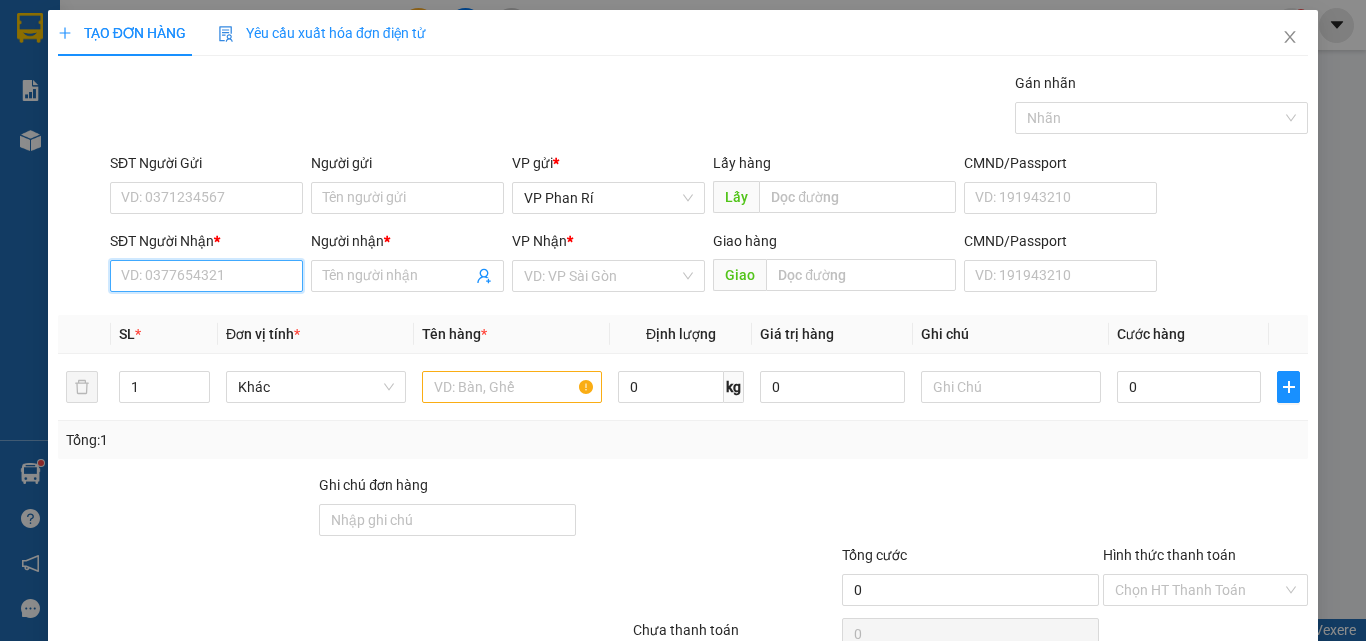 click on "SĐT Người Nhận  *" at bounding box center [206, 276] 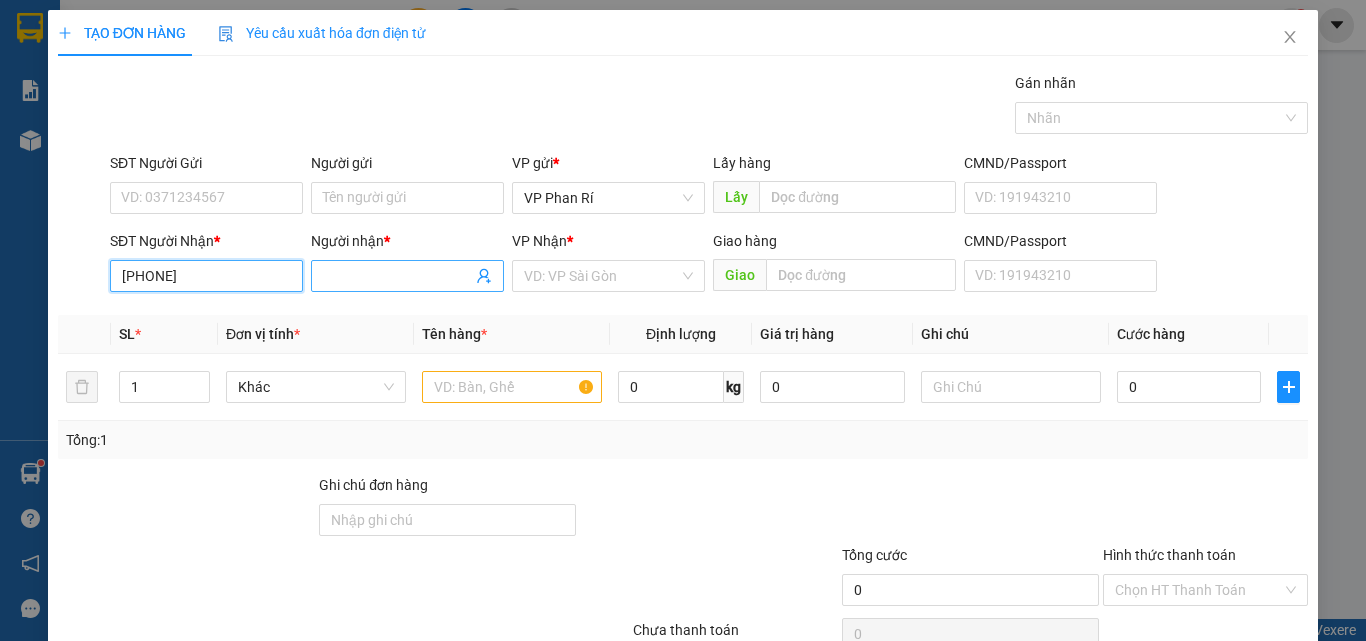 type on "[PHONE]" 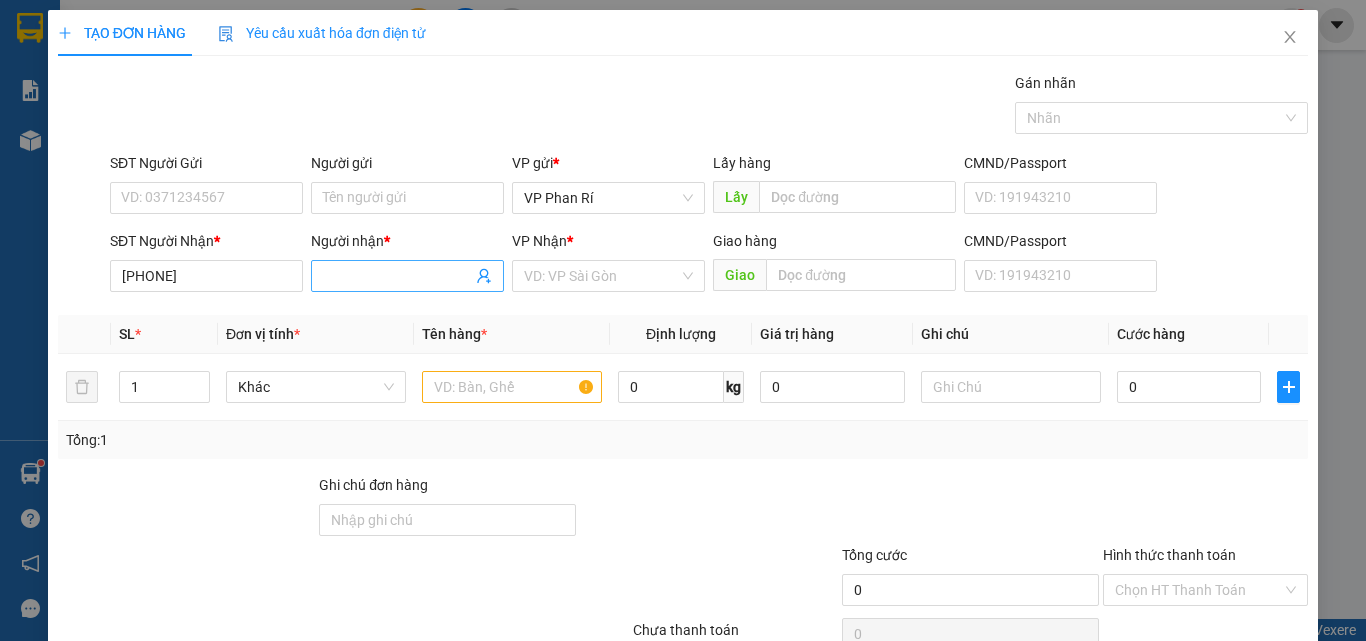click on "Người nhận  *" at bounding box center (397, 276) 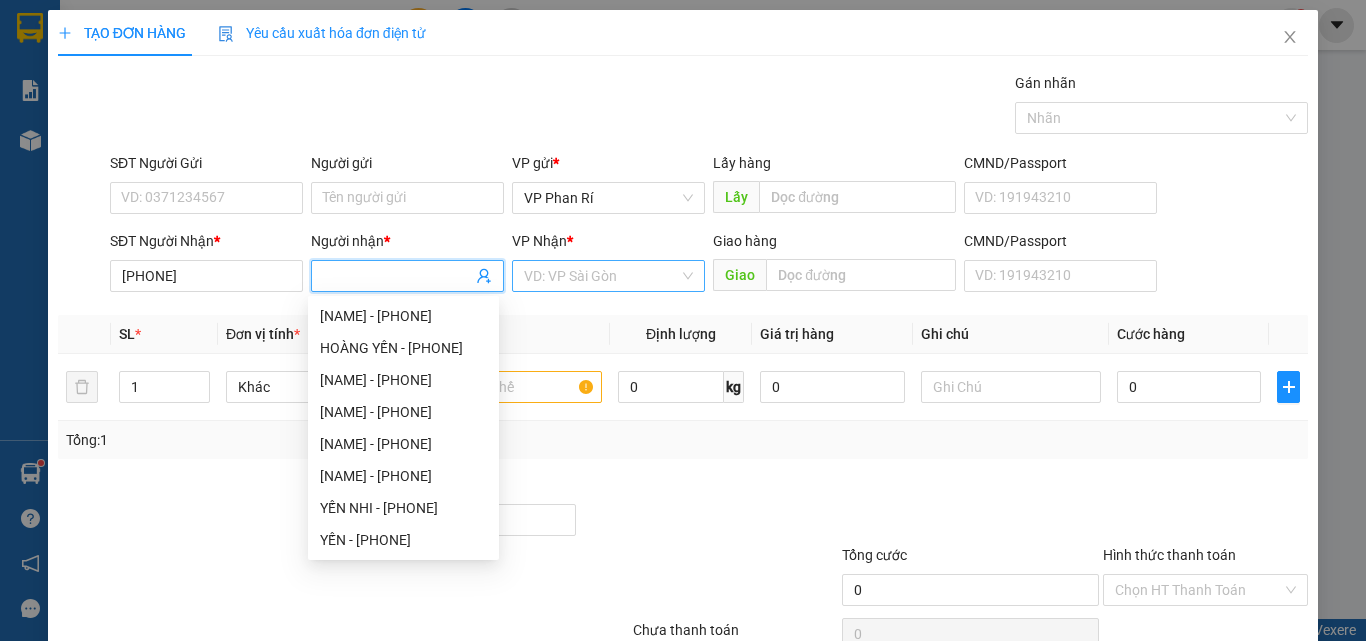 click at bounding box center [601, 276] 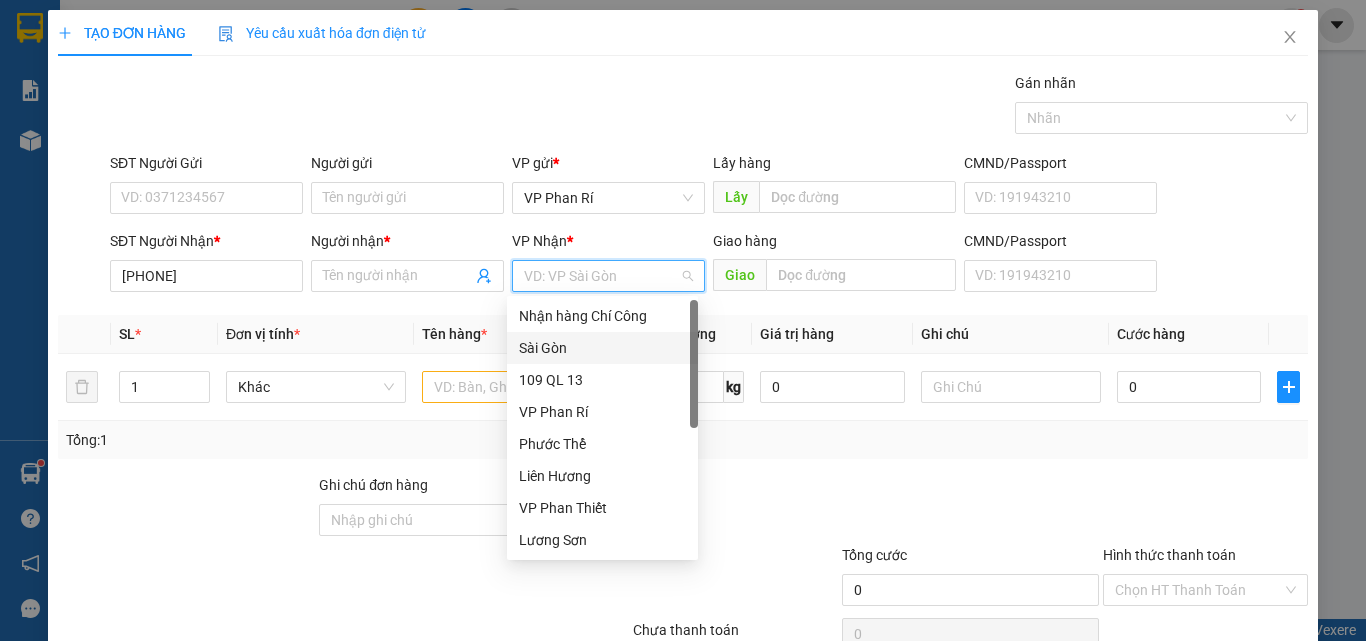 click on "Sài Gòn" at bounding box center [602, 348] 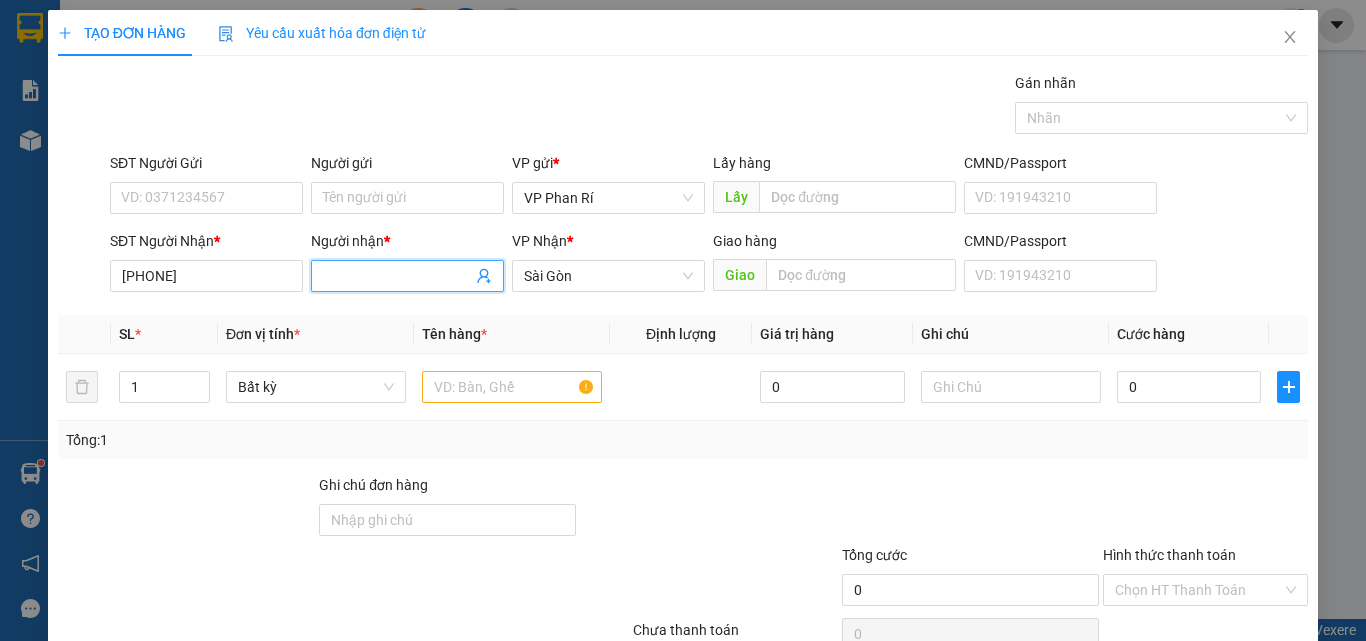 drag, startPoint x: 352, startPoint y: 278, endPoint x: 394, endPoint y: 280, distance: 42.047592 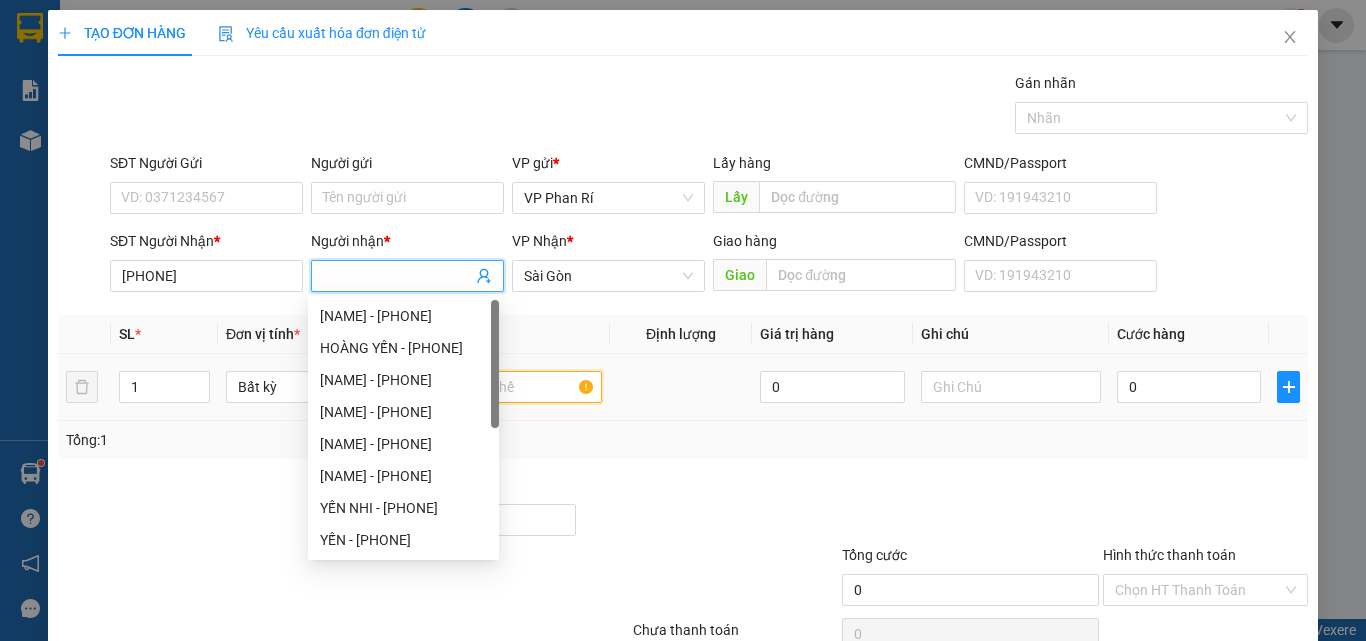 click at bounding box center (512, 387) 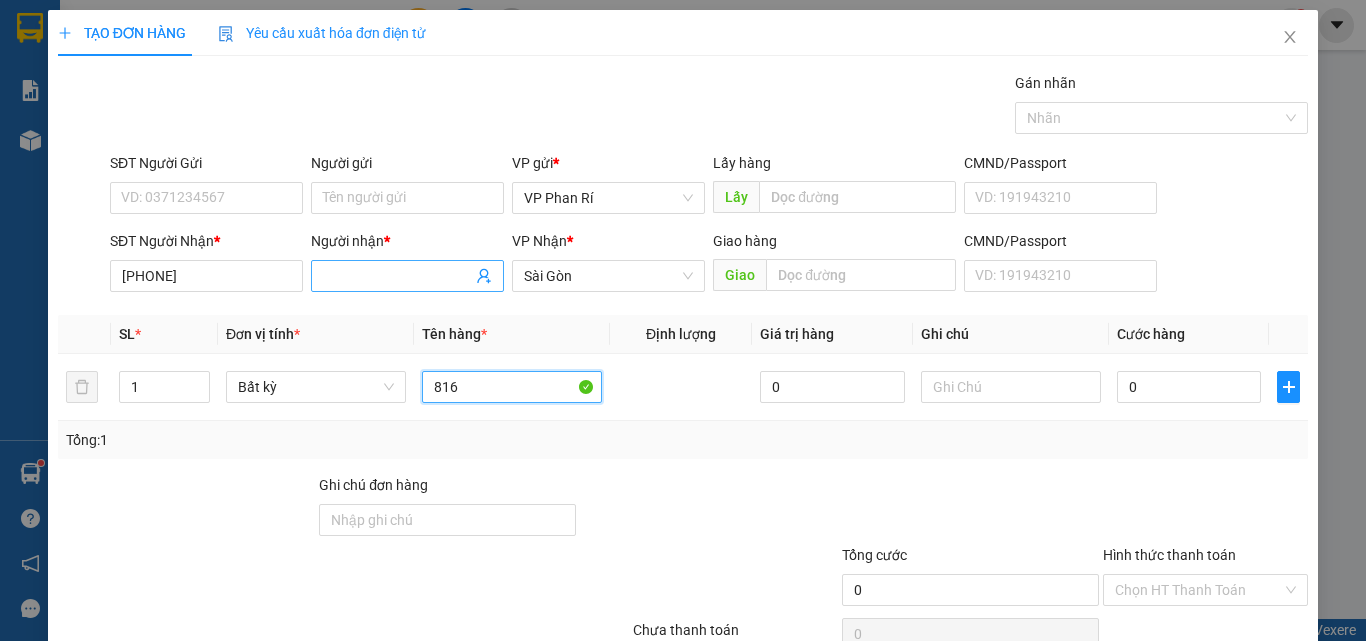 type on "816" 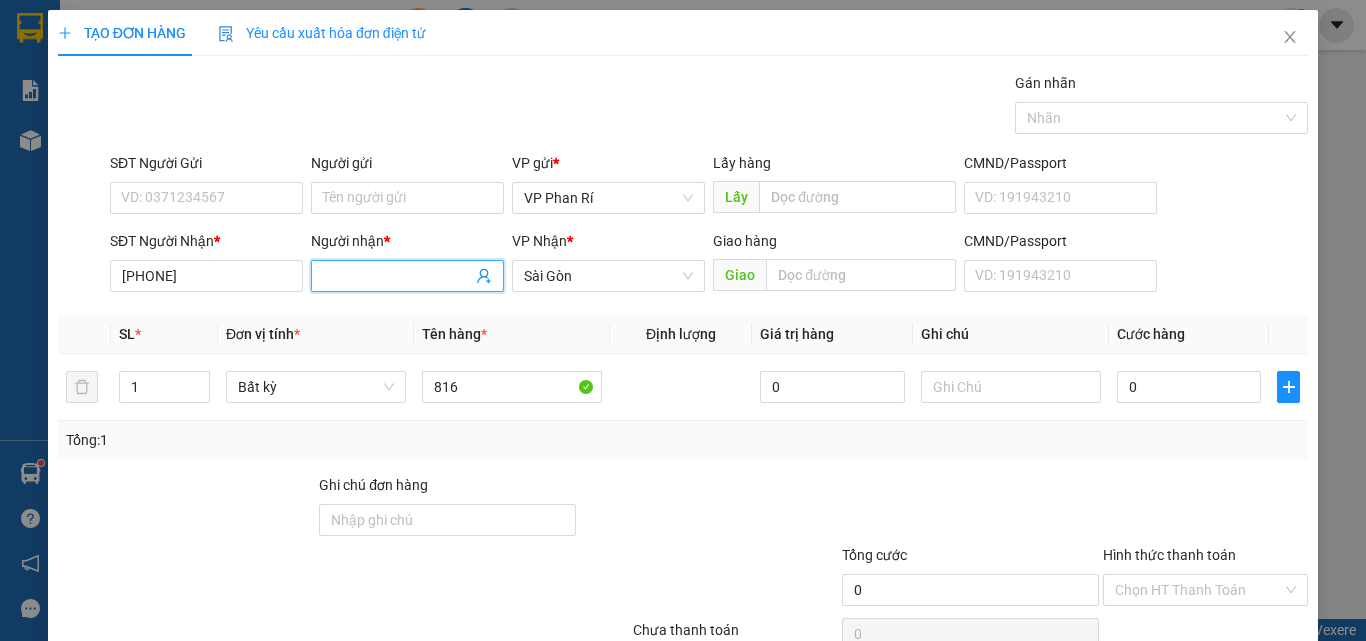 click on "Người nhận  *" at bounding box center [397, 276] 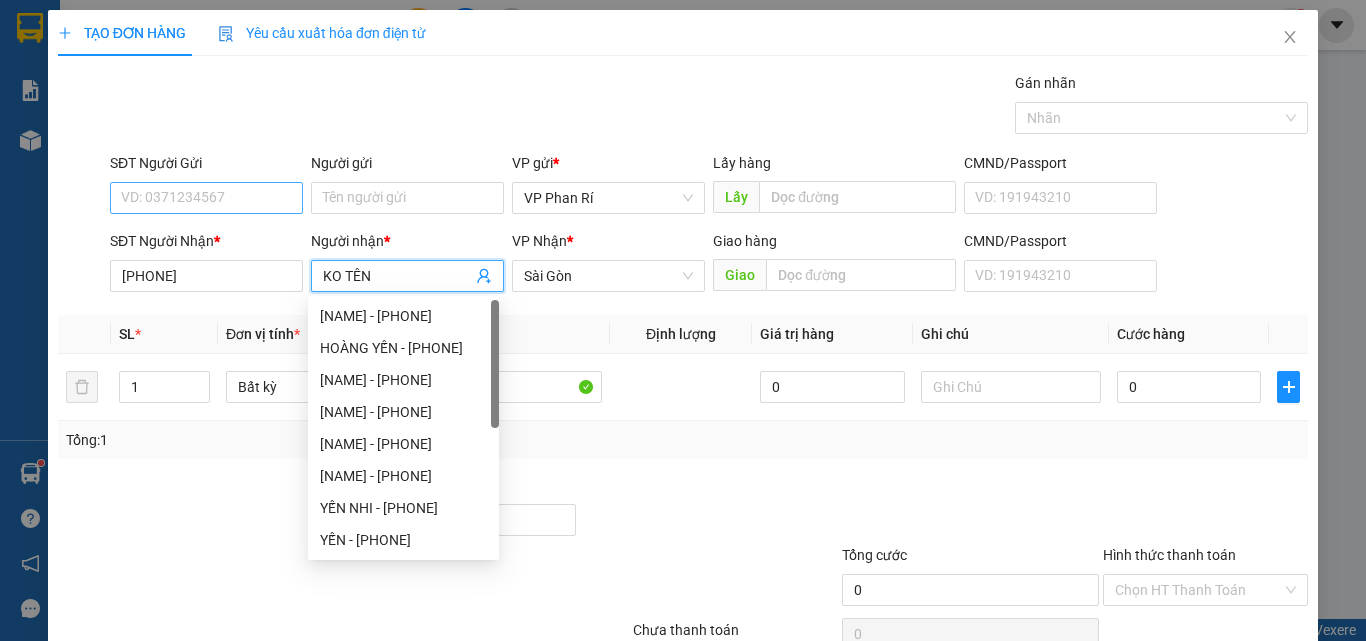 type on "KO TÊN" 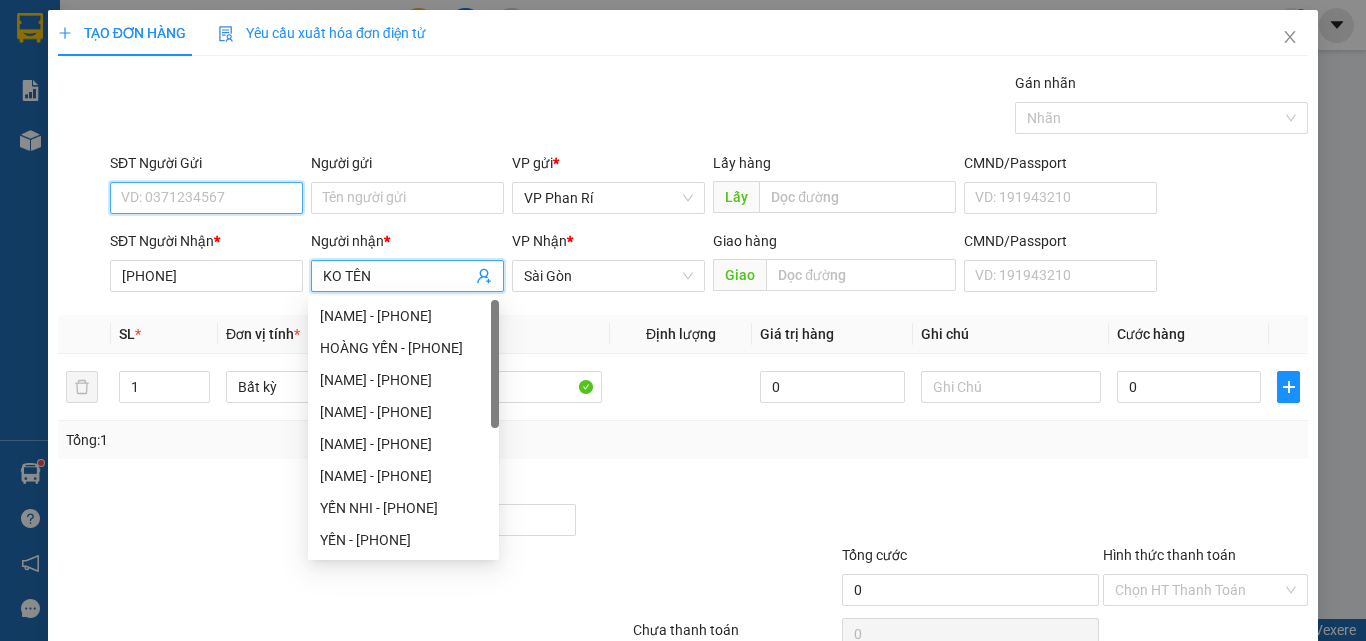 click on "SĐT Người Gửi" at bounding box center [206, 198] 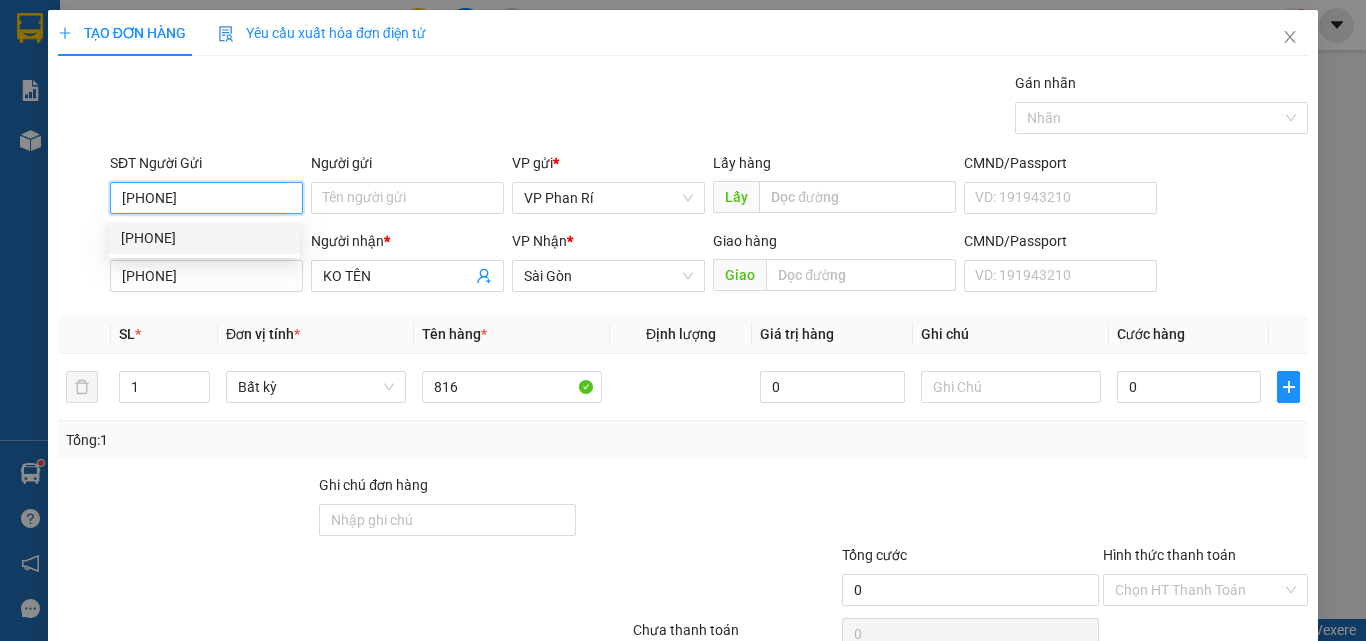 drag, startPoint x: 198, startPoint y: 227, endPoint x: 839, endPoint y: 421, distance: 669.7141 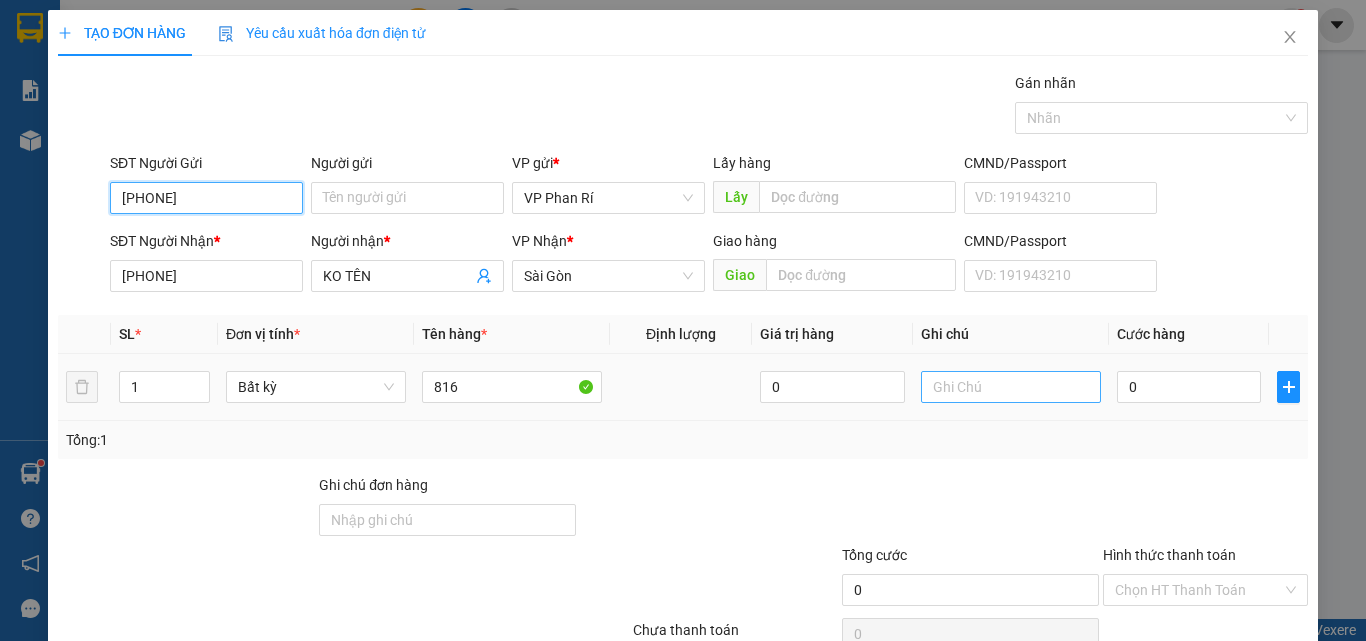 type on "[PHONE]" 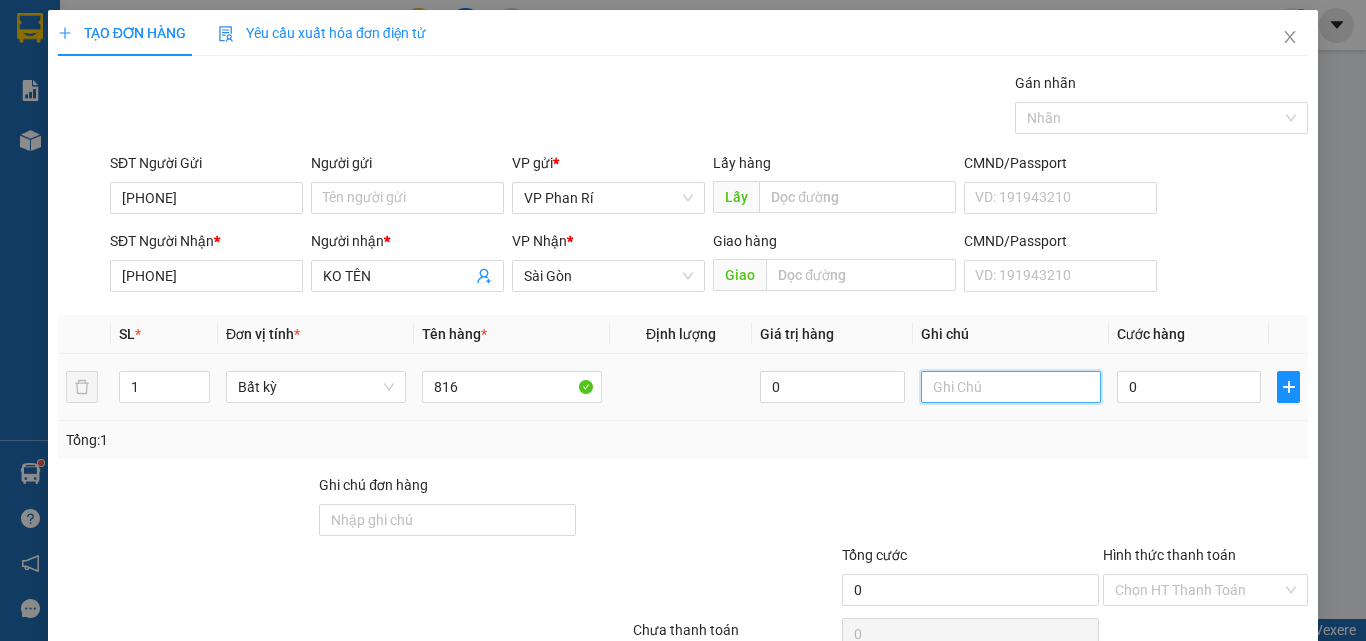click at bounding box center (1011, 387) 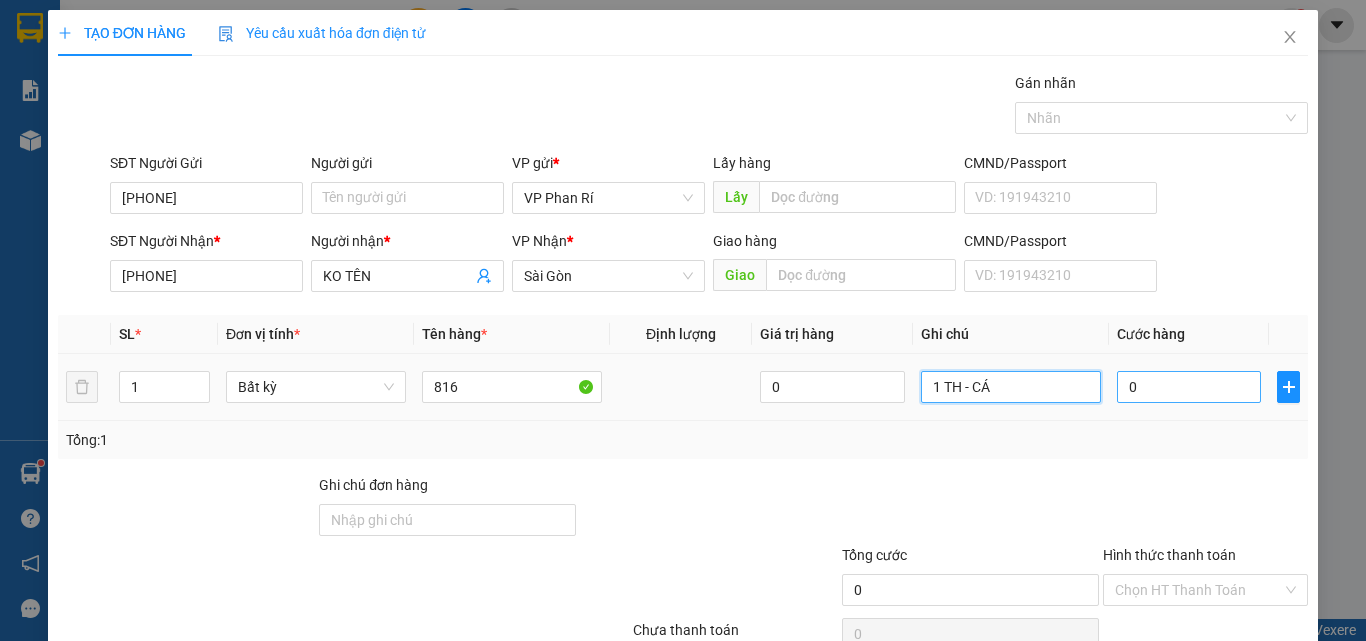 type on "1 TH - CÁ" 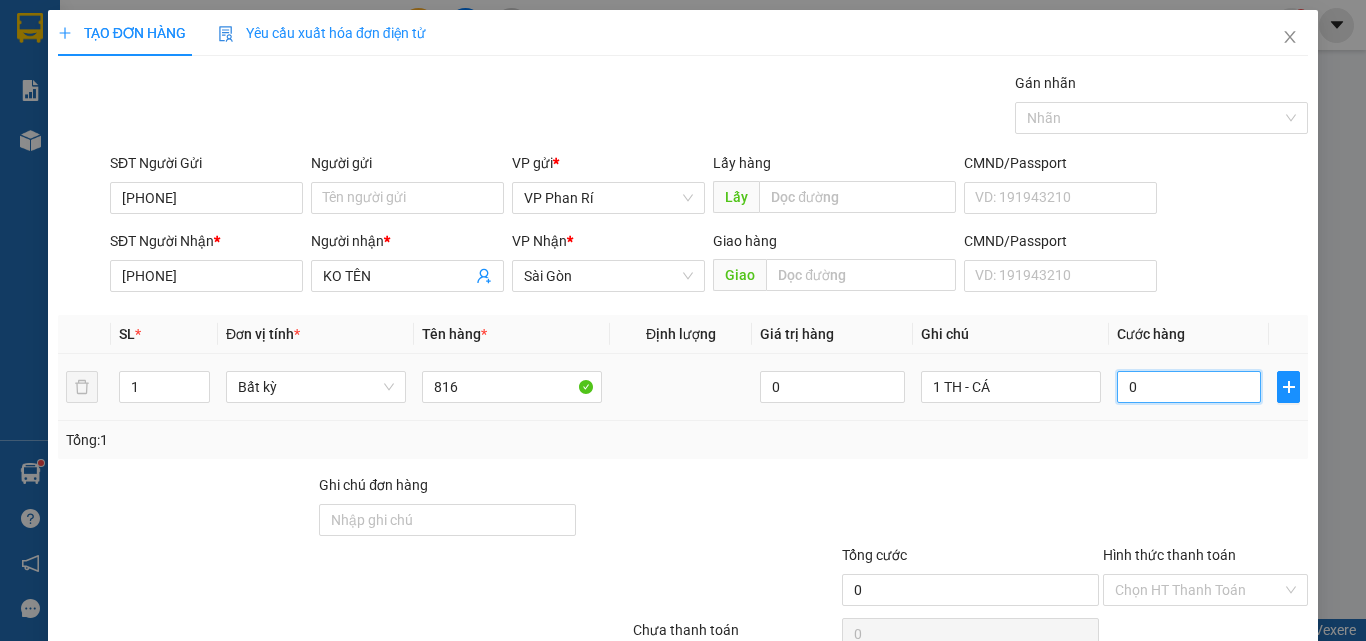 click on "0" at bounding box center (1189, 387) 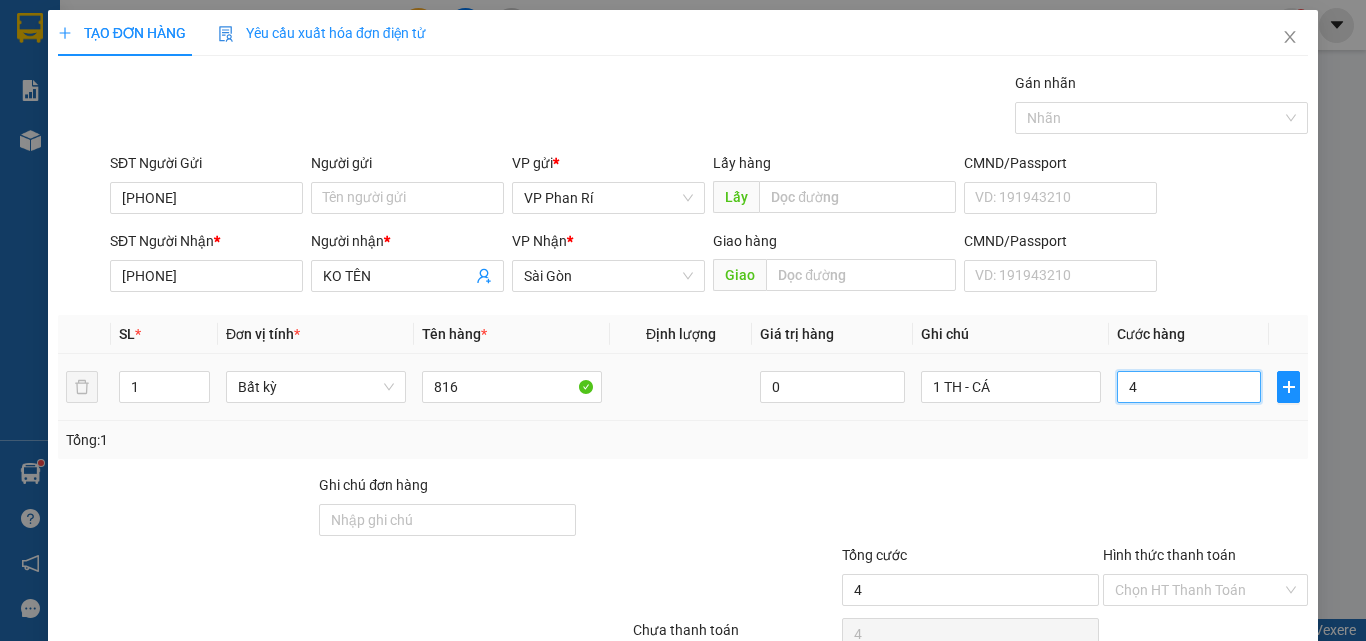 type on "40" 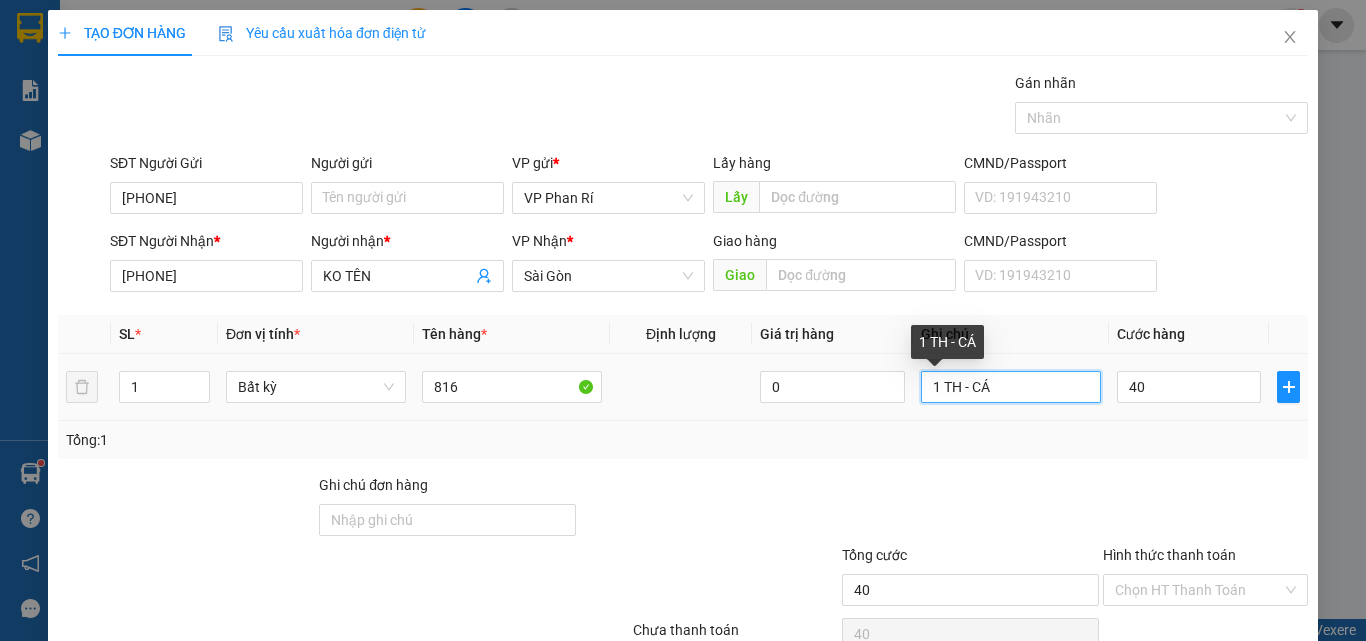 type on "40.000" 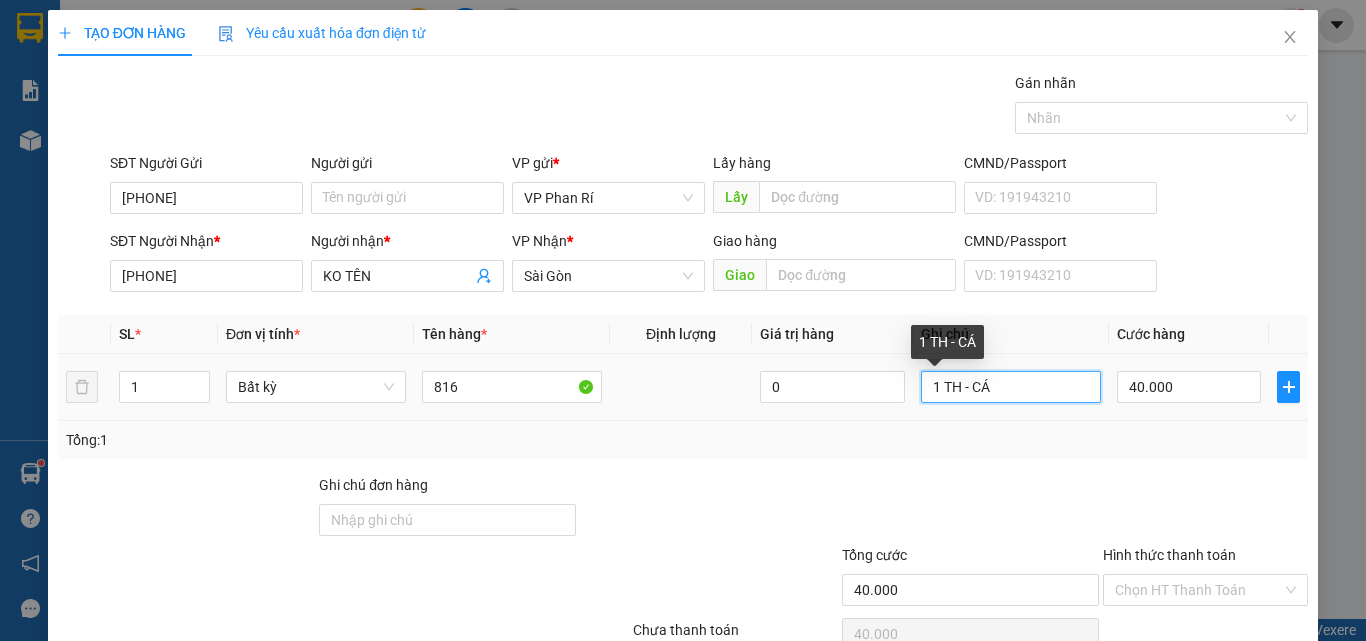 click on "1 TH - CÁ" at bounding box center [1011, 387] 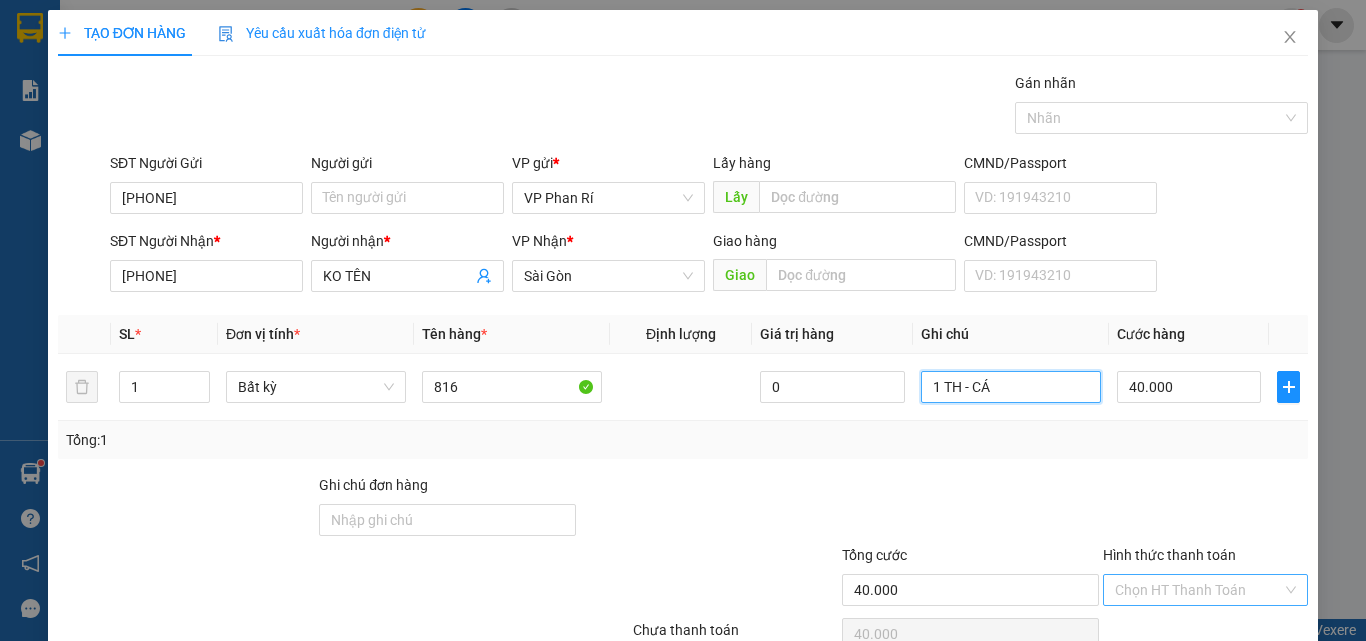 scroll, scrollTop: 99, scrollLeft: 0, axis: vertical 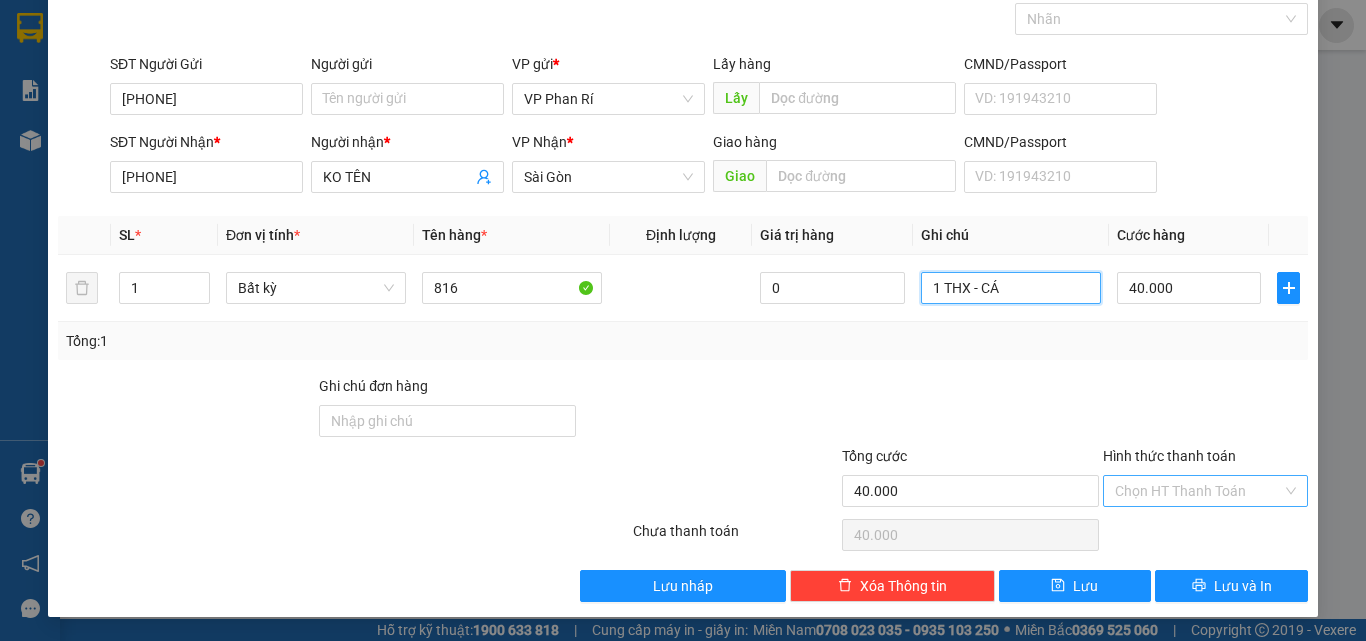 type on "1 THX - CÁ" 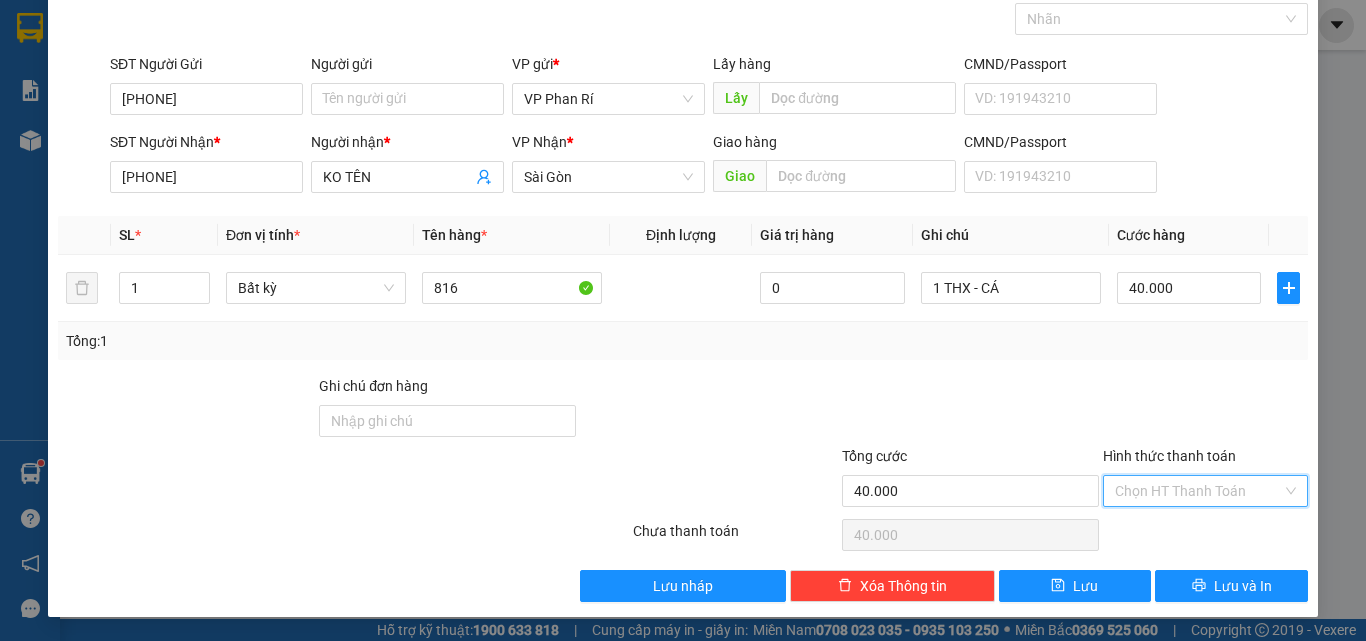 drag, startPoint x: 1215, startPoint y: 477, endPoint x: 1168, endPoint y: 531, distance: 71.5891 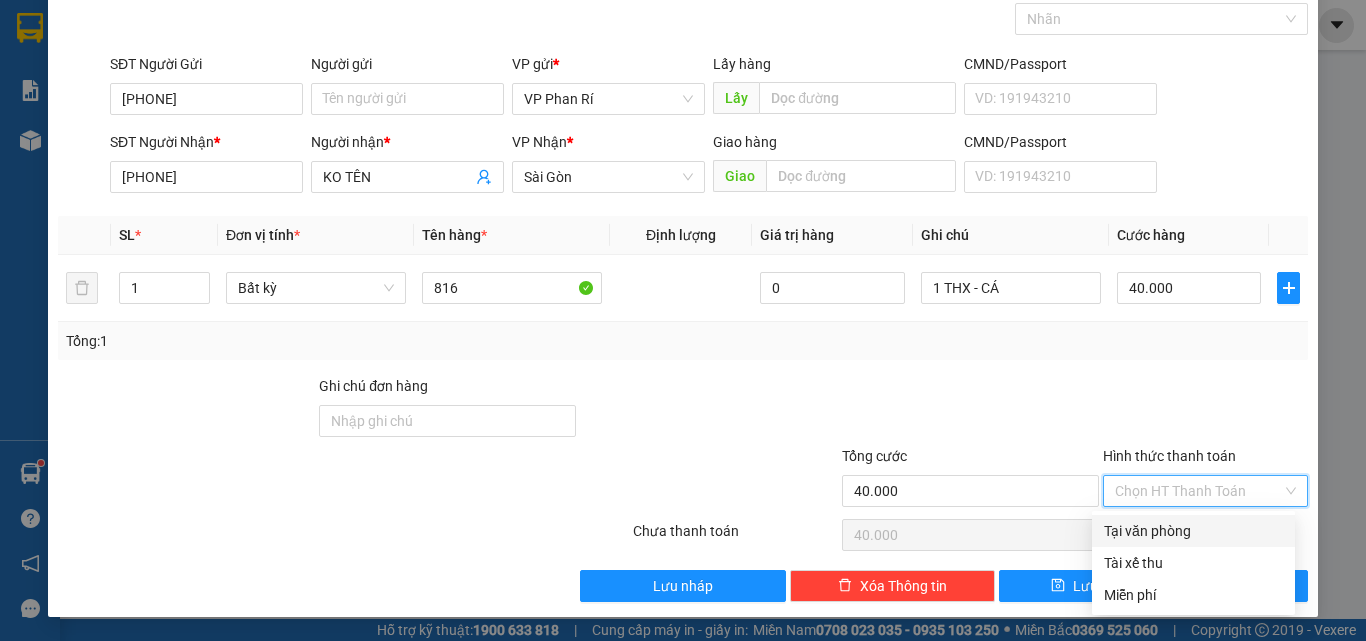 drag, startPoint x: 1147, startPoint y: 548, endPoint x: 1148, endPoint y: 538, distance: 10.049875 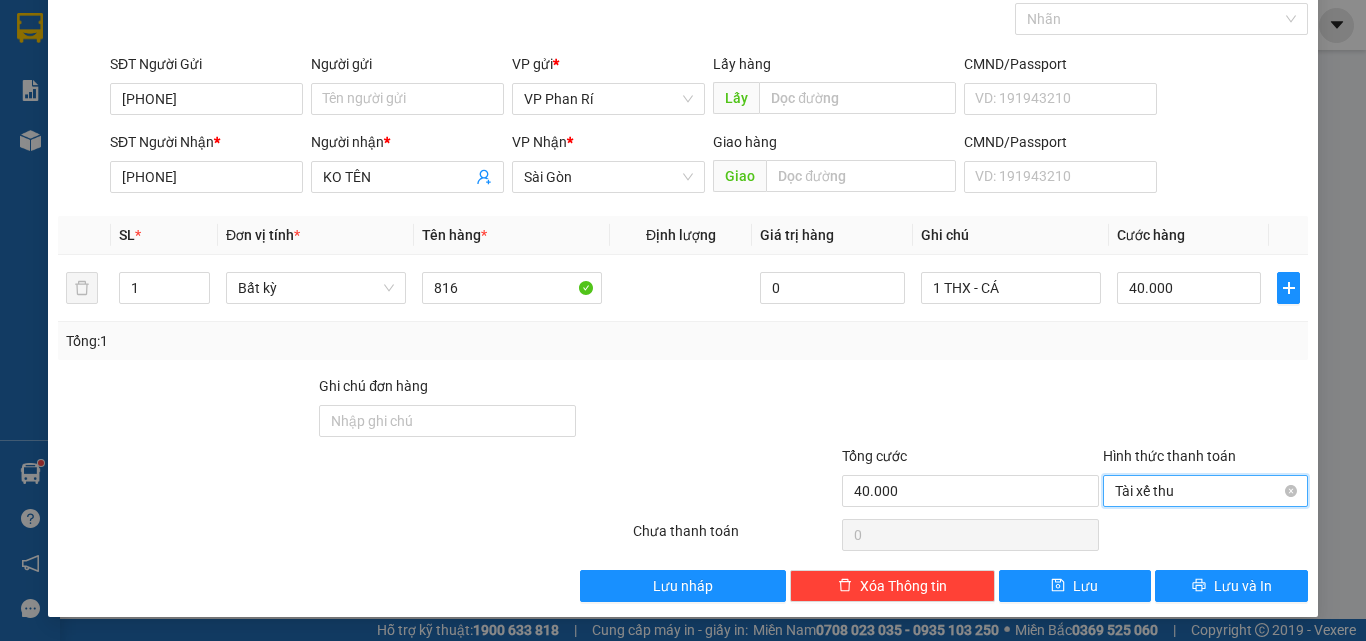 click on "Tài xế thu" at bounding box center [1205, 491] 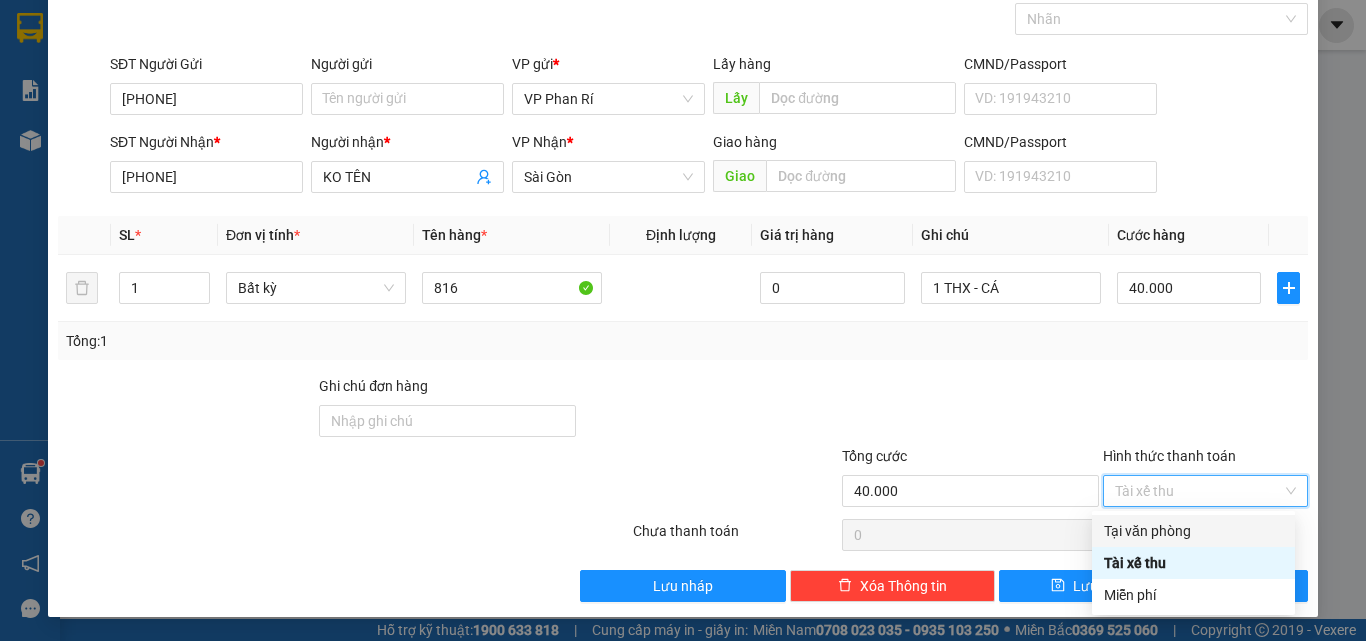 click on "Tại văn phòng" at bounding box center (1193, 531) 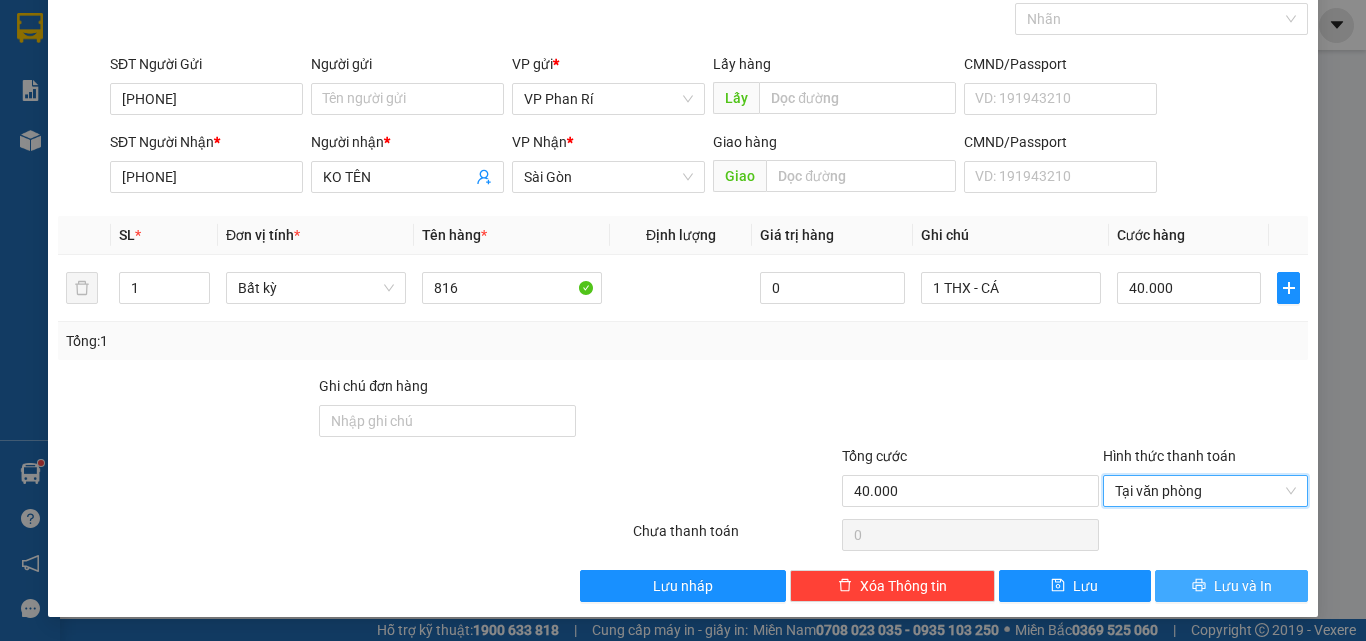 click 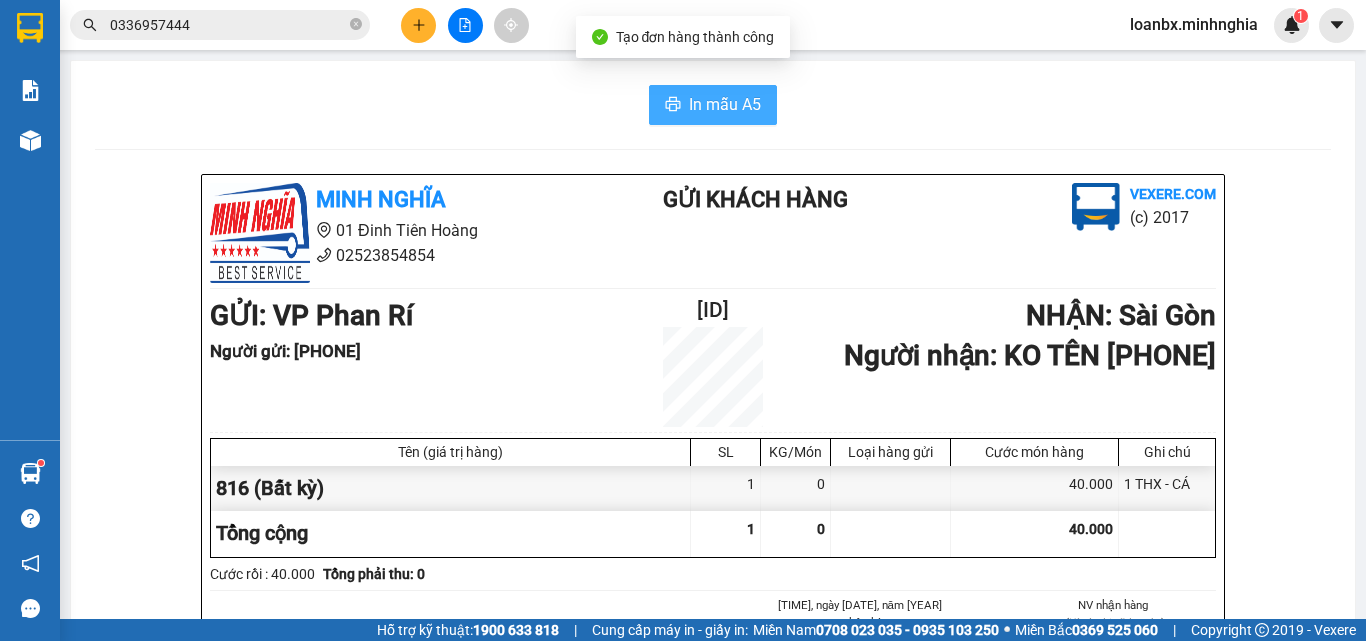 click on "In mẫu A5" at bounding box center (725, 104) 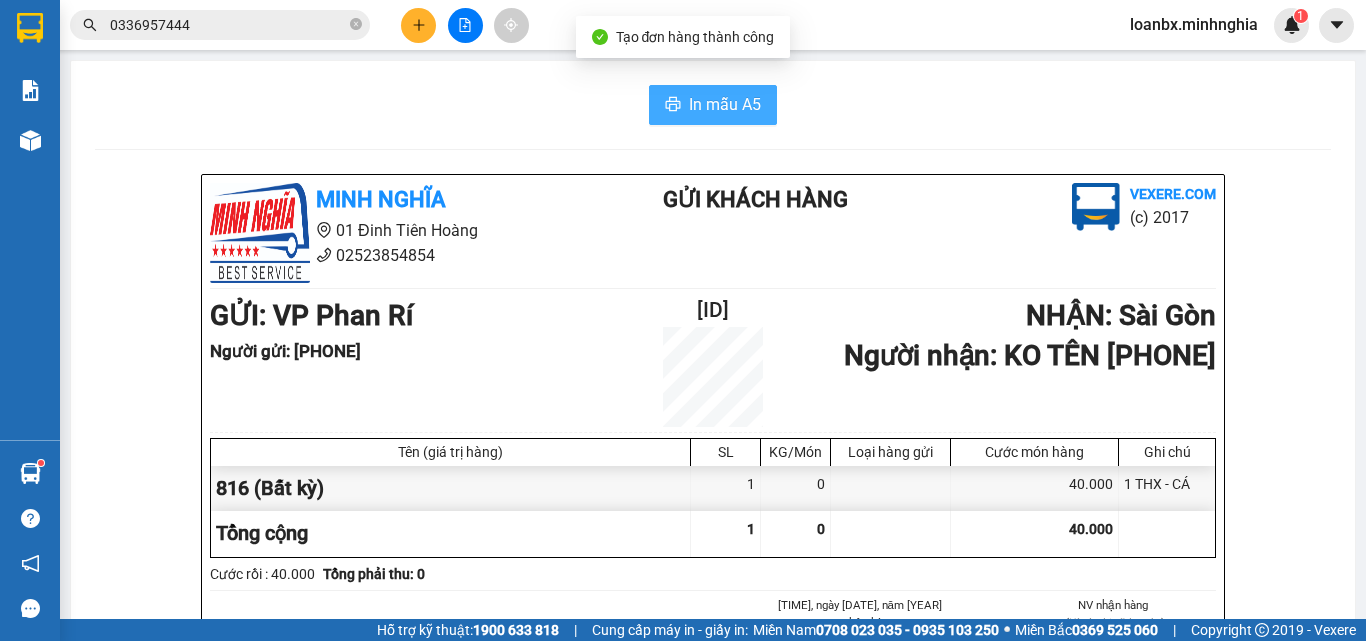 scroll, scrollTop: 0, scrollLeft: 0, axis: both 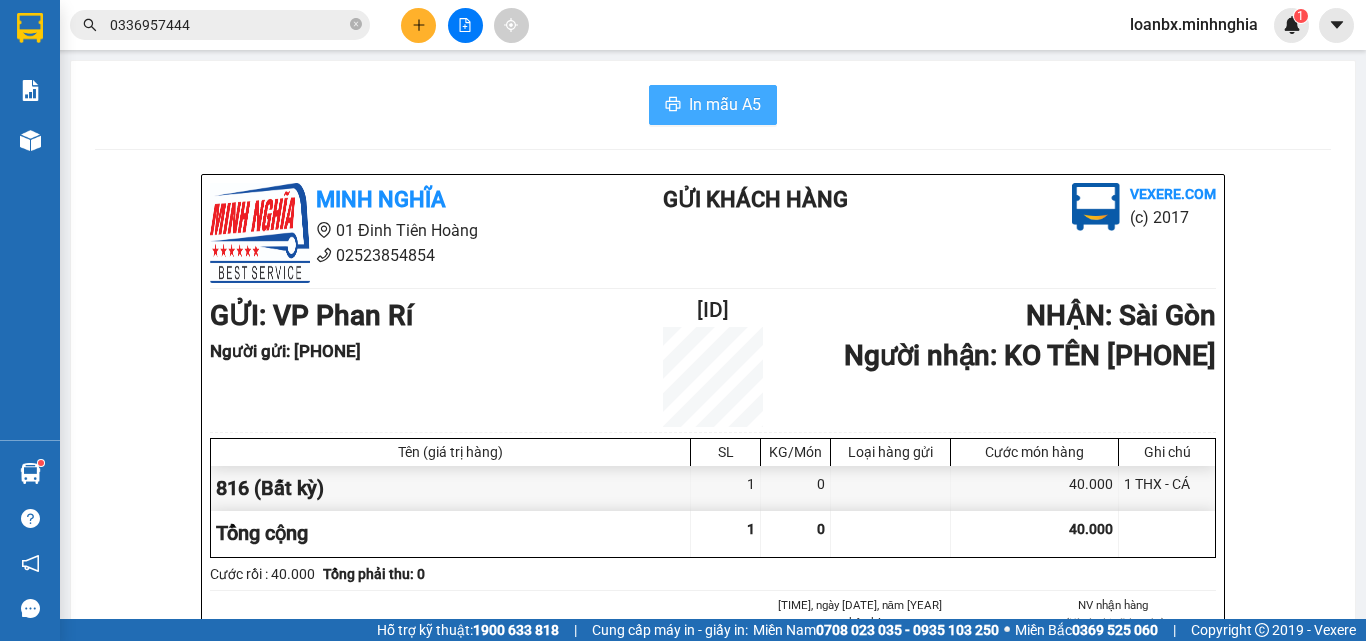 click on "In mẫu A5" at bounding box center [725, 104] 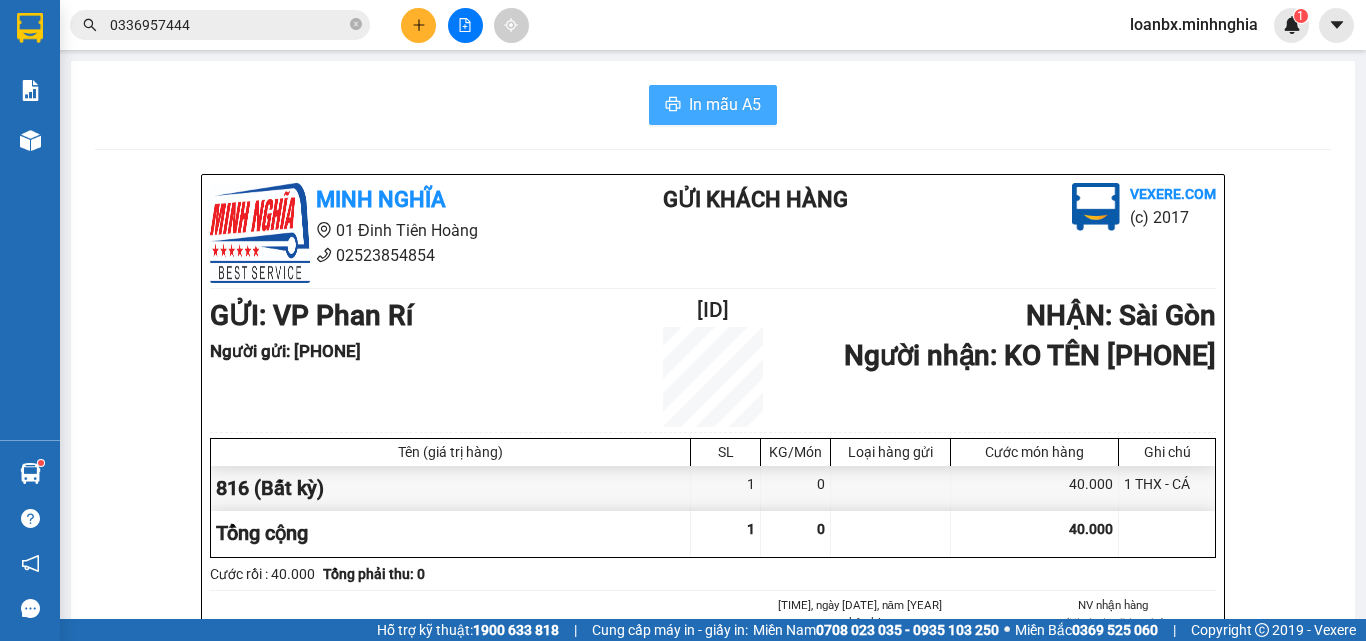 scroll, scrollTop: 0, scrollLeft: 0, axis: both 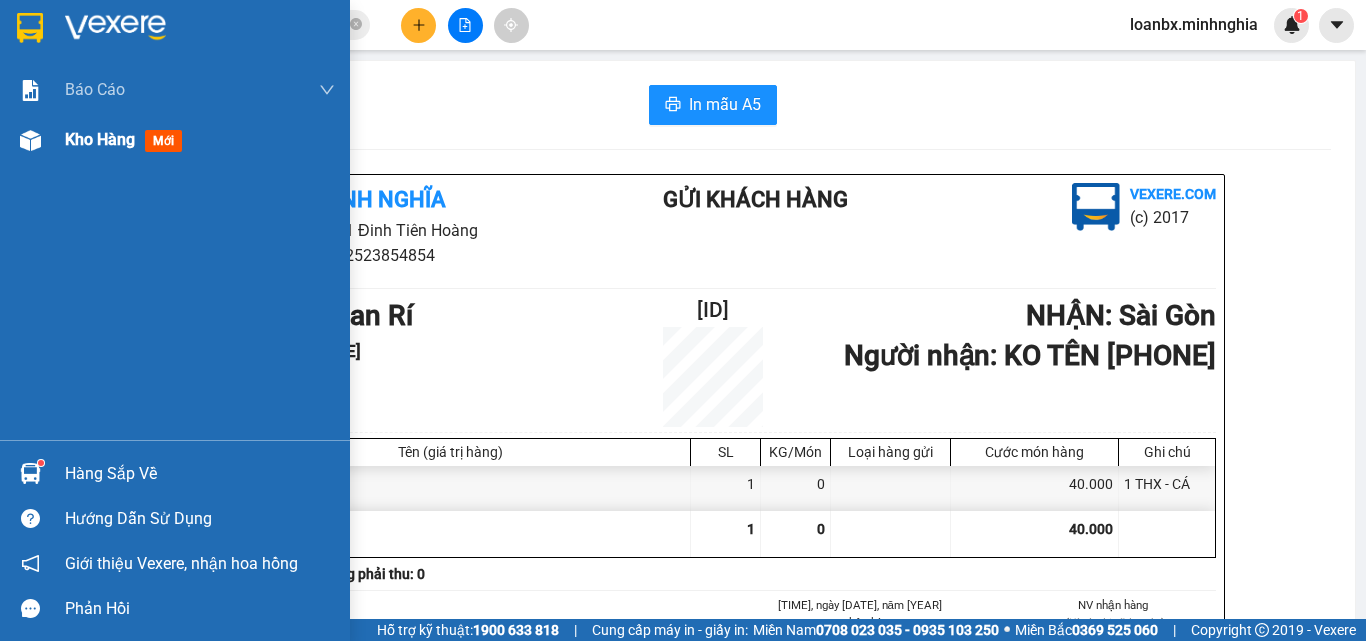 click on "Kho hàng mới" at bounding box center [127, 139] 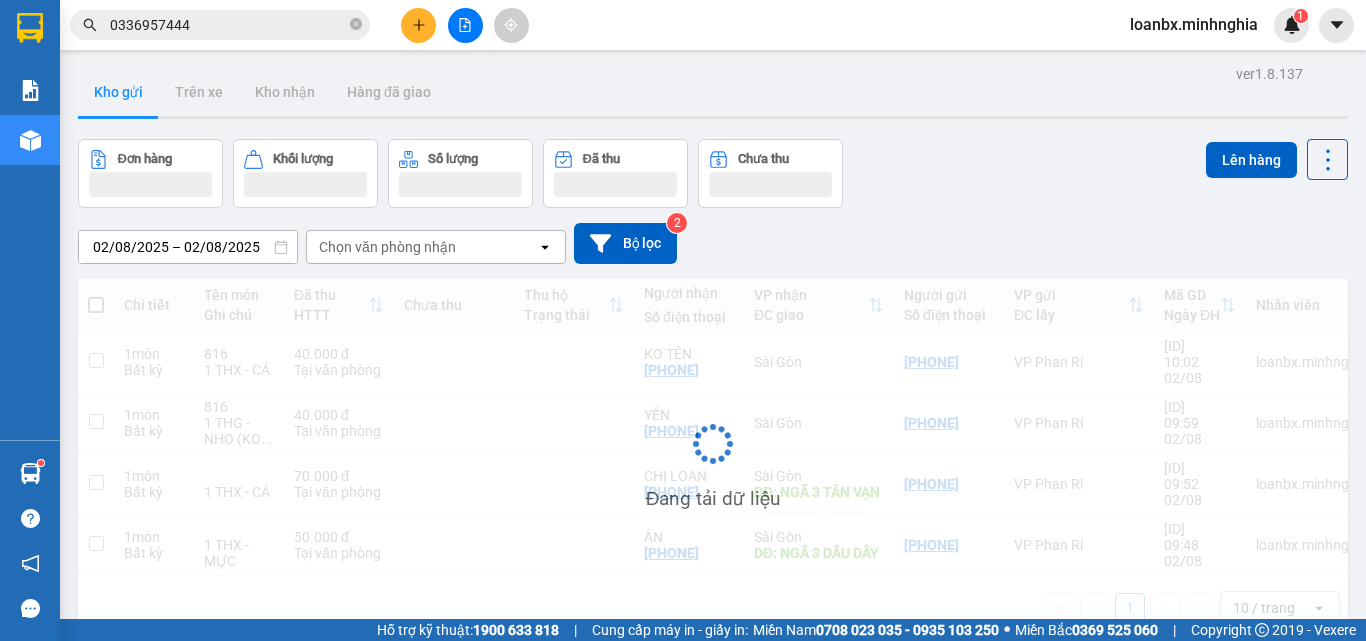 scroll, scrollTop: 92, scrollLeft: 0, axis: vertical 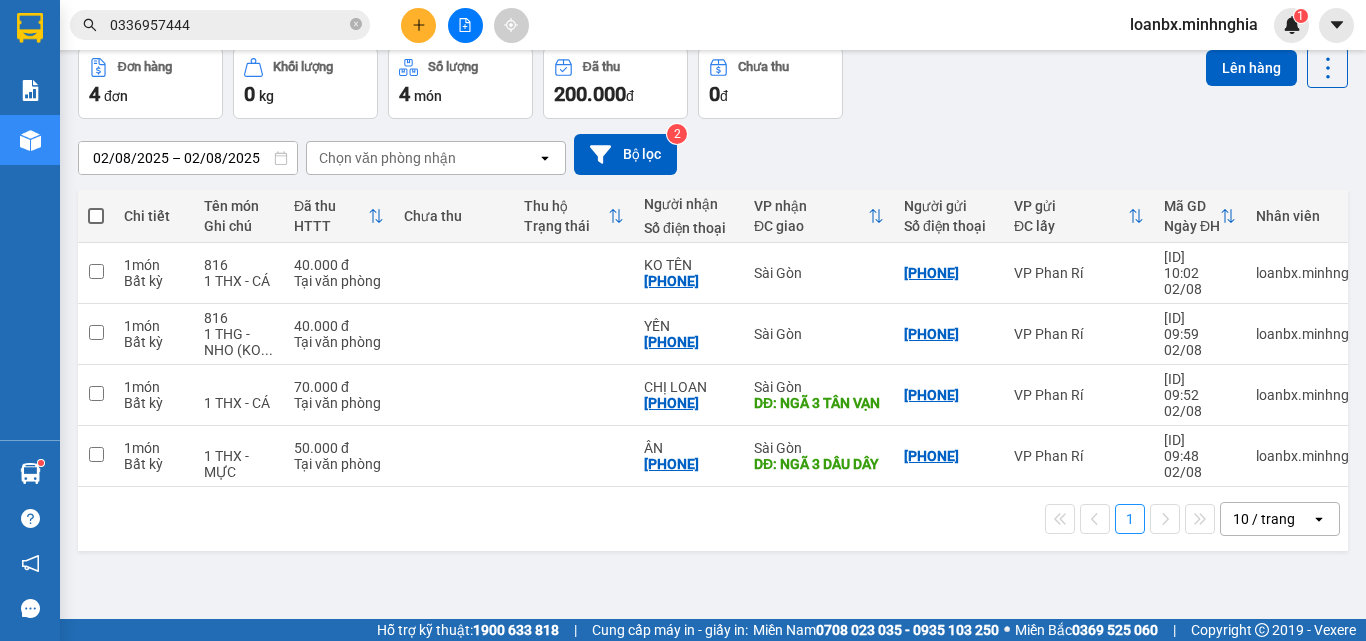 click at bounding box center [96, 216] 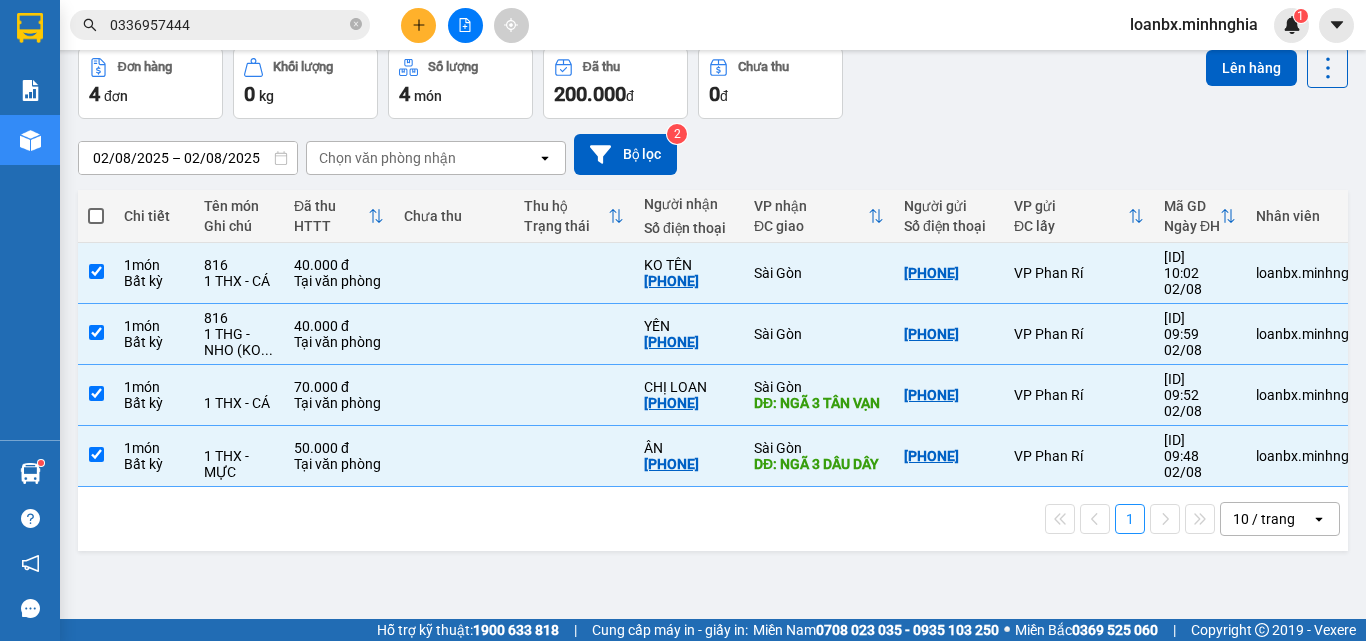 checkbox on "true" 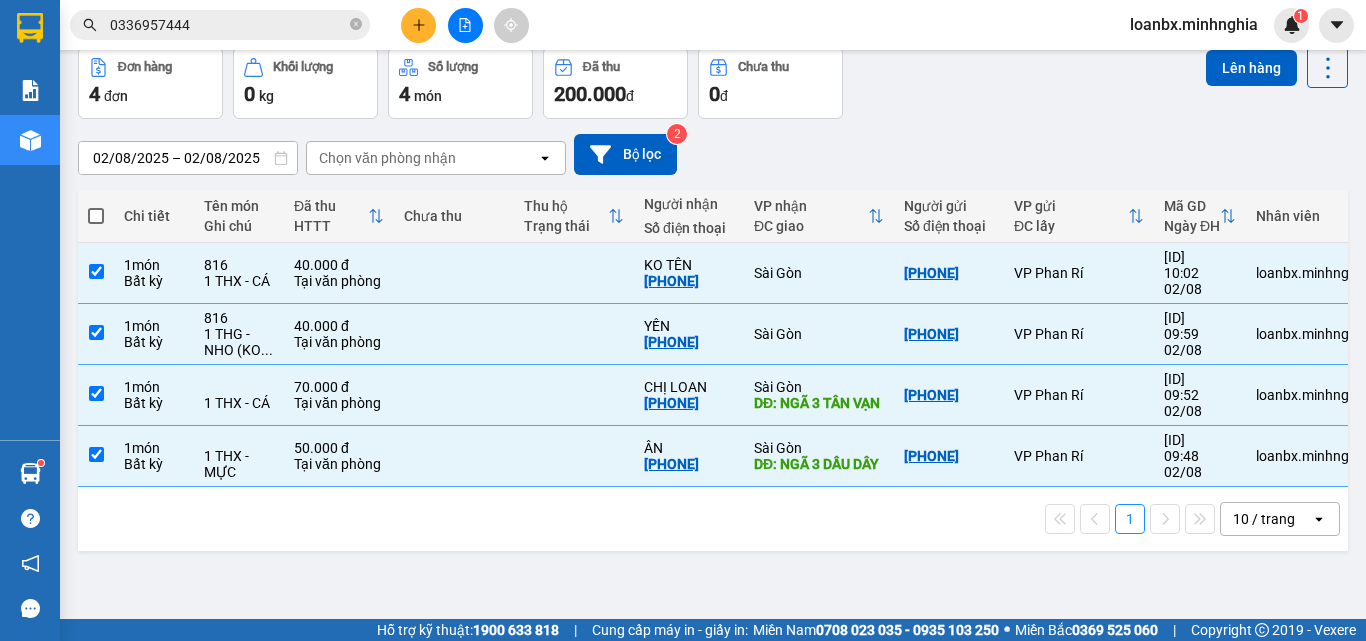 checkbox on "true" 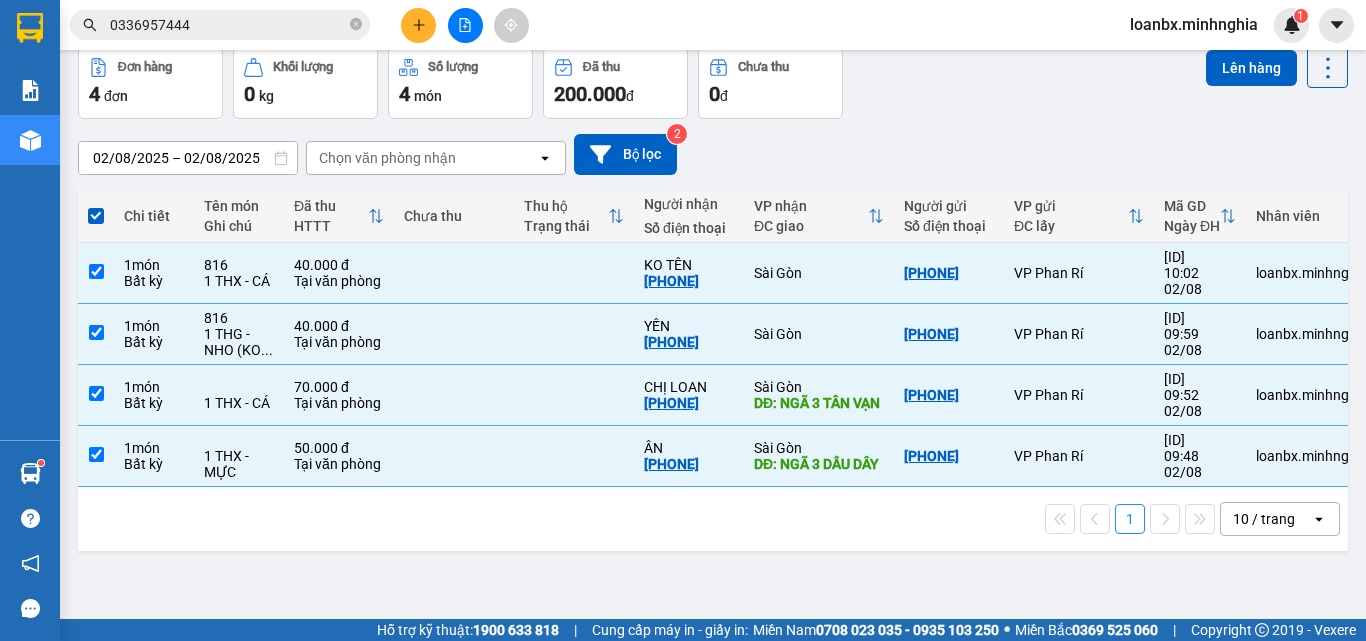 scroll, scrollTop: 0, scrollLeft: 0, axis: both 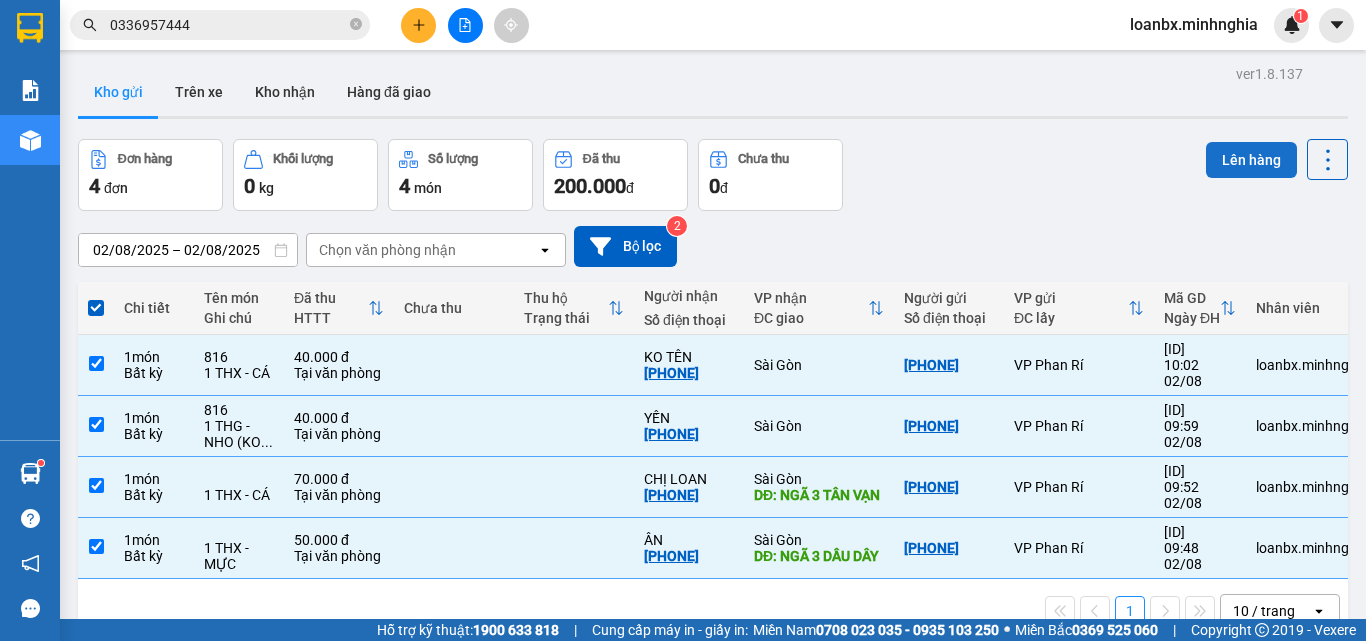 click on "Lên hàng" at bounding box center (1251, 160) 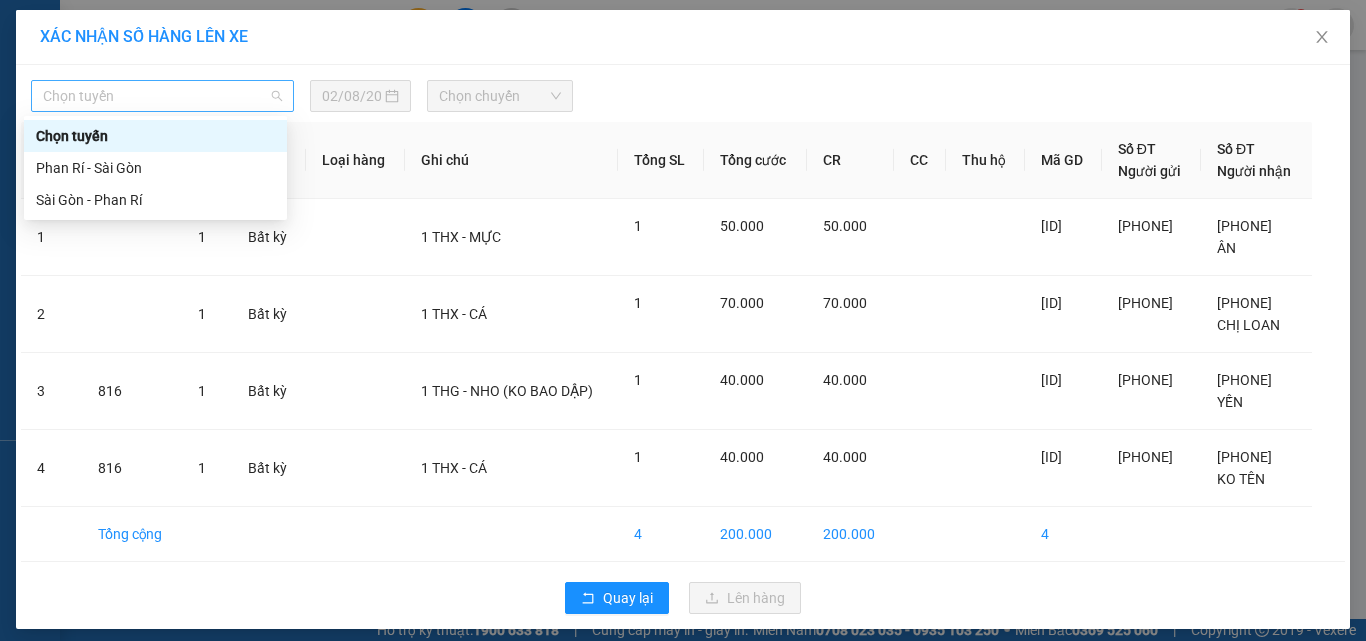 click on "Chọn tuyến" at bounding box center (162, 96) 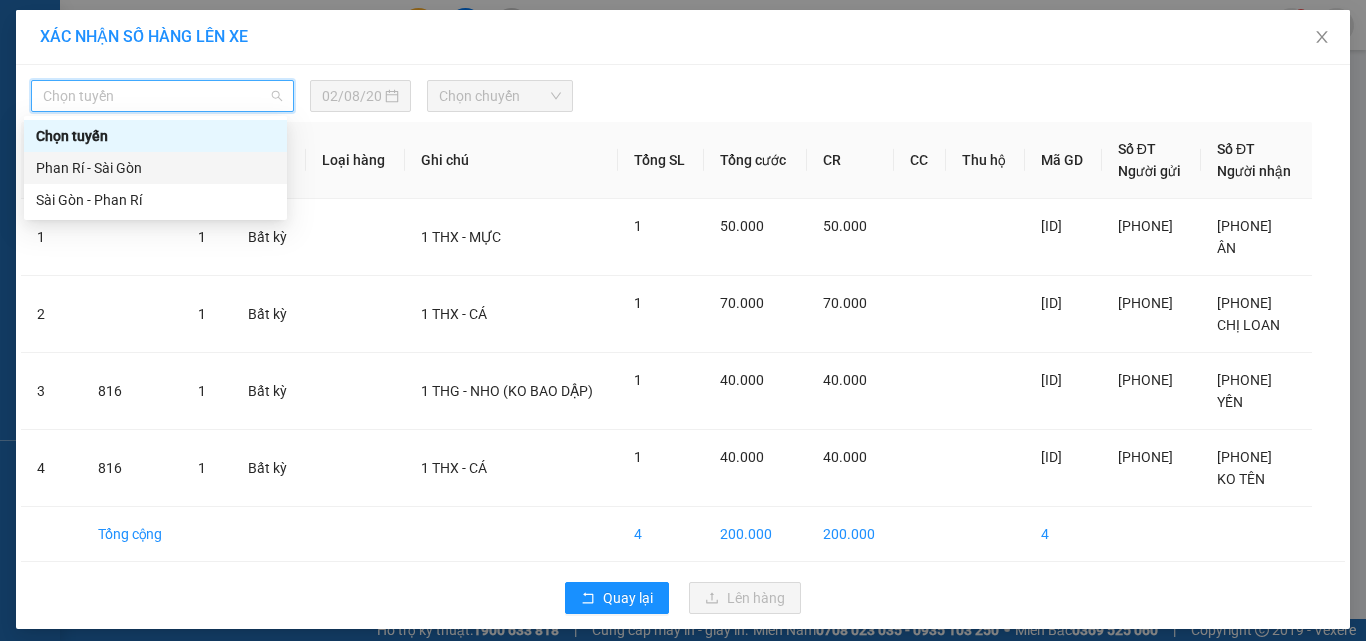 click on "Phan Rí - Sài Gòn" at bounding box center (155, 168) 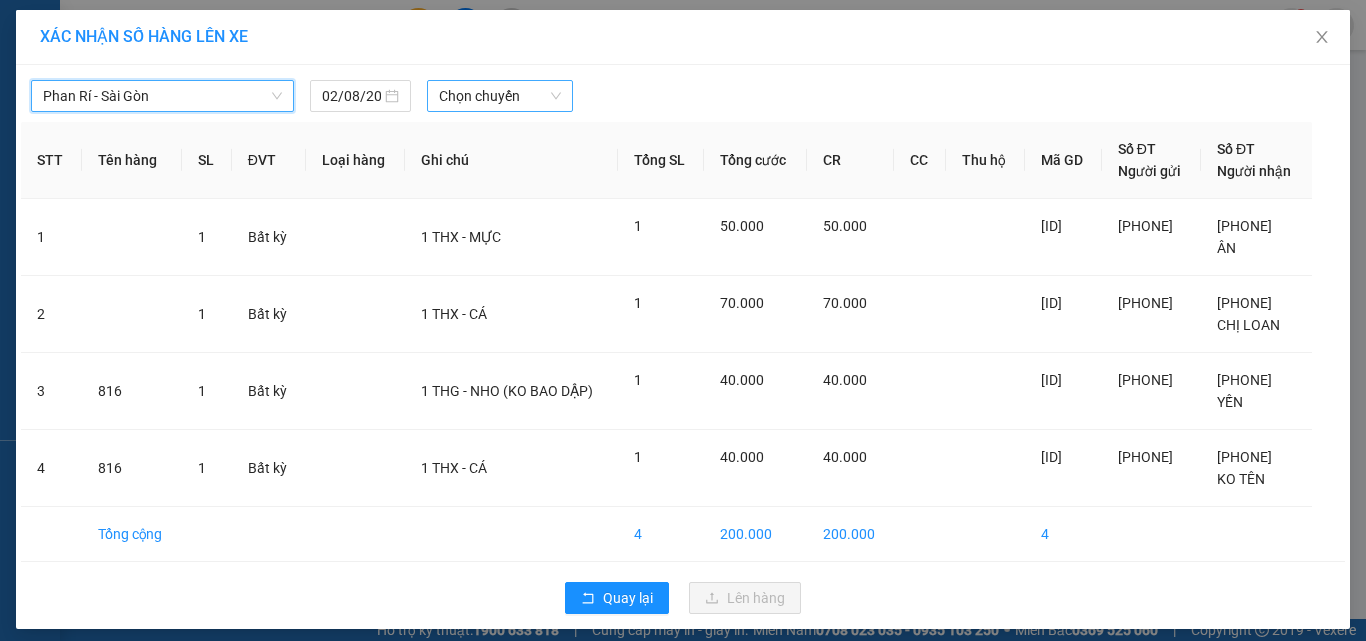 drag, startPoint x: 497, startPoint y: 94, endPoint x: 500, endPoint y: 104, distance: 10.440307 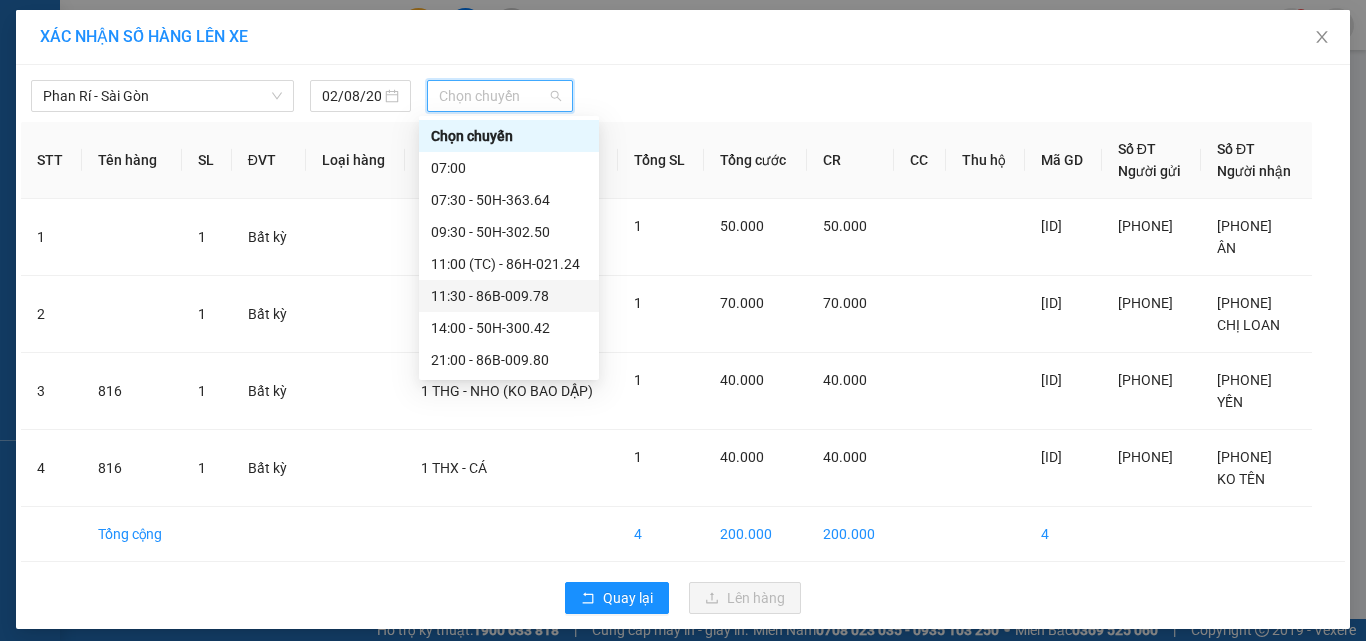 click on "11:30     - 86B-009.78" at bounding box center [509, 296] 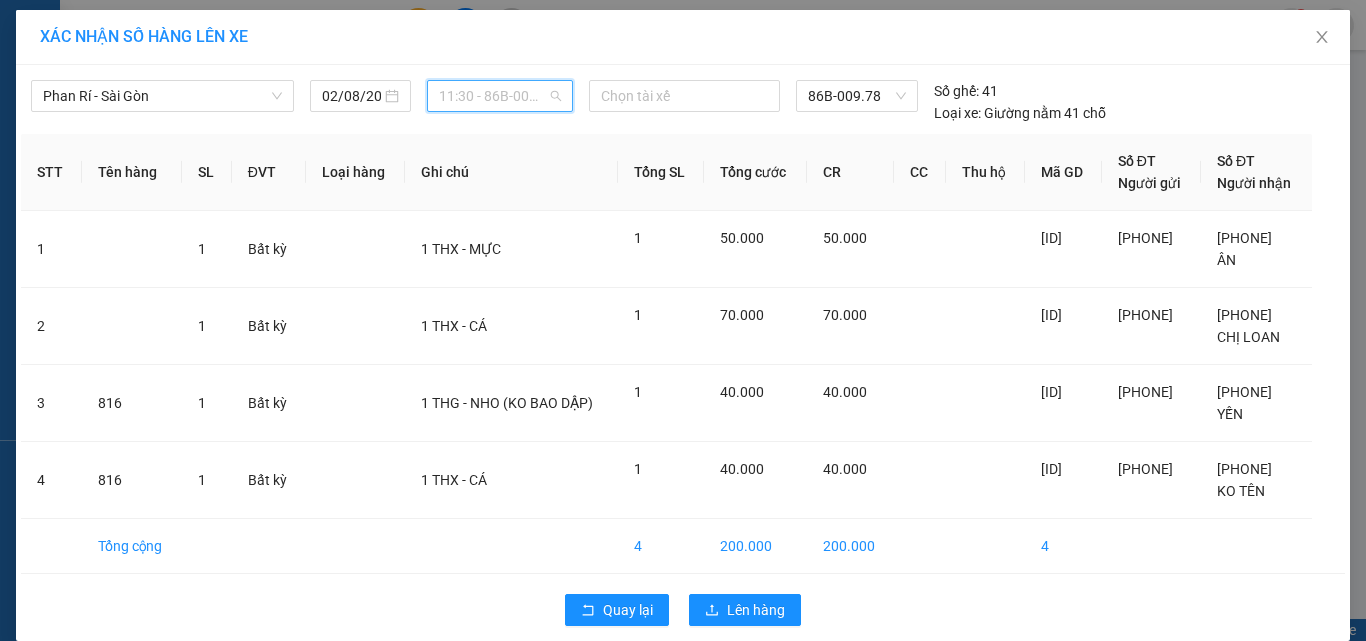 drag, startPoint x: 510, startPoint y: 104, endPoint x: 529, endPoint y: 194, distance: 91.983696 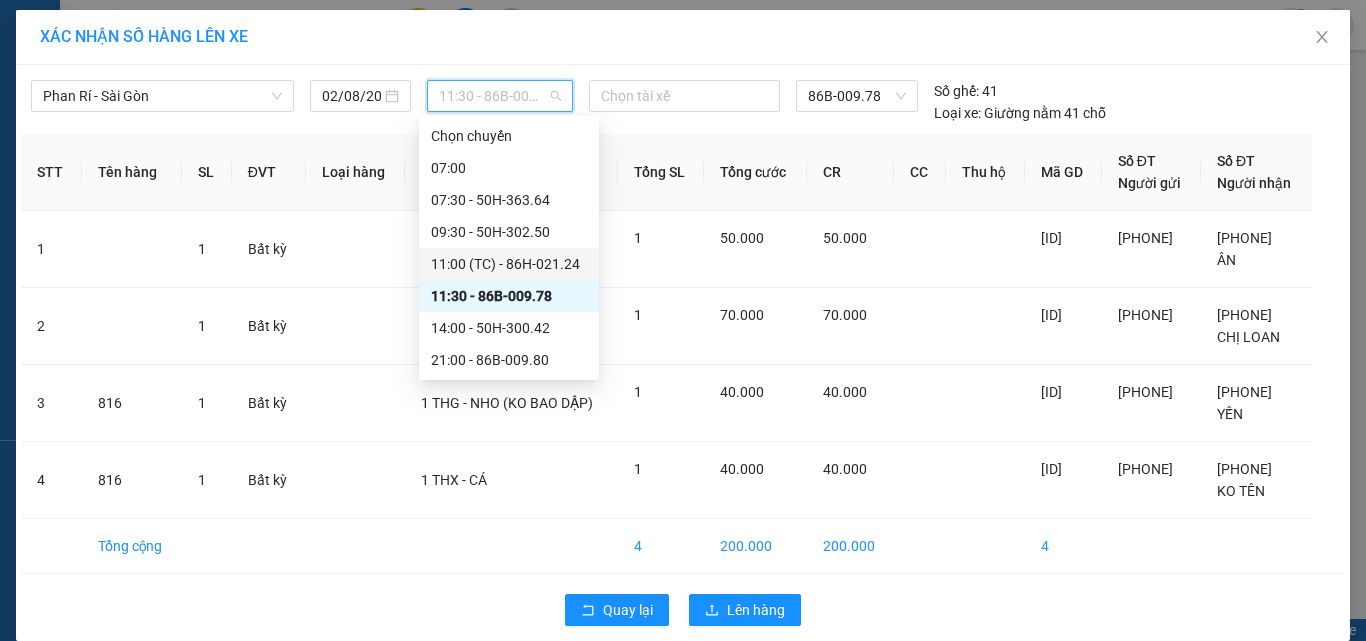 click on "[TIME]   (TC)   - [PLATE]" at bounding box center (509, 264) 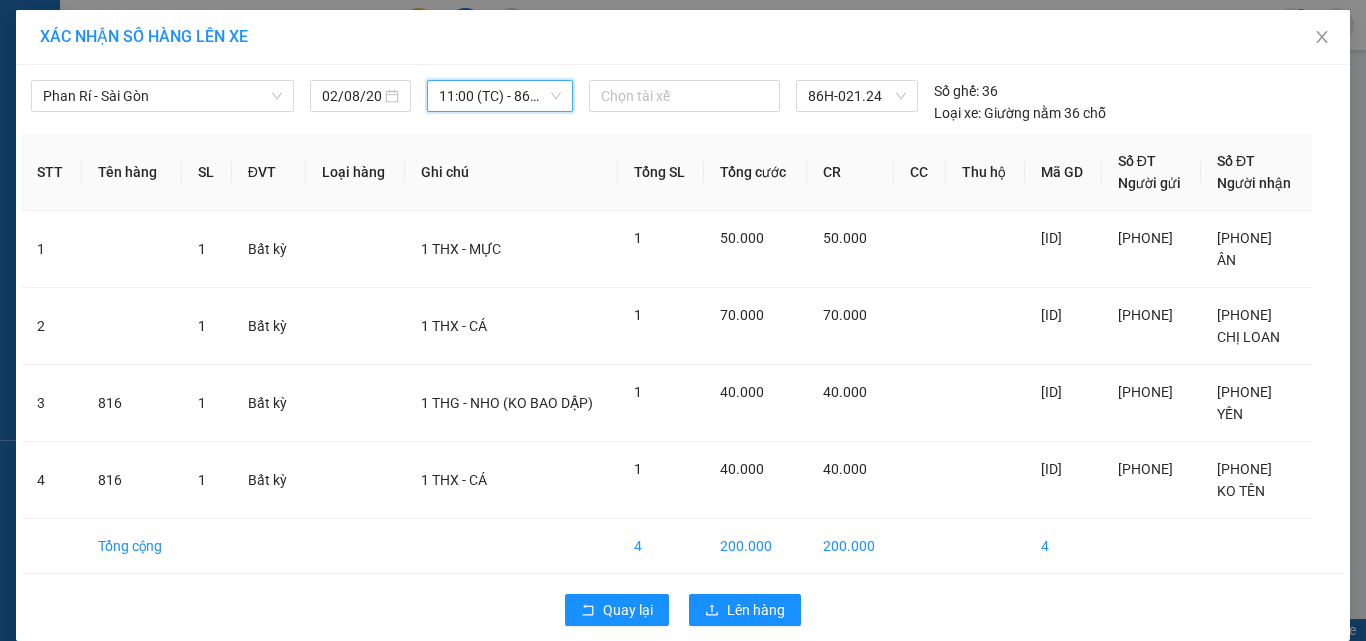 scroll, scrollTop: 68, scrollLeft: 0, axis: vertical 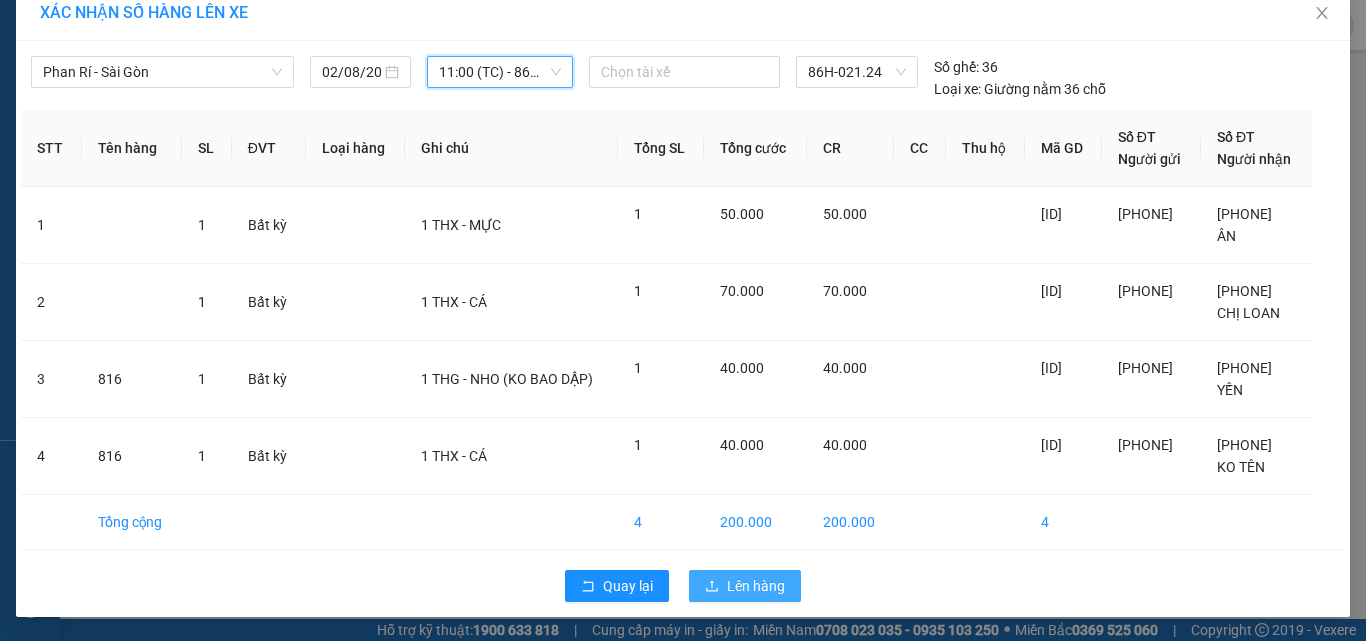 click on "Lên hàng" at bounding box center [756, 586] 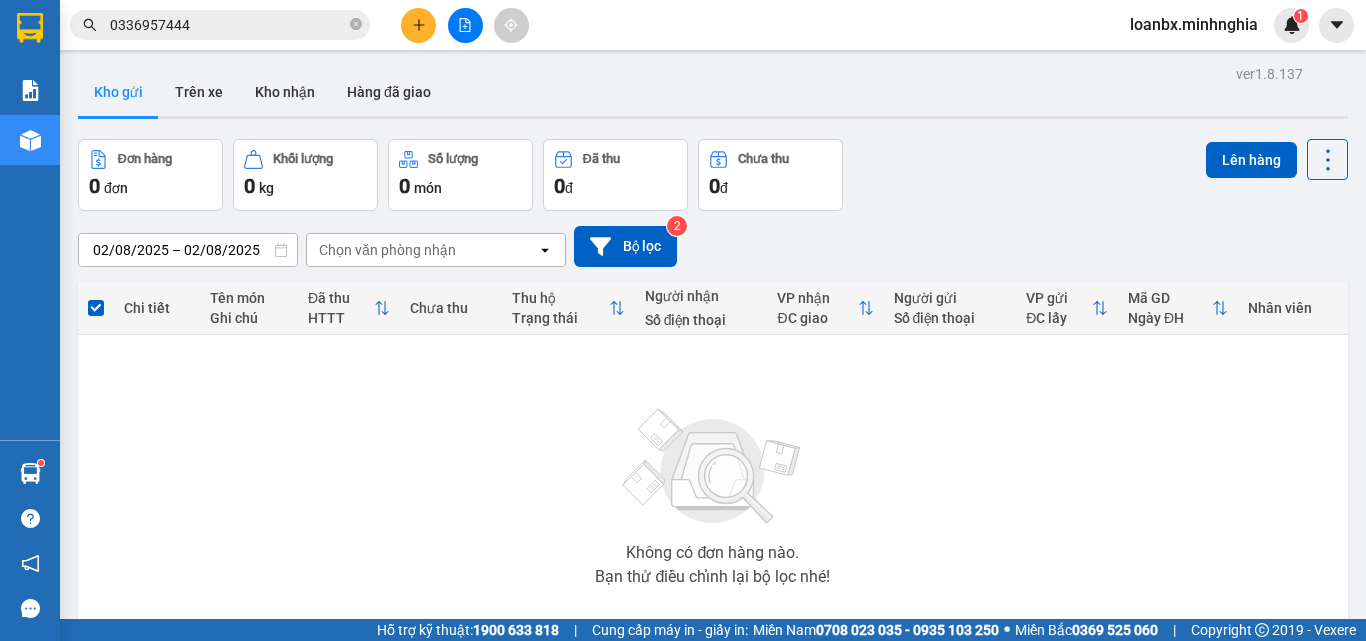 click on "Mã ĐH Trạng thái Món hàng Tổng cước Chưa cước Người gửi VP Gửi Người nhận VP Nhận [ID] [TIME] - [DATE] VP Nhận   [ID] [TIME] - [DATE] SL:  2 150.000 150.000 Sài Gòn [PHONE] SÁU  VP Phan Rí [ID] [TIME] - [DATE] VP Nhận   [ID] [TIME] - [DATE] SL:  1 70.000 70.000 Sài Gòn [PHONE] SÁU  VP Phan Rí [ID] [TIME] - [DATE] VP Nhận   [ID] [TIME] - [DATE] SL:  1 80.000 80.000 Sài Gòn [PHONE] SÁU  VP Phan Rí [ID] [TIME] - [DATE] VP Nhận   [ID] [TIME] - [DATE] SL:  1 30.000 30.000 Sài Gòn [PHONE] SÁU  VP Phan Rí [ID] [TIME] - [DATE] VP Nhận   [ID] [TIME] - [DATE] SL:  1 50.000 50.000 Sài Gòn [PHONE] SÁU  VP Phan Rí [ID] [TIME] - [DATE] VP Nhận   [ID] [TIME] - [DATE] SL:  1 50.000 50.000 Sài Gòn [PHONE] SÁU  VP Phan Rí [ID] [TIME] - [DATE] Trên xe   [ID] [TIME]  -   [DATE] SL:  1 70.000" at bounding box center (195, 25) 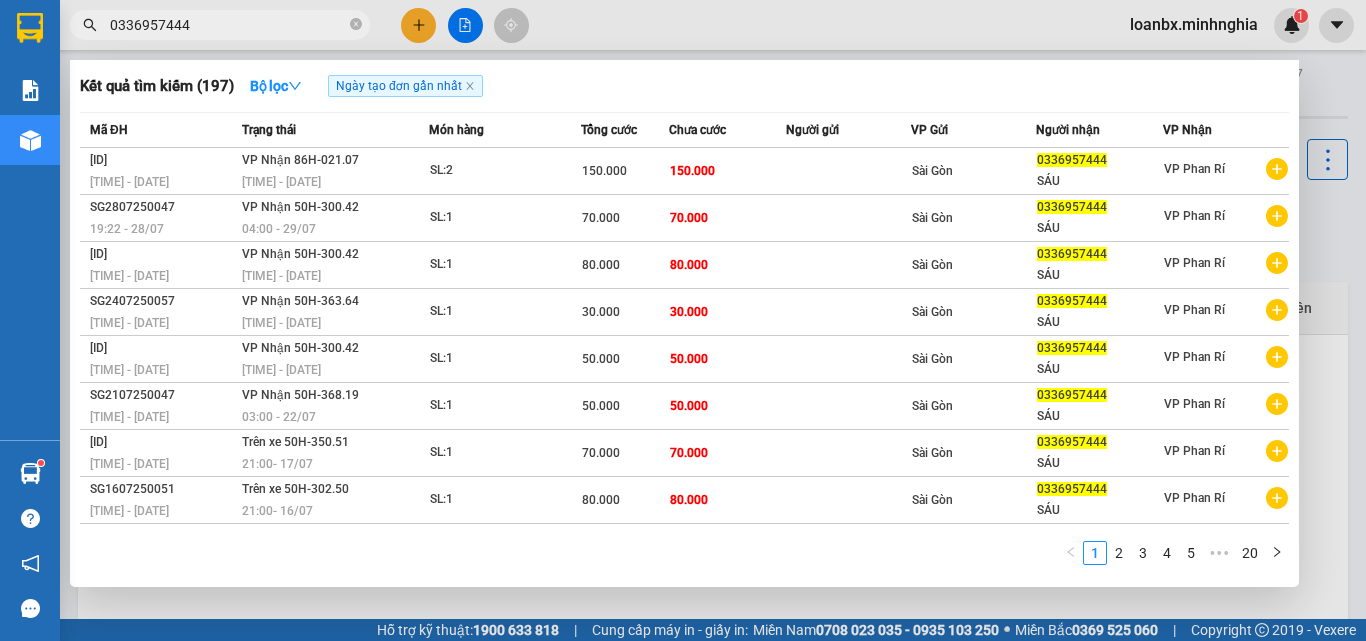 click on "0336957444" at bounding box center (228, 25) 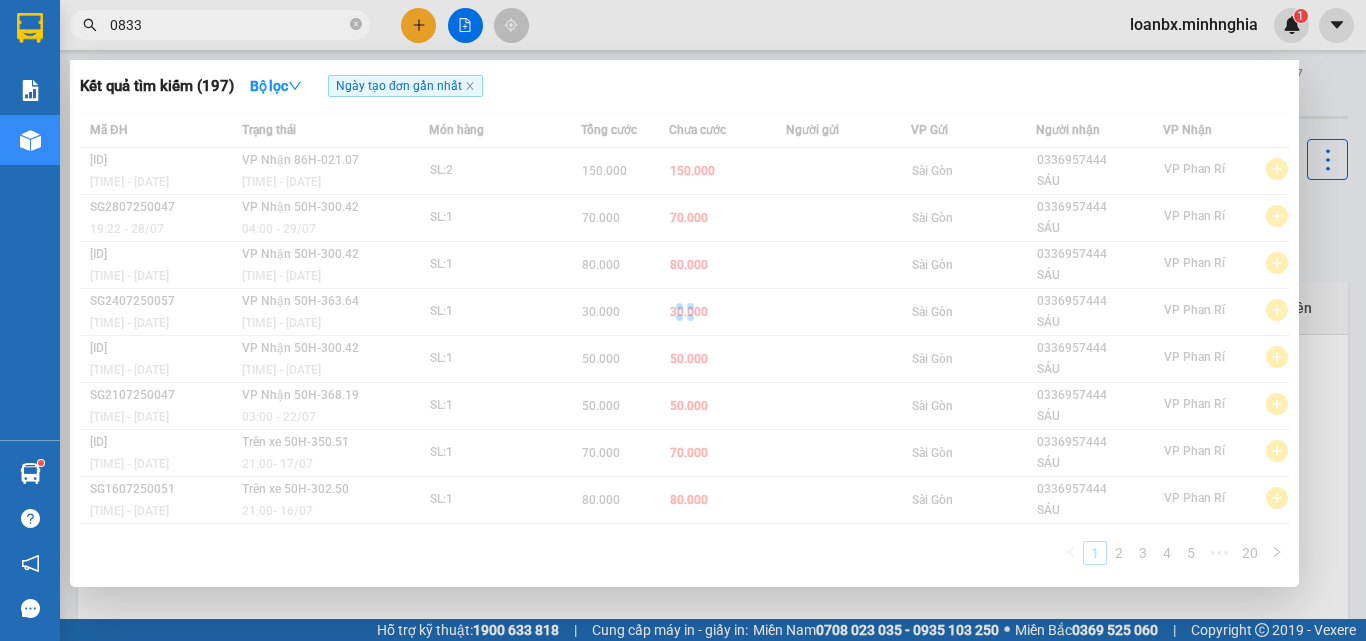 type 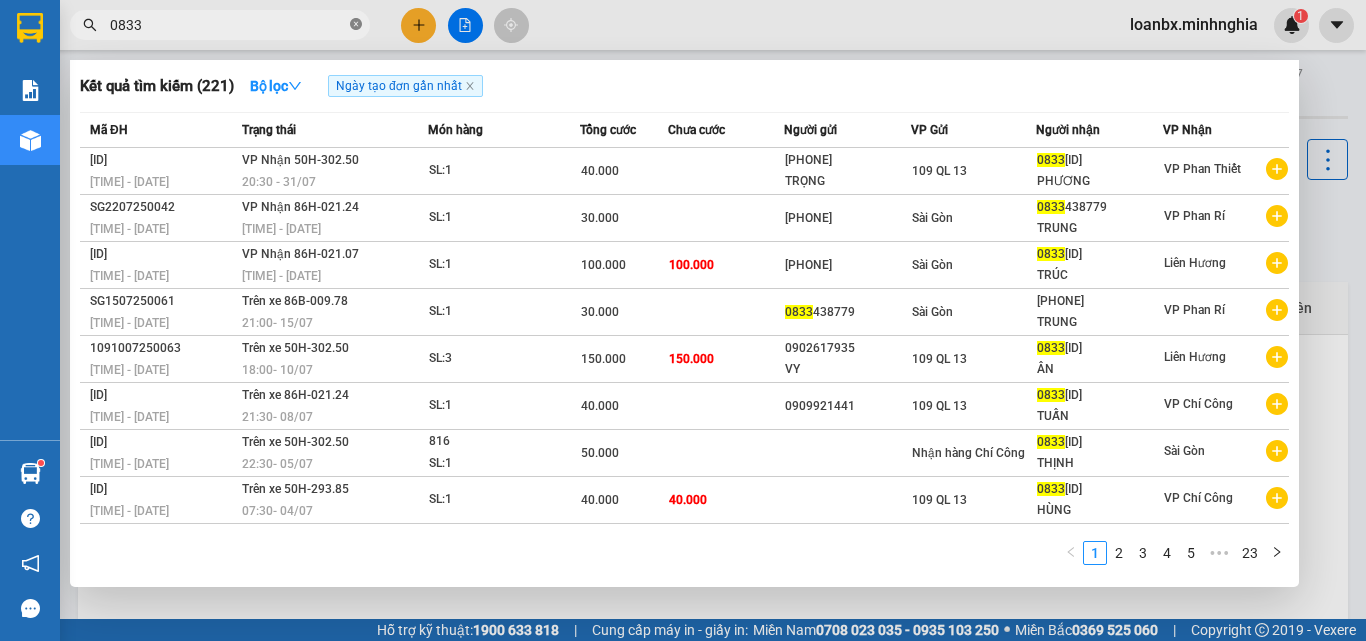 click 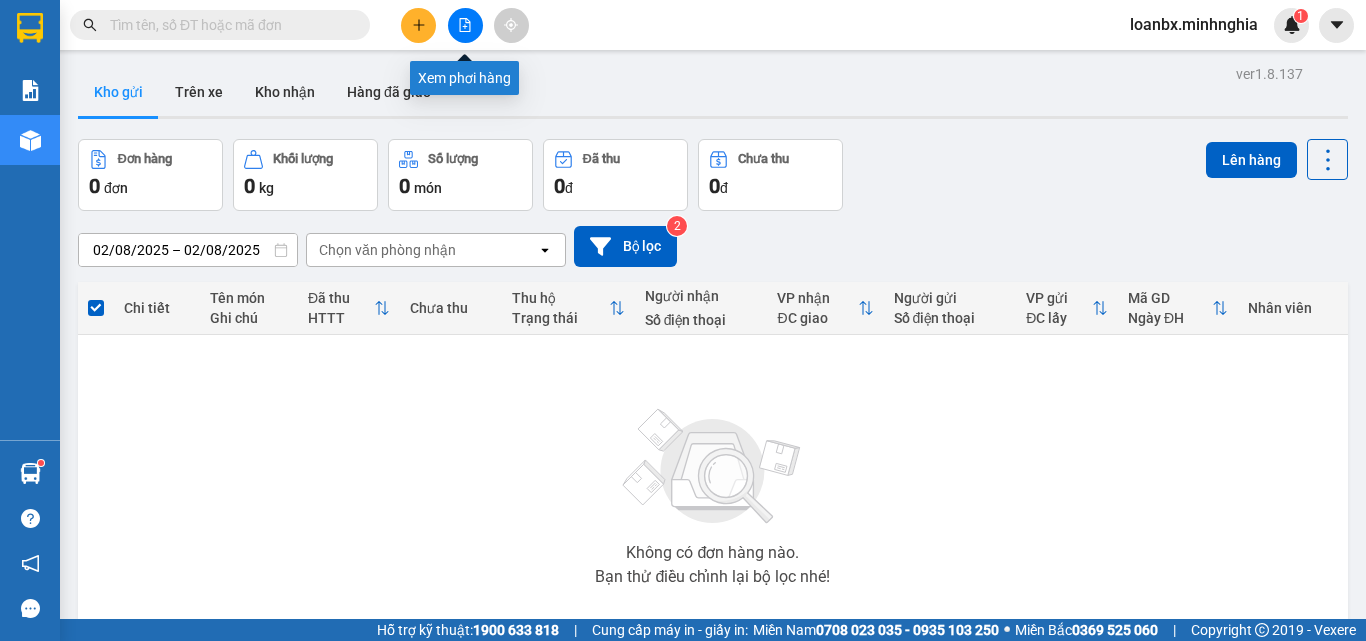 click 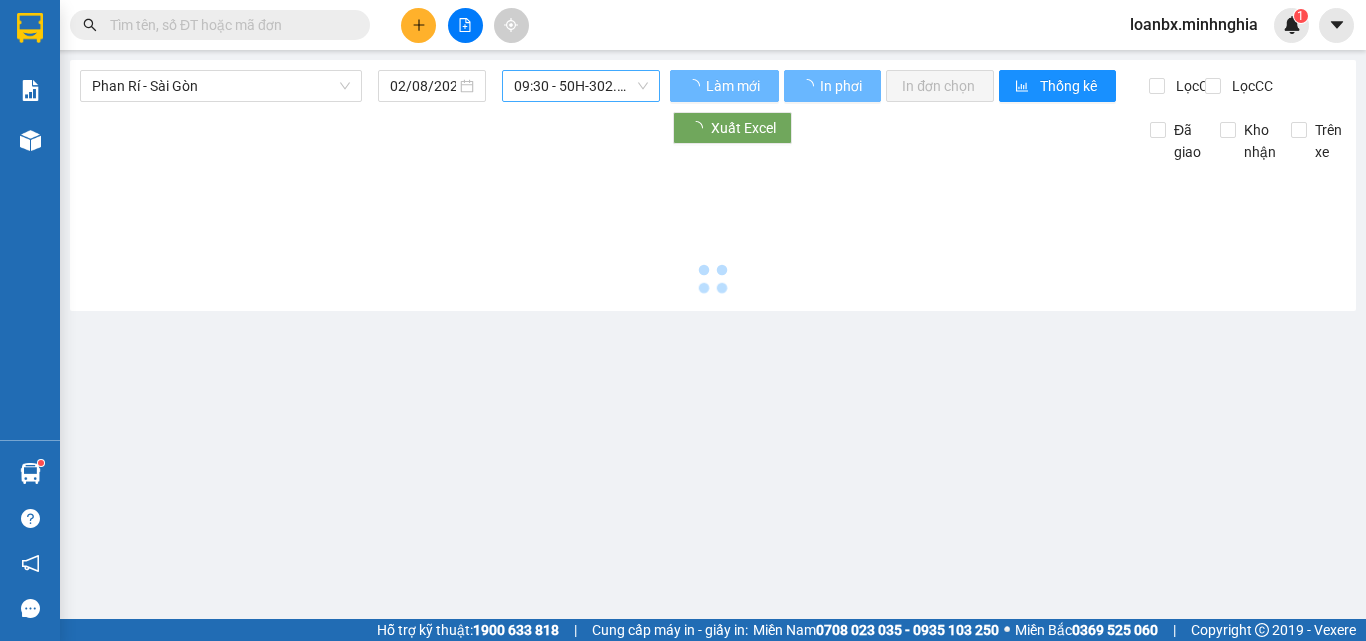 click on "09:30     - 50H-302.50" at bounding box center [581, 86] 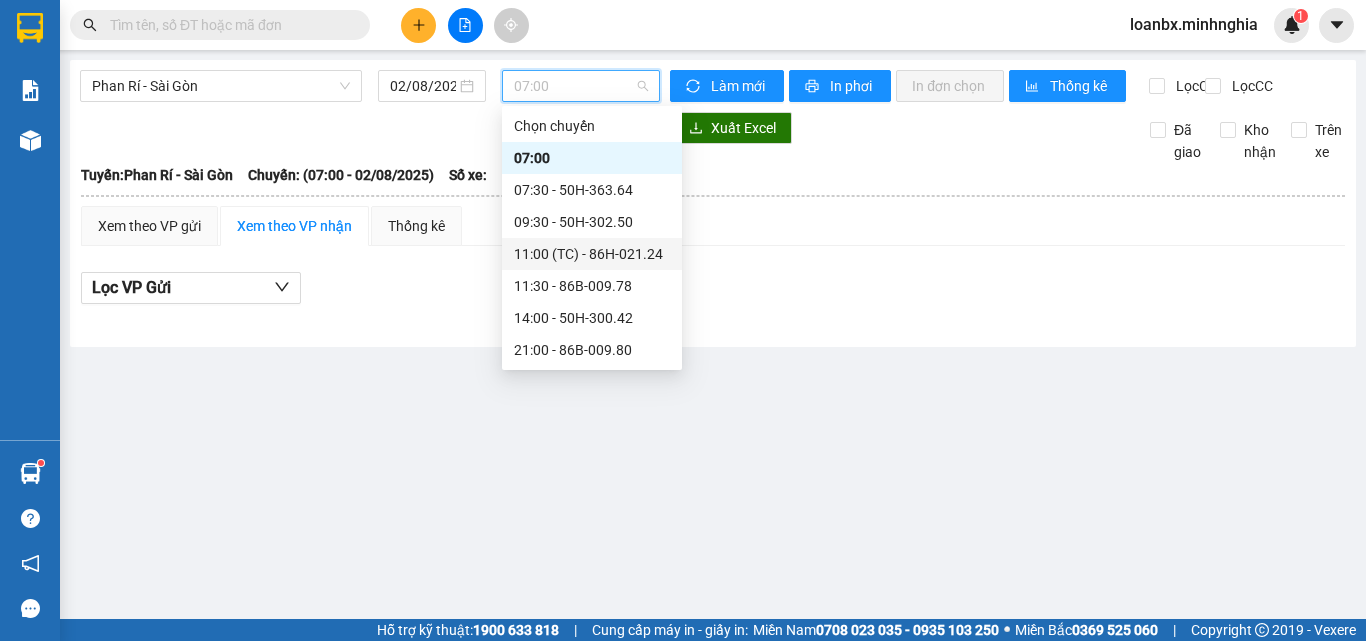 click on "[TIME]   (TC)   - [PLATE]" at bounding box center (592, 254) 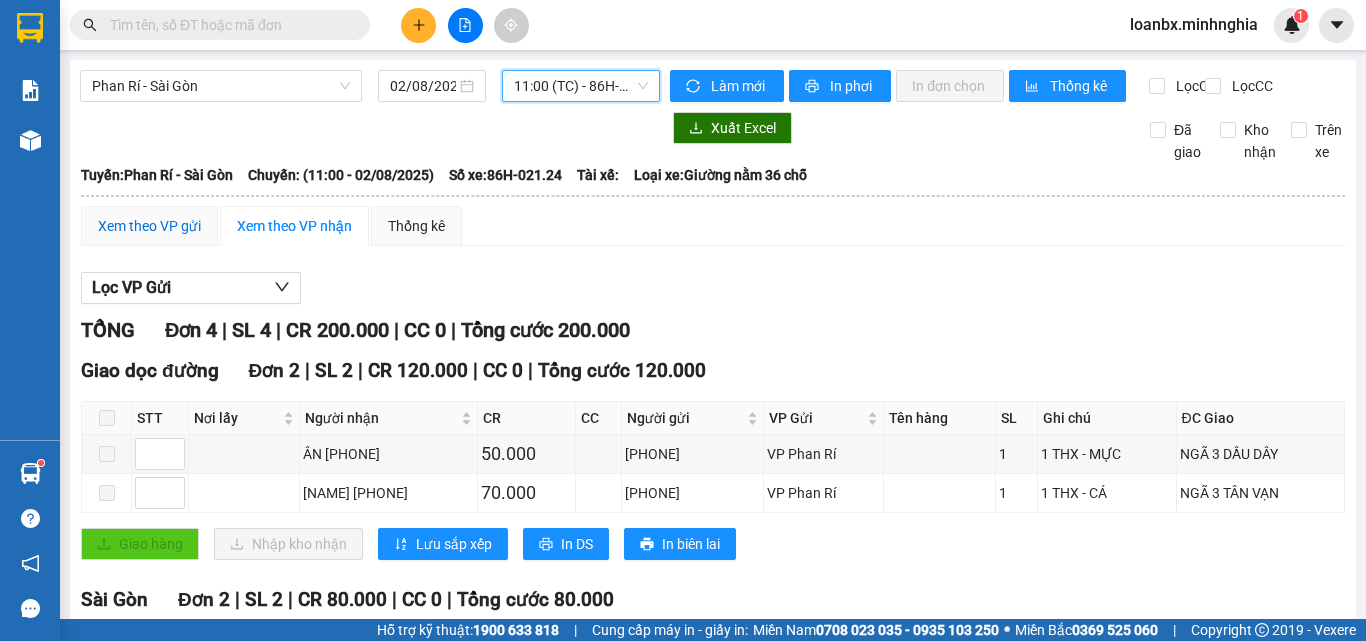 click on "Xem theo VP gửi" at bounding box center [149, 226] 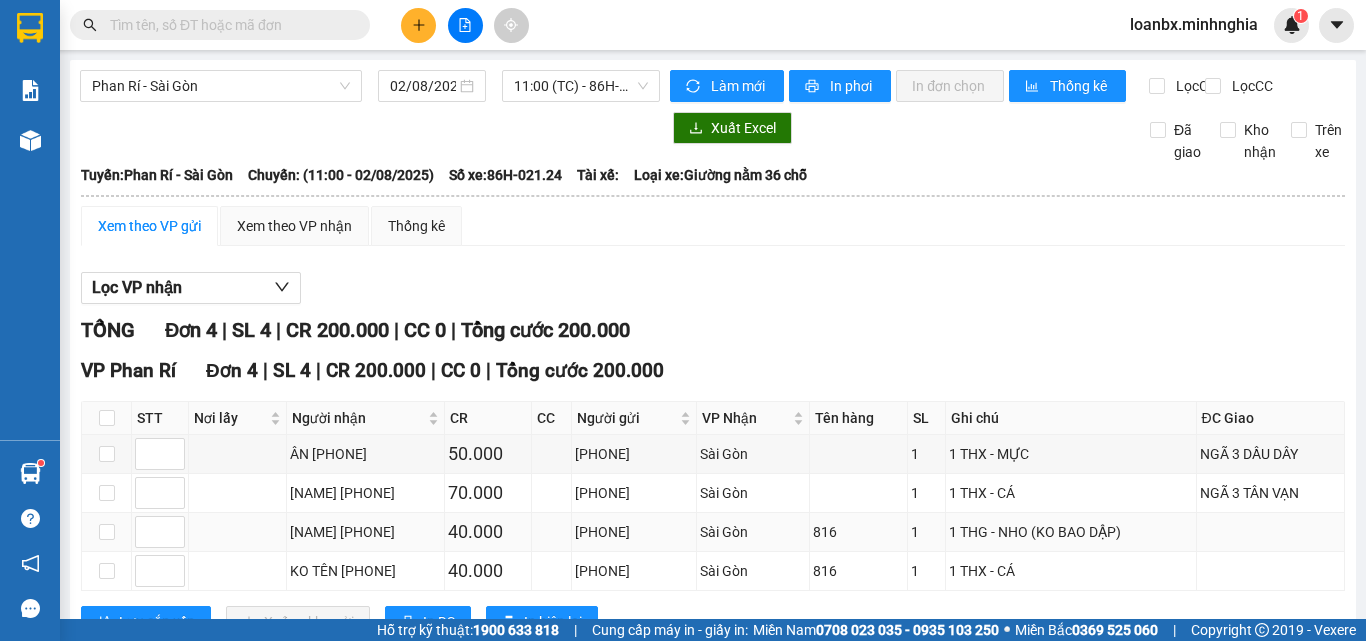 scroll, scrollTop: 92, scrollLeft: 0, axis: vertical 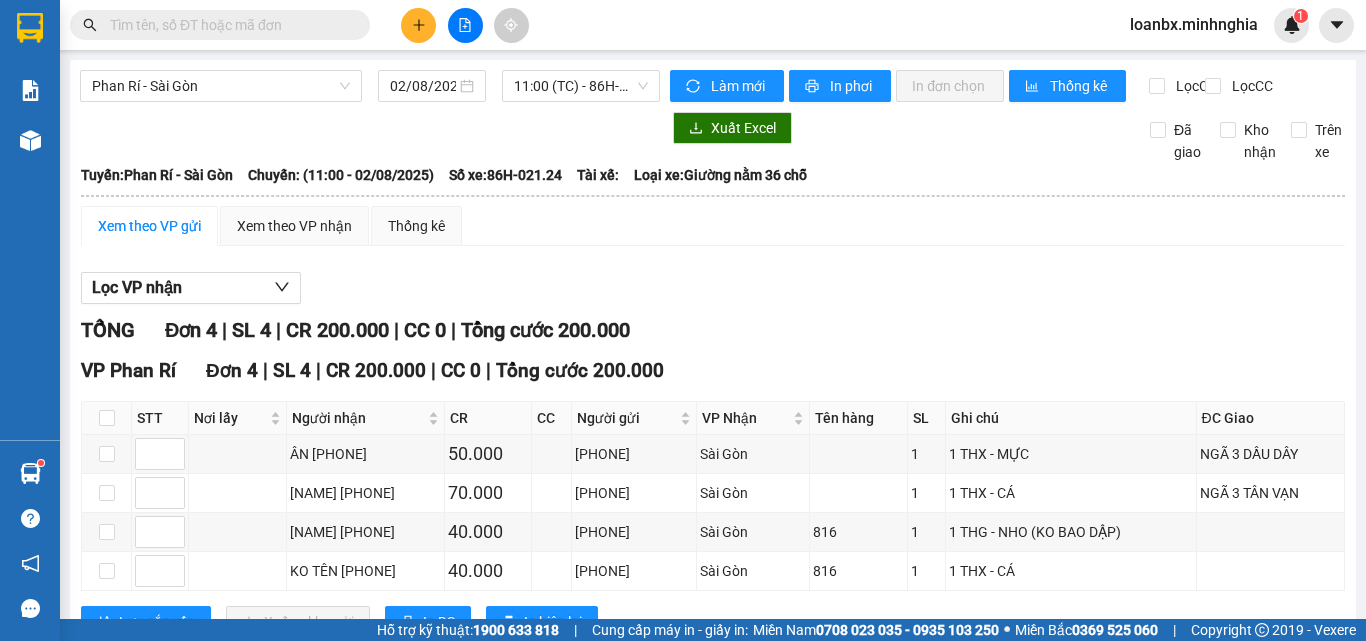 drag, startPoint x: 576, startPoint y: 87, endPoint x: 579, endPoint y: 112, distance: 25.179358 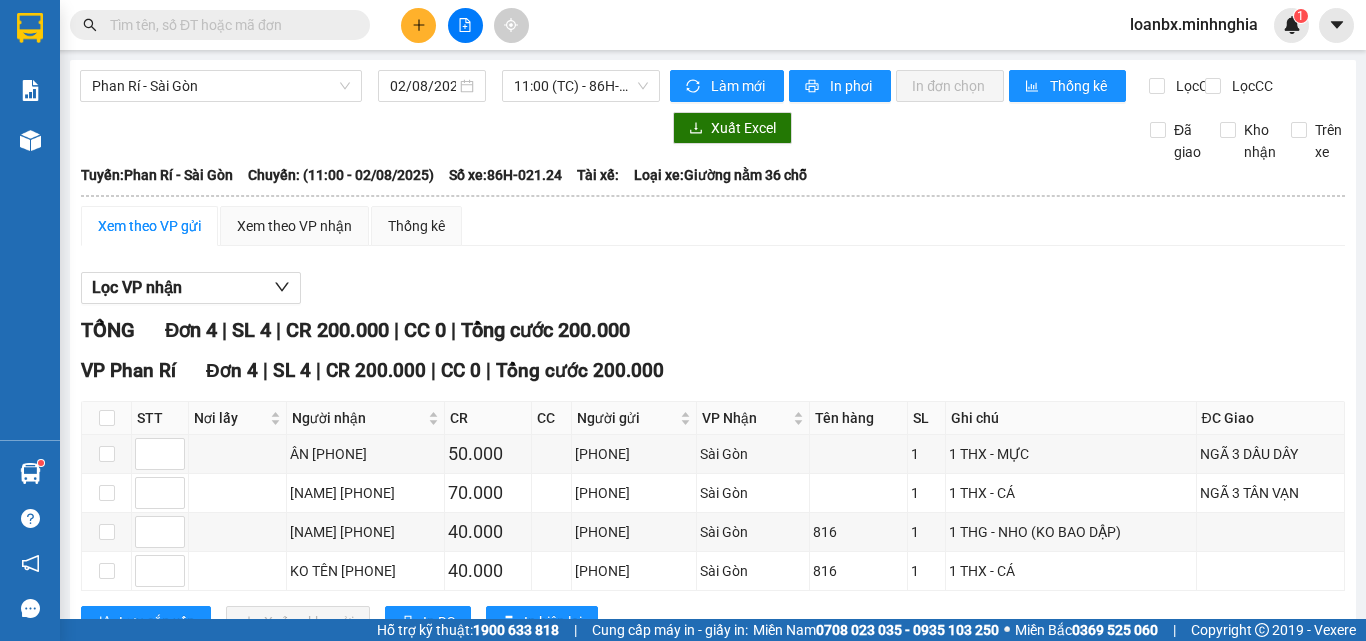 click on "Mã ĐH Trạng thái Món hàng Tổng cước Chưa cước Người gửi VP Gửi Người nhận VP Nhận [ID] [TIME] - [DATE] VP Nhận   [ID] [TIME] - [DATE] SL:  1 40.000 0328076548 TRỌNG  109 QL 13 [PHONE] PHƯƠNG VP Phan thiết [ID] [TIME] - [DATE] VP Nhận   [ID] [TIME] - [DATE] SL:  1 30.000 [PHONE] Sài Gòn [PHONE] TRUNG VP Phan Rí [ID] [TIME] - [DATE] VP Nhận   [ID] [TIME]  -   [DATE] SL:  1 100.000 100.000 [PHONE] Sài Gòn [PHONE] TRÚC Liên Hương [ID] [TIME] - [DATE] Trên xe   [ID] [TIME]  -   [DATE] SL:  1 30.000 [PHONE] Sài Gòn [PHONE] TRUNG VP Phan Rí [ID] [TIME] - [DATE] Trên xe   [ID] [TIME]  -   [DATE] SL:  3 150.000 150.000 [PHONE] VY 109 QL 13 [PHONE]  ÂN Liên Hương [ID] [TIME] - [DATE] Trên xe   [ID] [TIME]  -   [DATE] SL:  1 40.000 [PHONE] 109 QL 13 [PHONE] TUẤN VP Chí Công  [ID]" at bounding box center (683, 320) 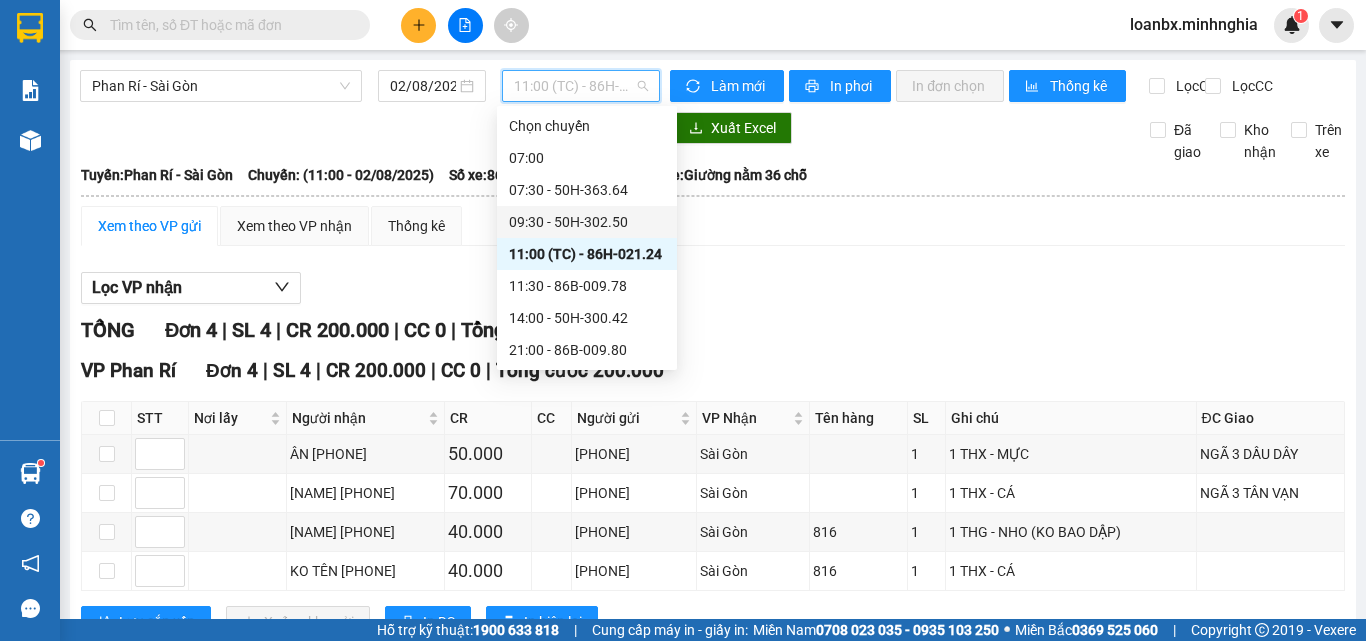 click on "09:30     - 50H-302.50" at bounding box center (587, 222) 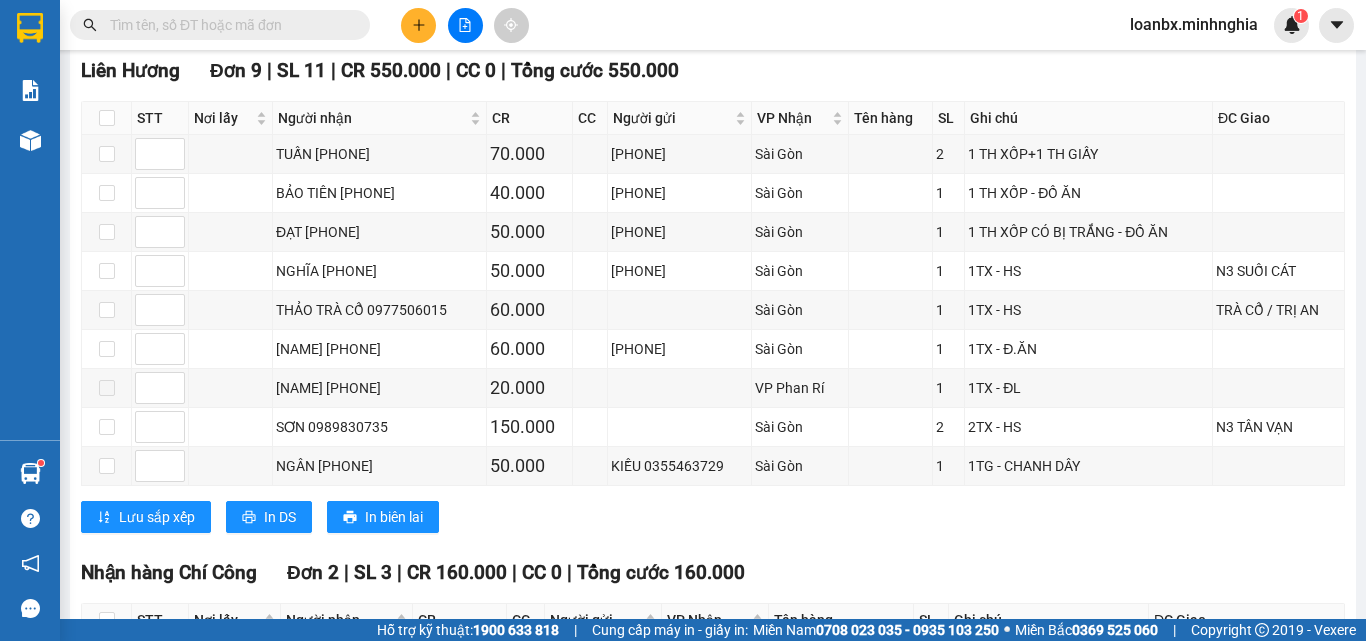 scroll, scrollTop: 0, scrollLeft: 0, axis: both 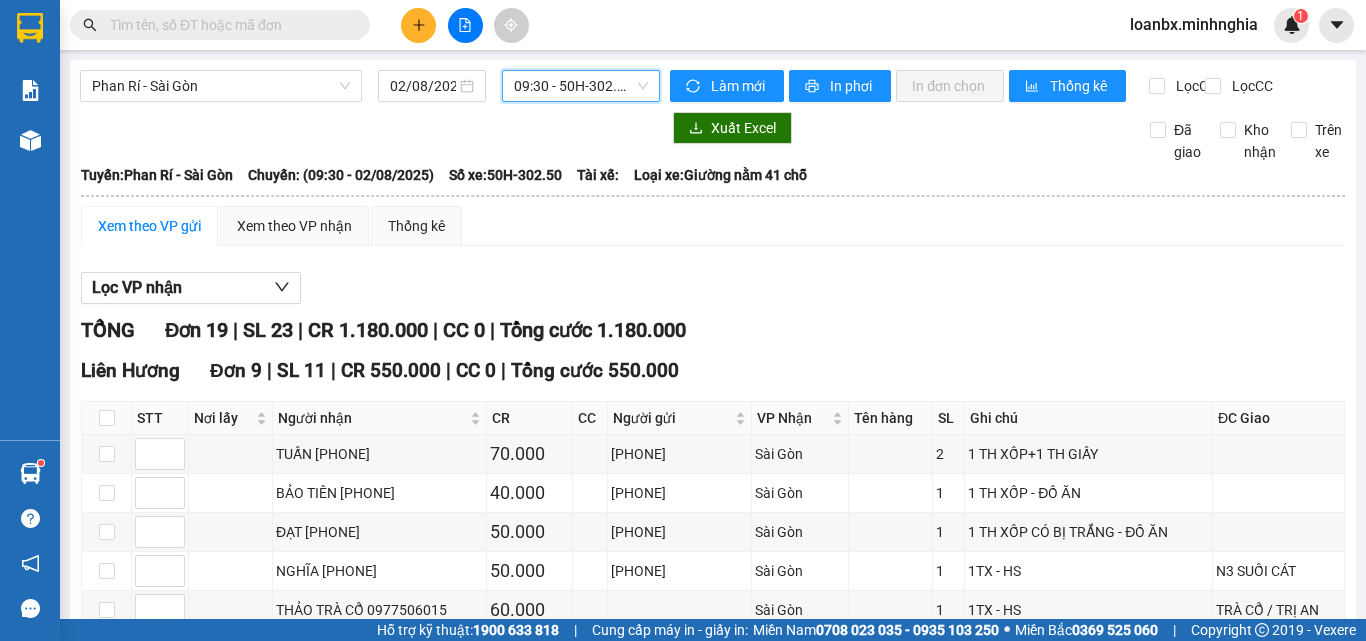 click on "Phan Rí - Sài Gòn [DATE] [TIME] [TIME]     - [PLATE]" at bounding box center (370, 86) 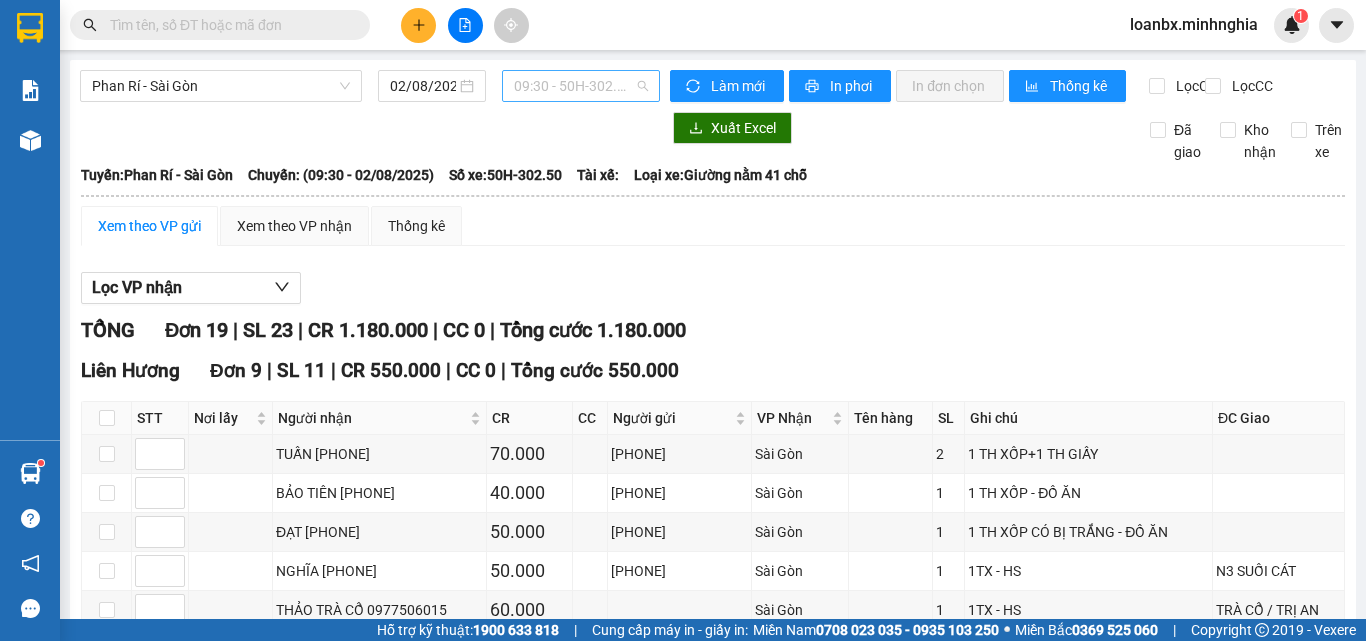 click on "09:30     - 50H-302.50" at bounding box center (581, 86) 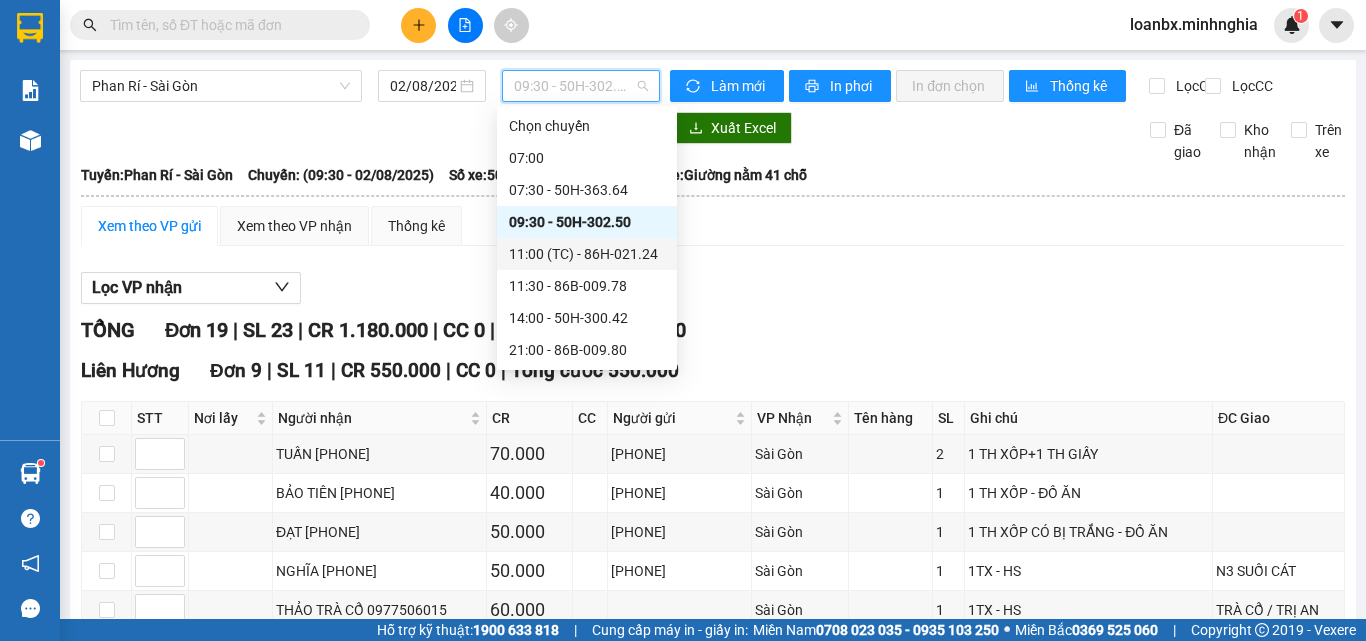 click on "[TIME]   (TC)   - [PLATE]" at bounding box center [587, 254] 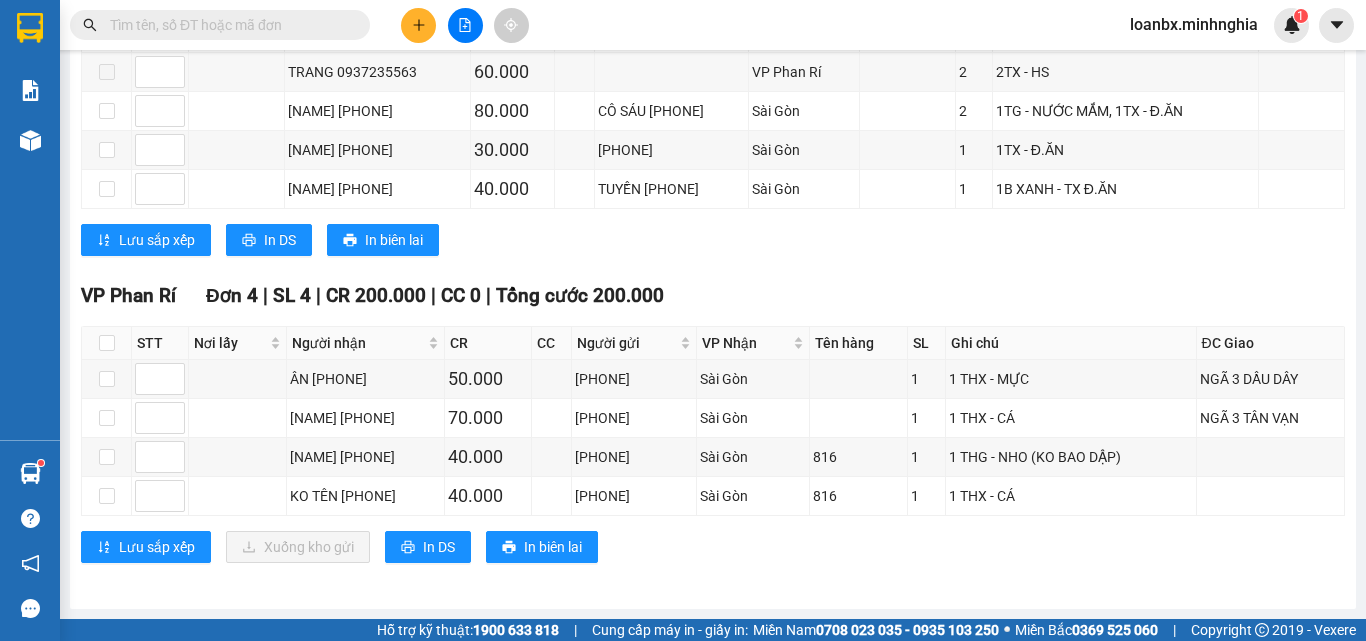 scroll, scrollTop: 177, scrollLeft: 0, axis: vertical 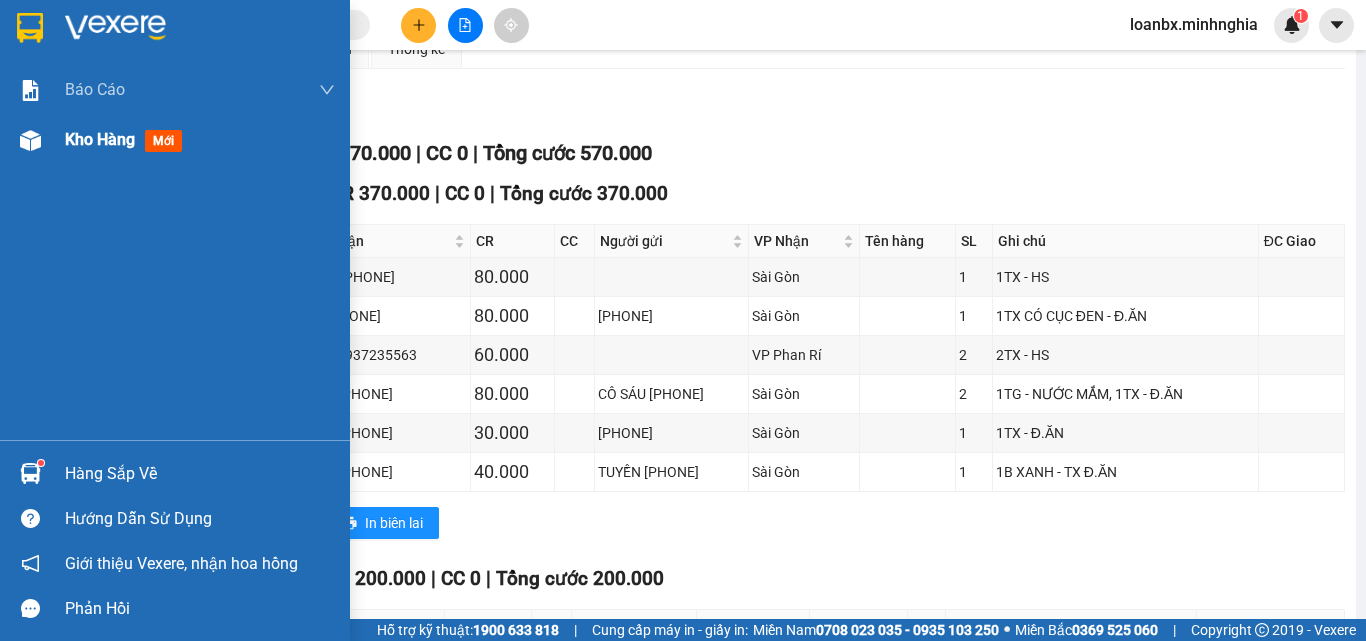 drag, startPoint x: 35, startPoint y: 122, endPoint x: 111, endPoint y: 148, distance: 80.32434 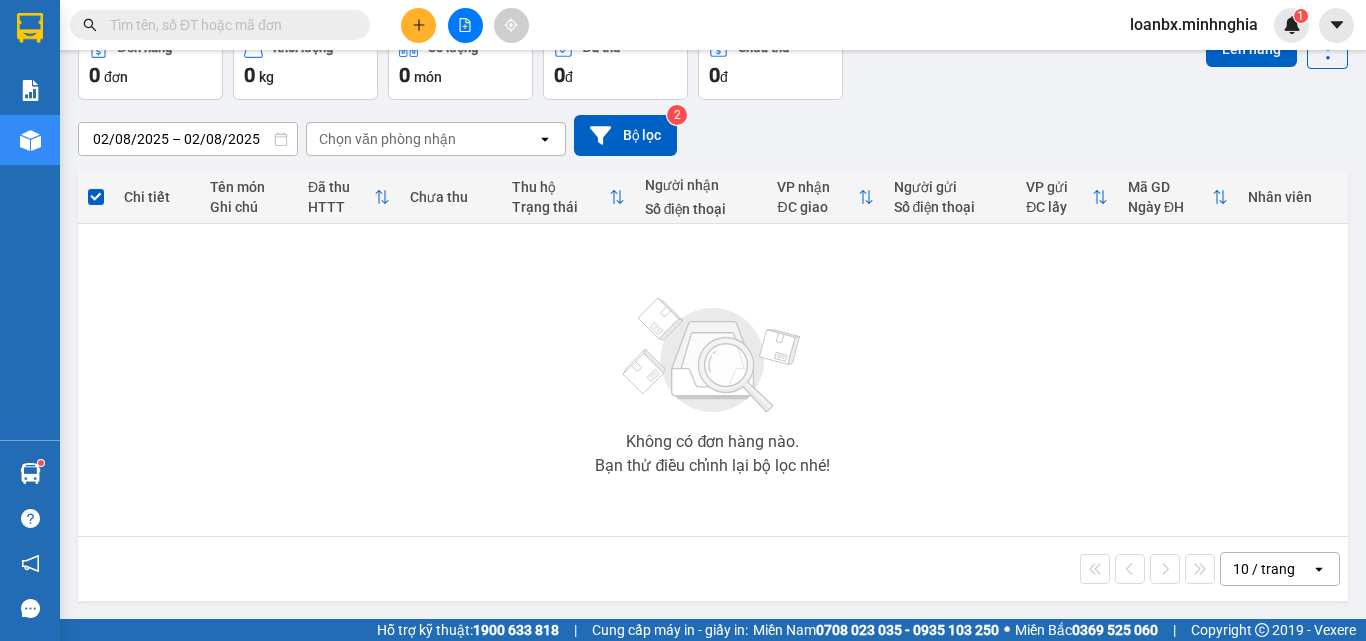 scroll, scrollTop: 0, scrollLeft: 0, axis: both 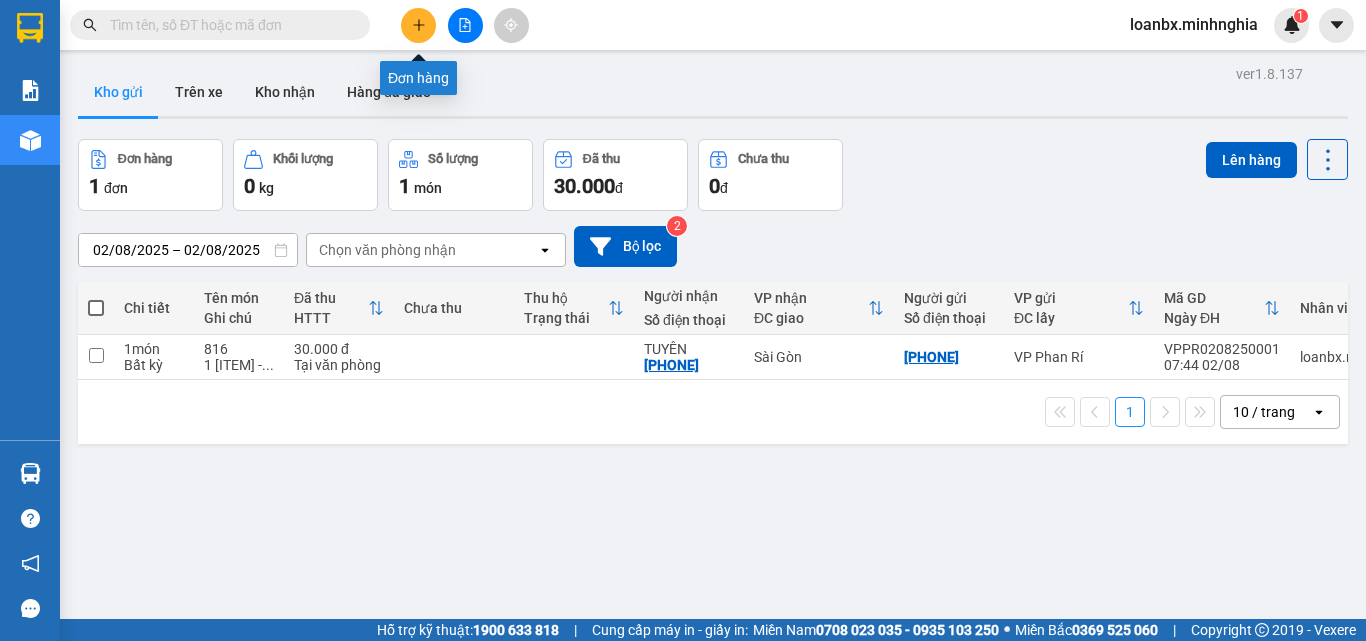 click 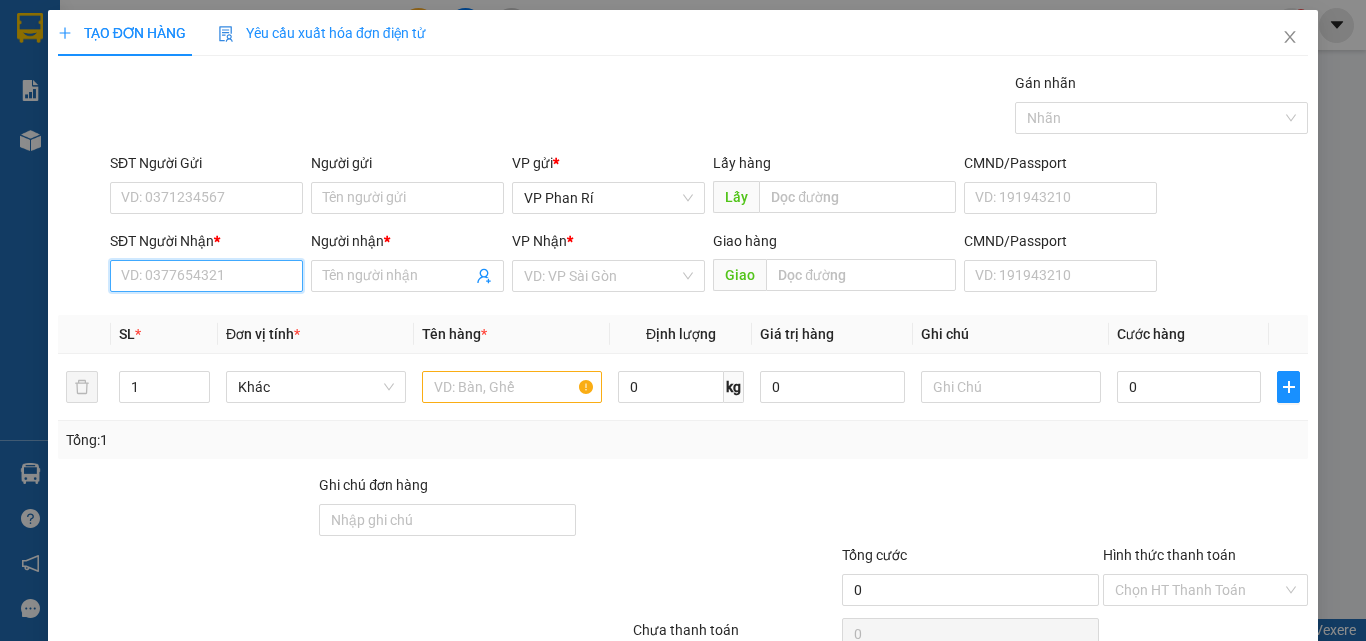 click on "SĐT Người Nhận  *" at bounding box center (206, 276) 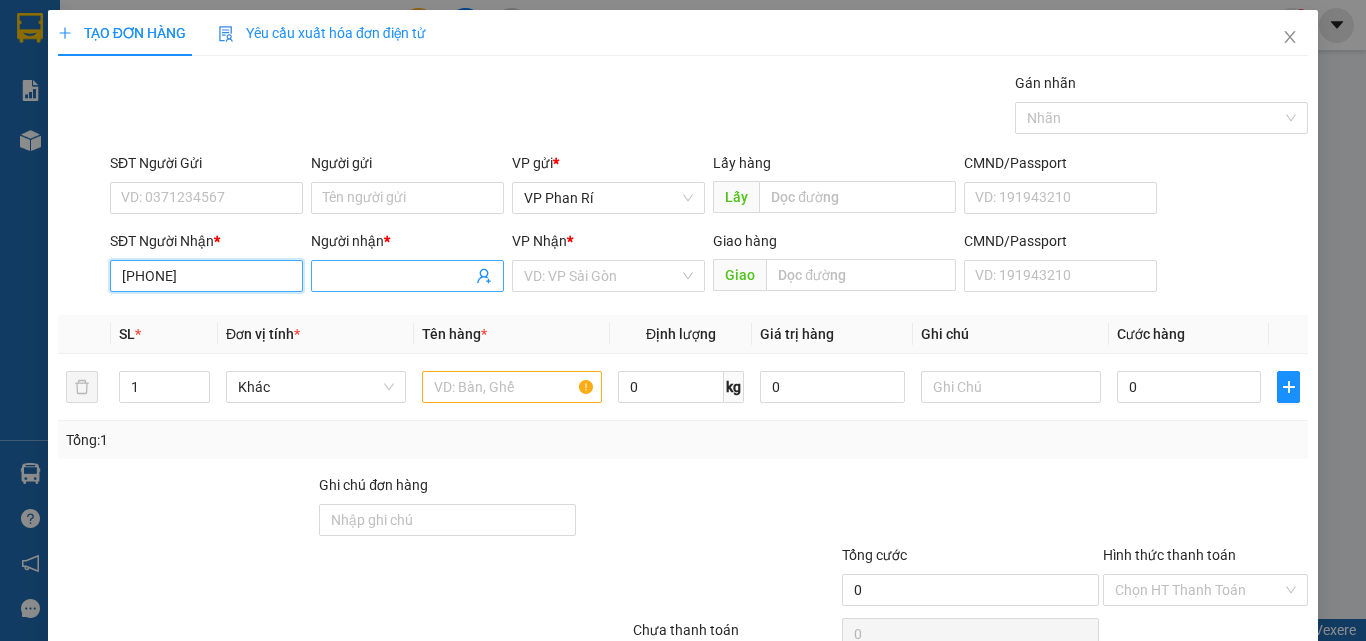type on "[PHONE]" 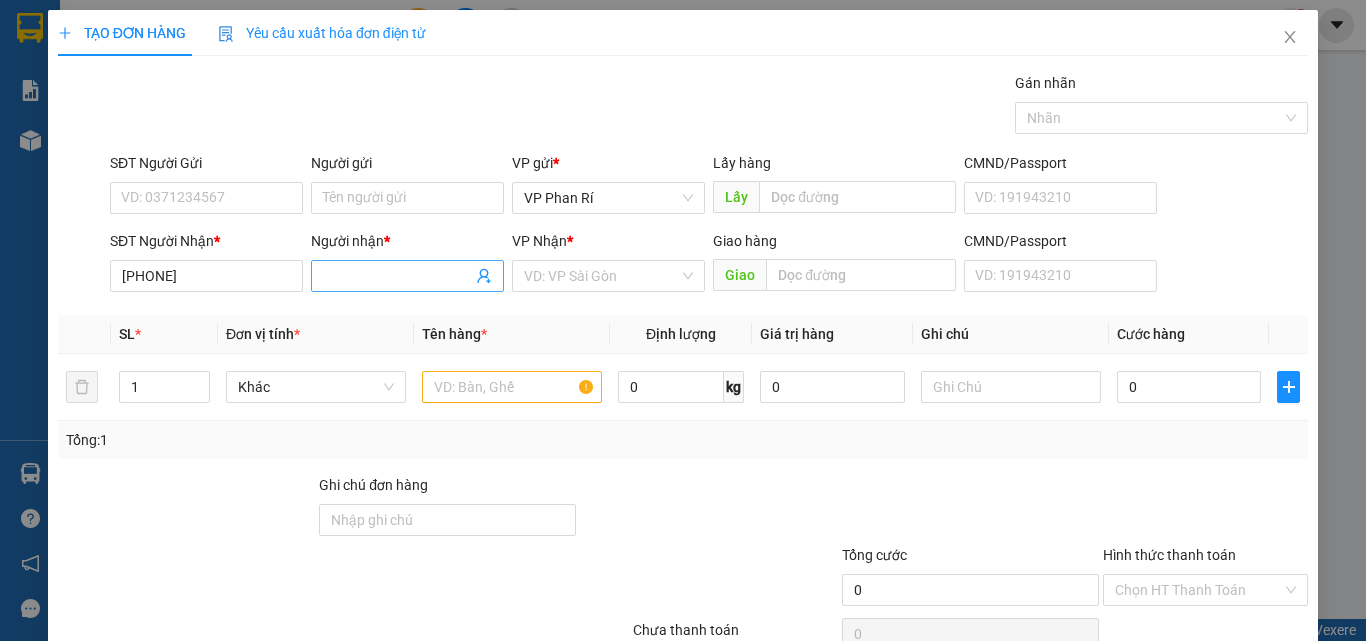 click on "Người nhận  *" at bounding box center (397, 276) 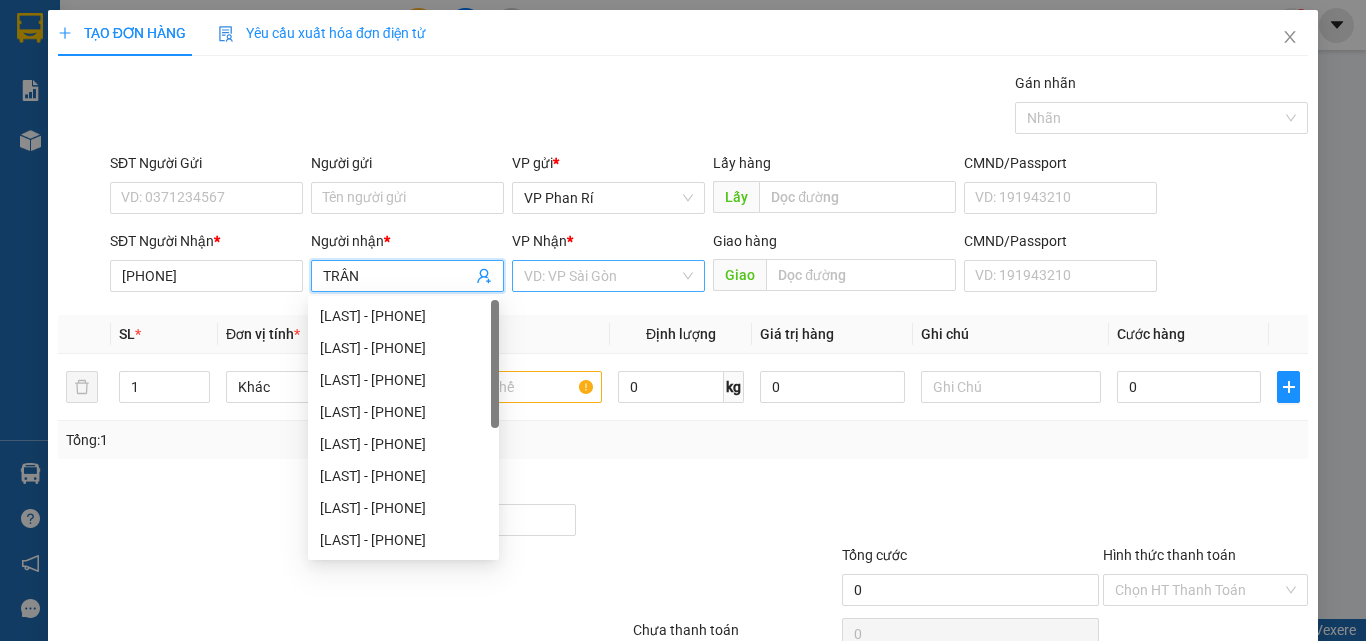 type on "TRÂN" 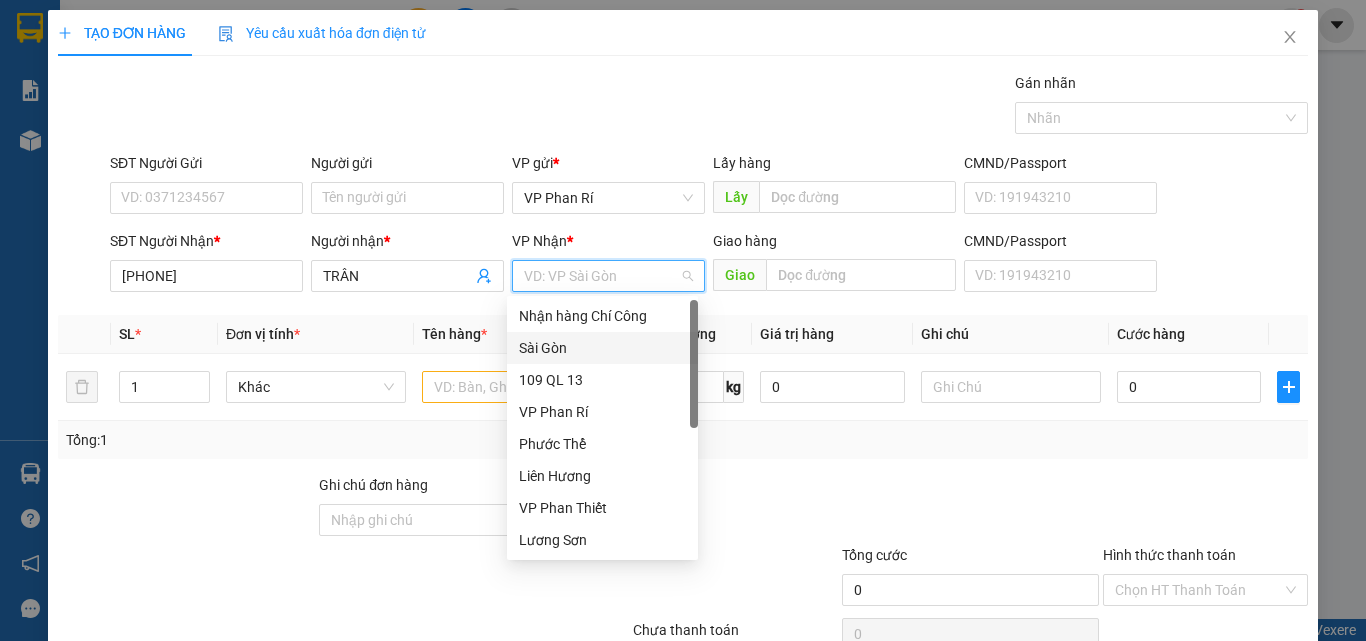 click on "Sài Gòn" at bounding box center (602, 348) 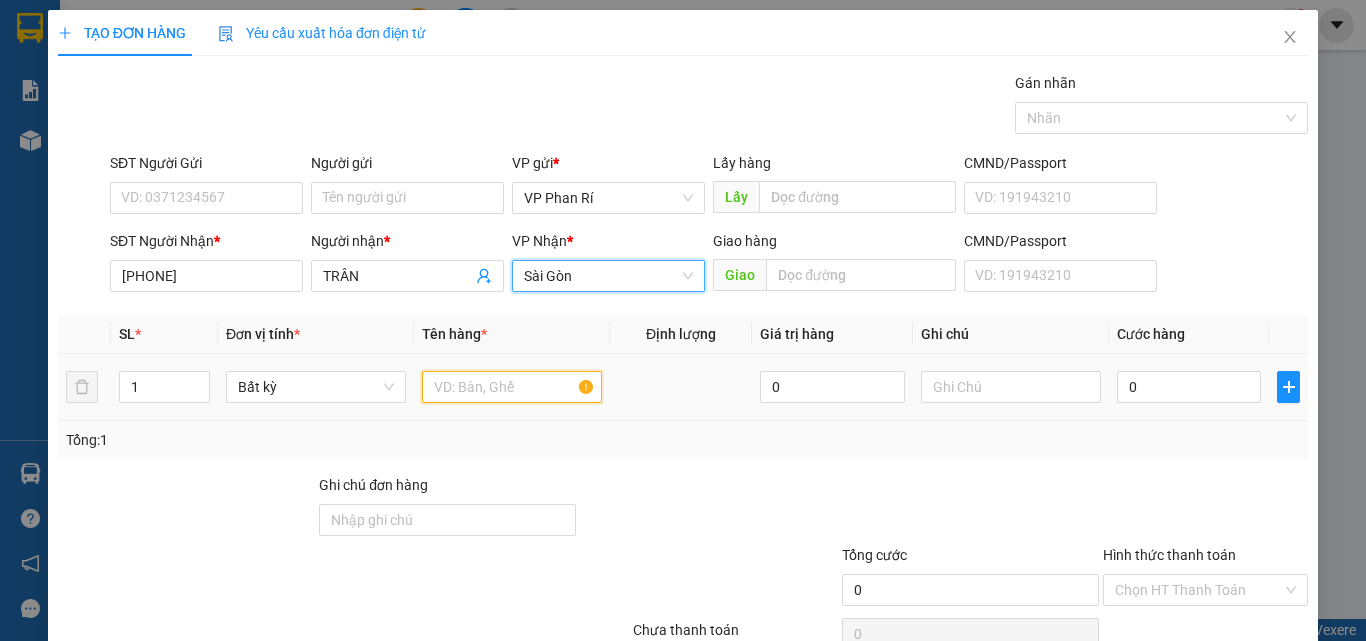 click at bounding box center (512, 387) 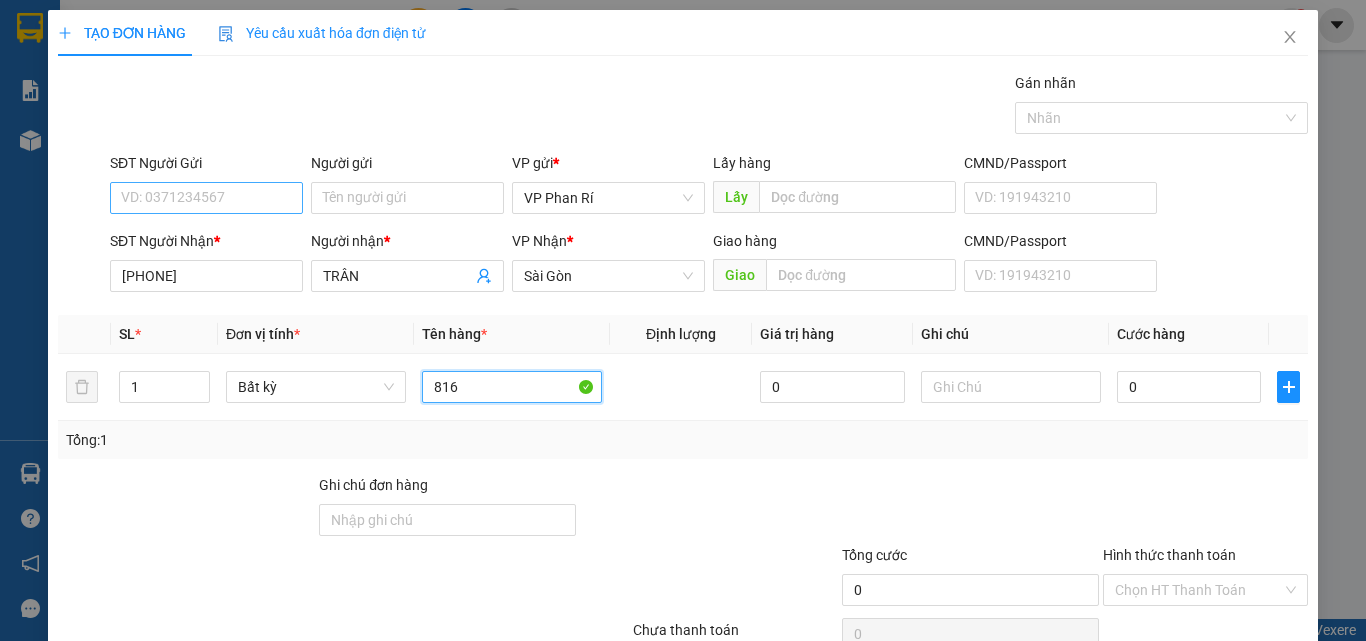 type on "816" 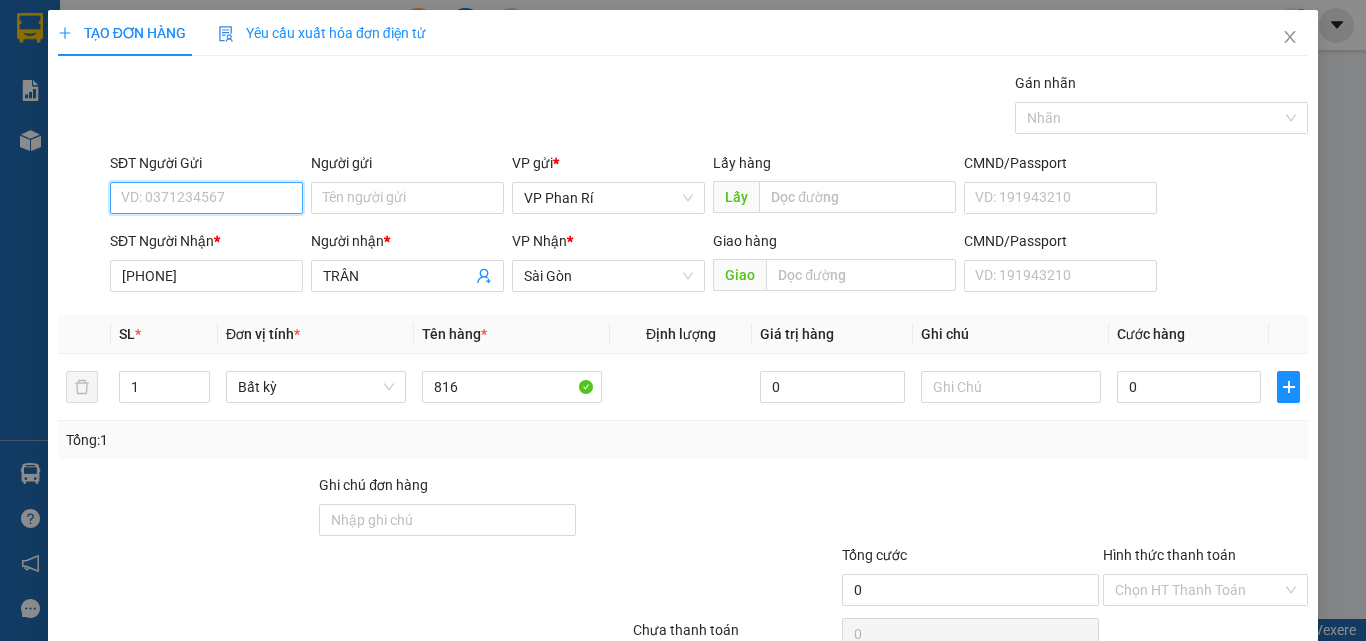 click on "SĐT Người Gửi" at bounding box center (206, 198) 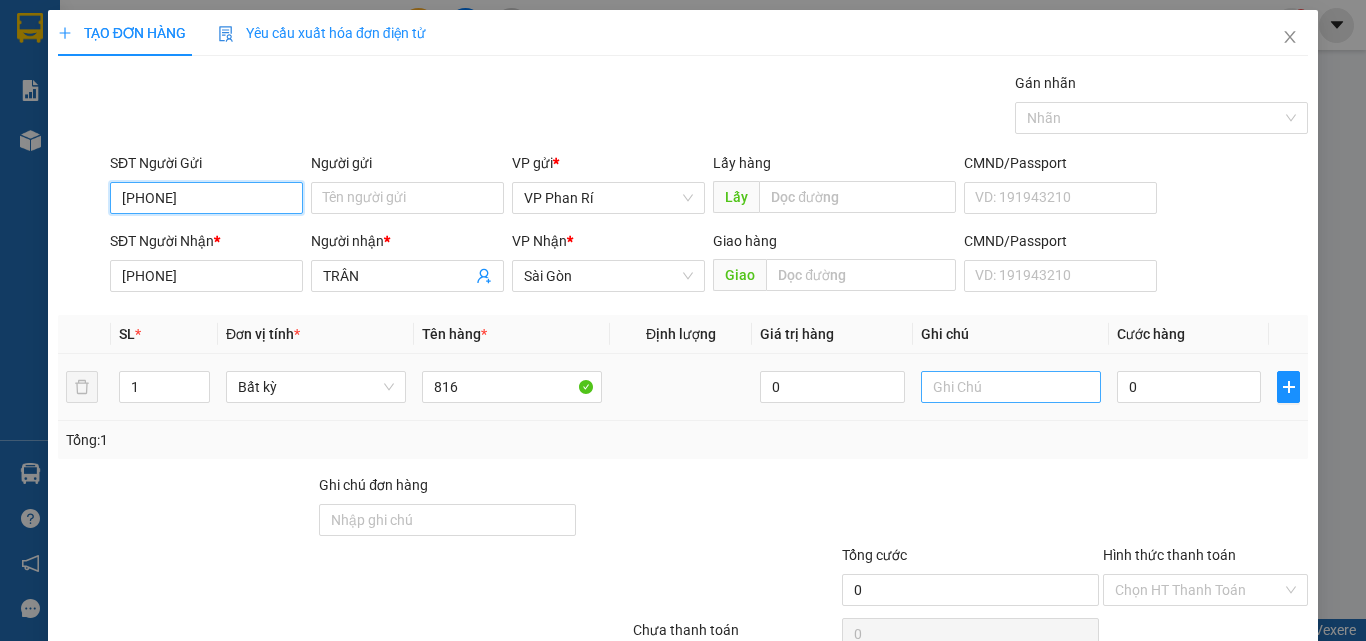 type on "094943016" 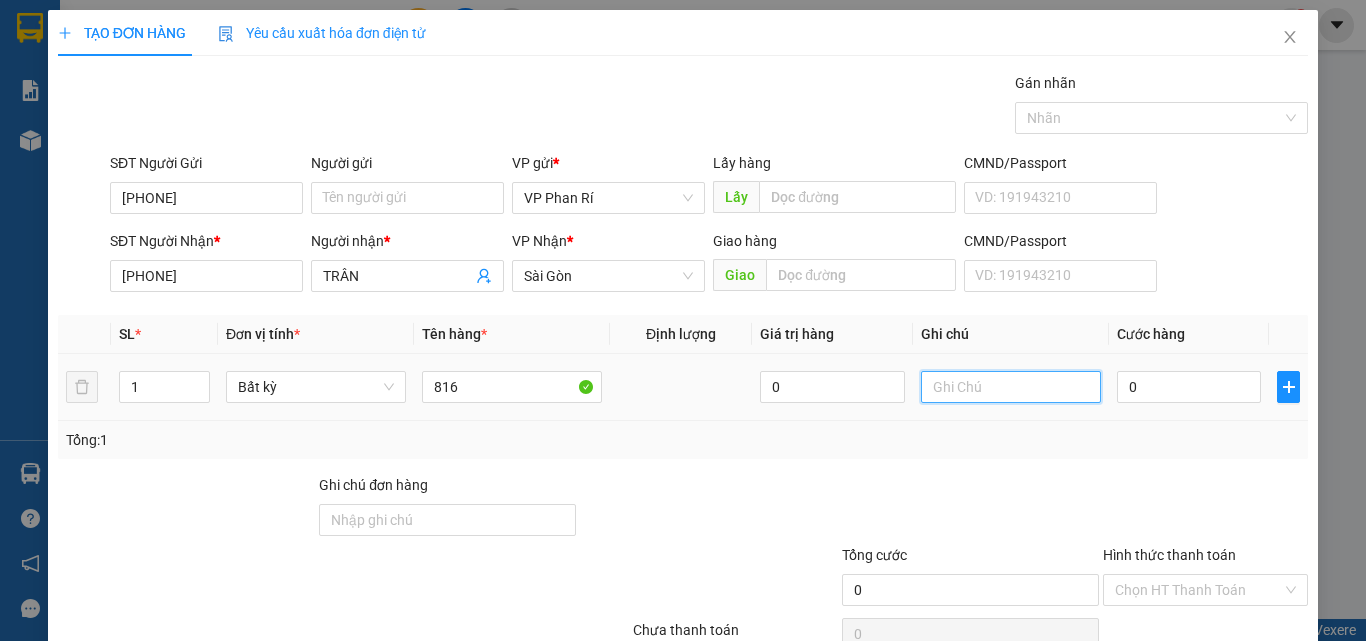 click at bounding box center (1011, 387) 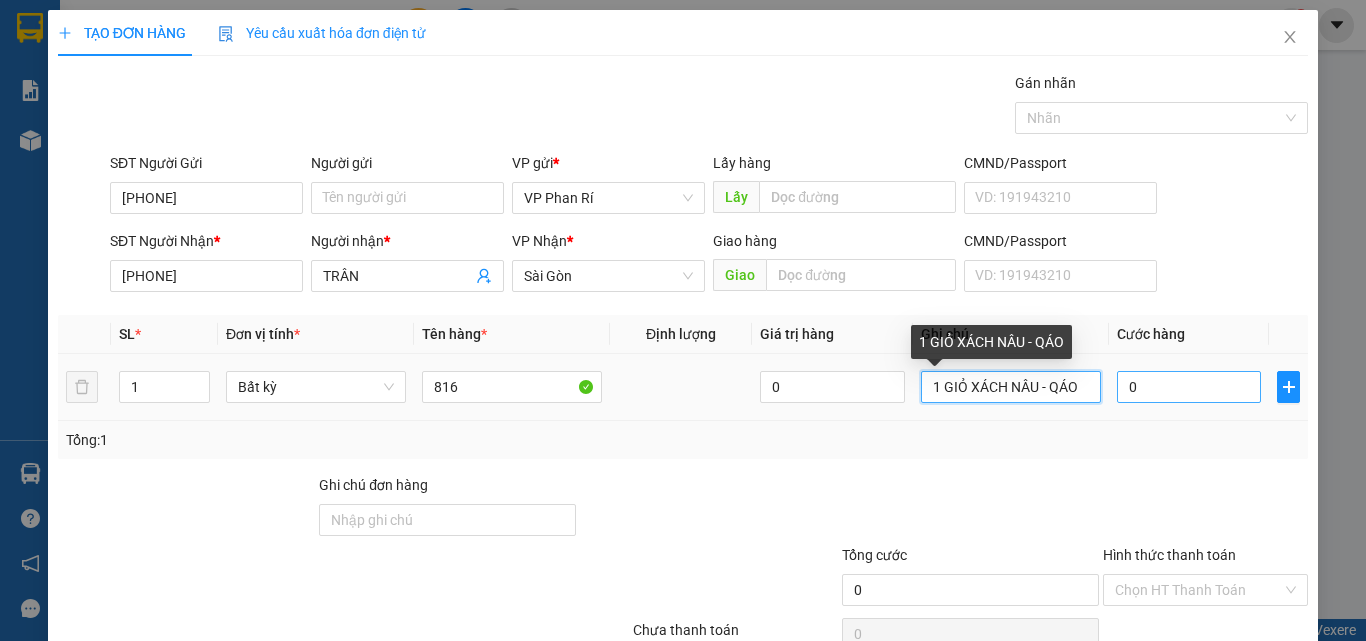 type on "1 GIỎ XÁCH NÂU - QÁO" 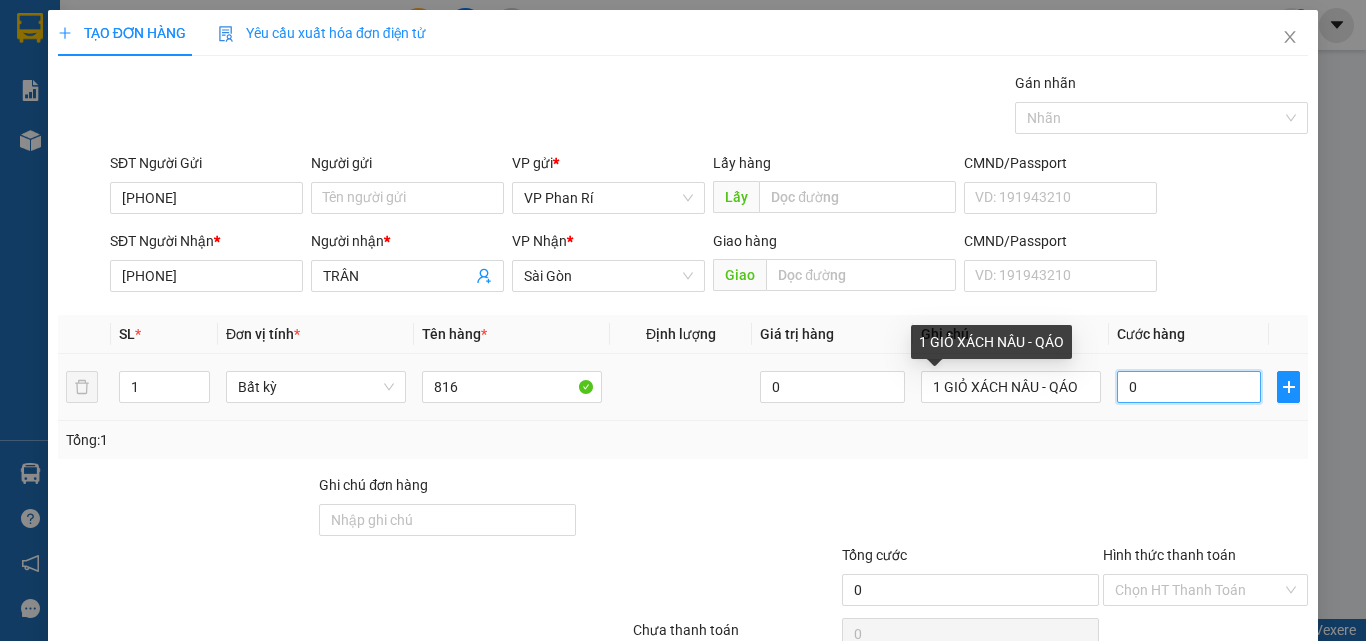 click on "0" at bounding box center (1189, 387) 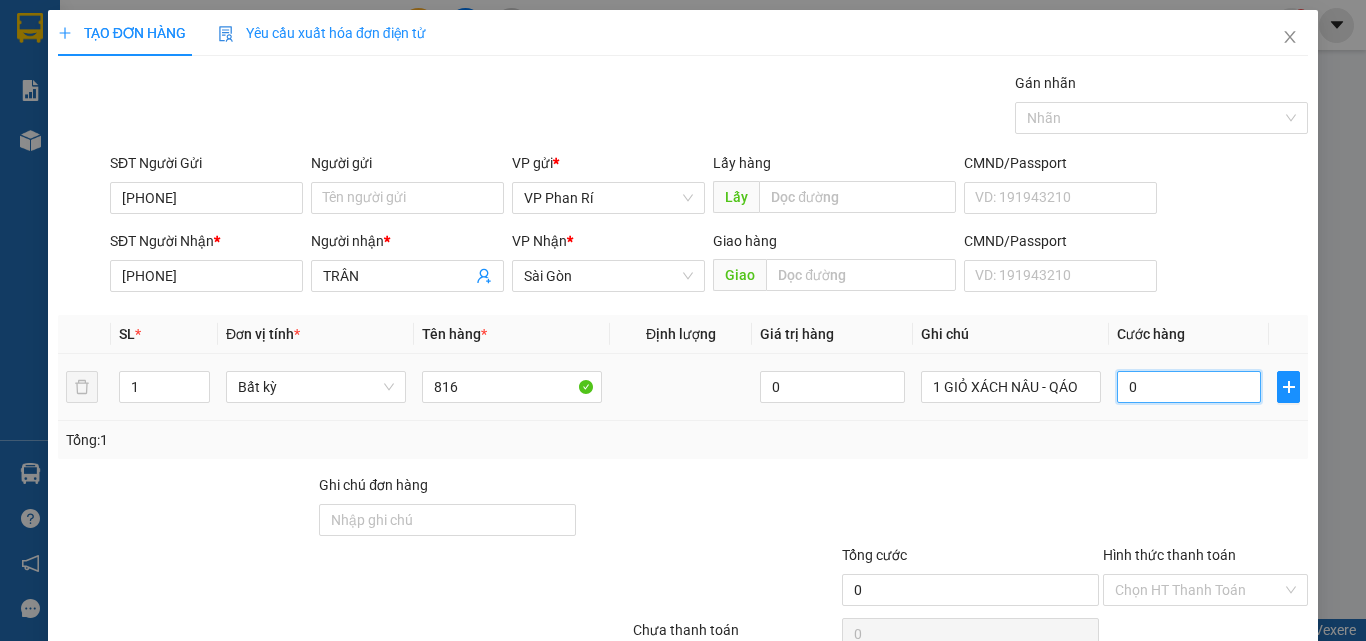 type on "3" 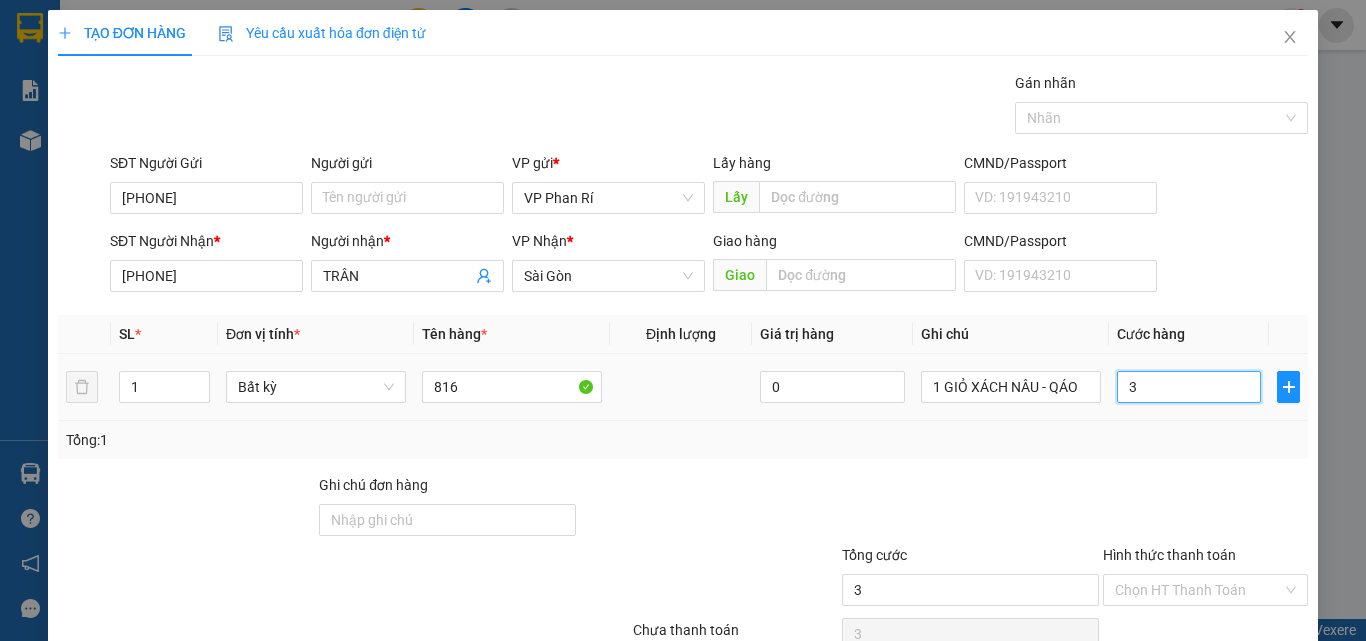 type on "30" 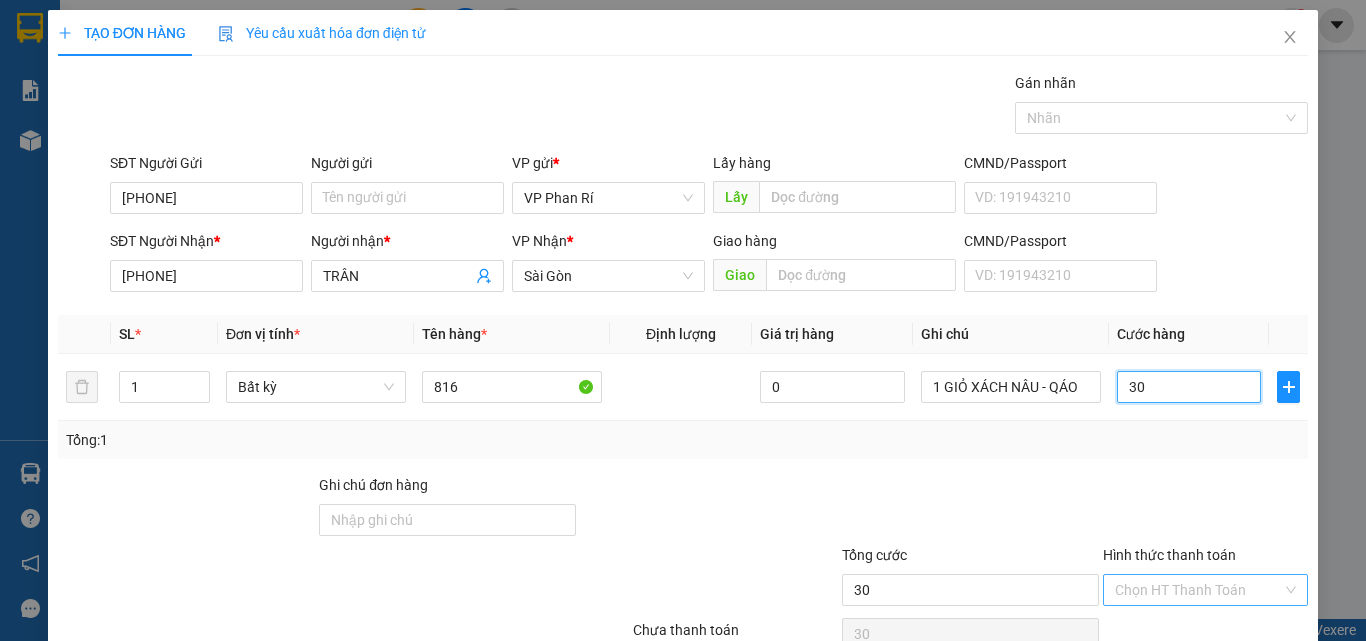 scroll, scrollTop: 99, scrollLeft: 0, axis: vertical 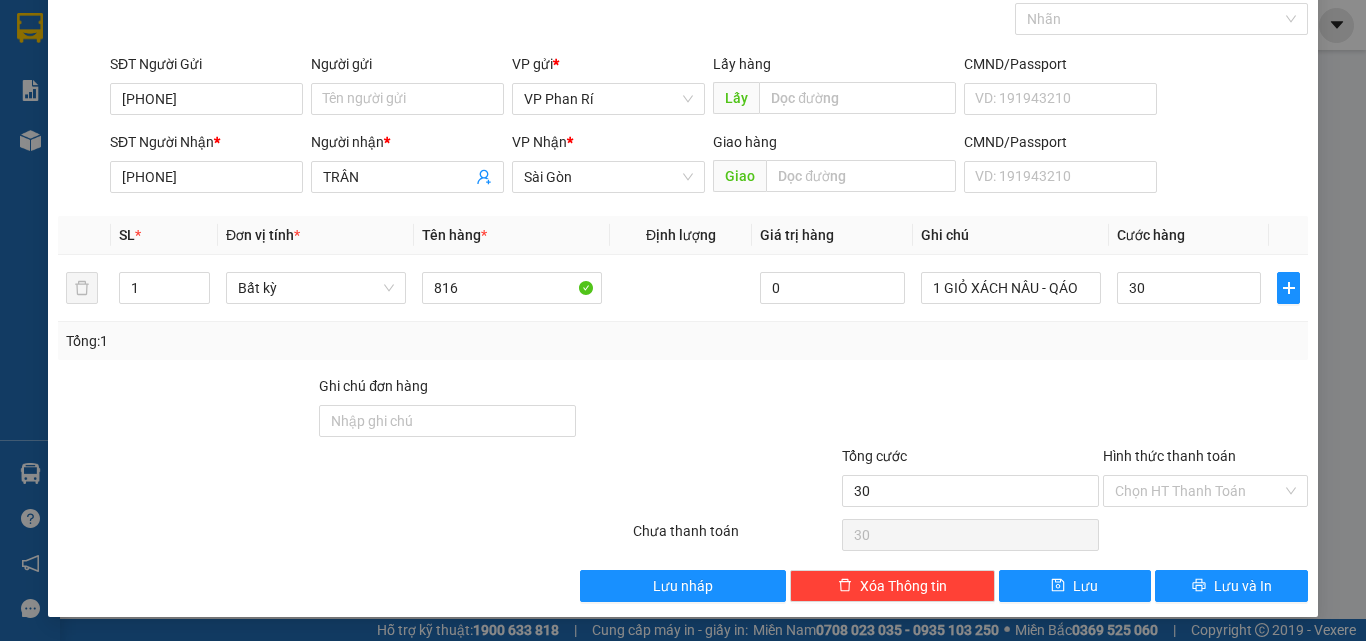 type on "30.000" 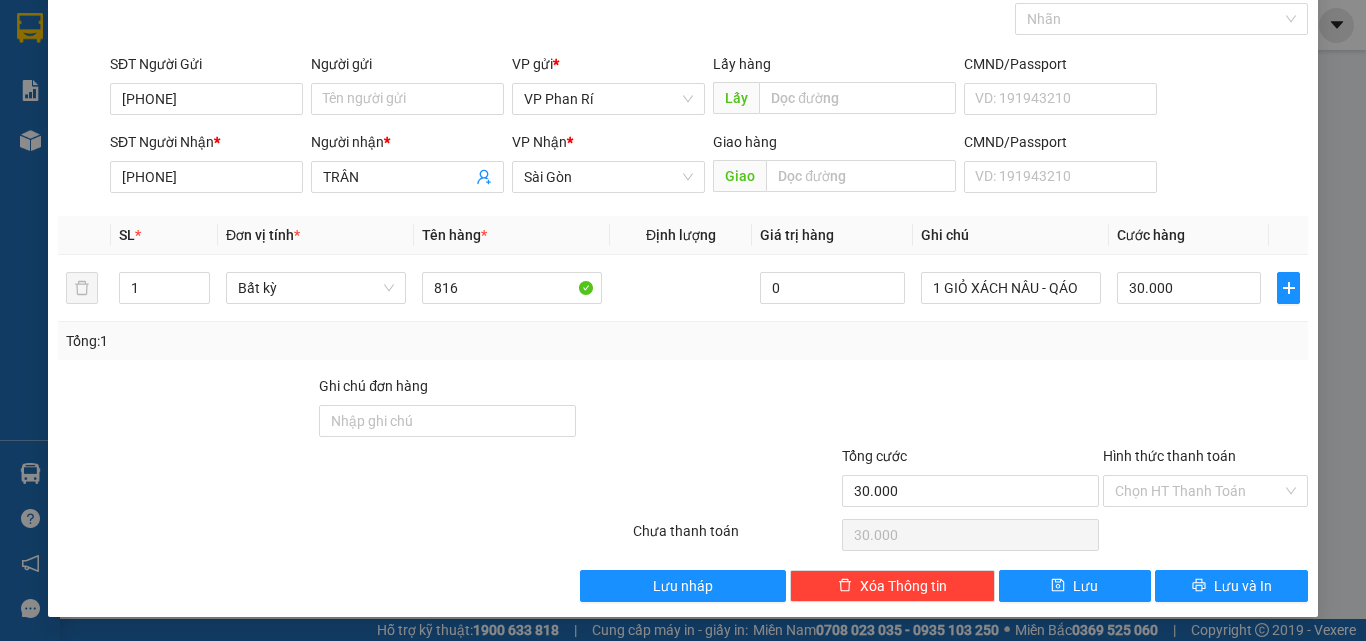 click on "Hình thức thanh toán" at bounding box center [1205, 460] 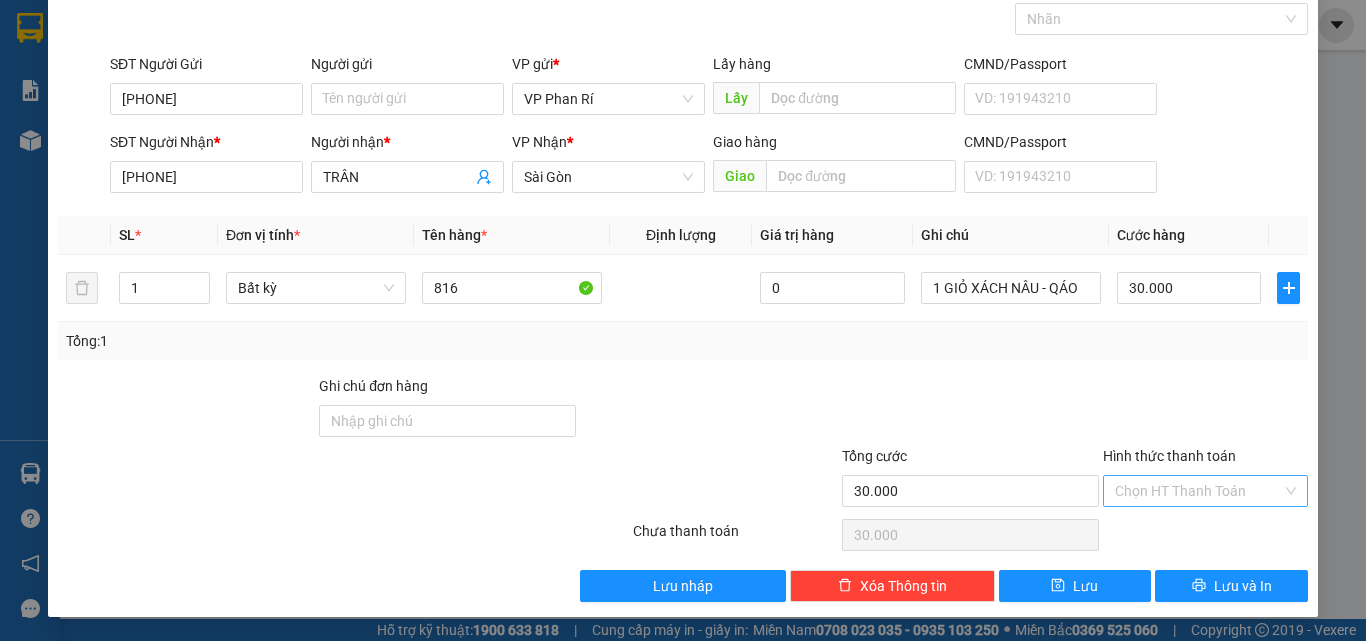 click on "Hình thức thanh toán" at bounding box center [1198, 491] 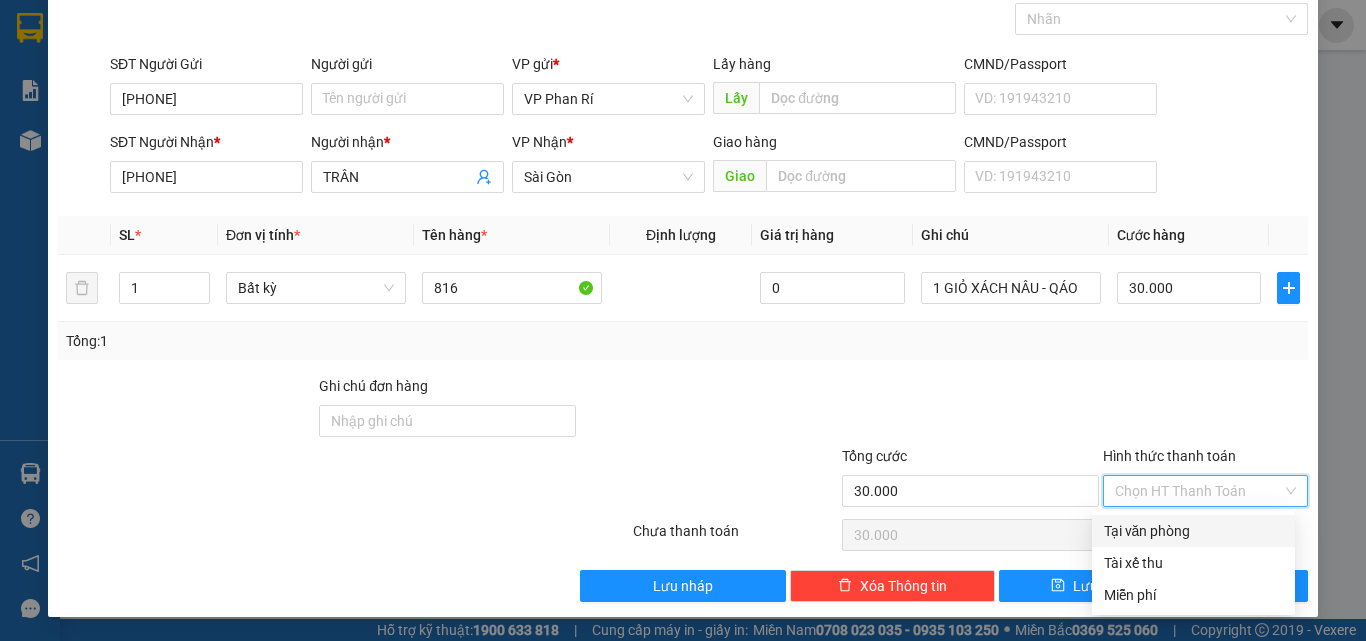 click on "Tại văn phòng" at bounding box center (1193, 531) 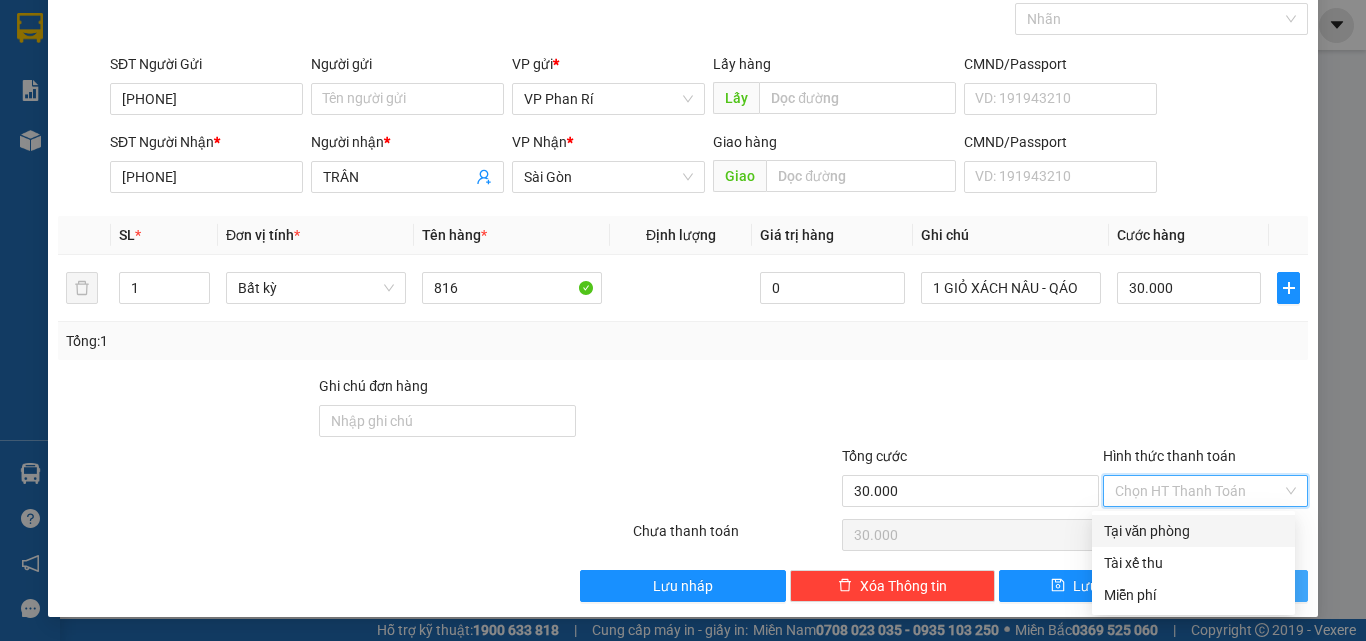 type on "0" 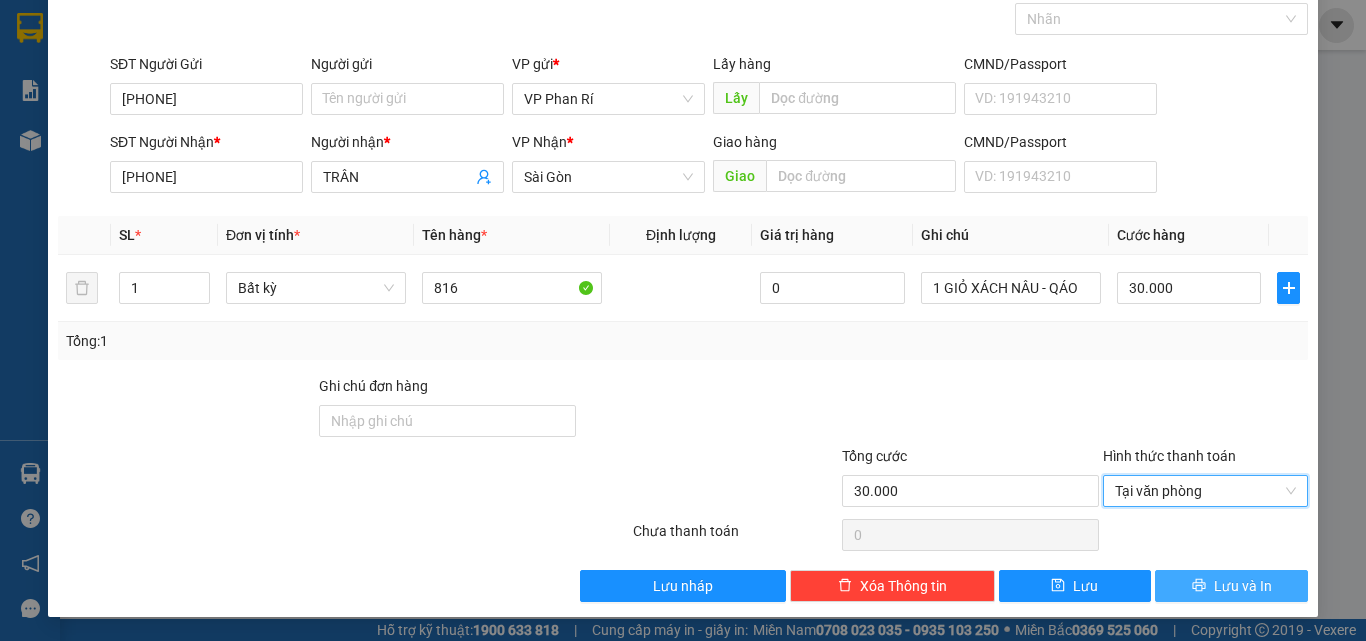 click on "Lưu và In" at bounding box center (1243, 586) 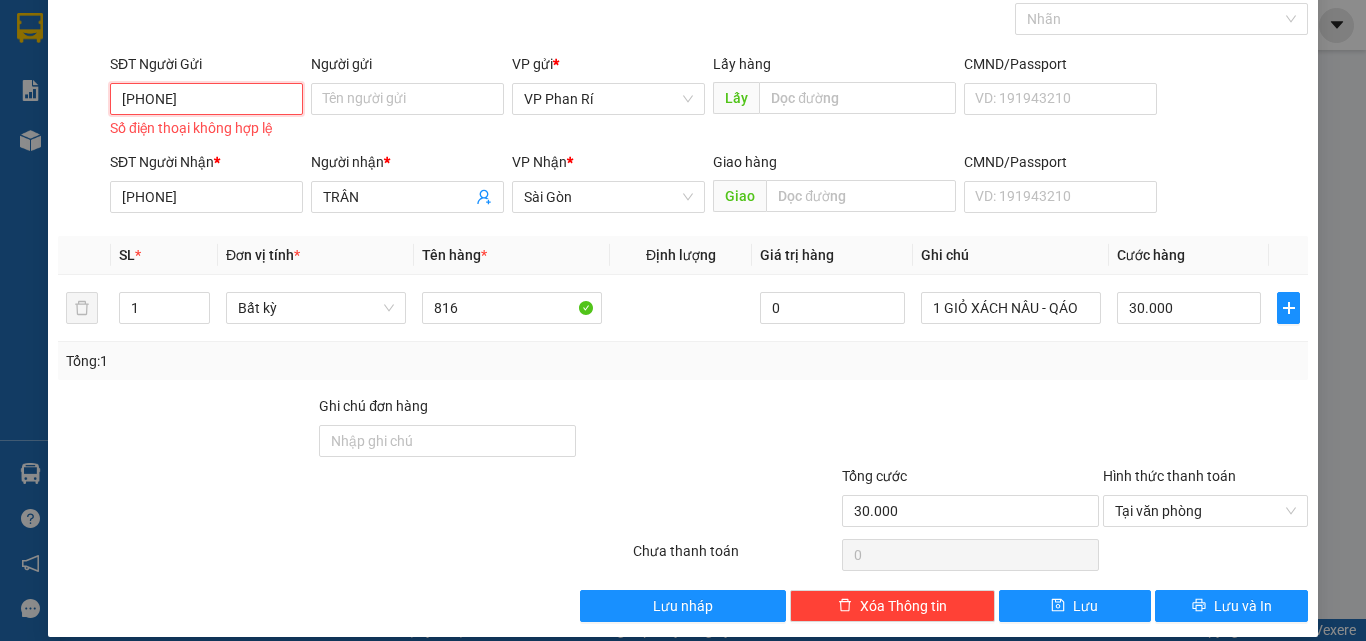 click on "094943016" at bounding box center (206, 99) 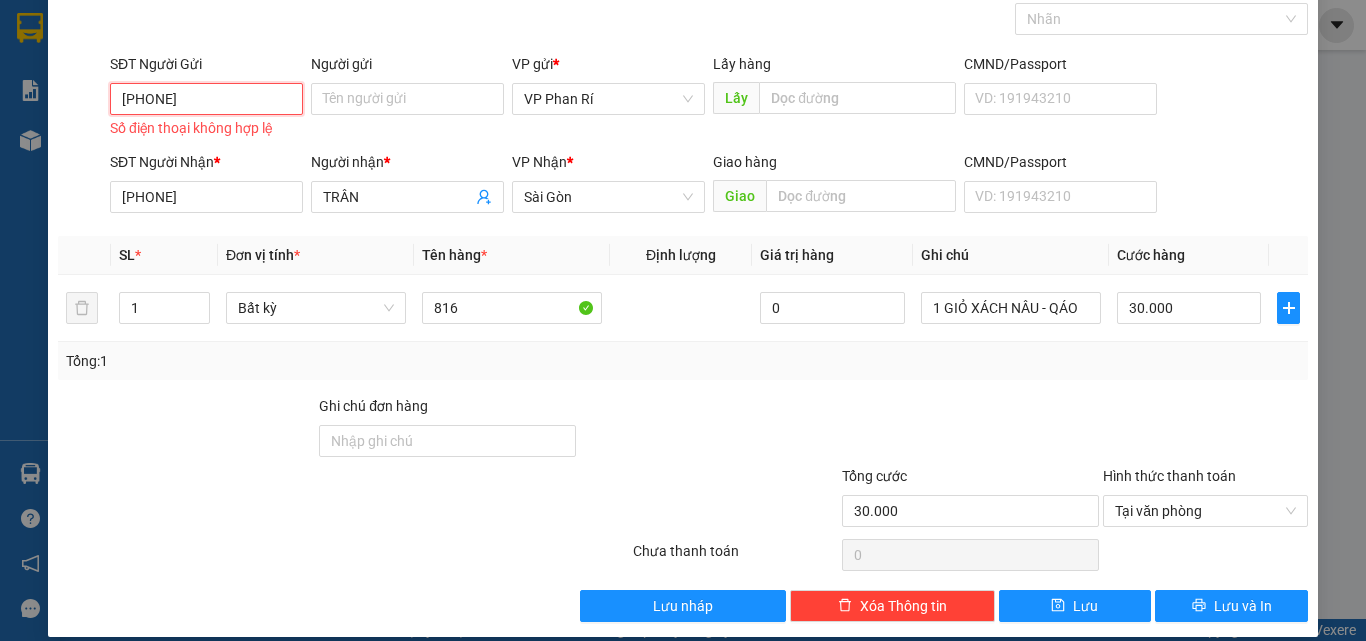 click on "094943016" at bounding box center [206, 99] 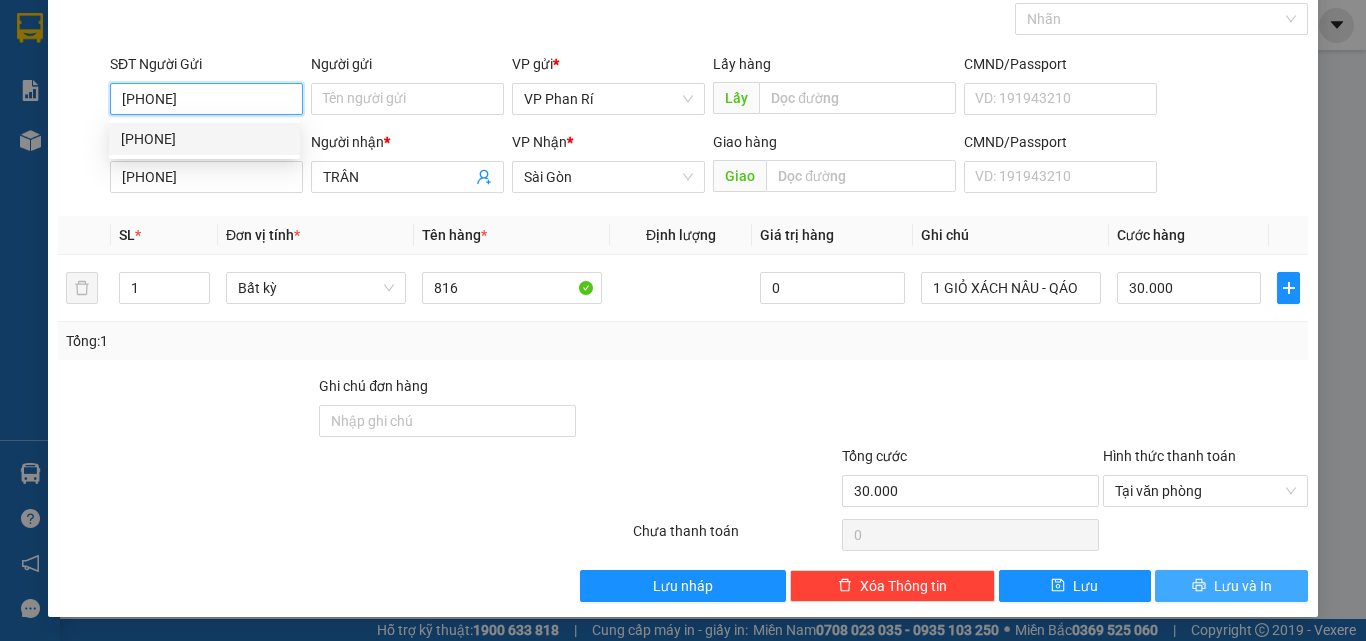 type on "[PHONE]" 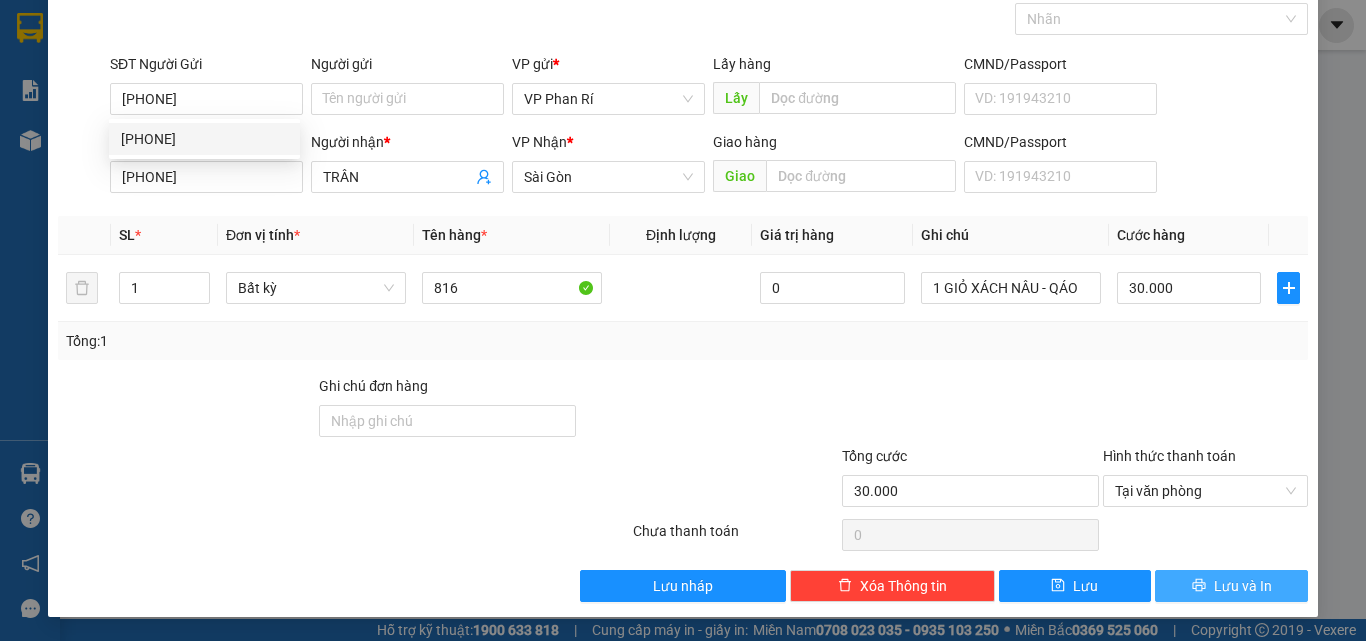 click on "Lưu và In" at bounding box center (1243, 586) 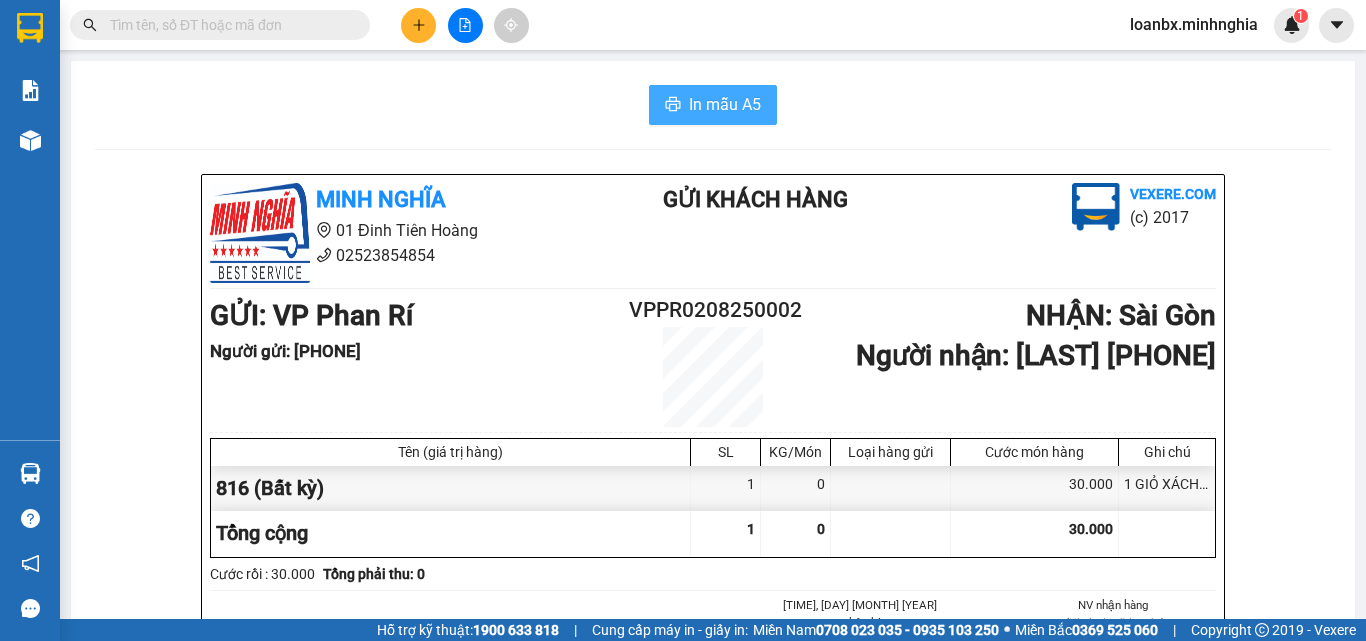 click on "In mẫu A5" at bounding box center (713, 105) 